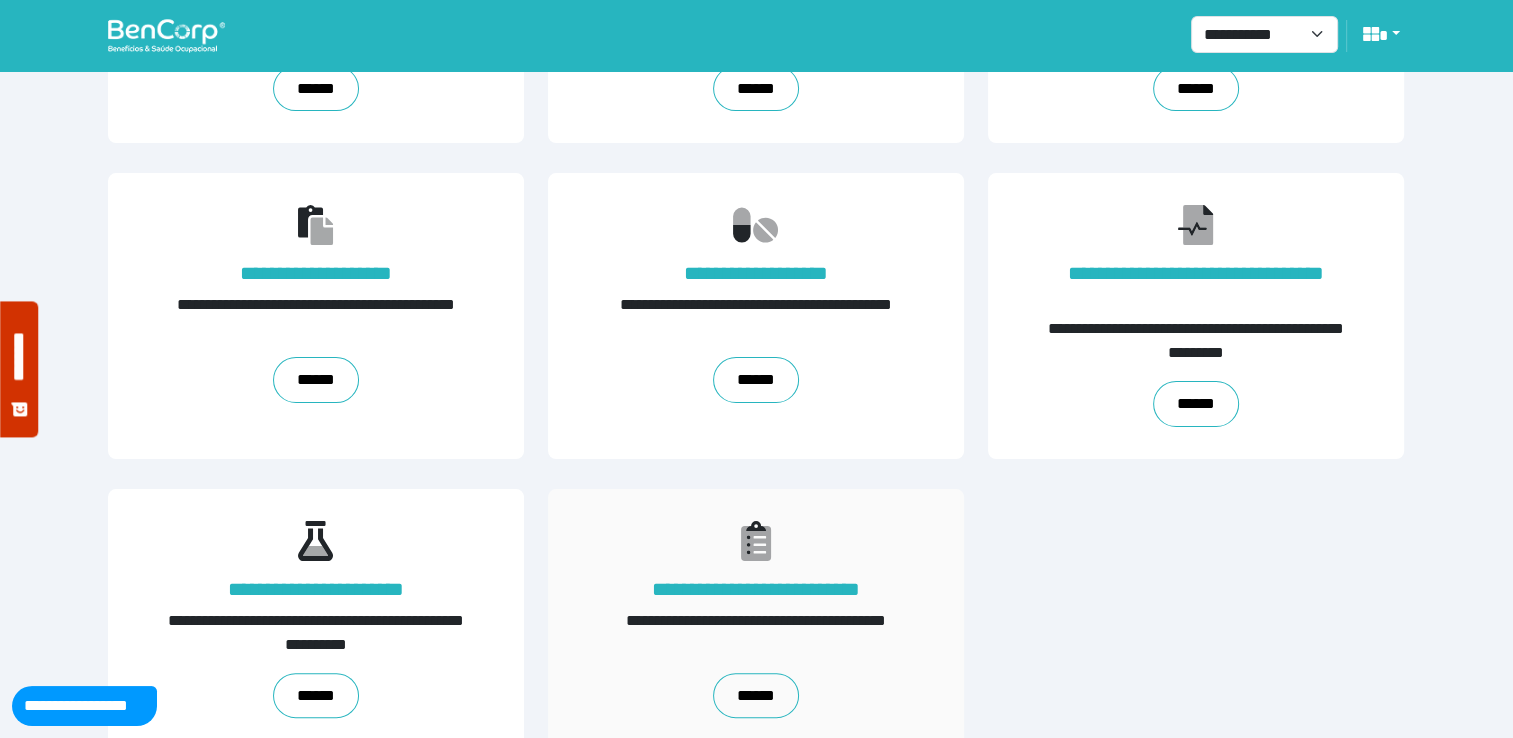 scroll, scrollTop: 308, scrollLeft: 0, axis: vertical 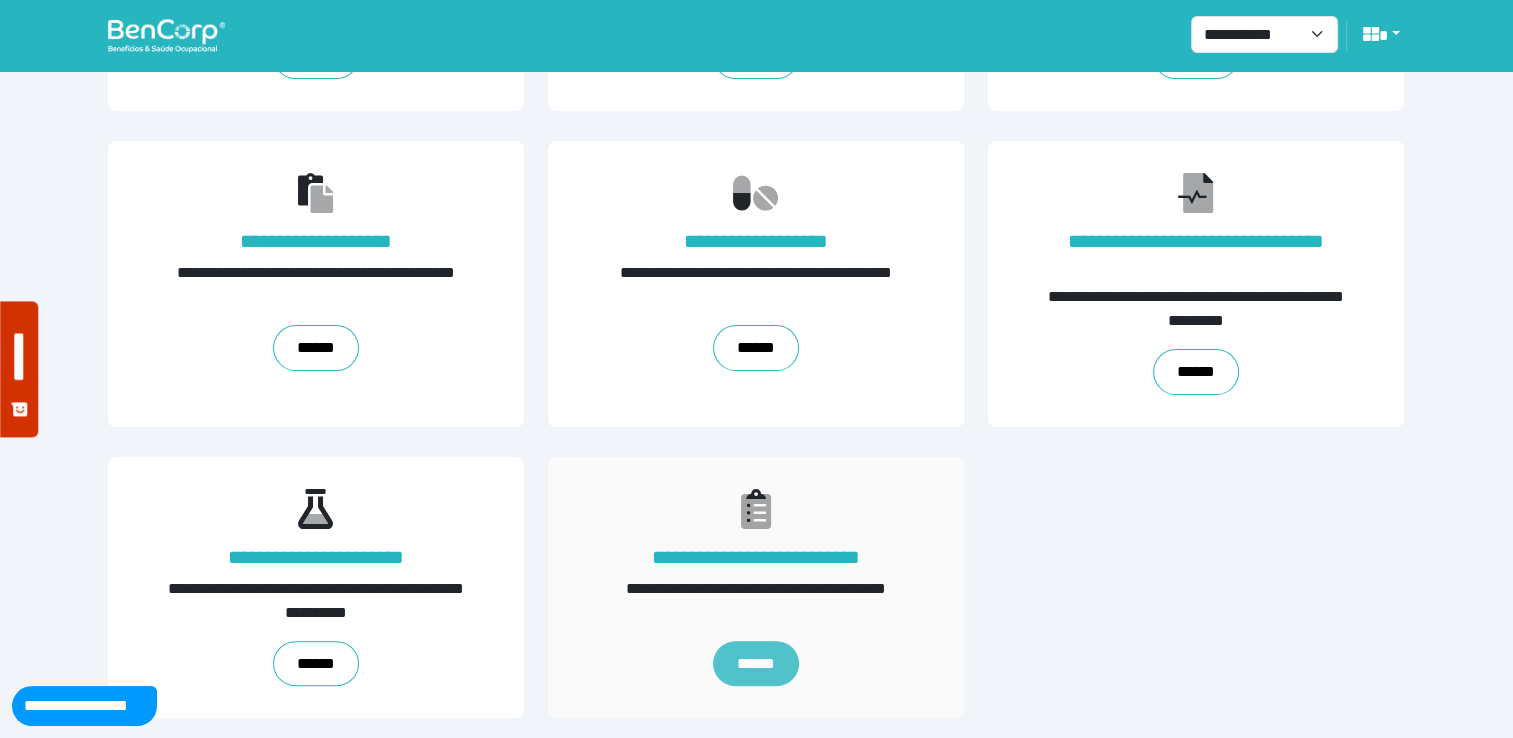 click on "******" at bounding box center (756, 664) 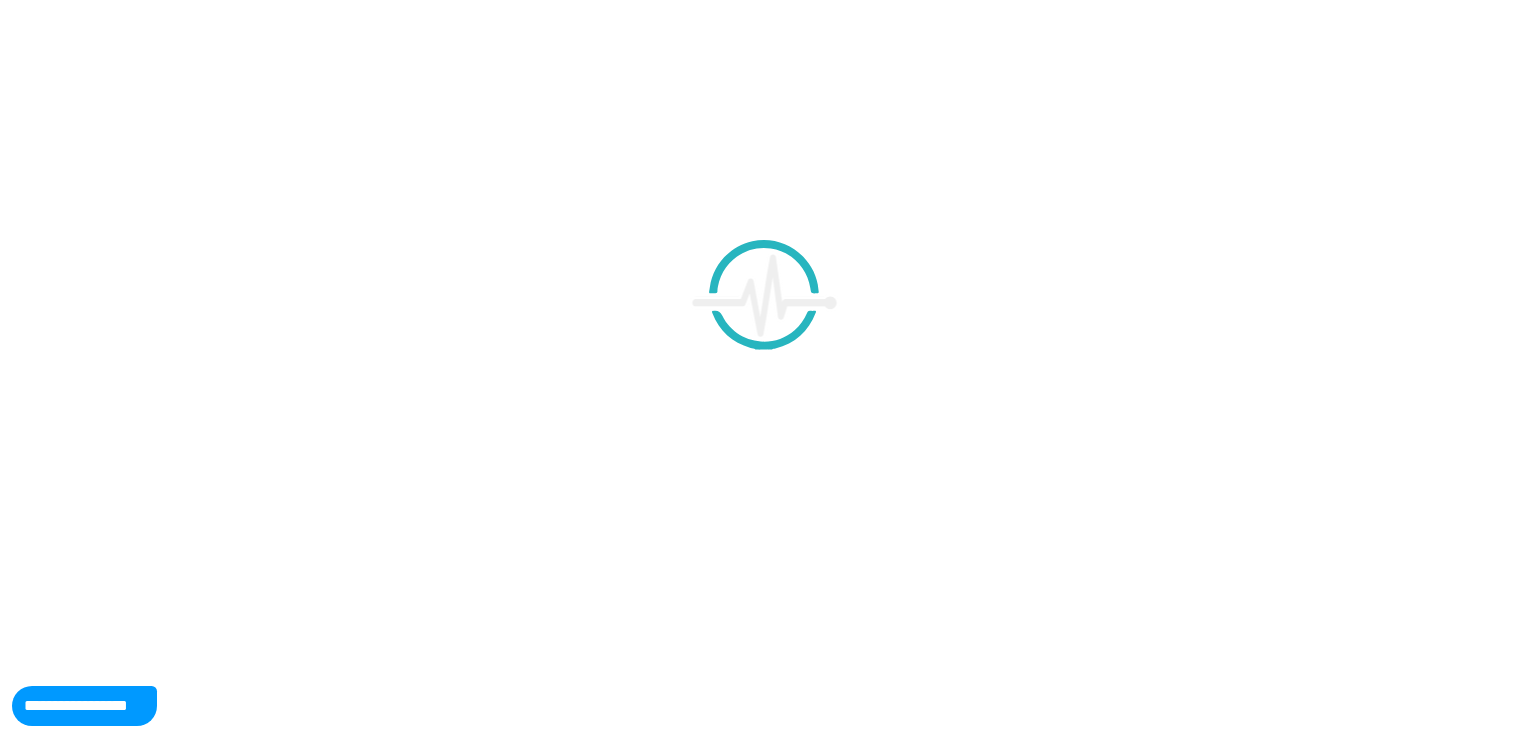scroll, scrollTop: 0, scrollLeft: 0, axis: both 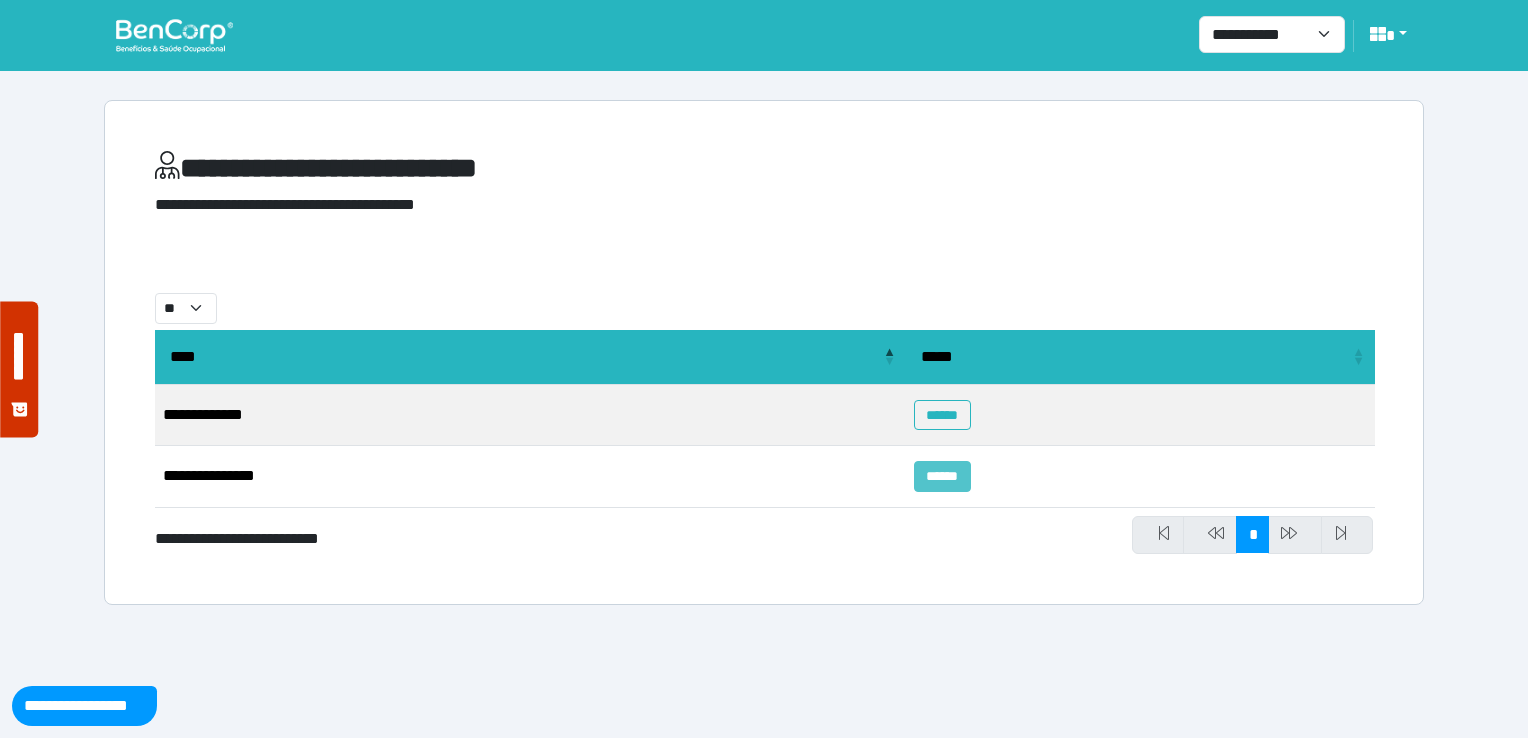 click on "******" at bounding box center [942, 476] 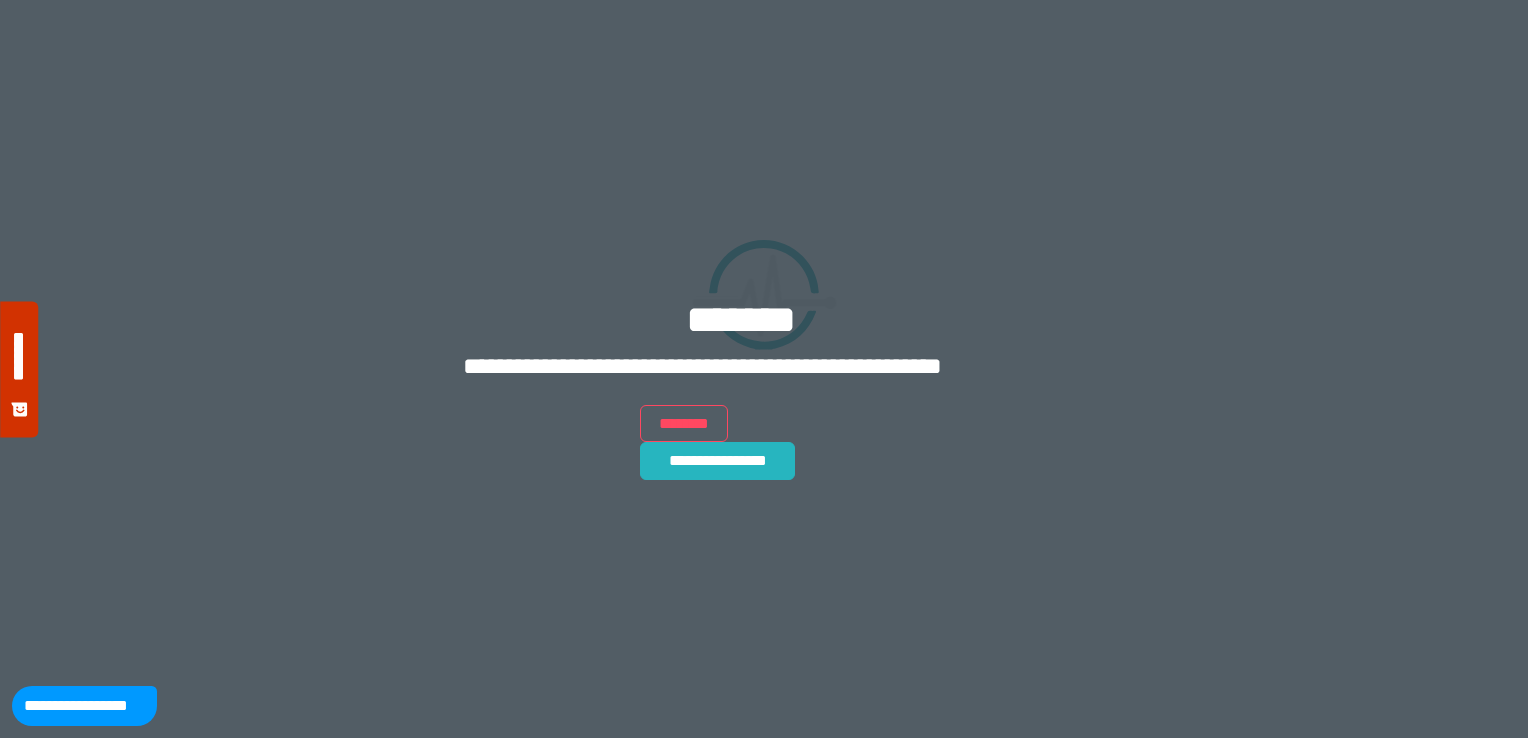 scroll, scrollTop: 0, scrollLeft: 0, axis: both 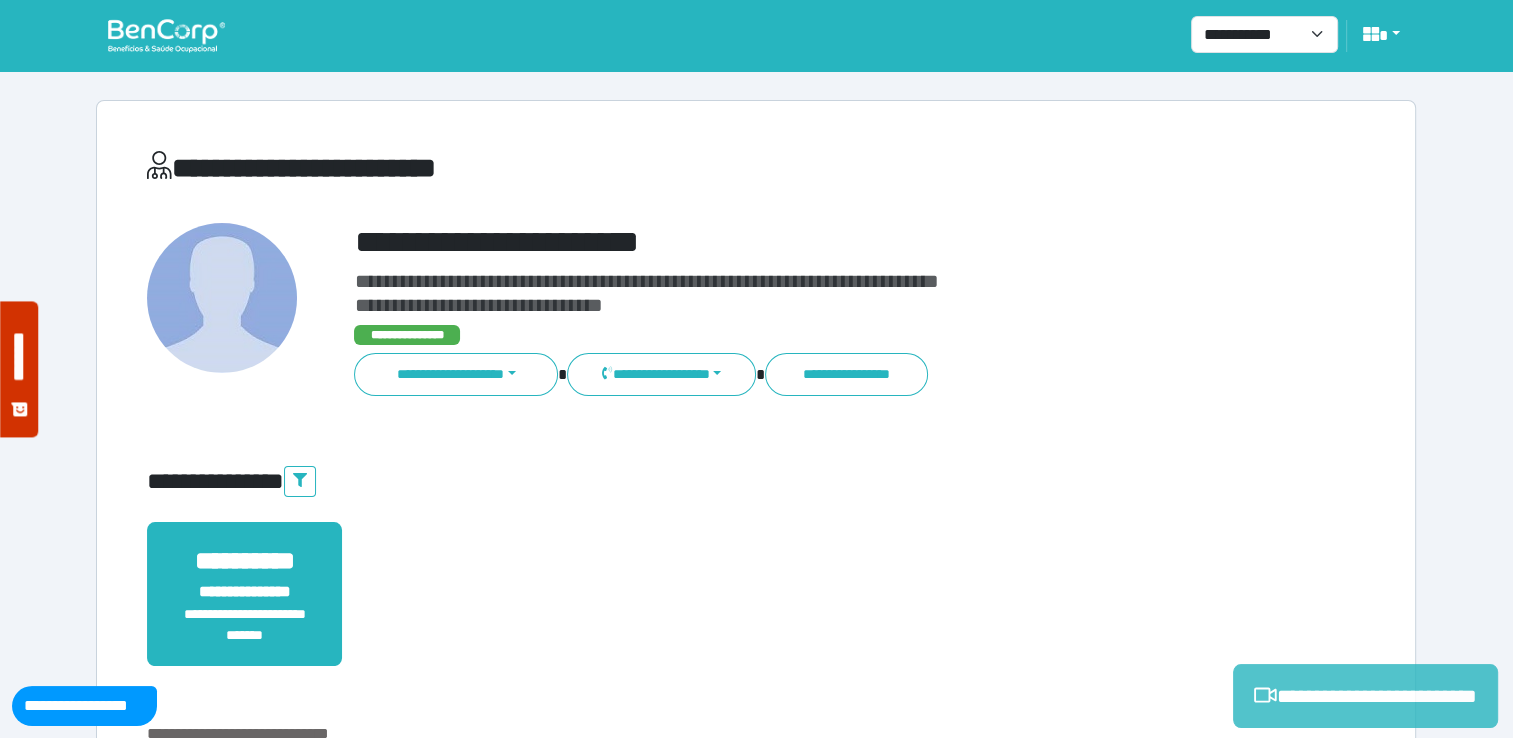 click on "**********" at bounding box center (1365, 696) 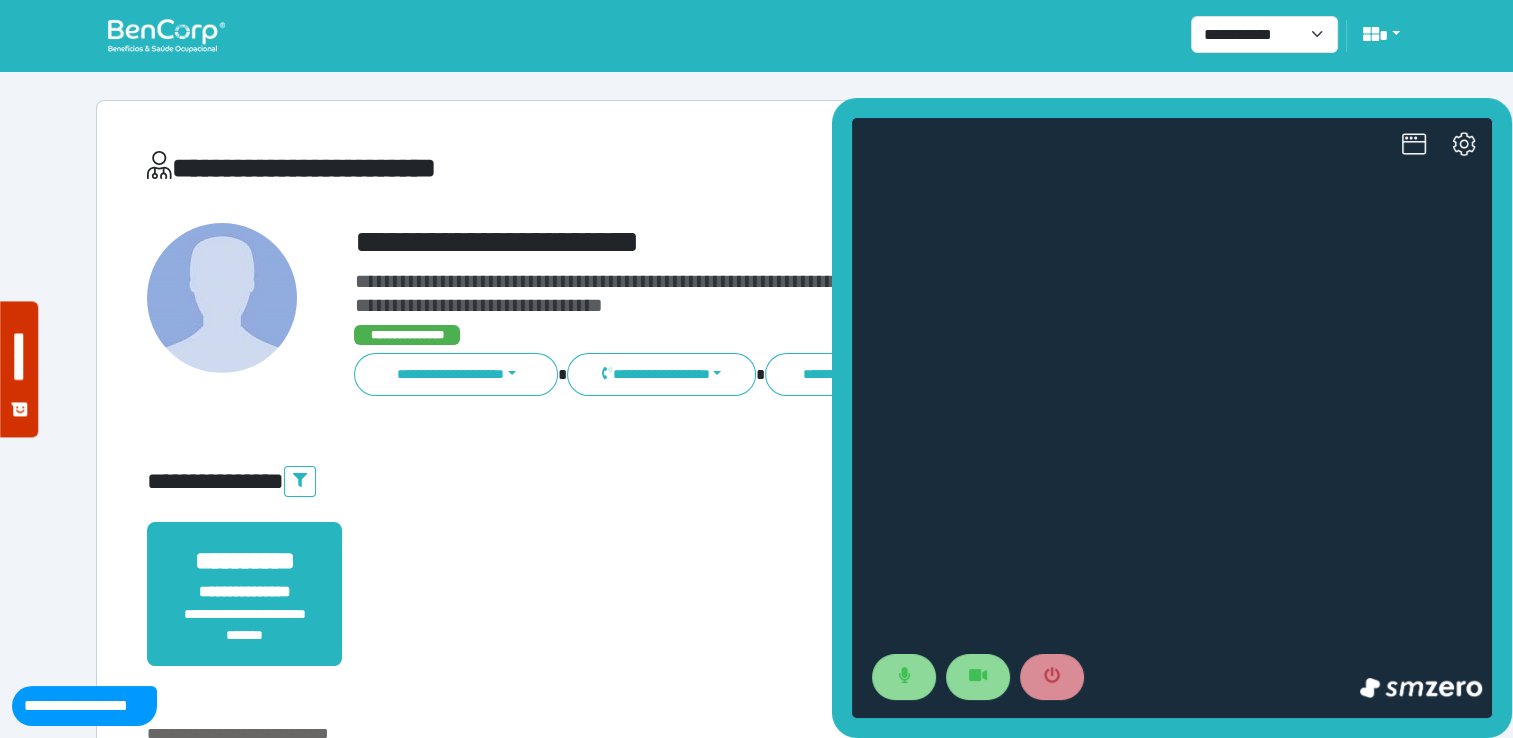 scroll, scrollTop: 0, scrollLeft: 0, axis: both 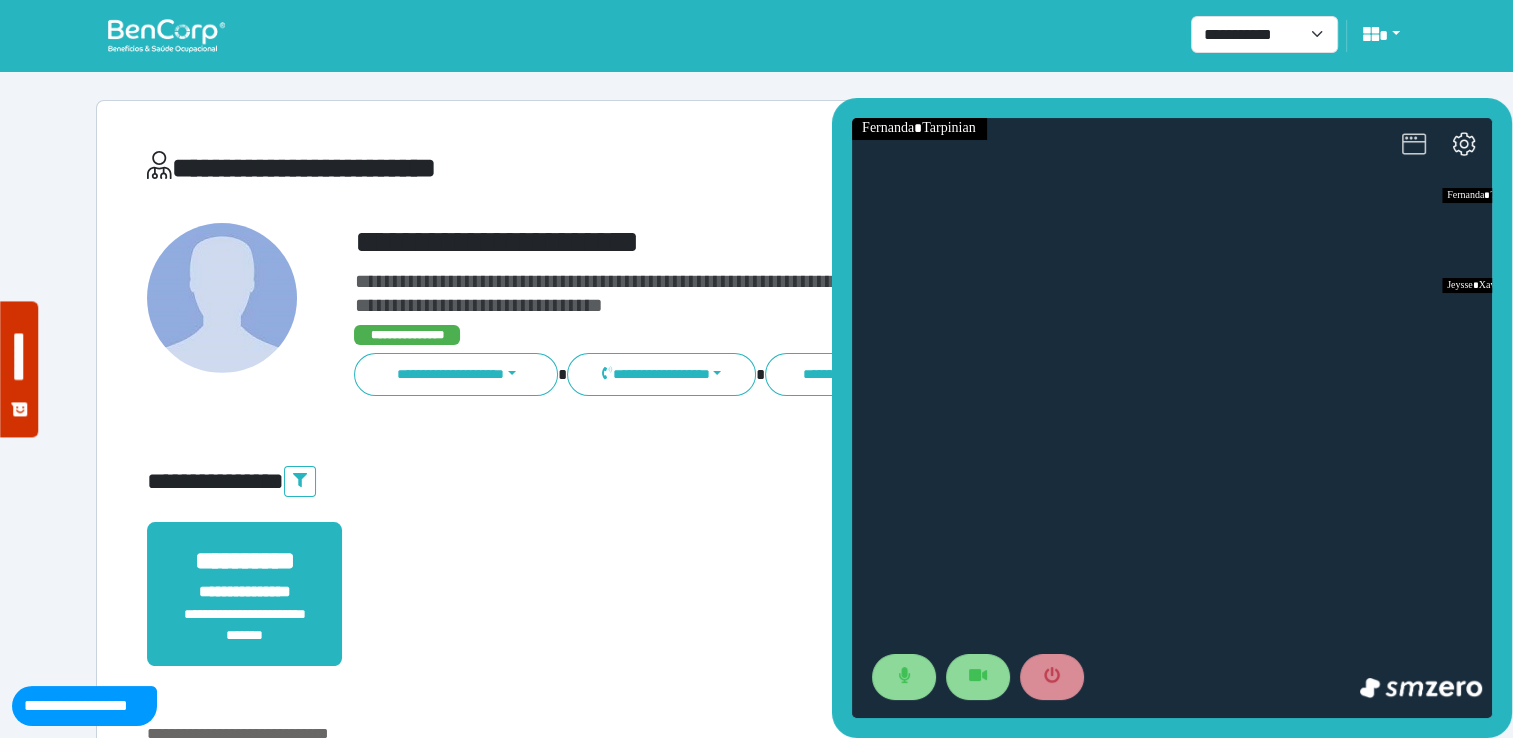 click 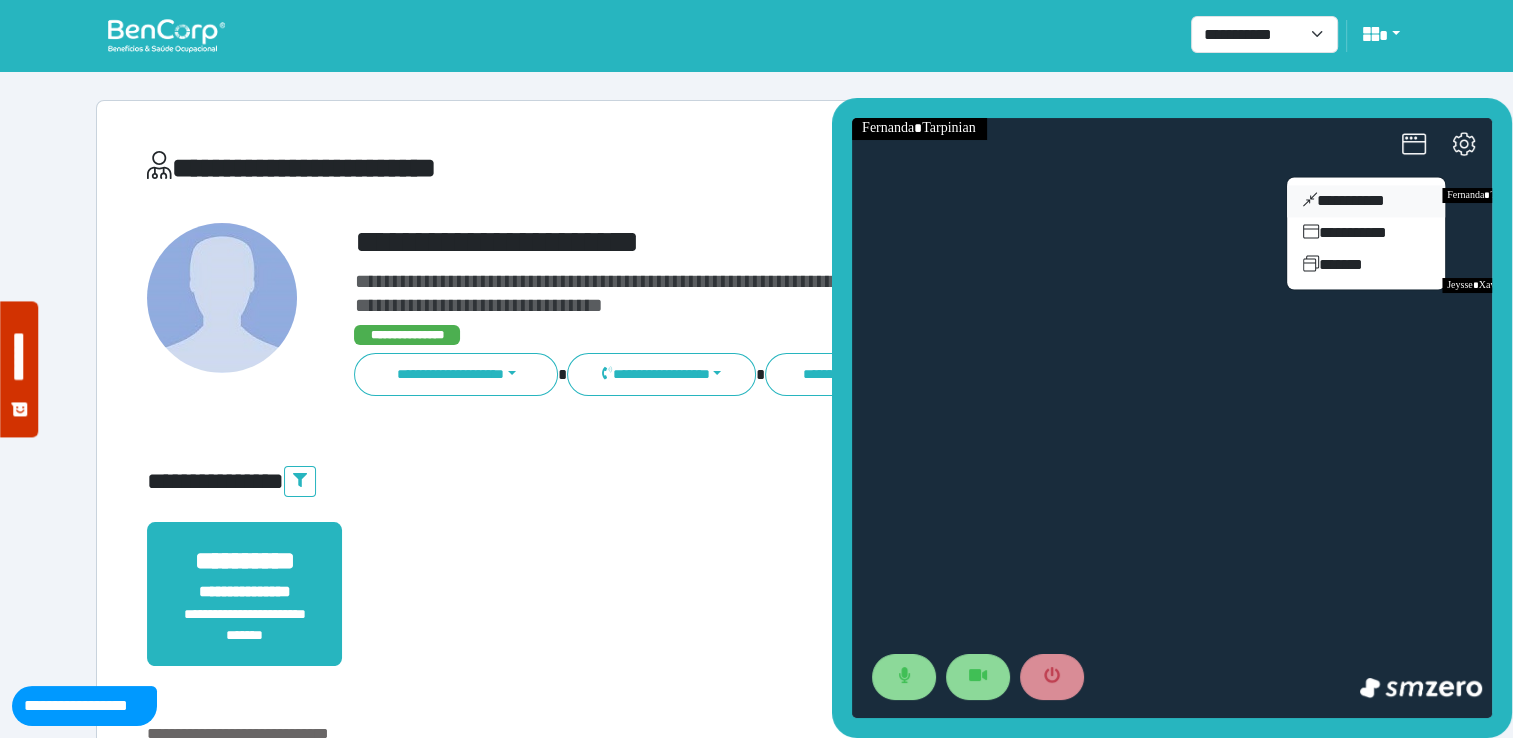 click on "**********" at bounding box center (1366, 201) 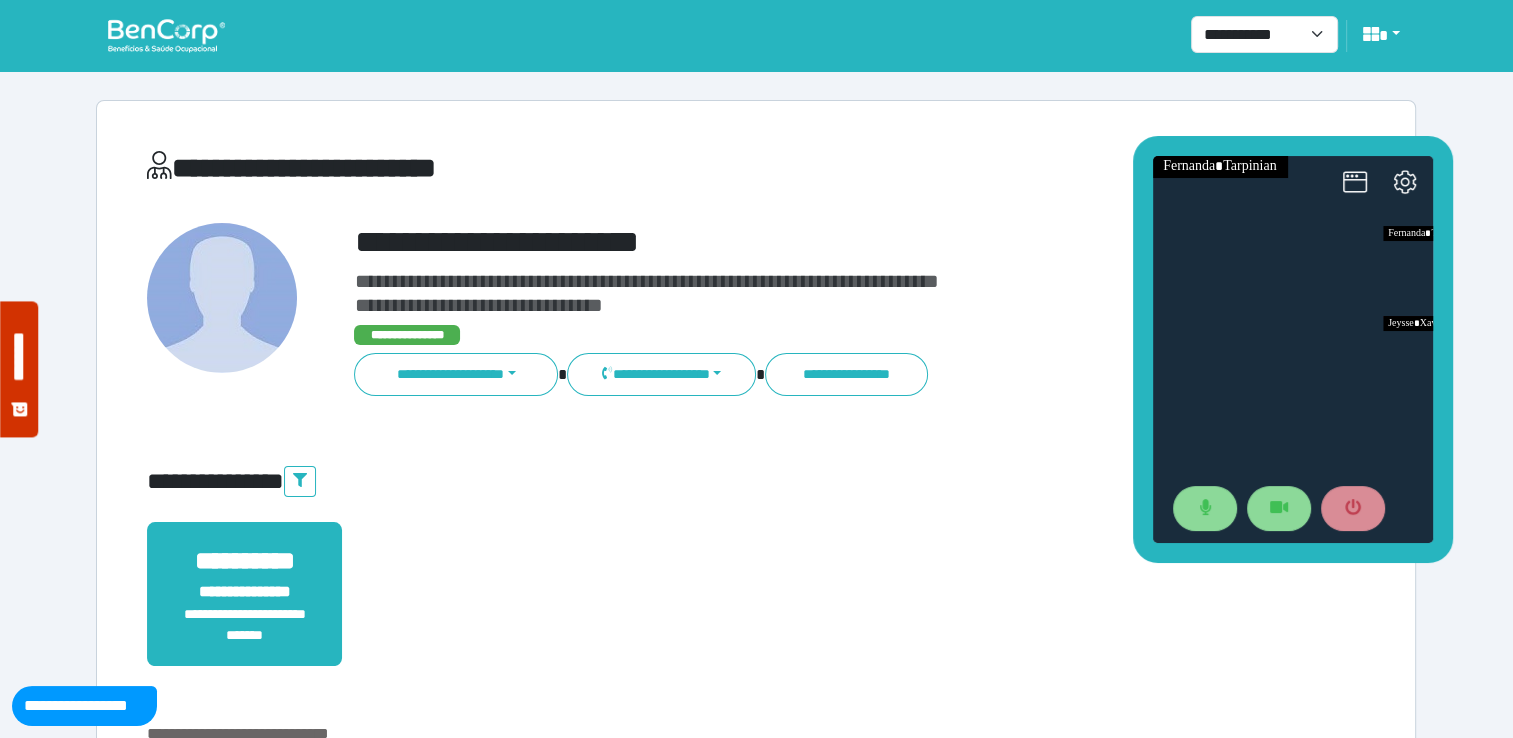 drag, startPoint x: 1400, startPoint y: 319, endPoint x: 1341, endPoint y: 144, distance: 184.6781 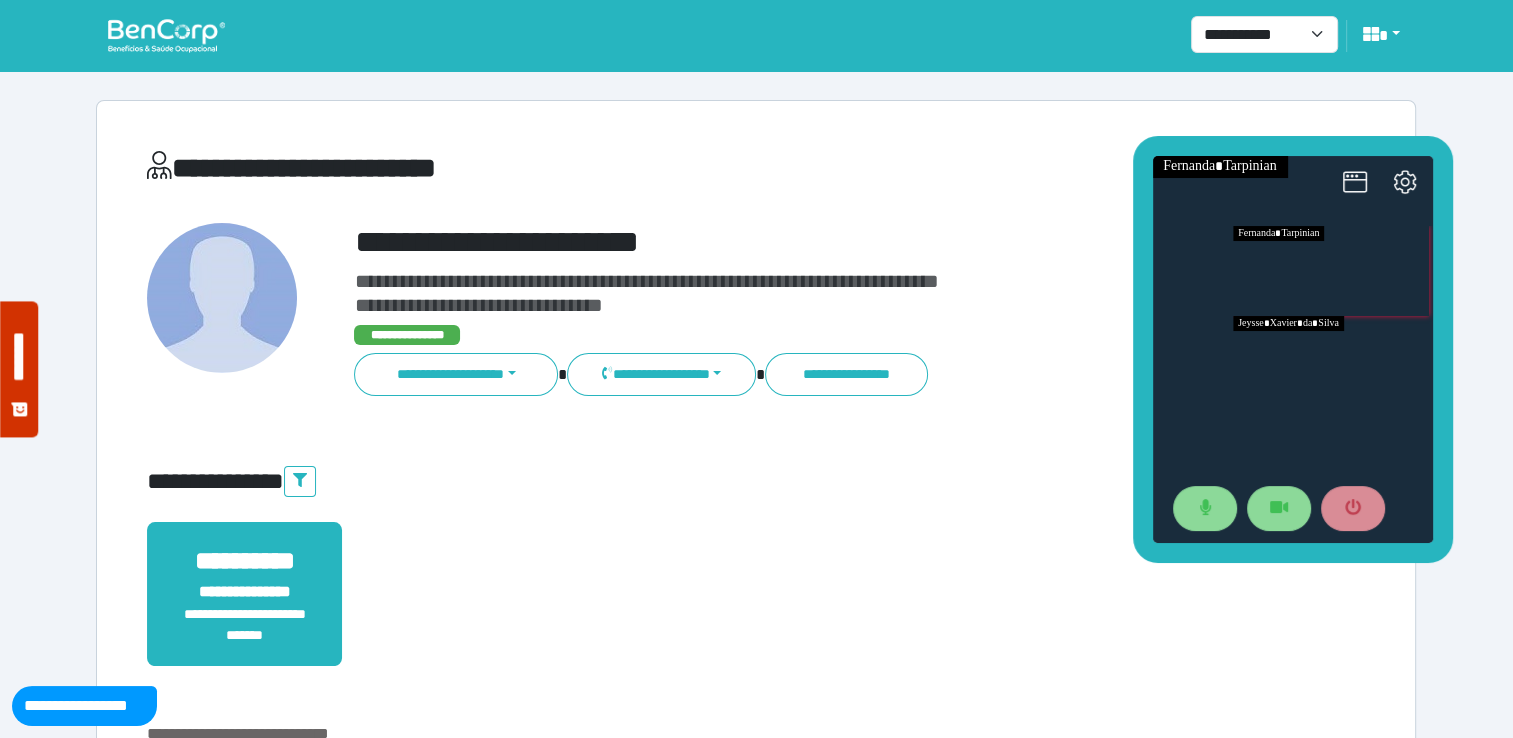 click at bounding box center (1332, 361) 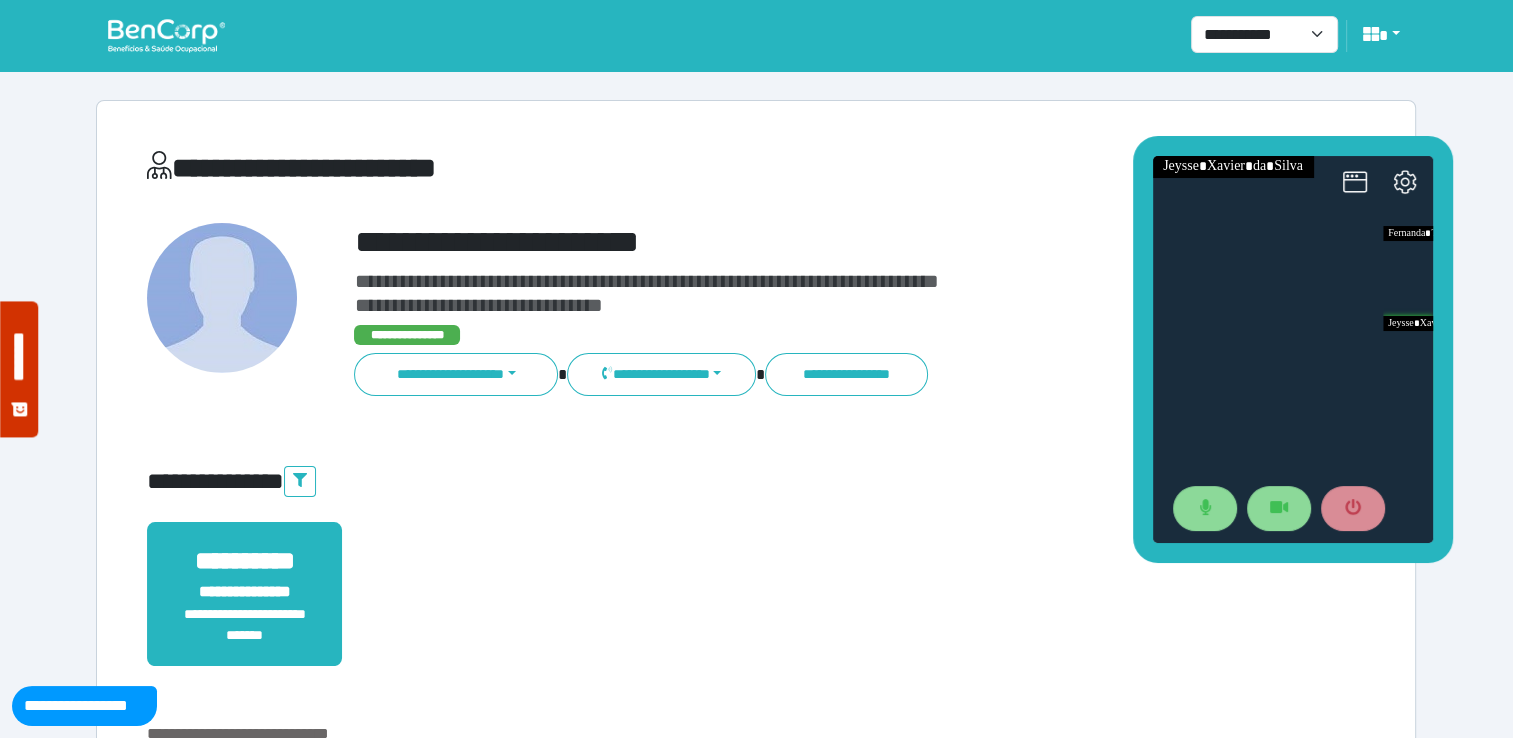 click at bounding box center [1292, 349] 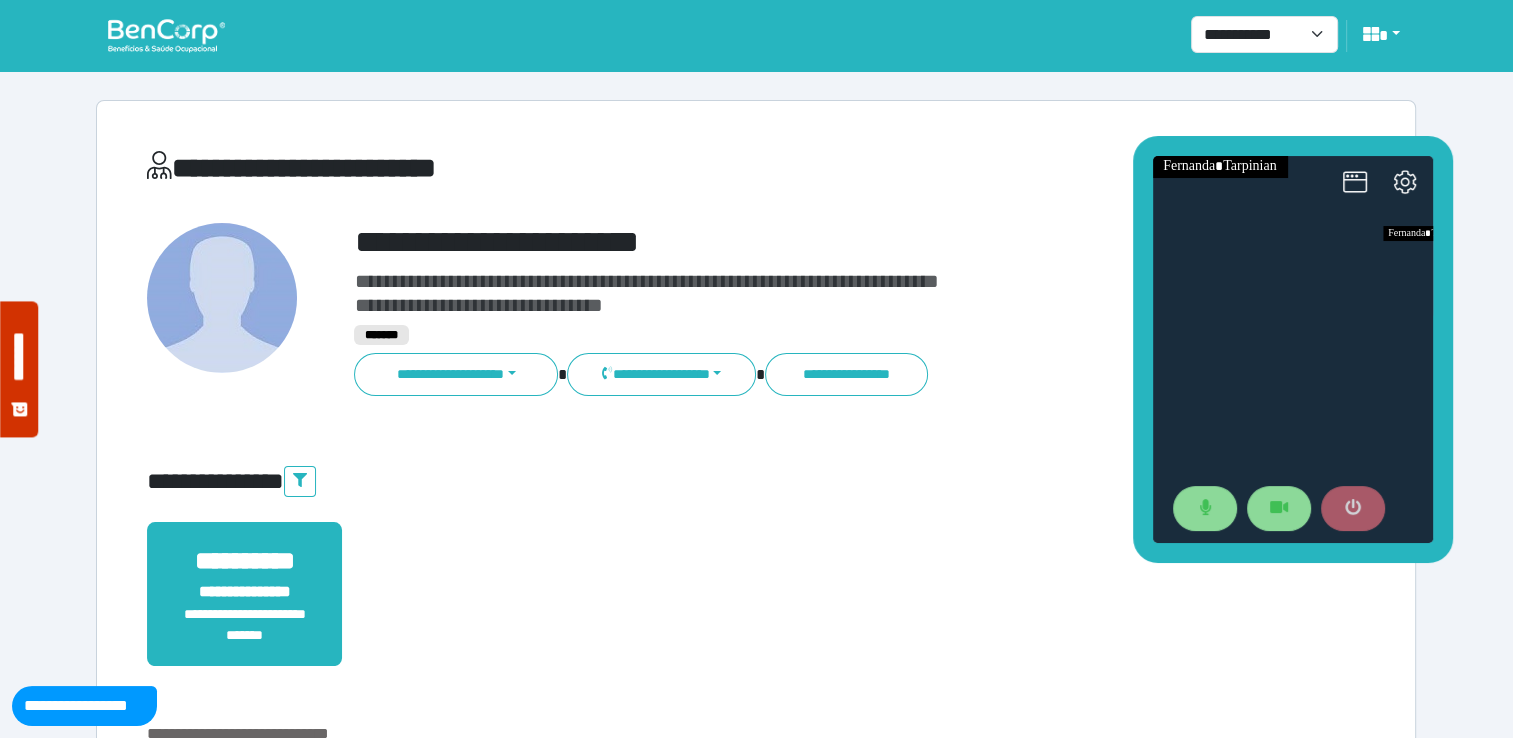 click 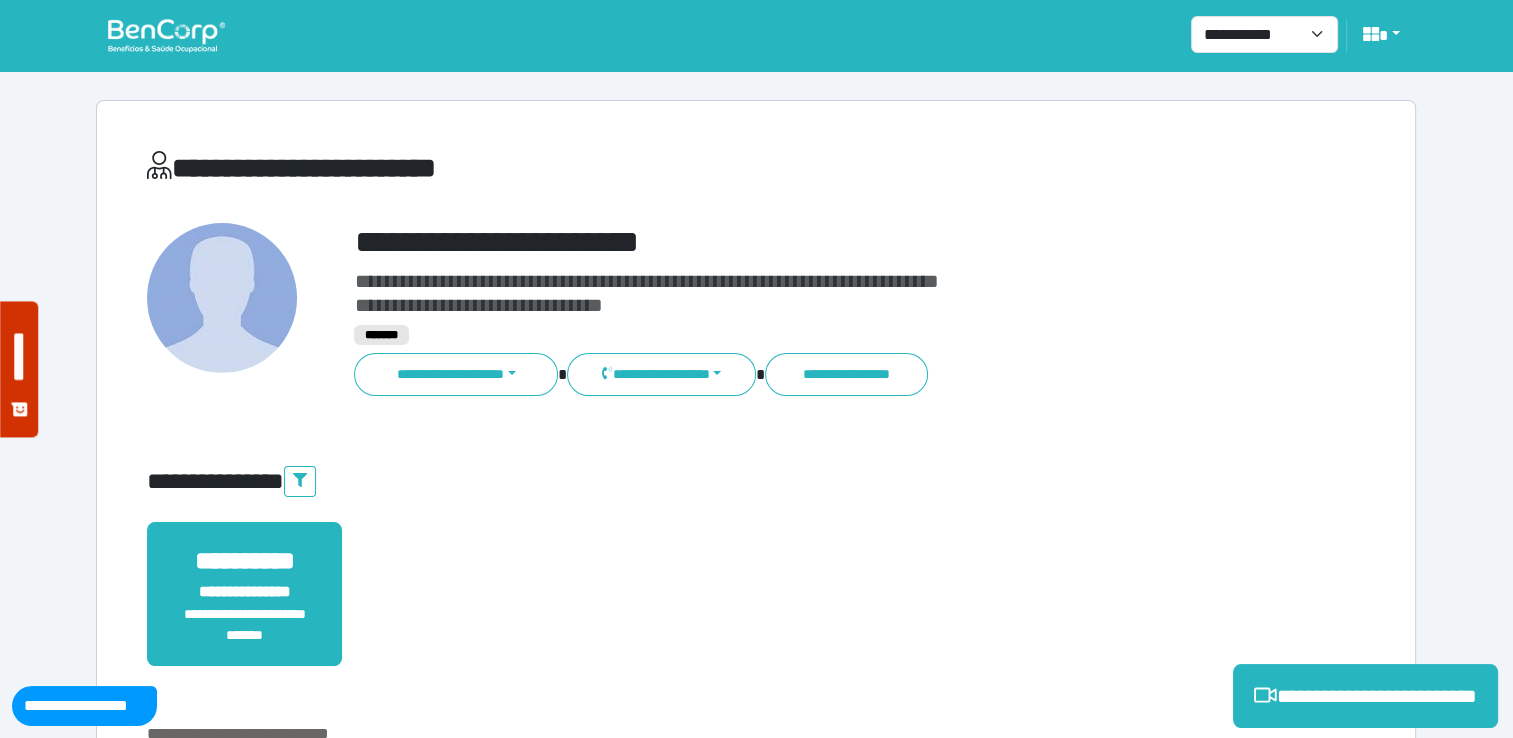 scroll, scrollTop: 200, scrollLeft: 0, axis: vertical 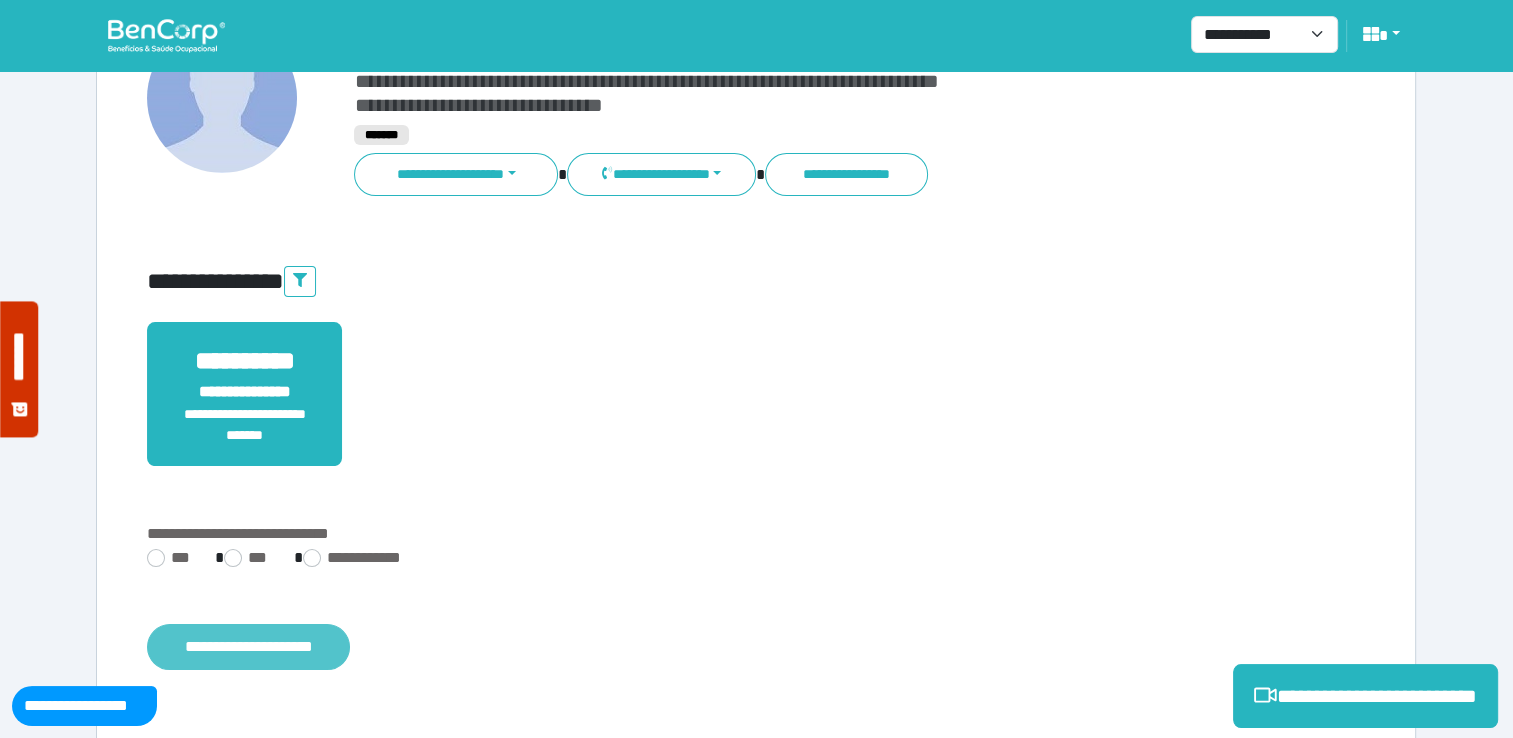 click on "**********" at bounding box center [248, 647] 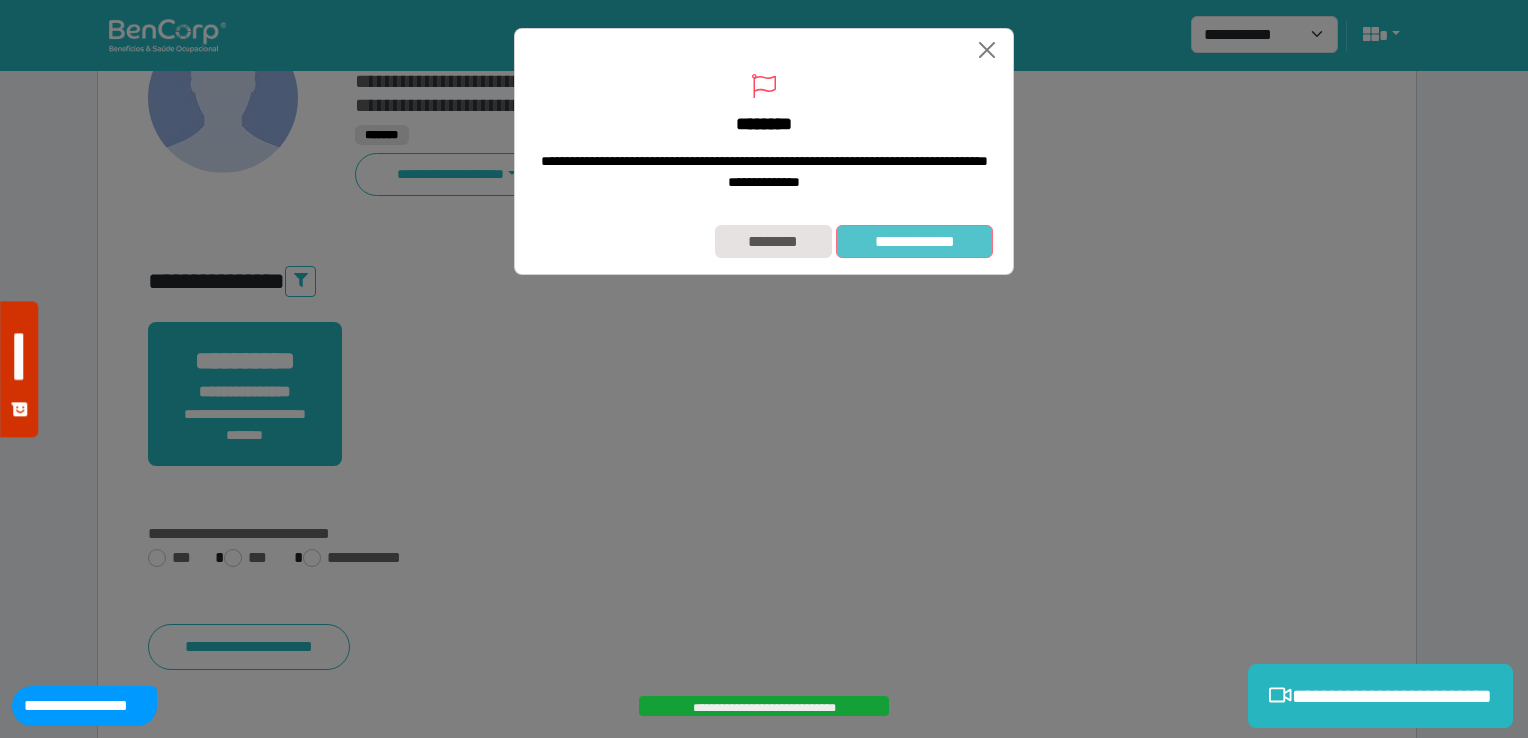click on "**********" at bounding box center (914, 242) 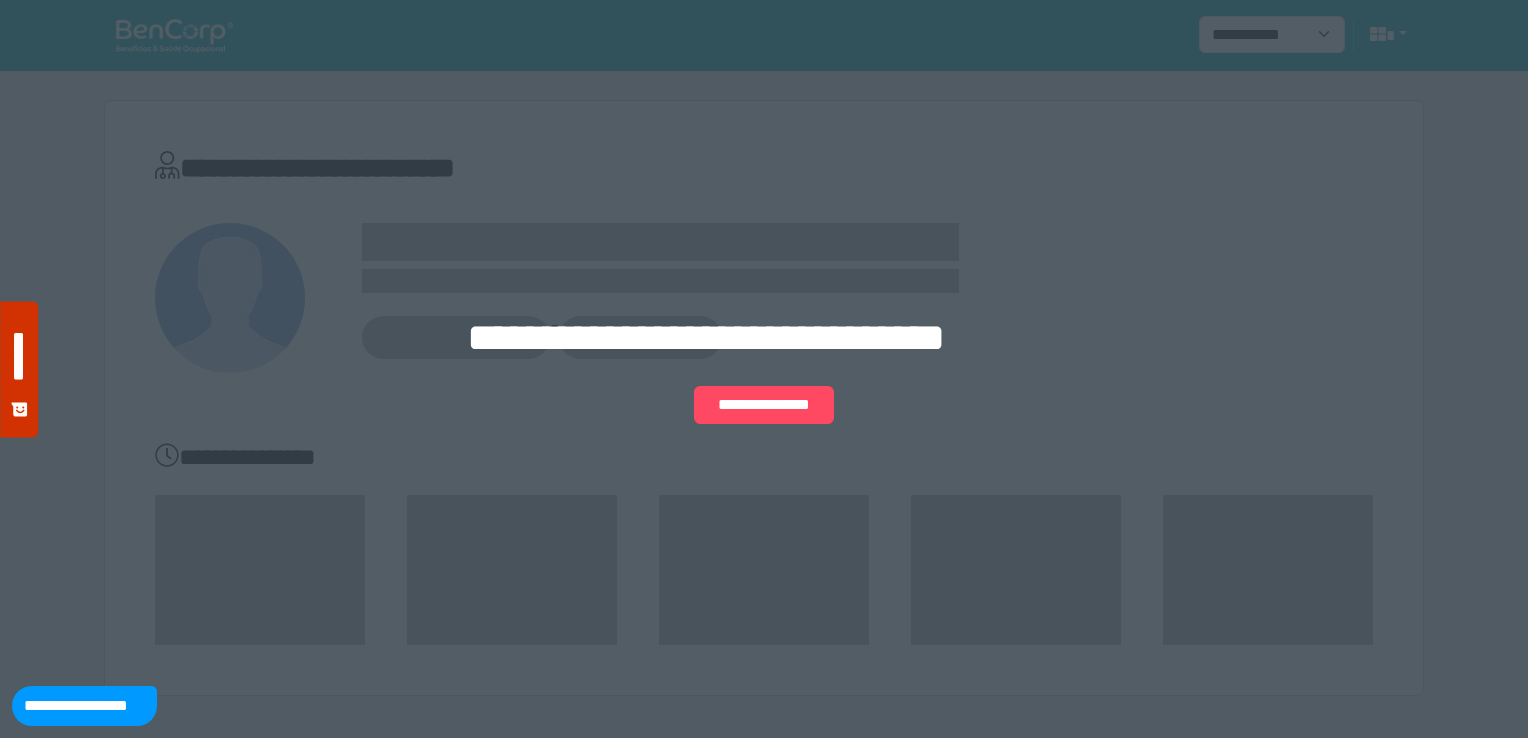 scroll, scrollTop: 0, scrollLeft: 0, axis: both 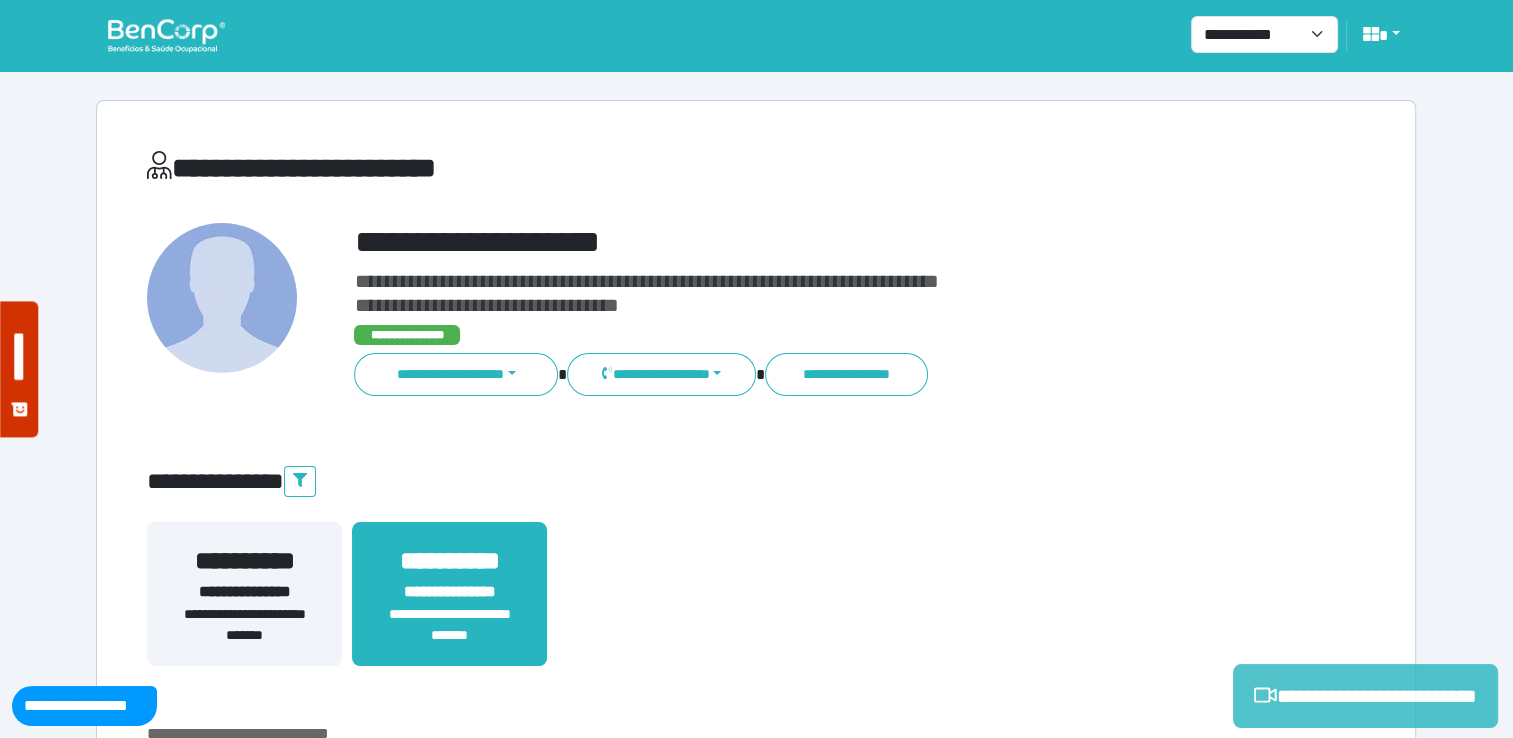 click on "**********" at bounding box center (1365, 696) 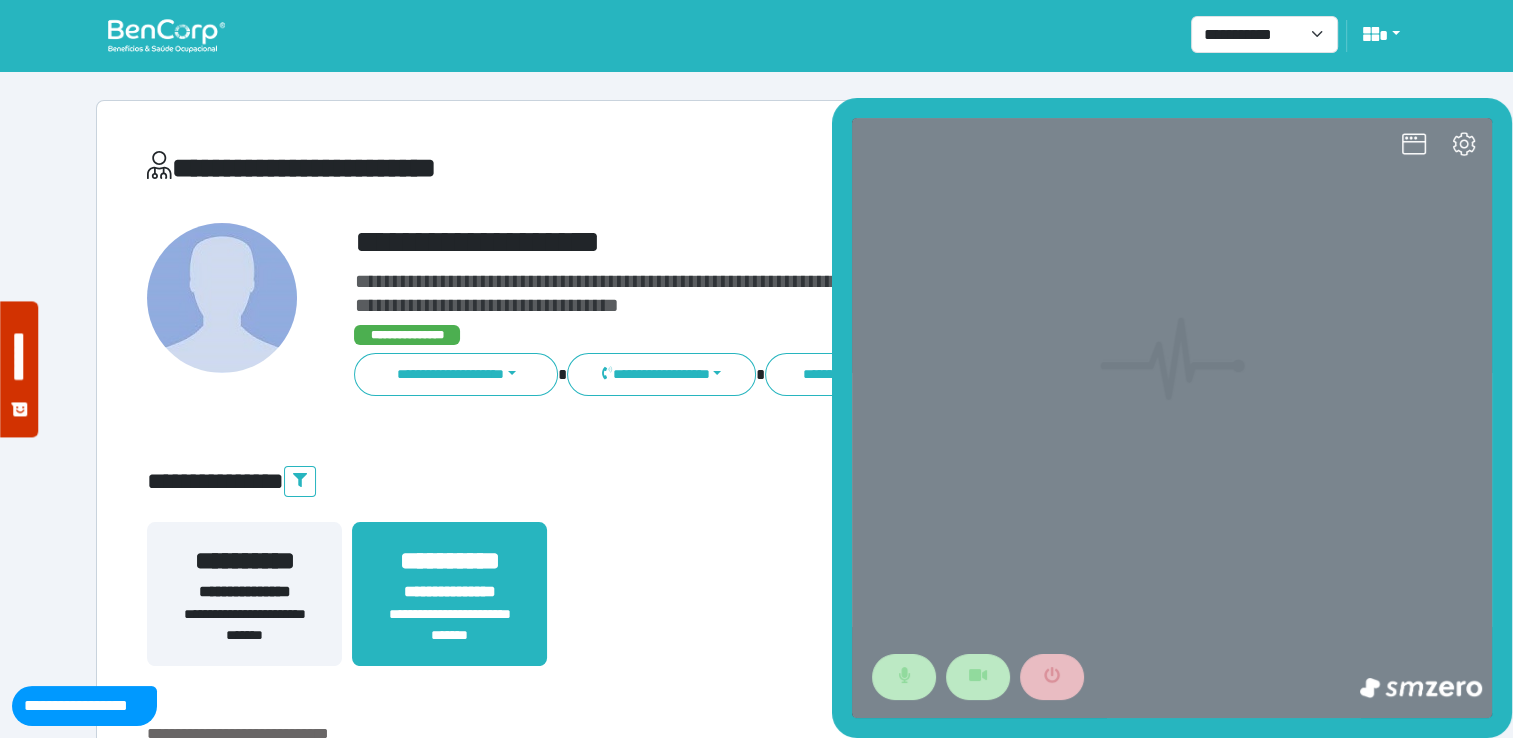 scroll, scrollTop: 0, scrollLeft: 0, axis: both 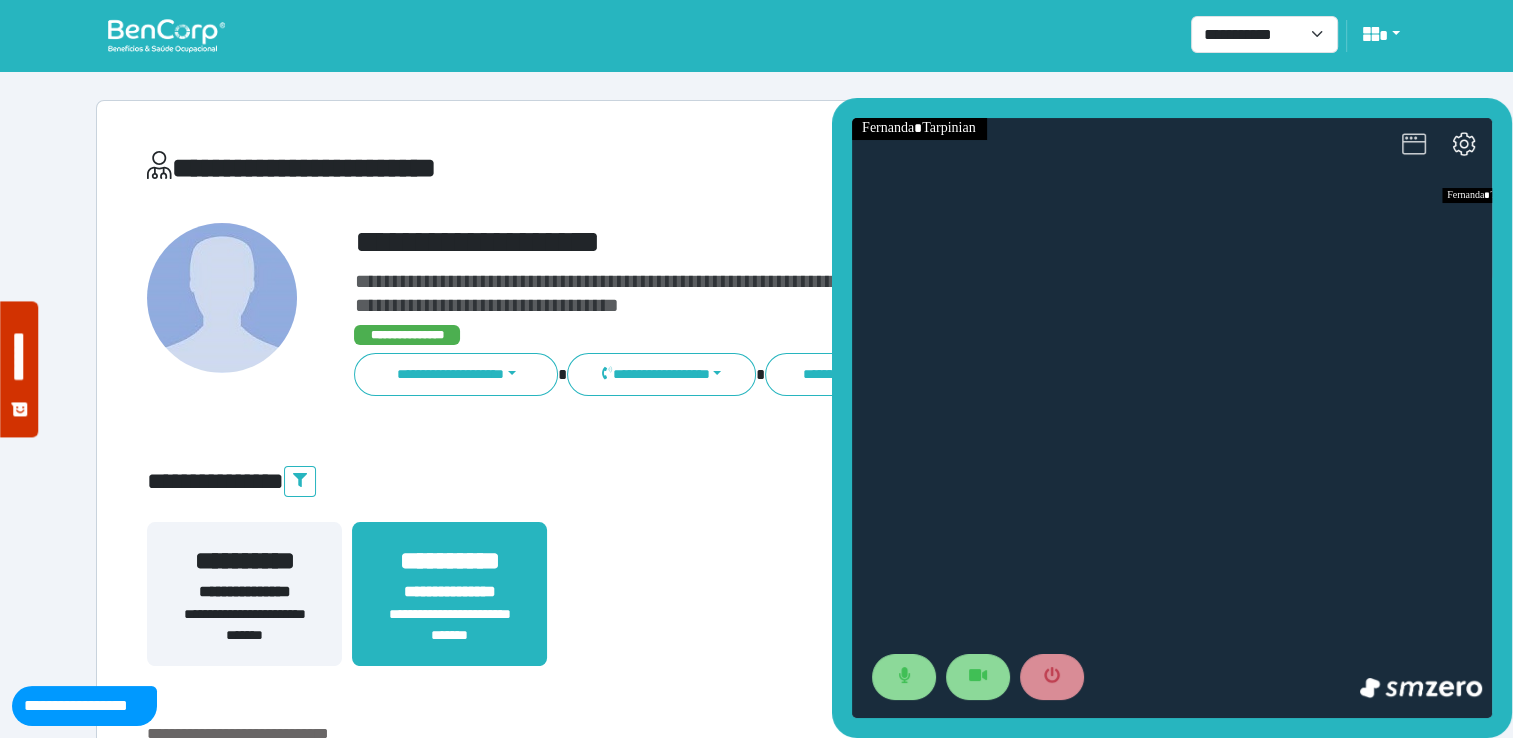 click 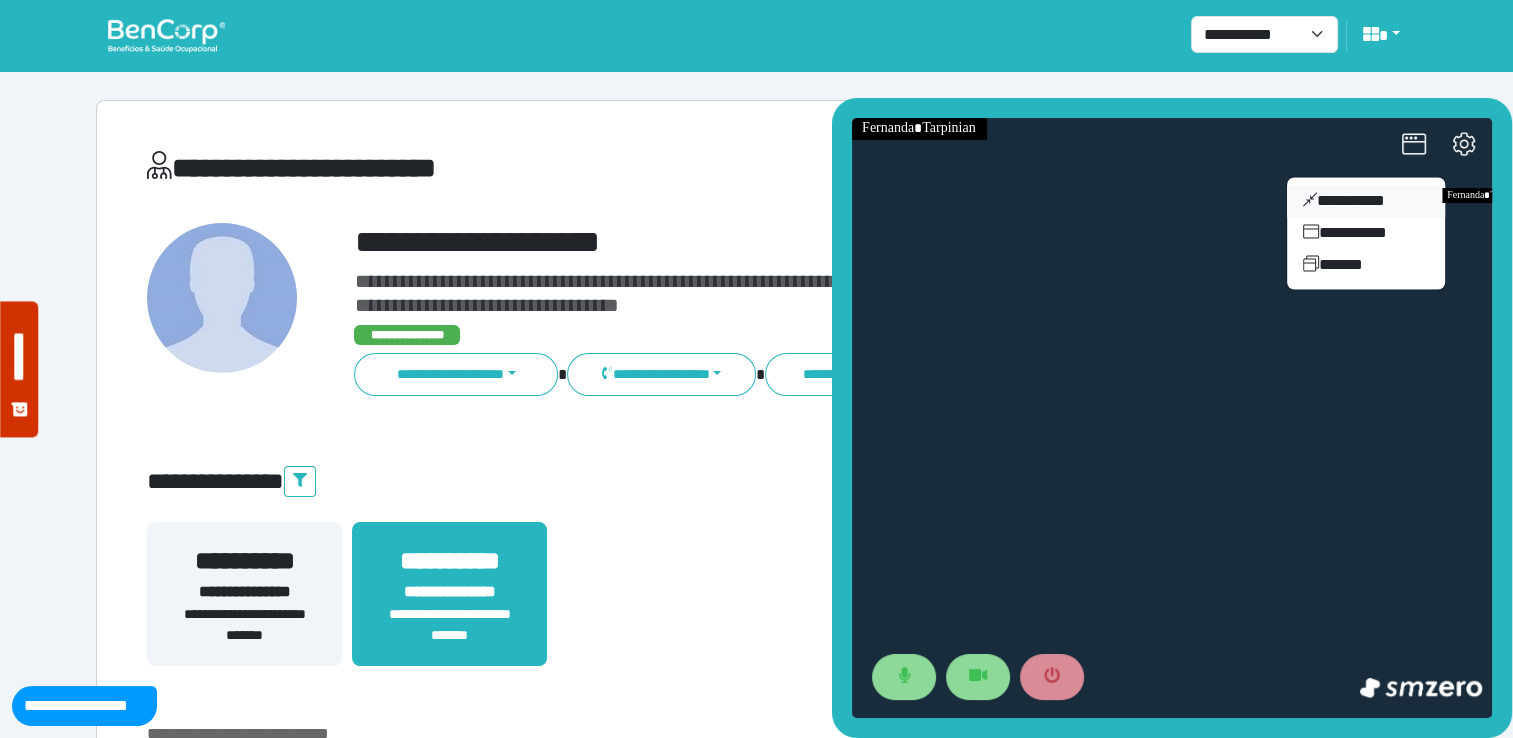 click on "**********" at bounding box center [1366, 201] 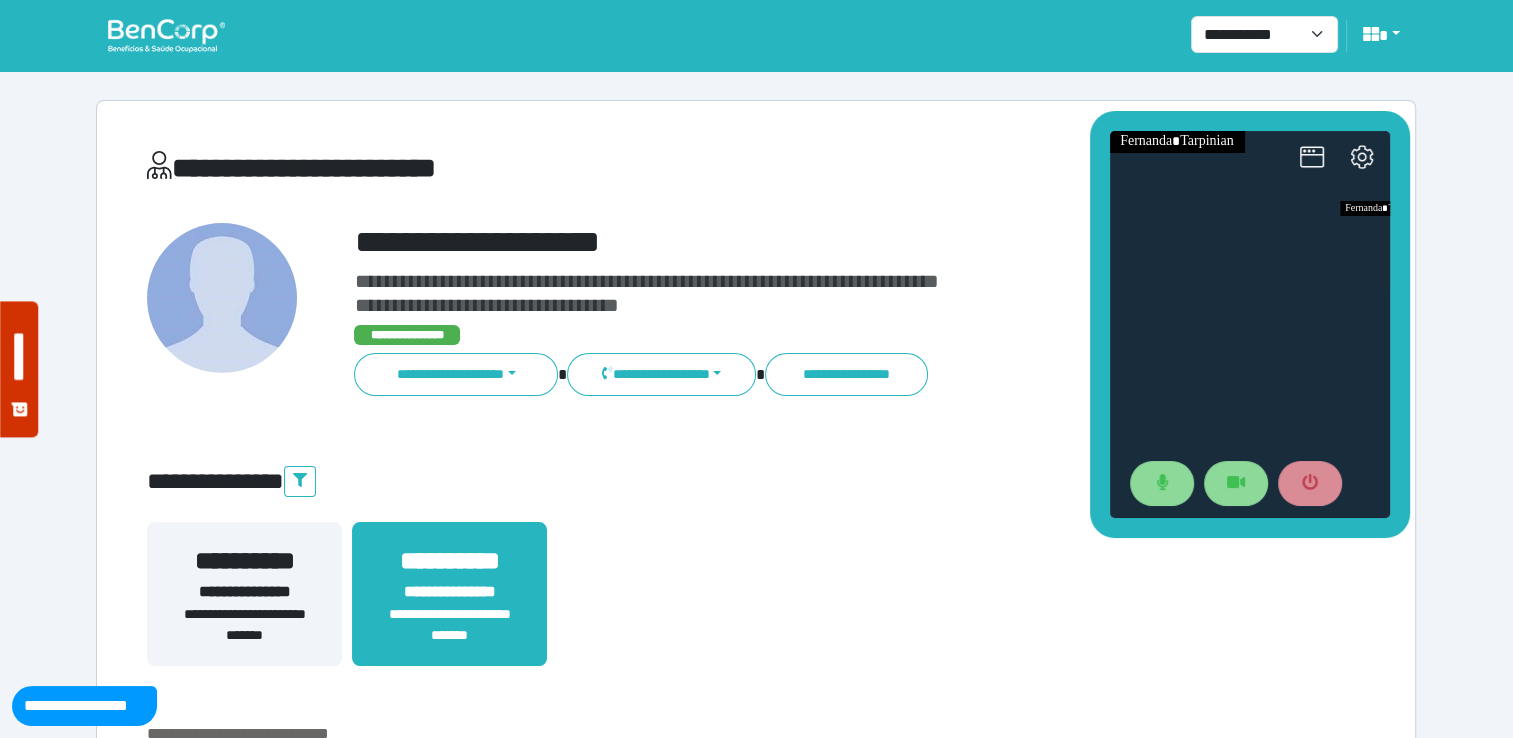 drag, startPoint x: 1426, startPoint y: 330, endPoint x: 1324, endPoint y: 130, distance: 224.50835 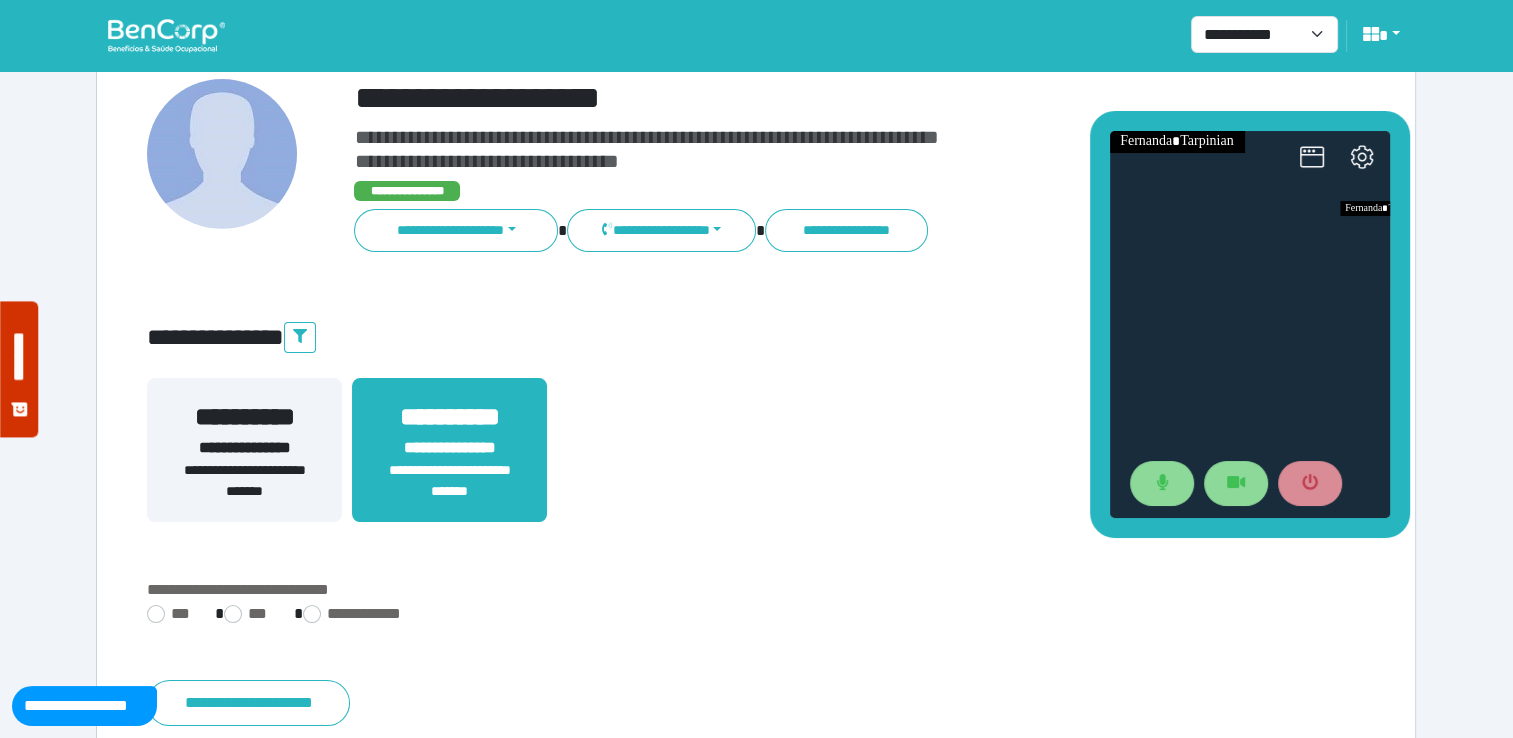 scroll, scrollTop: 0, scrollLeft: 0, axis: both 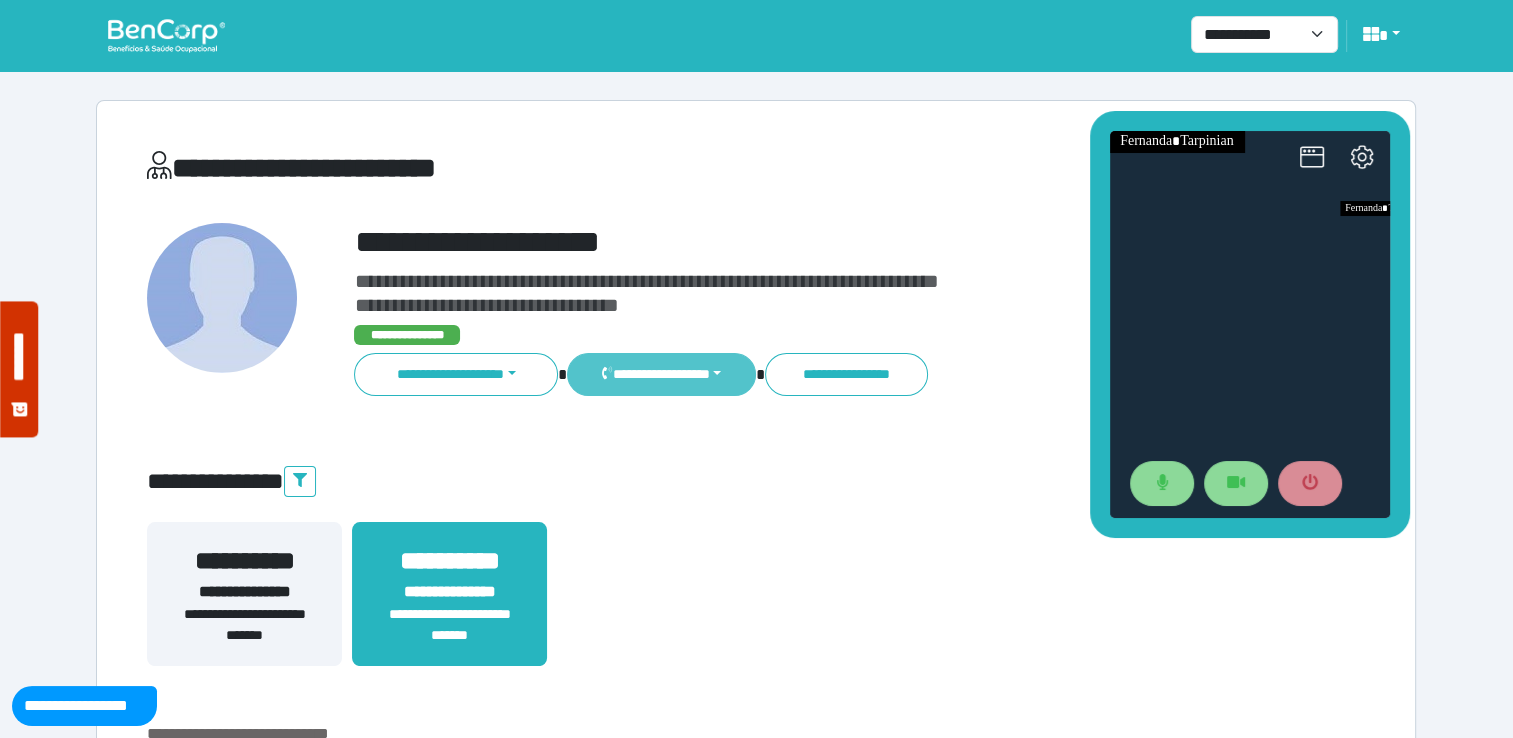 click on "**********" at bounding box center (661, 374) 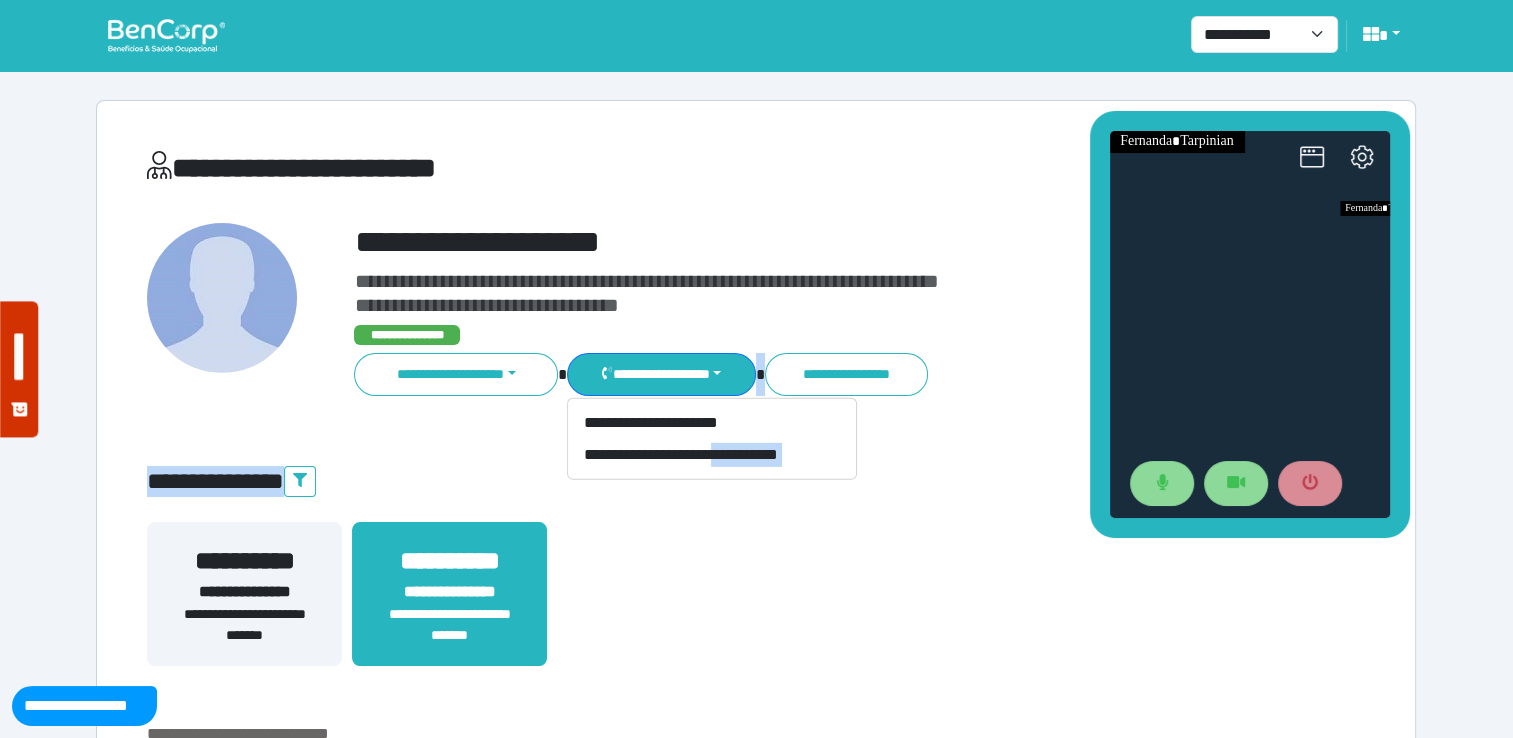 drag, startPoint x: 868, startPoint y: 459, endPoint x: 733, endPoint y: 474, distance: 135.83078 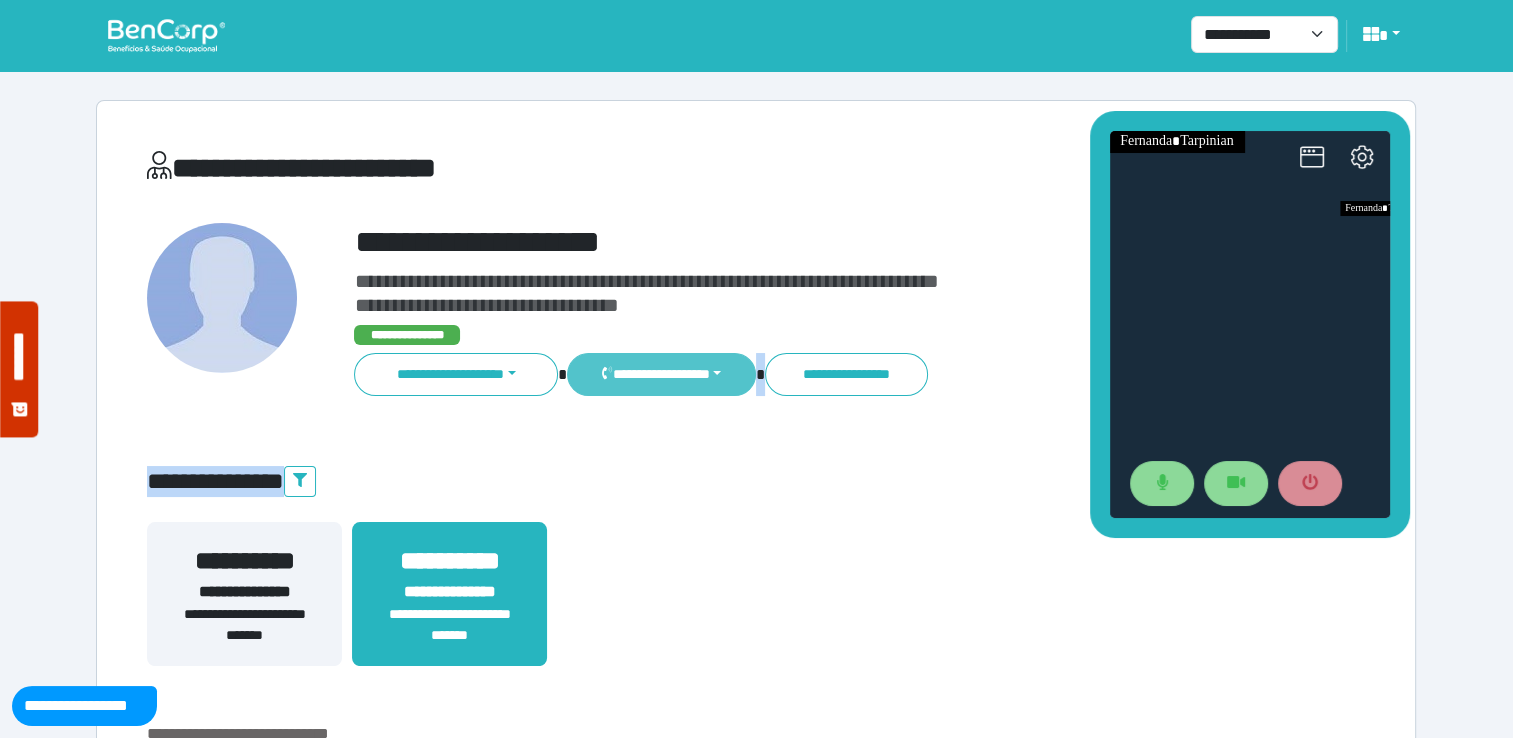 drag, startPoint x: 733, startPoint y: 474, endPoint x: 731, endPoint y: 376, distance: 98.02041 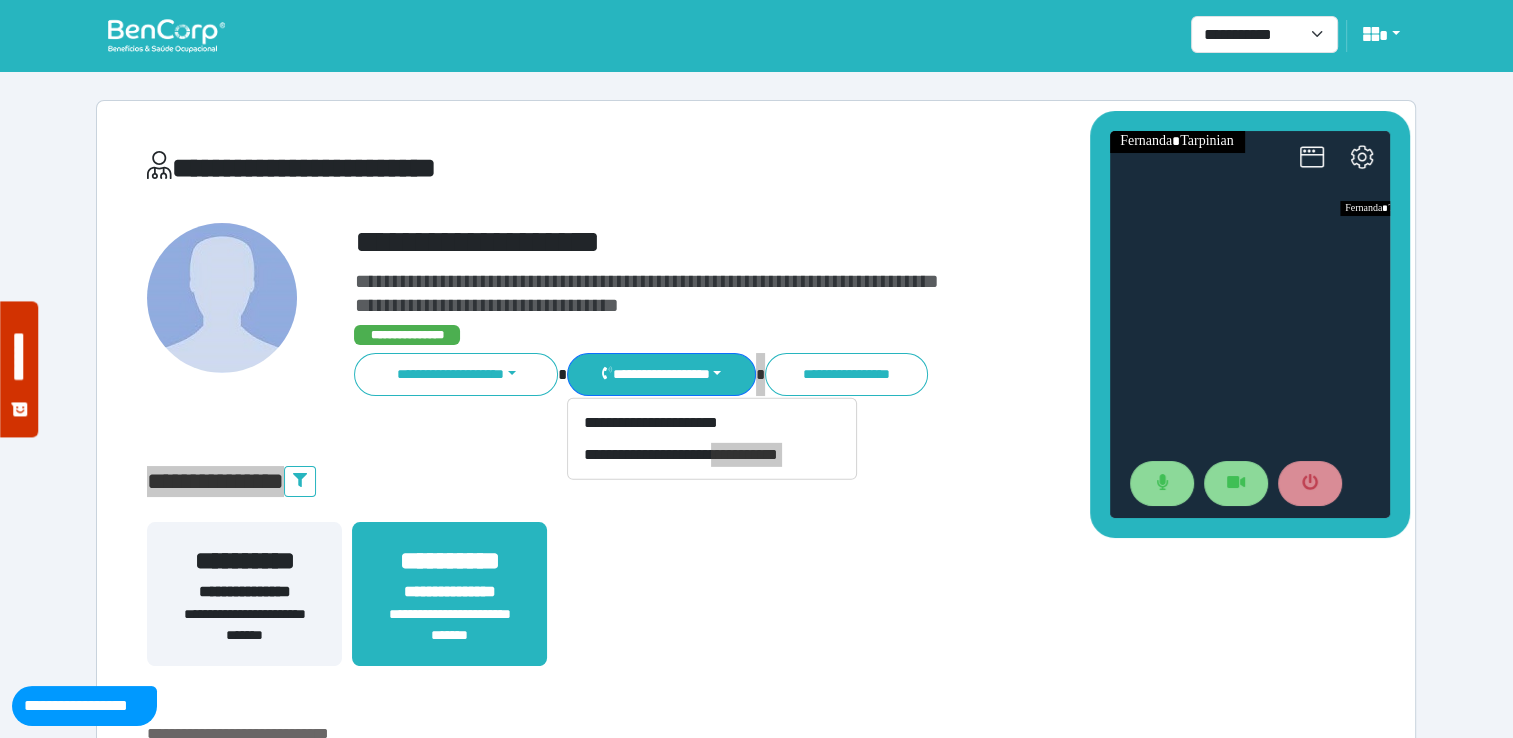 click at bounding box center [1249, 324] 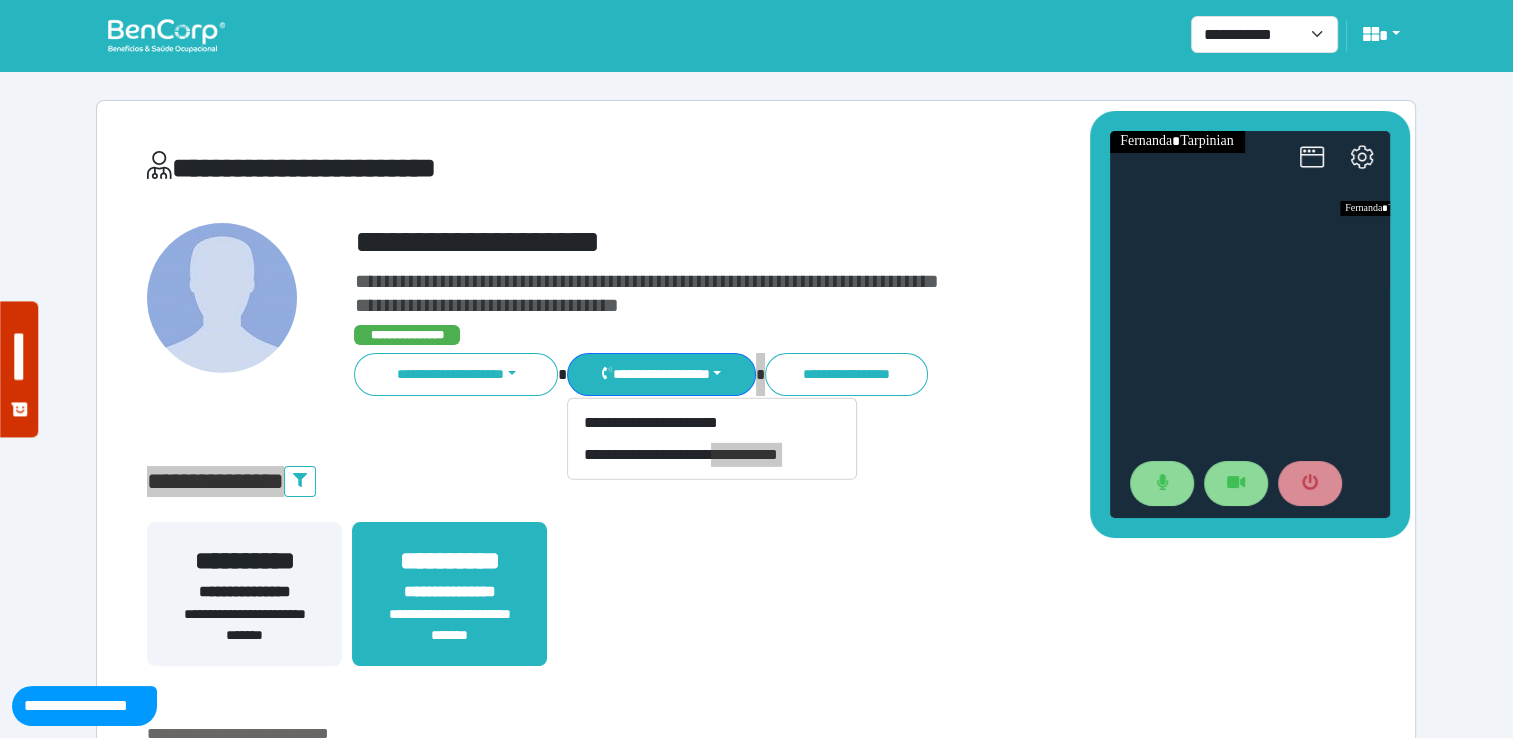click at bounding box center [1249, 324] 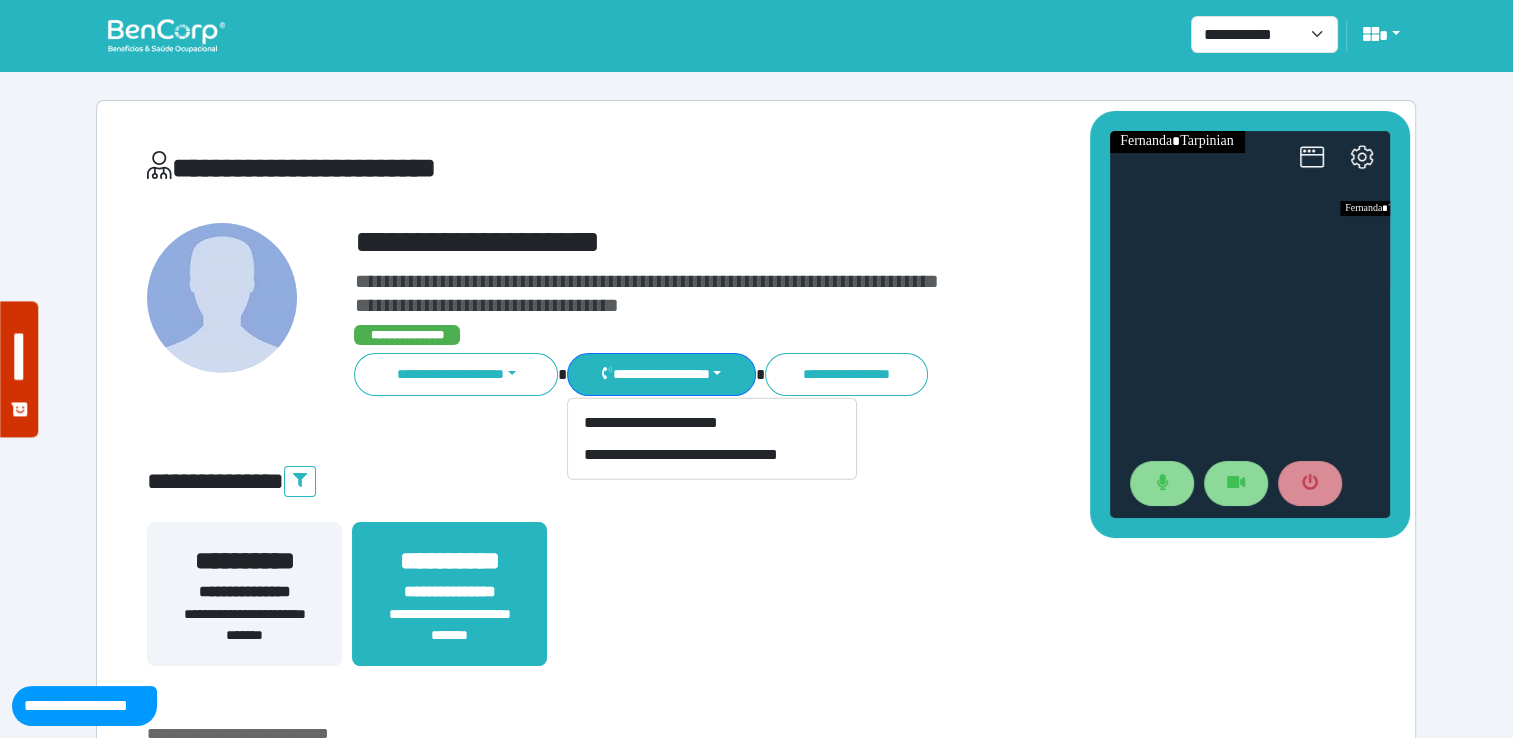 click on "**********" at bounding box center [756, 585] 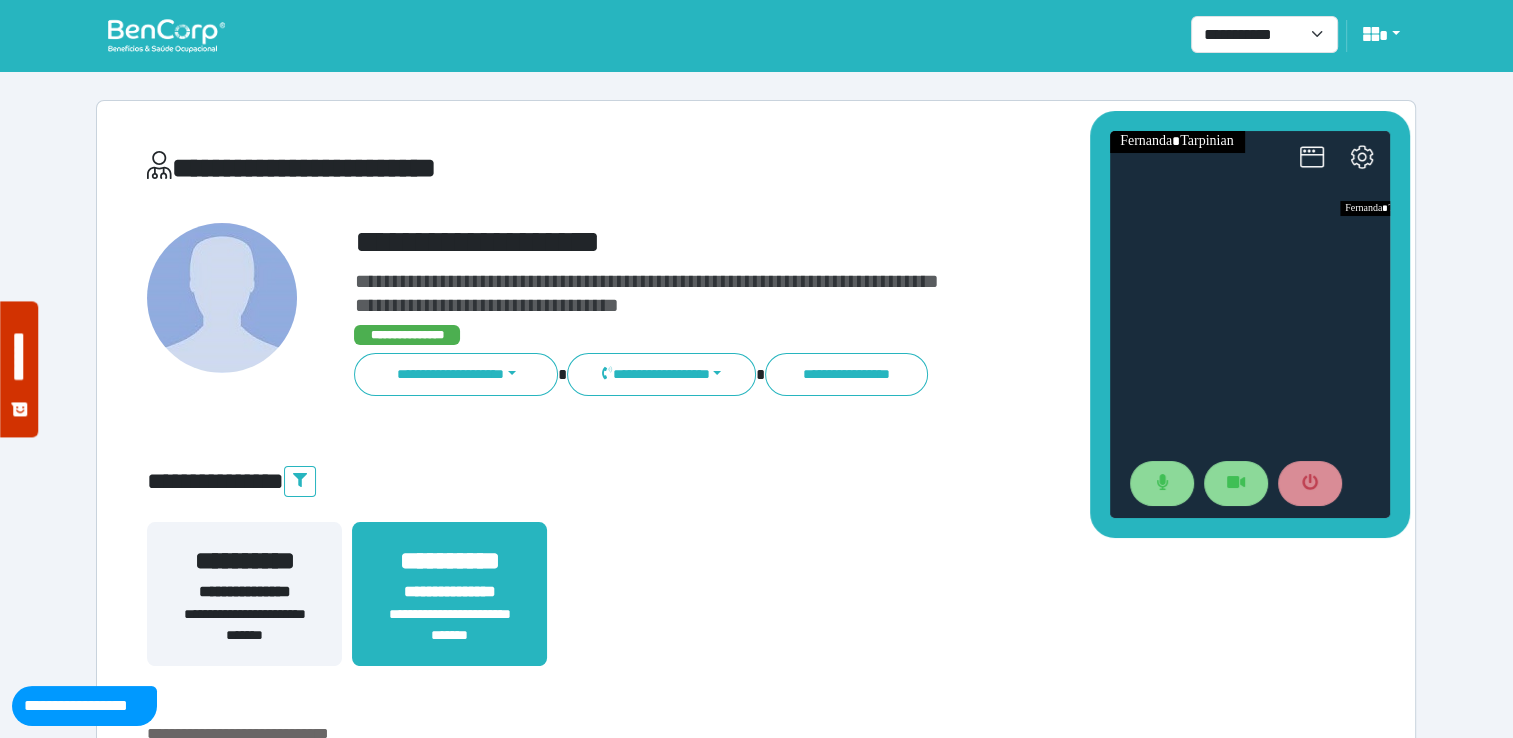 click at bounding box center (1250, 324) 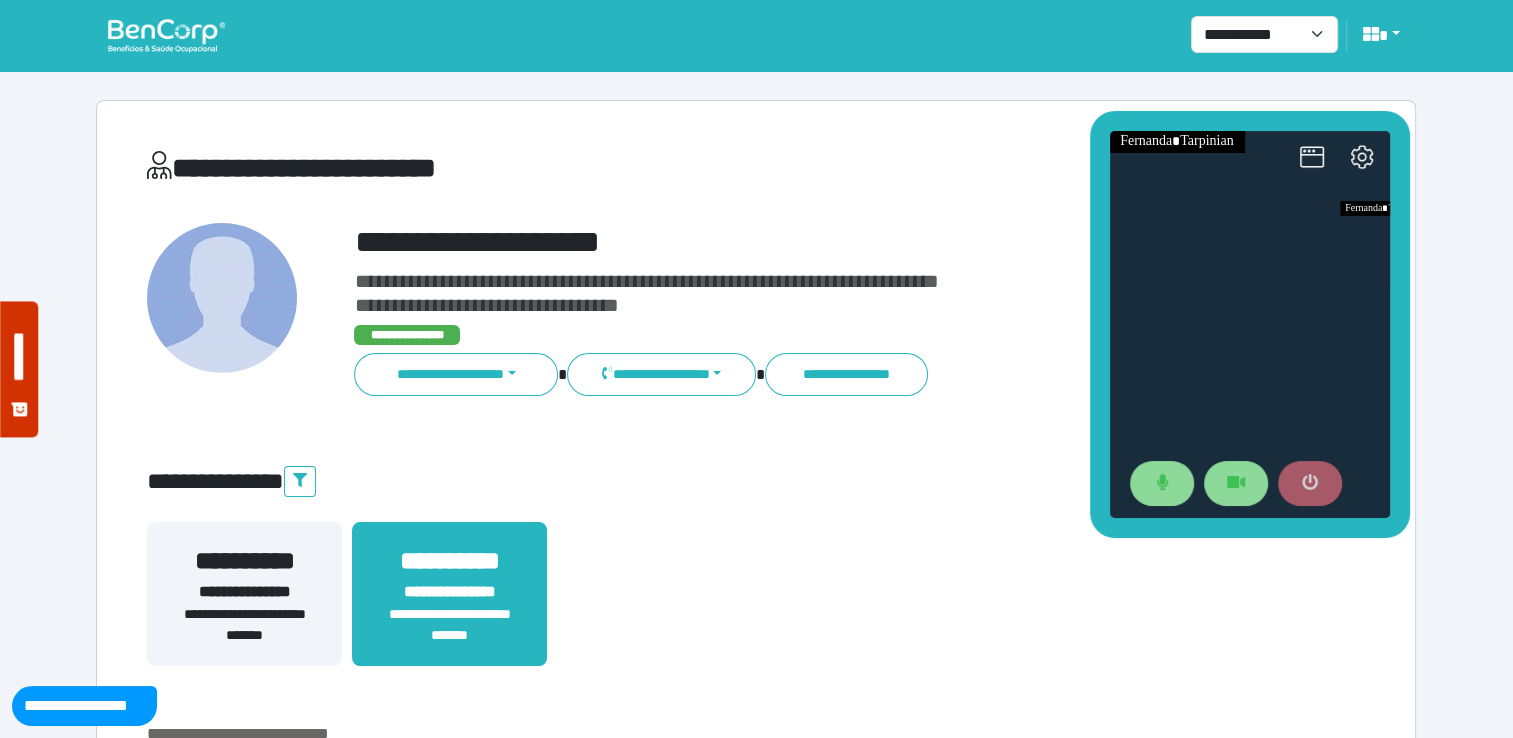 click at bounding box center (1309, 484) 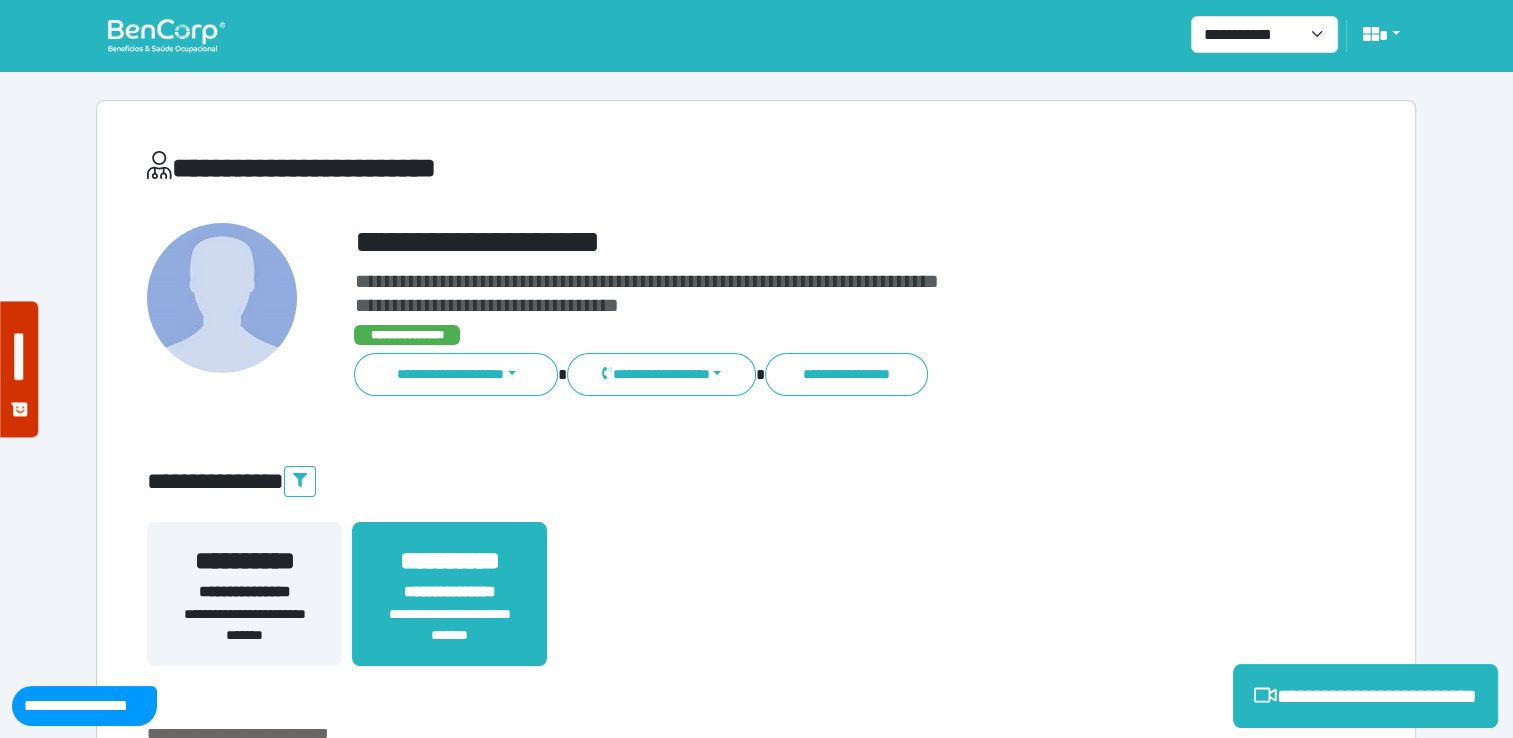 click on "**********" at bounding box center (756, 585) 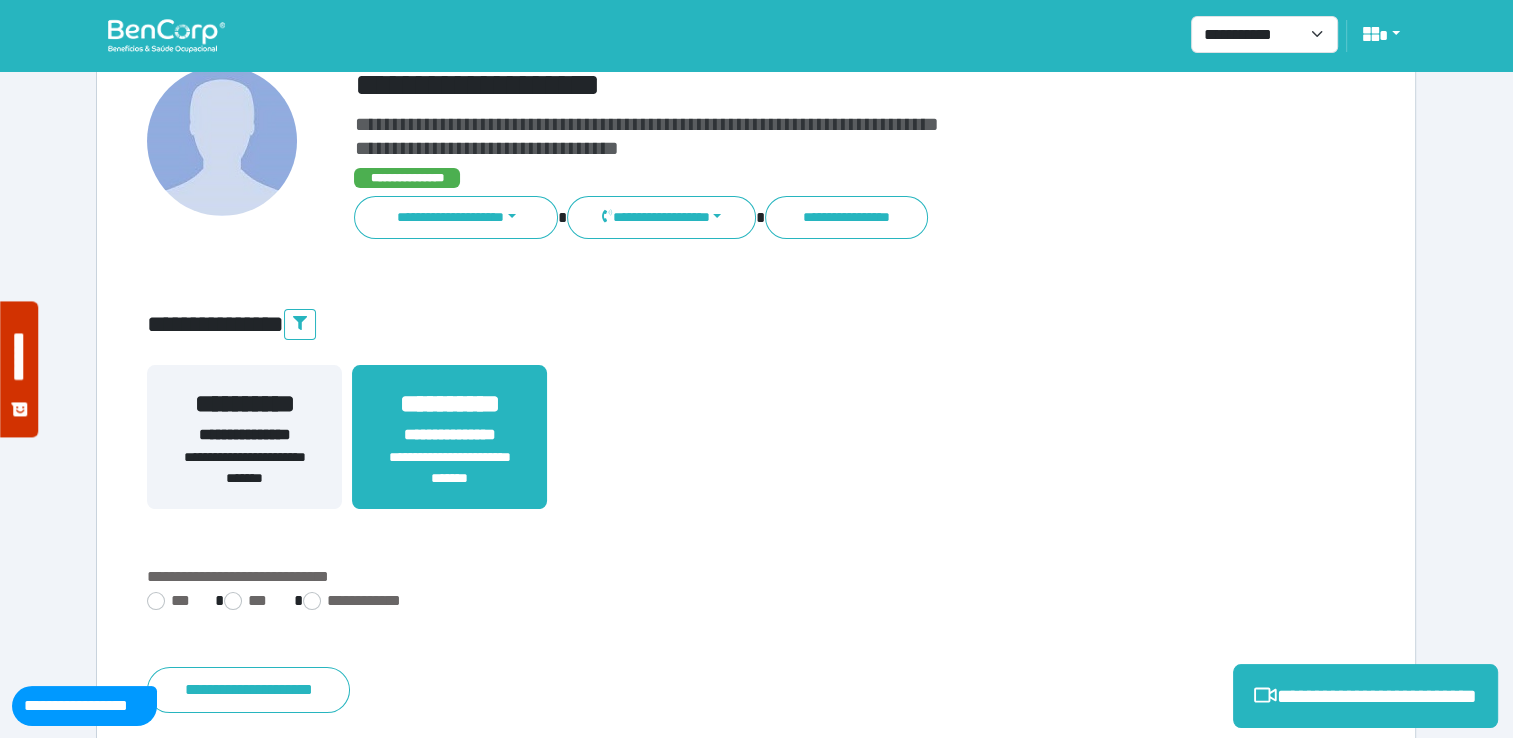 scroll, scrollTop: 352, scrollLeft: 0, axis: vertical 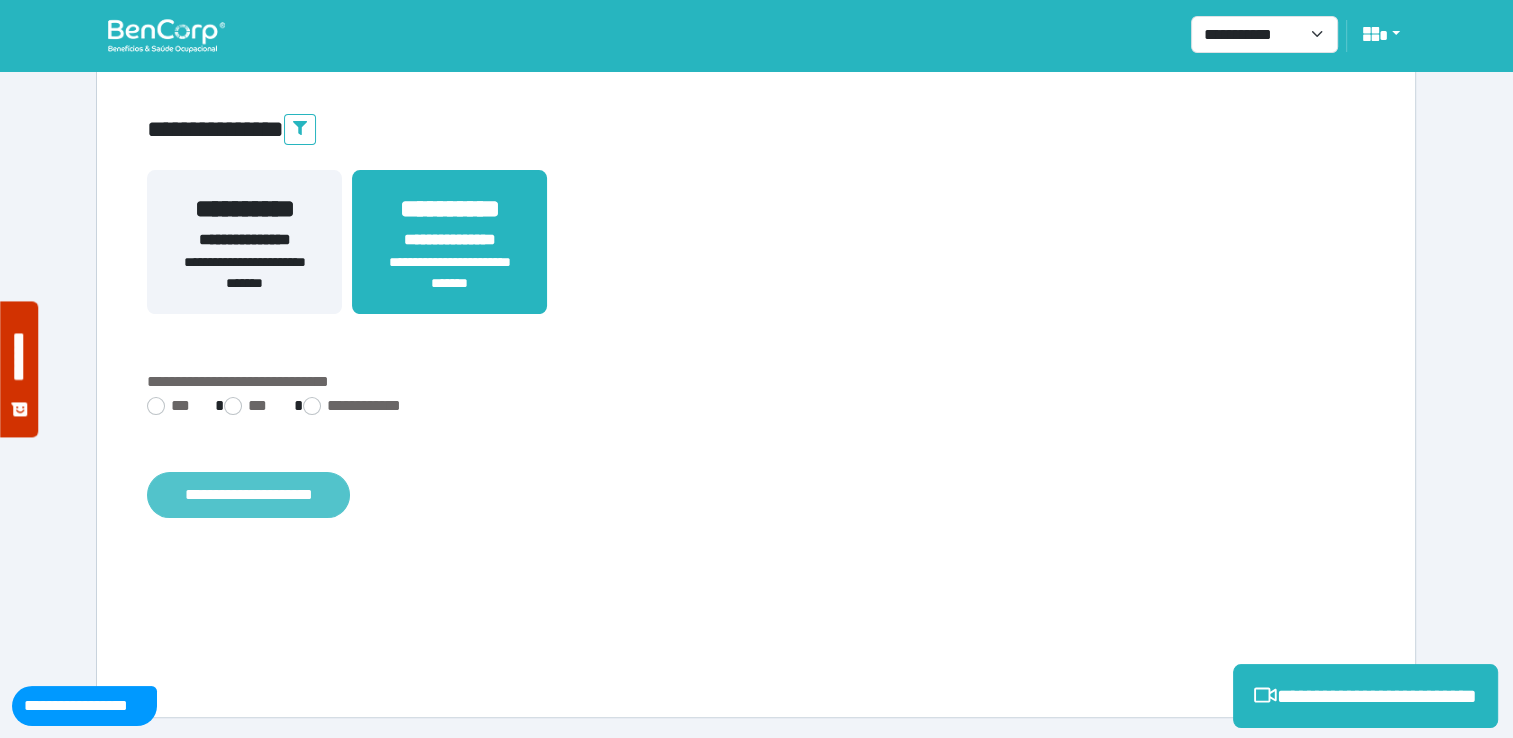 click on "**********" at bounding box center (248, 495) 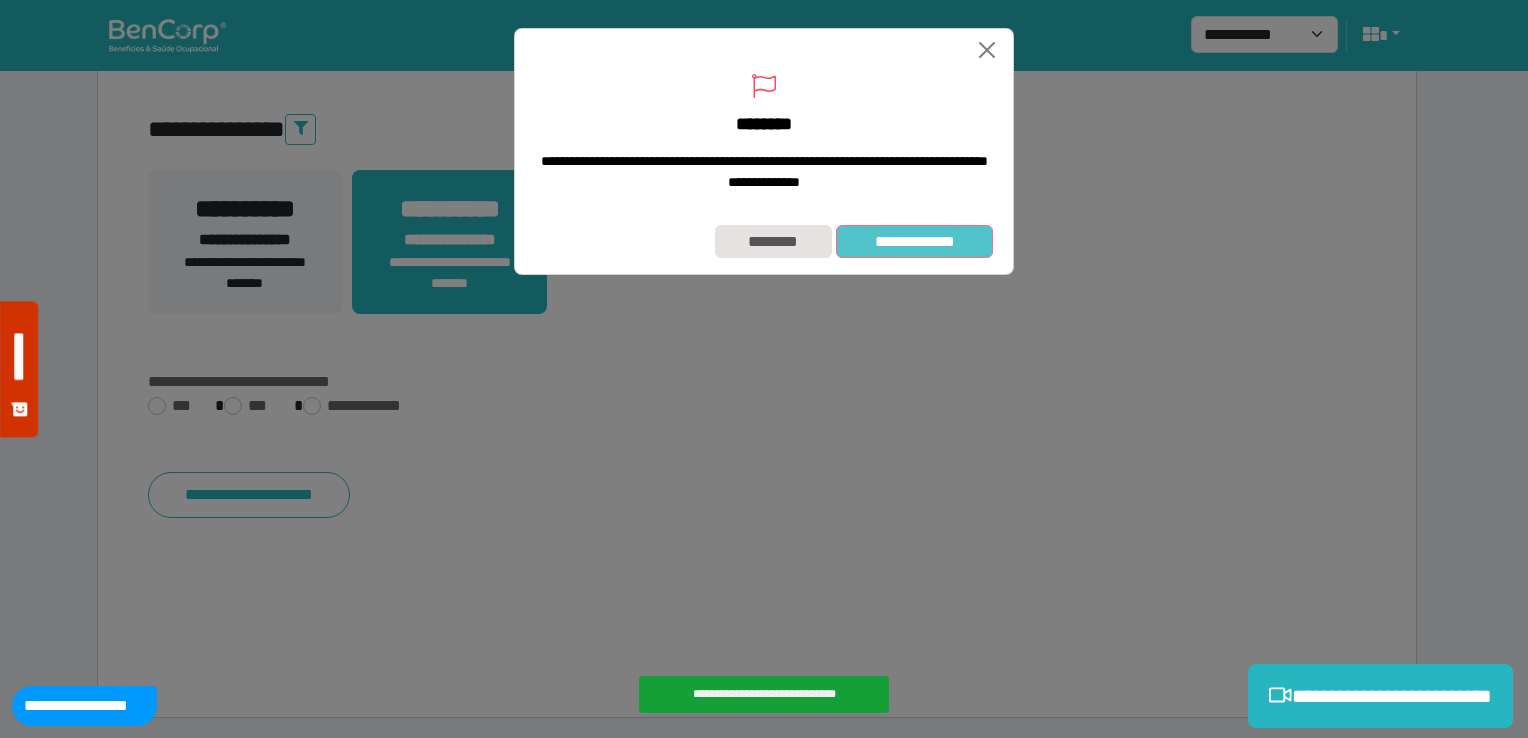 click on "**********" at bounding box center [914, 242] 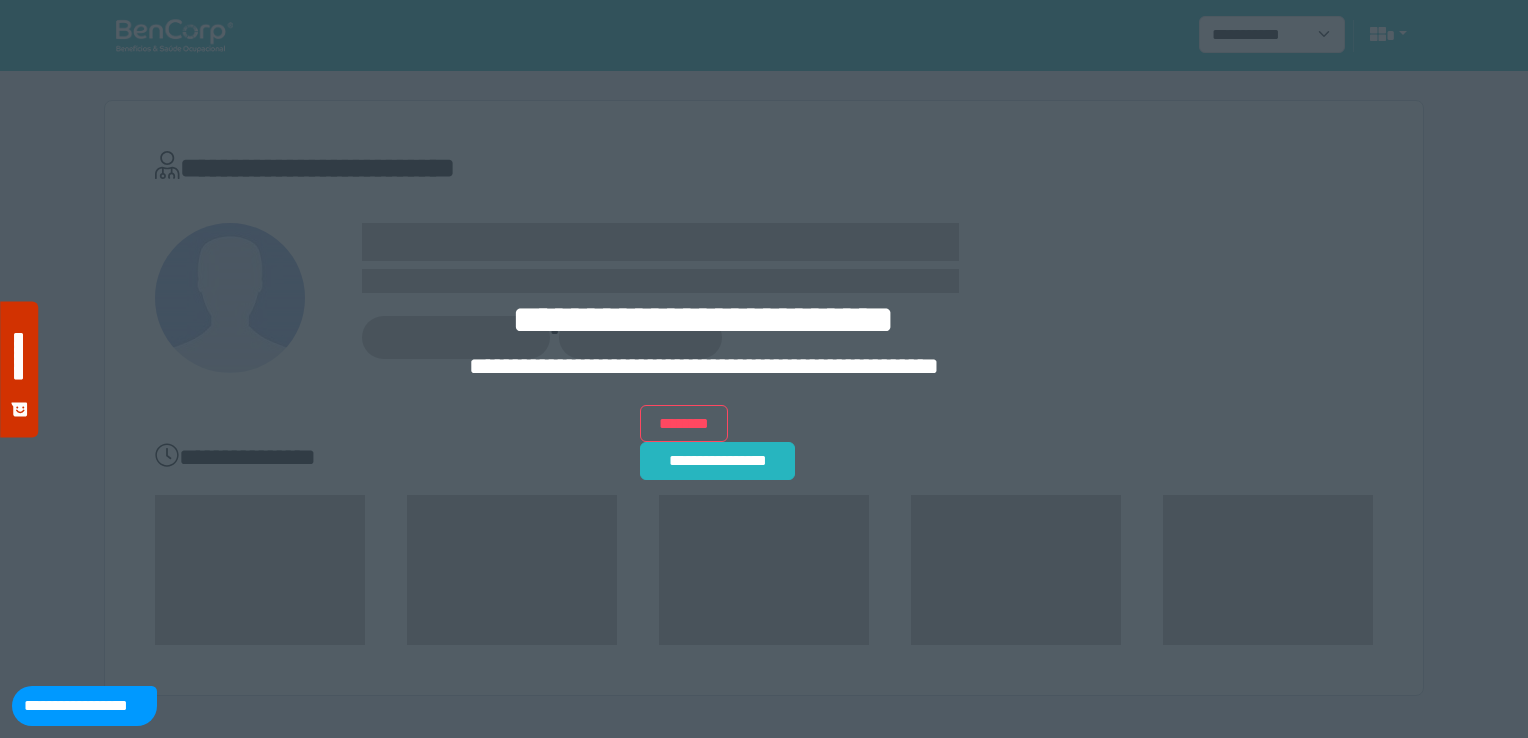 scroll, scrollTop: 0, scrollLeft: 0, axis: both 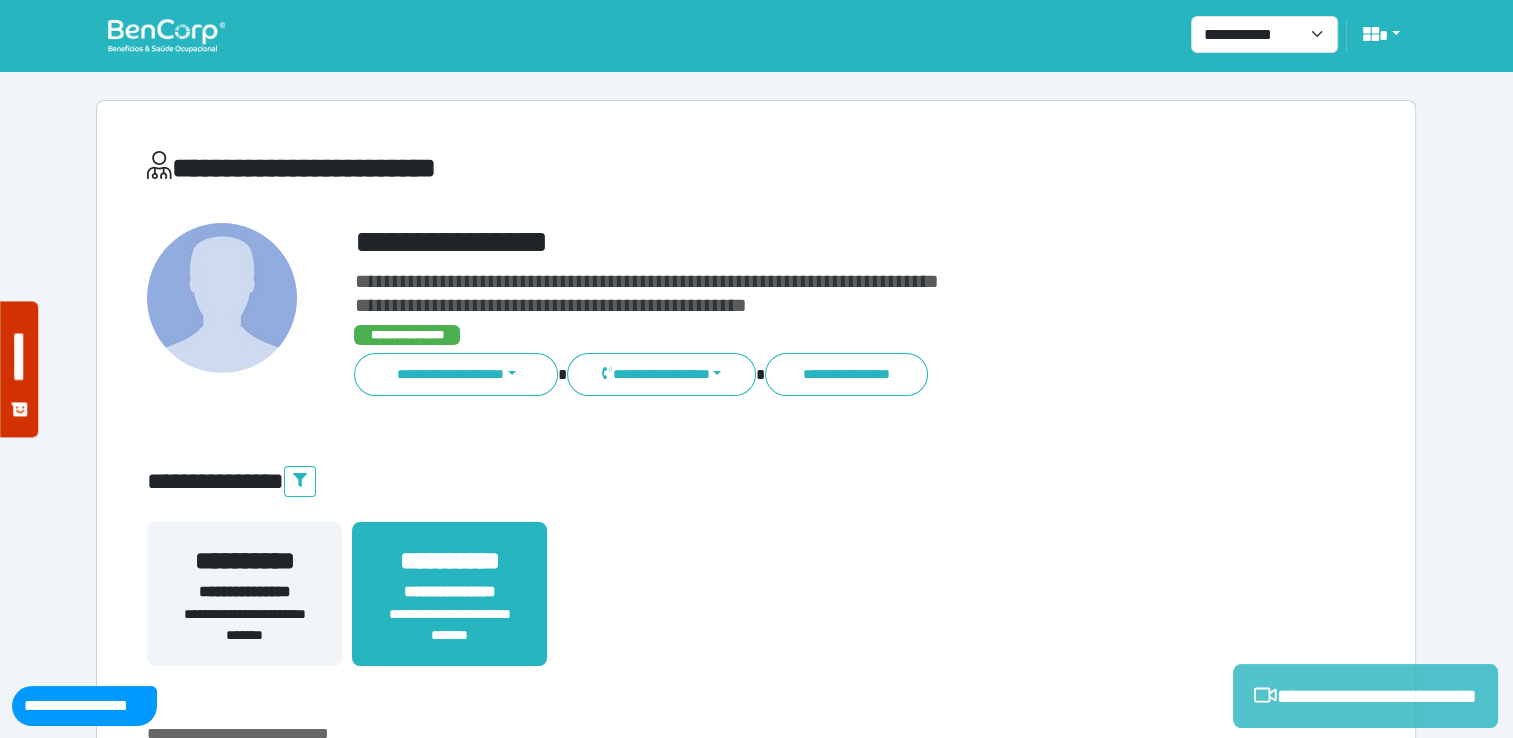 click on "**********" at bounding box center [1365, 696] 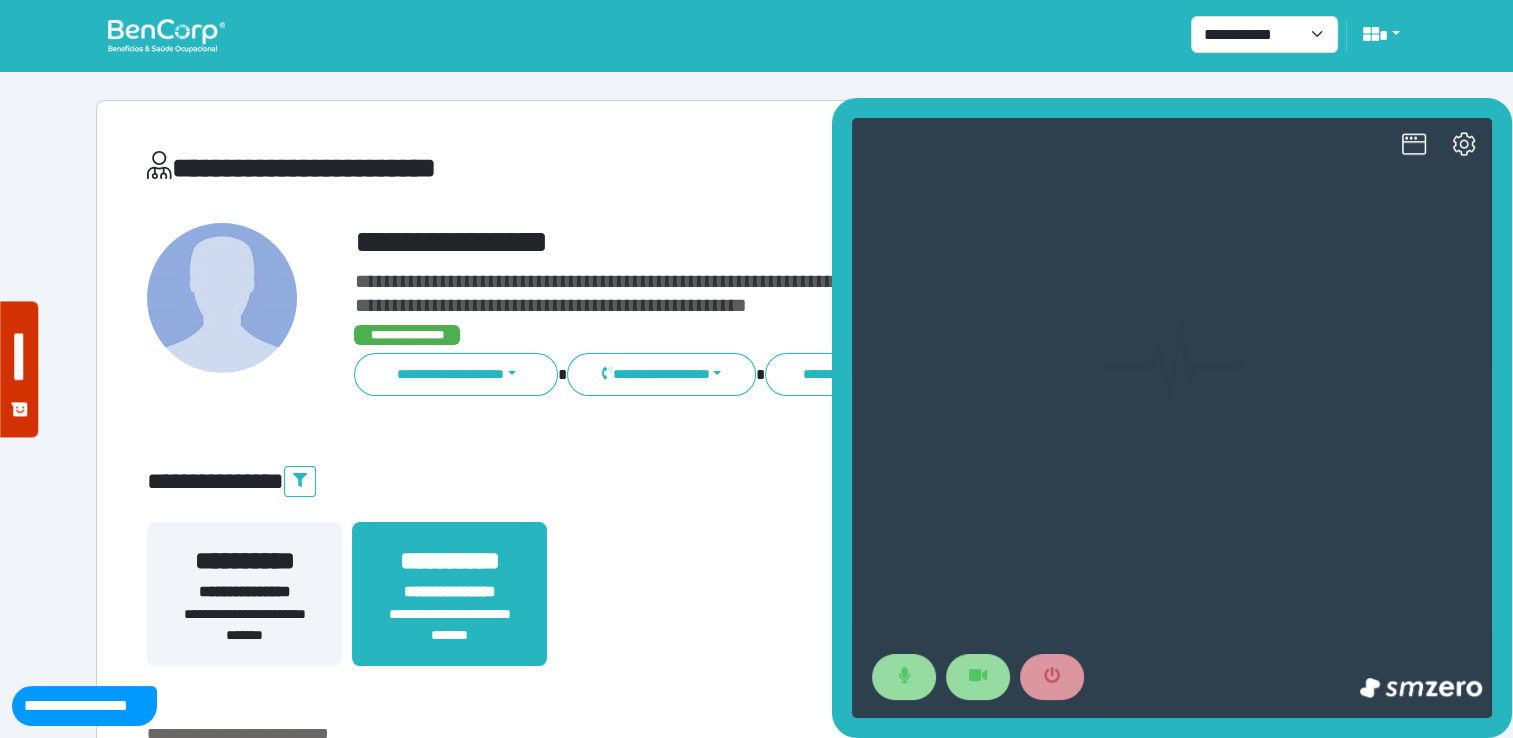scroll, scrollTop: 0, scrollLeft: 0, axis: both 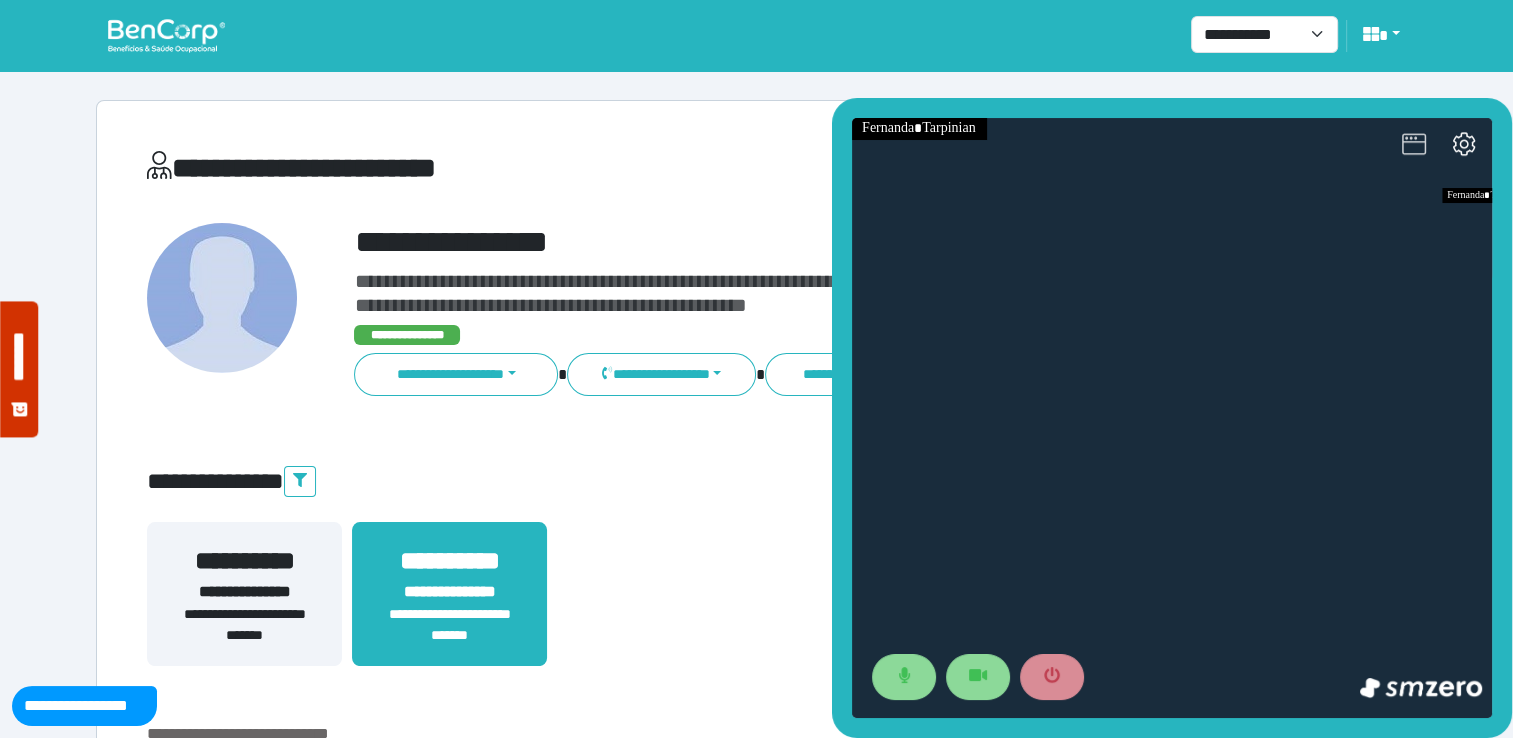 click 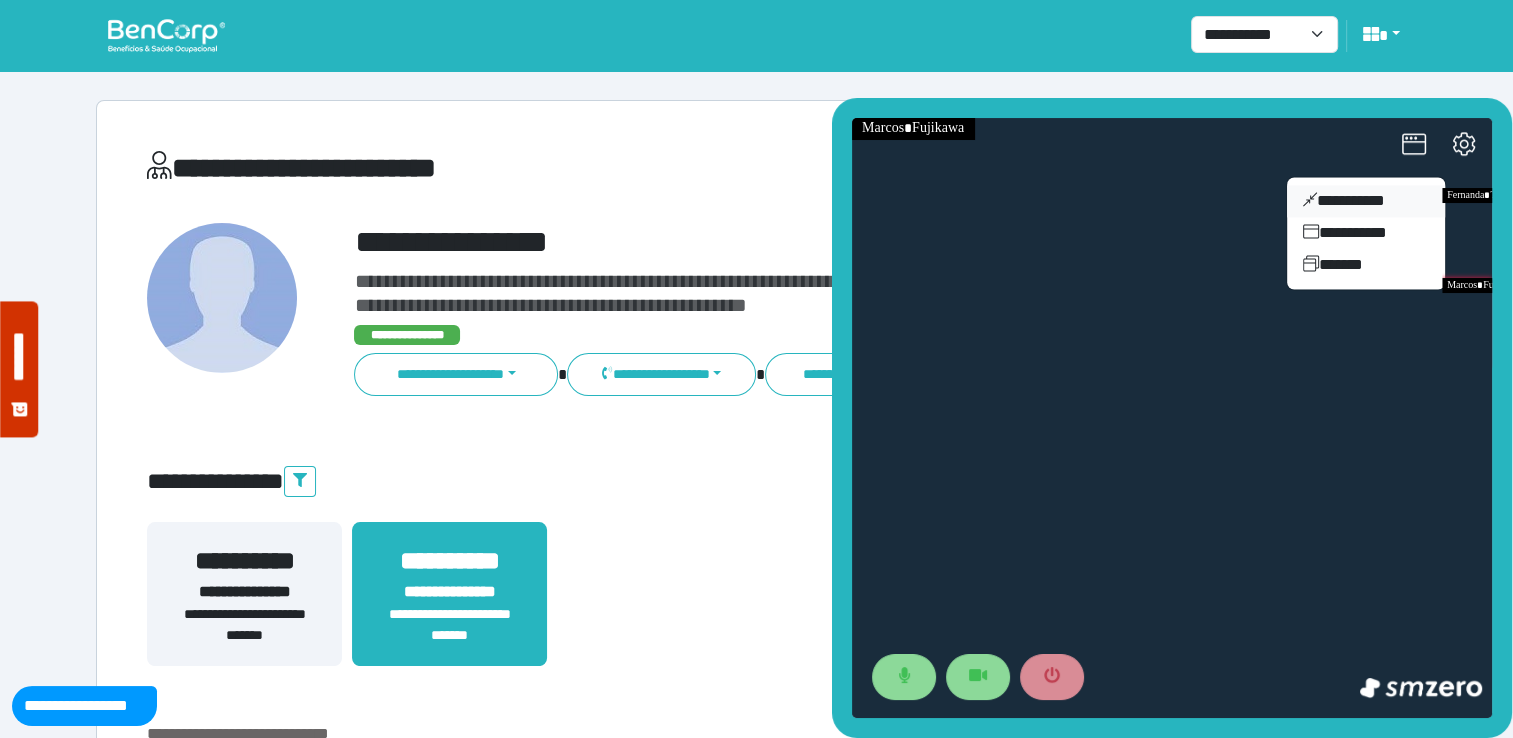 click on "**********" at bounding box center [1366, 201] 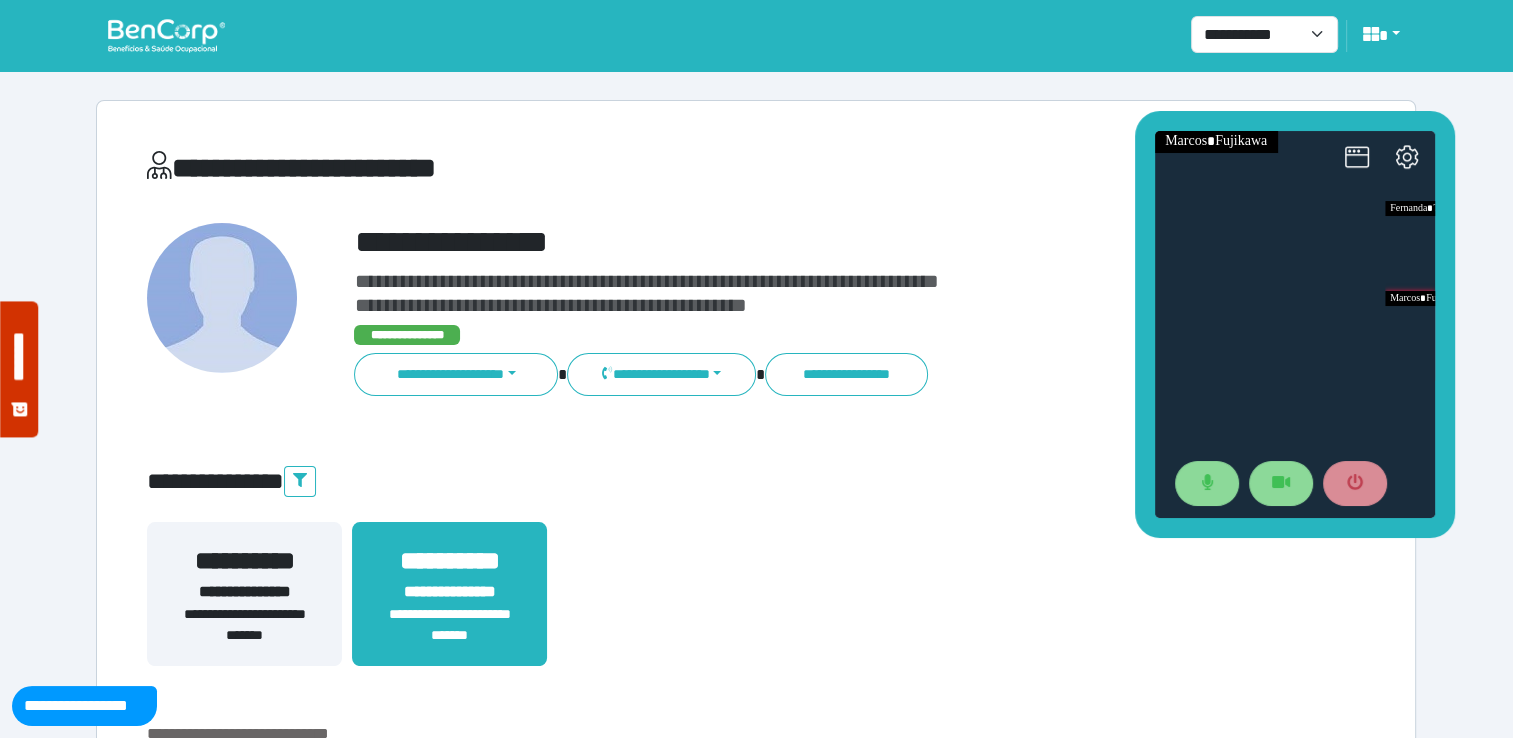 drag, startPoint x: 1413, startPoint y: 321, endPoint x: 1356, endPoint y: 121, distance: 207.96394 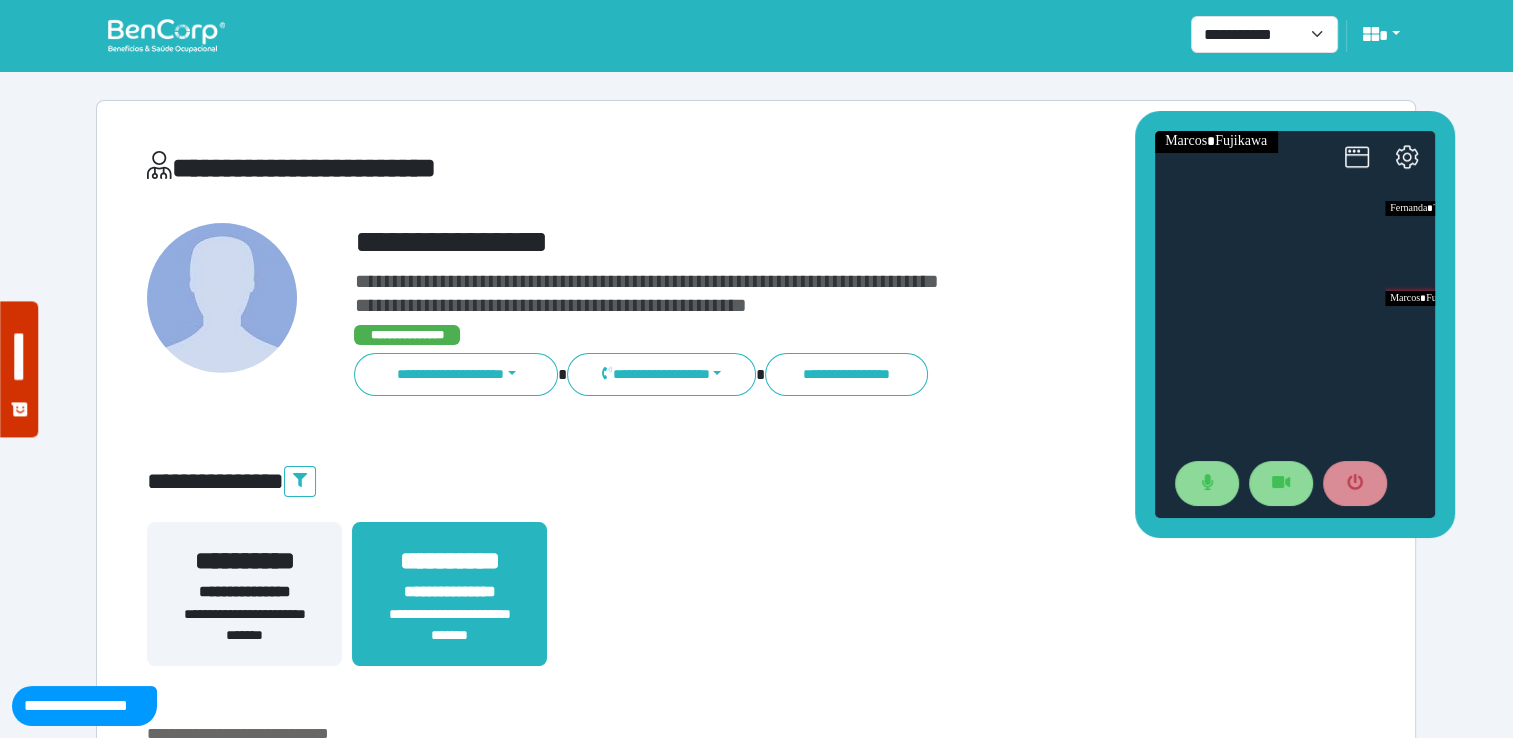 click at bounding box center [1295, 324] 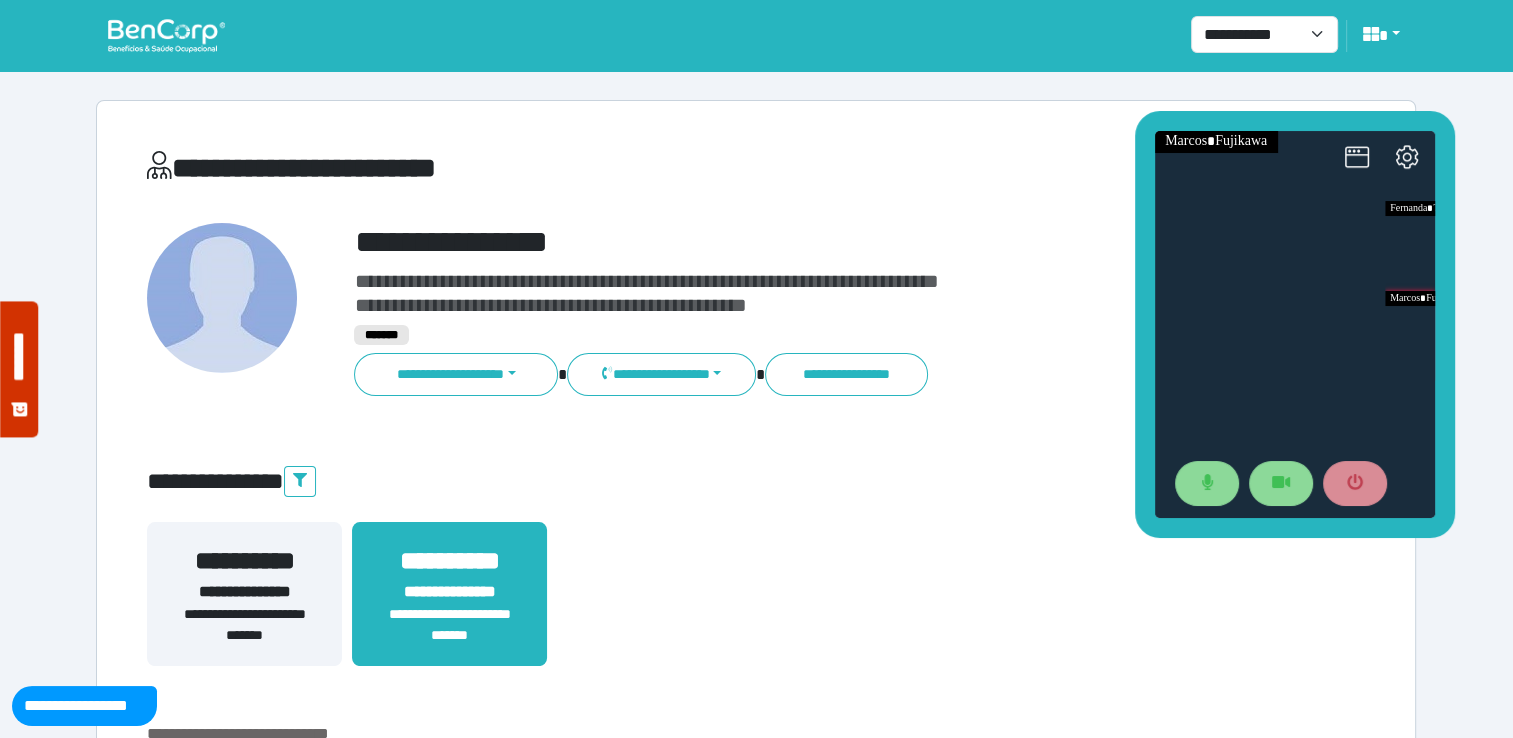 click on "**********" at bounding box center [808, 242] 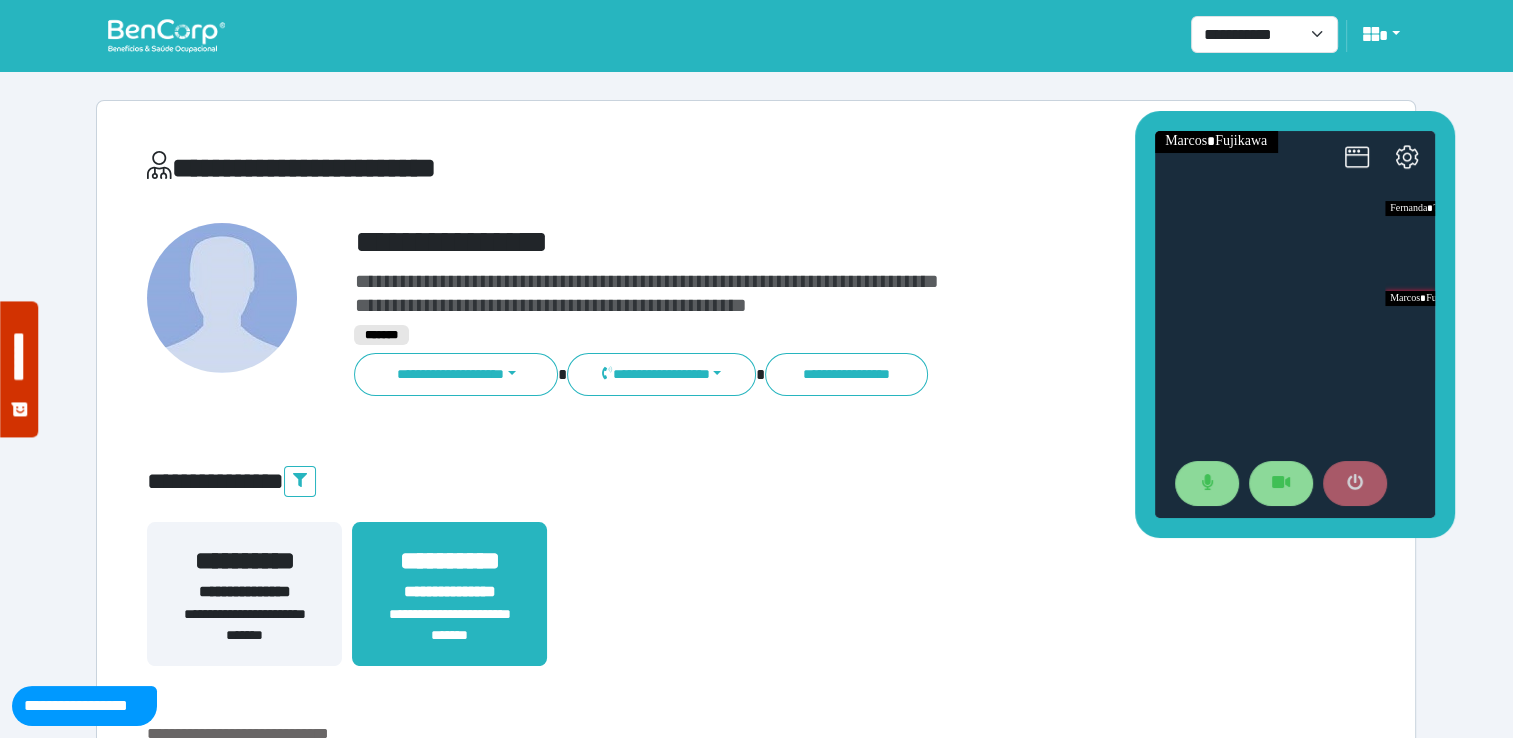 click 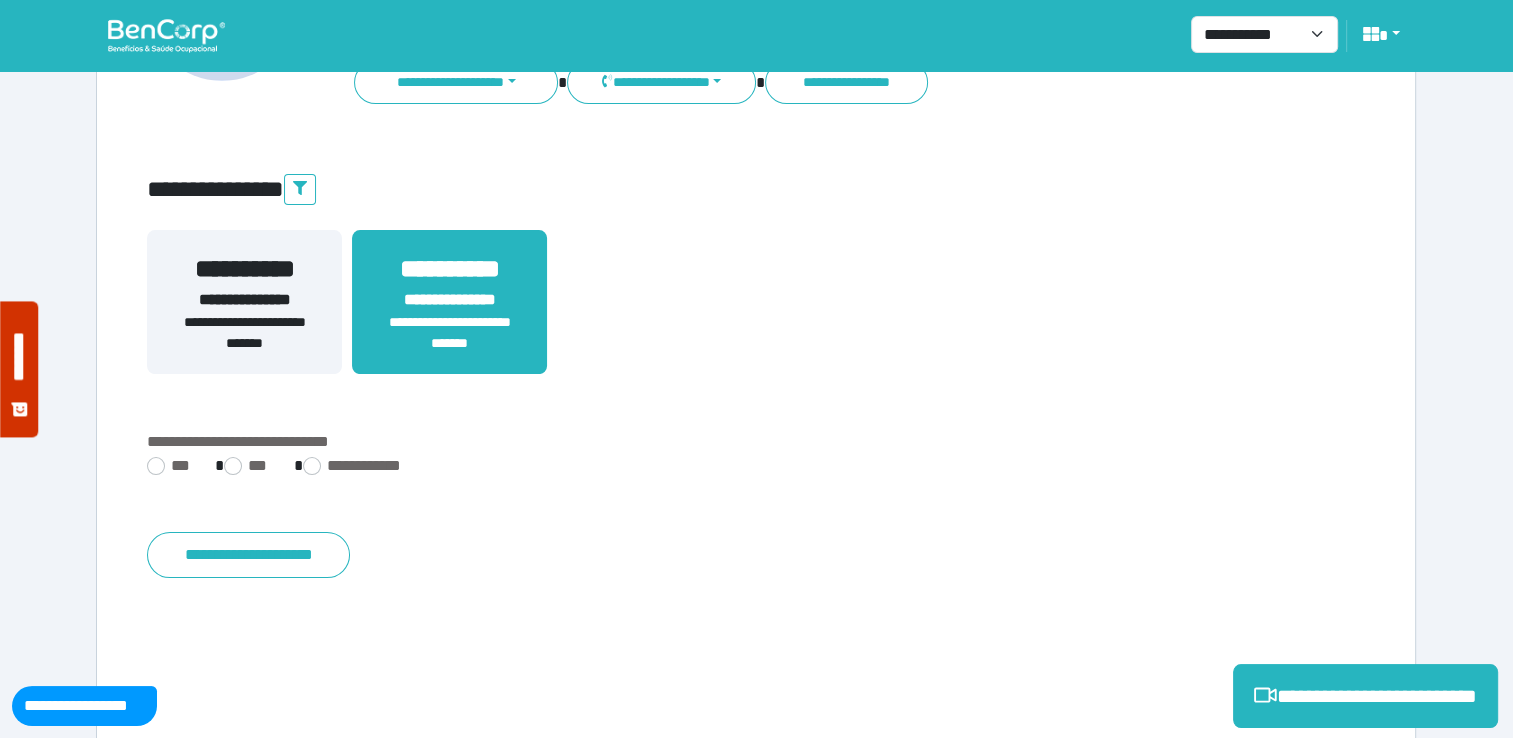 scroll, scrollTop: 352, scrollLeft: 0, axis: vertical 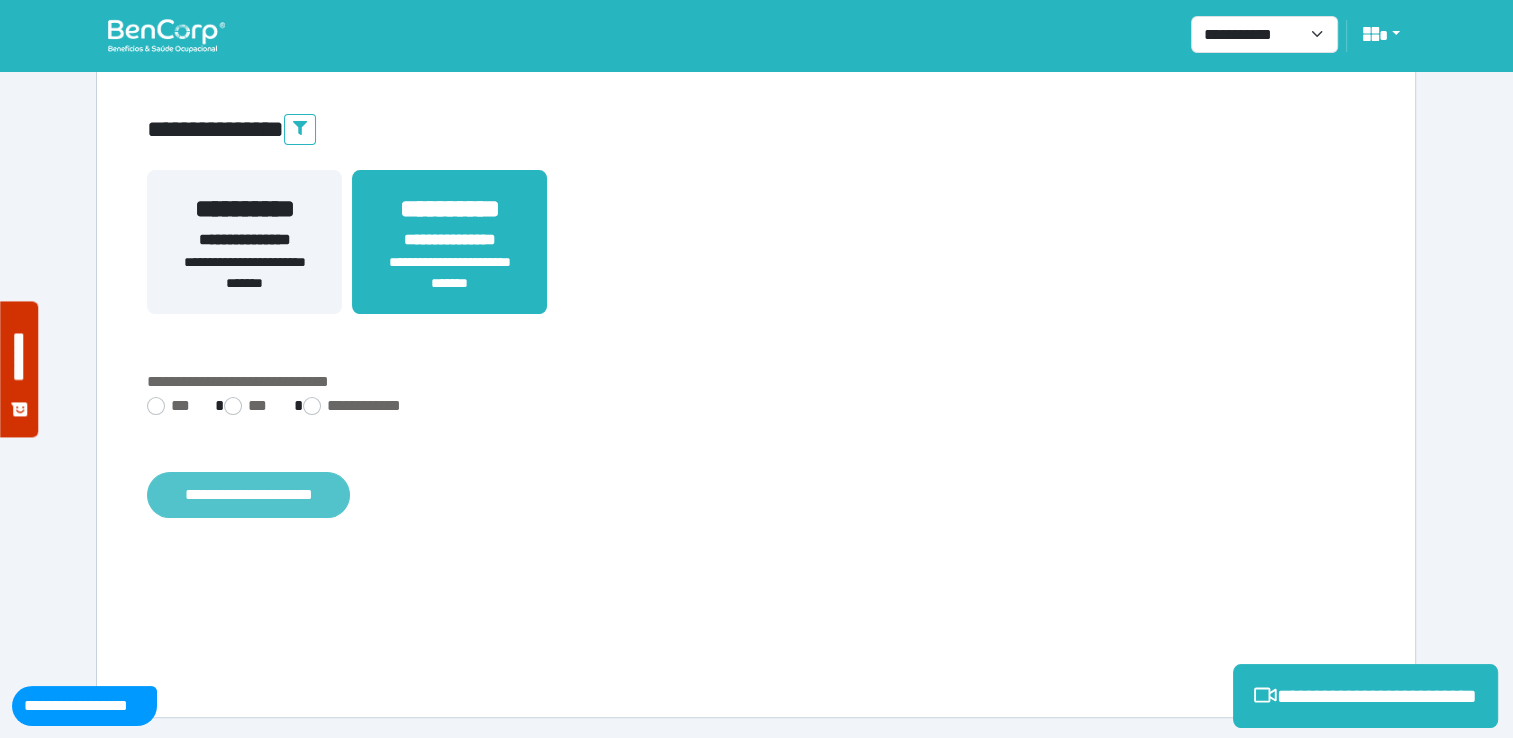 click on "**********" at bounding box center (248, 495) 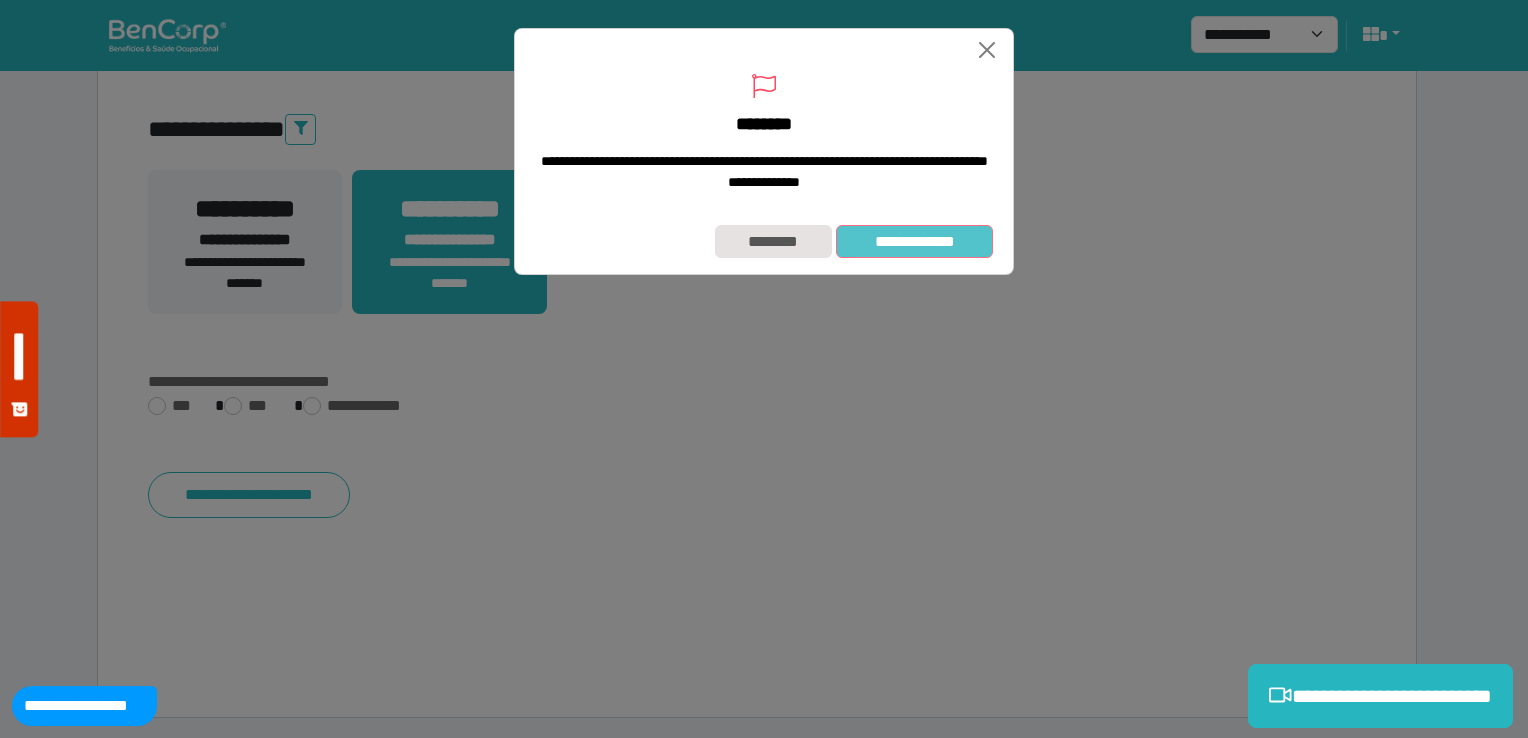 click on "**********" at bounding box center [914, 242] 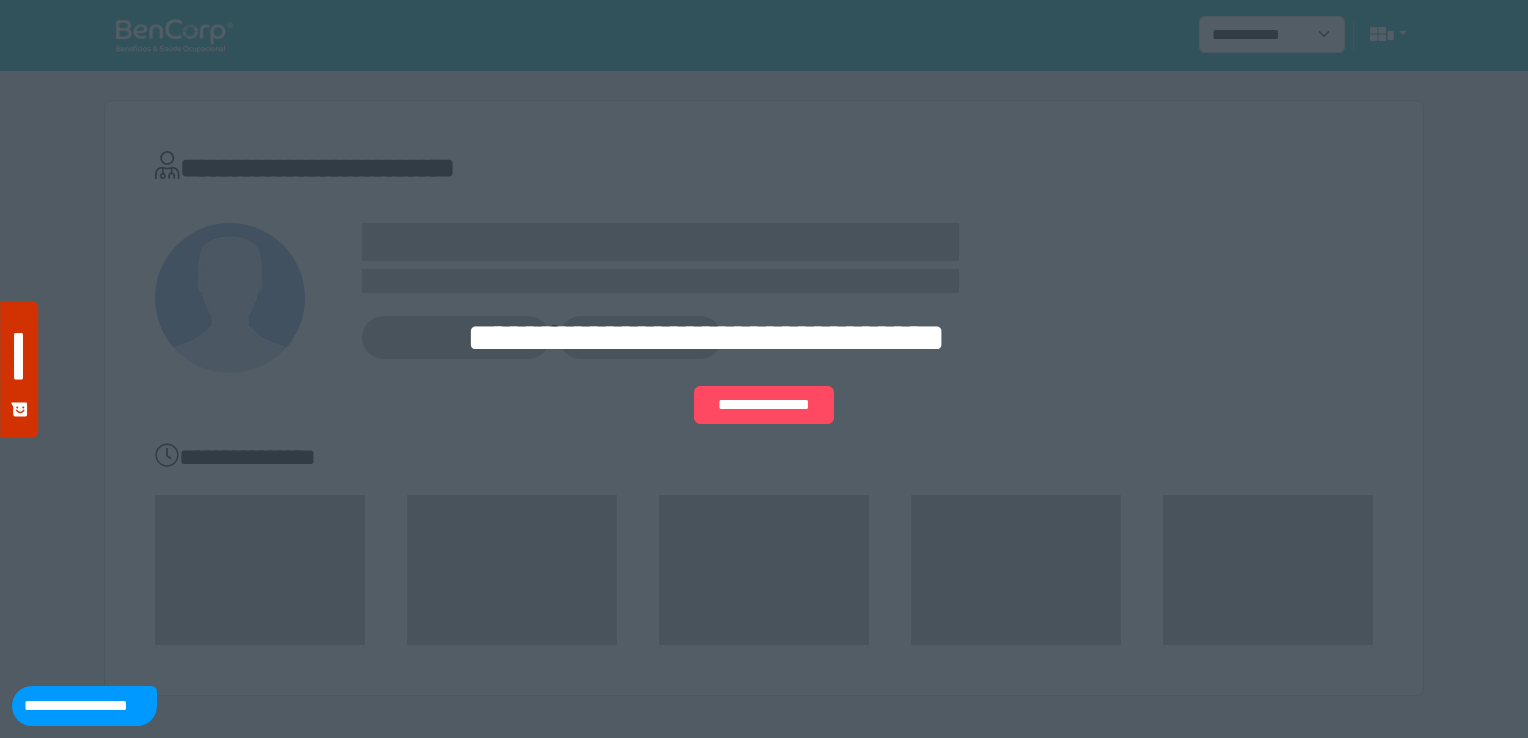 scroll, scrollTop: 0, scrollLeft: 0, axis: both 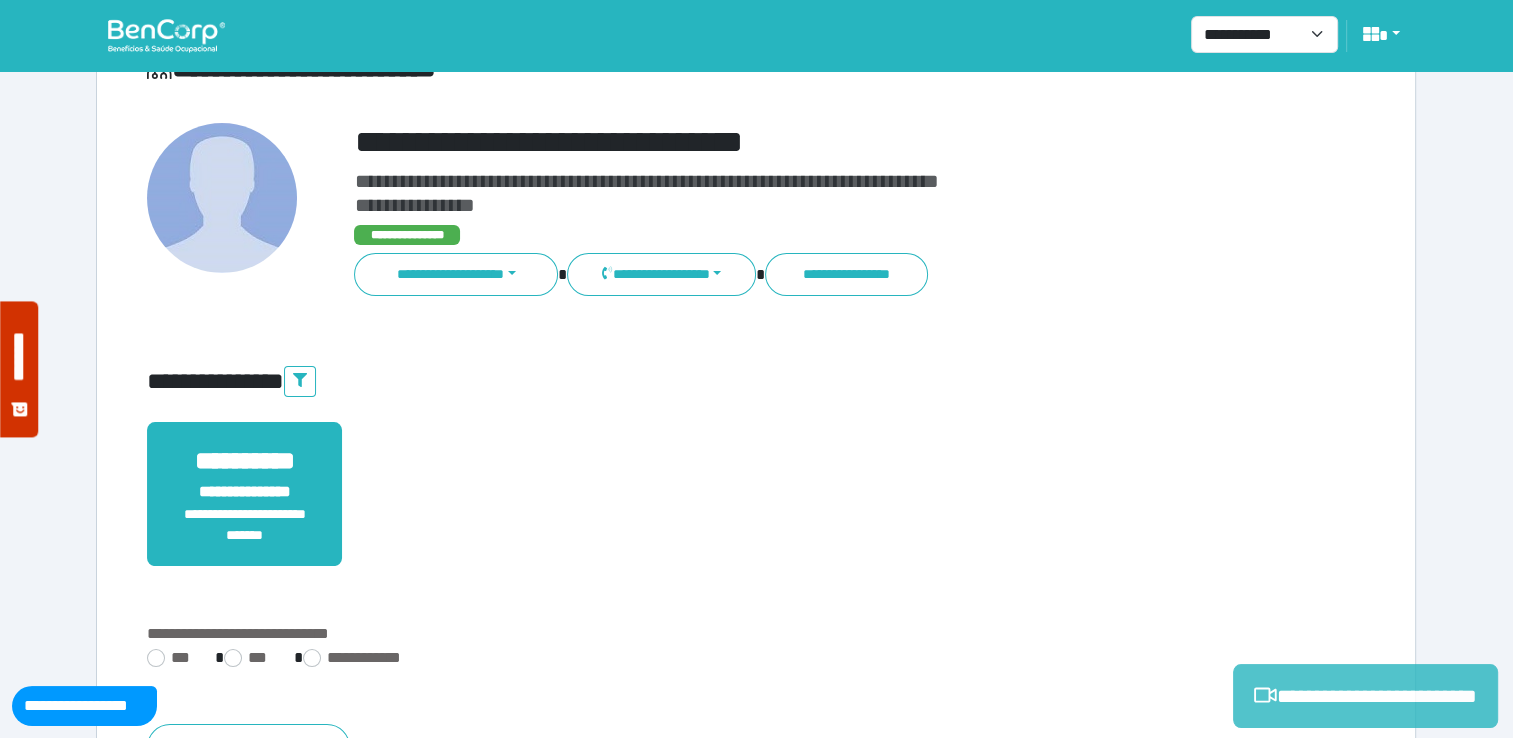 click on "**********" at bounding box center [1365, 696] 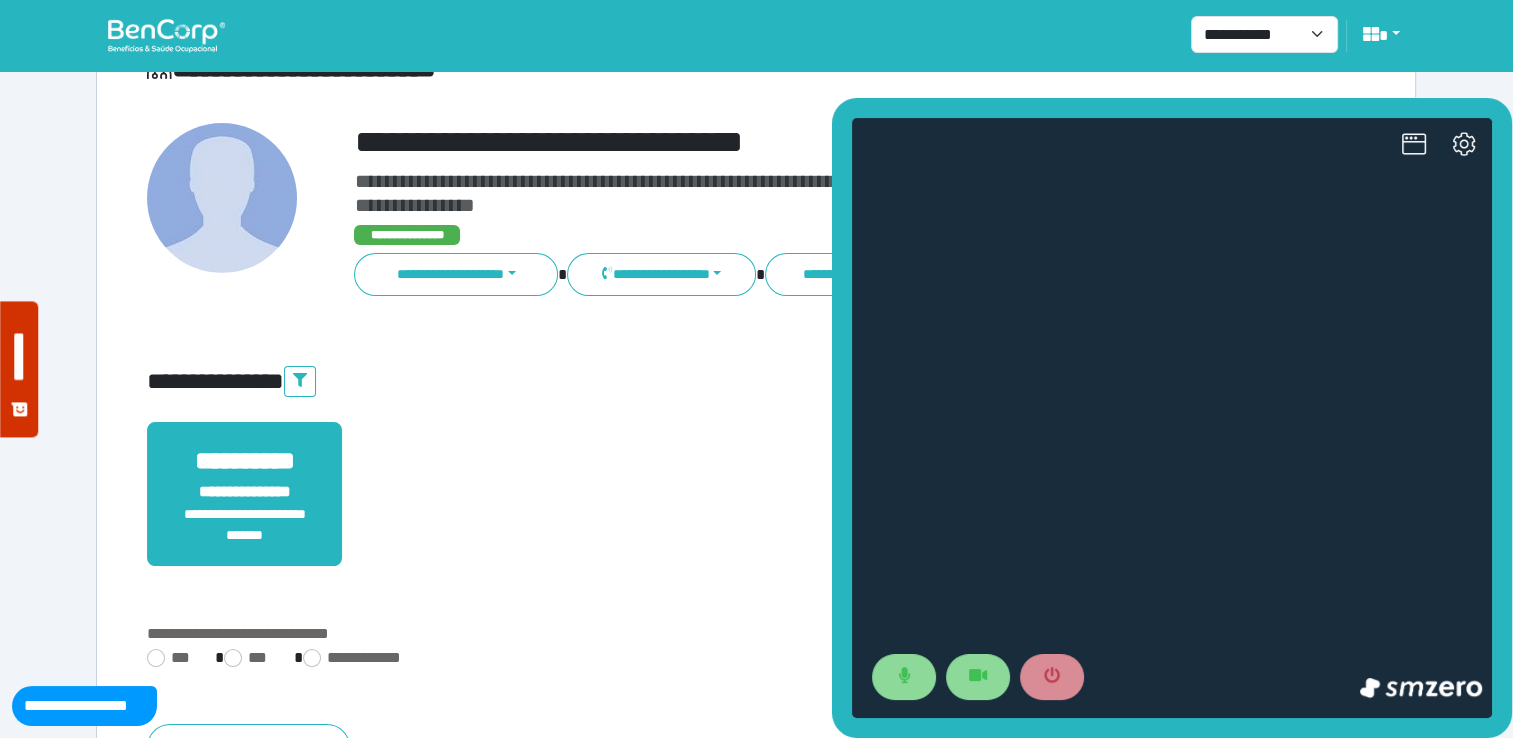 scroll, scrollTop: 0, scrollLeft: 0, axis: both 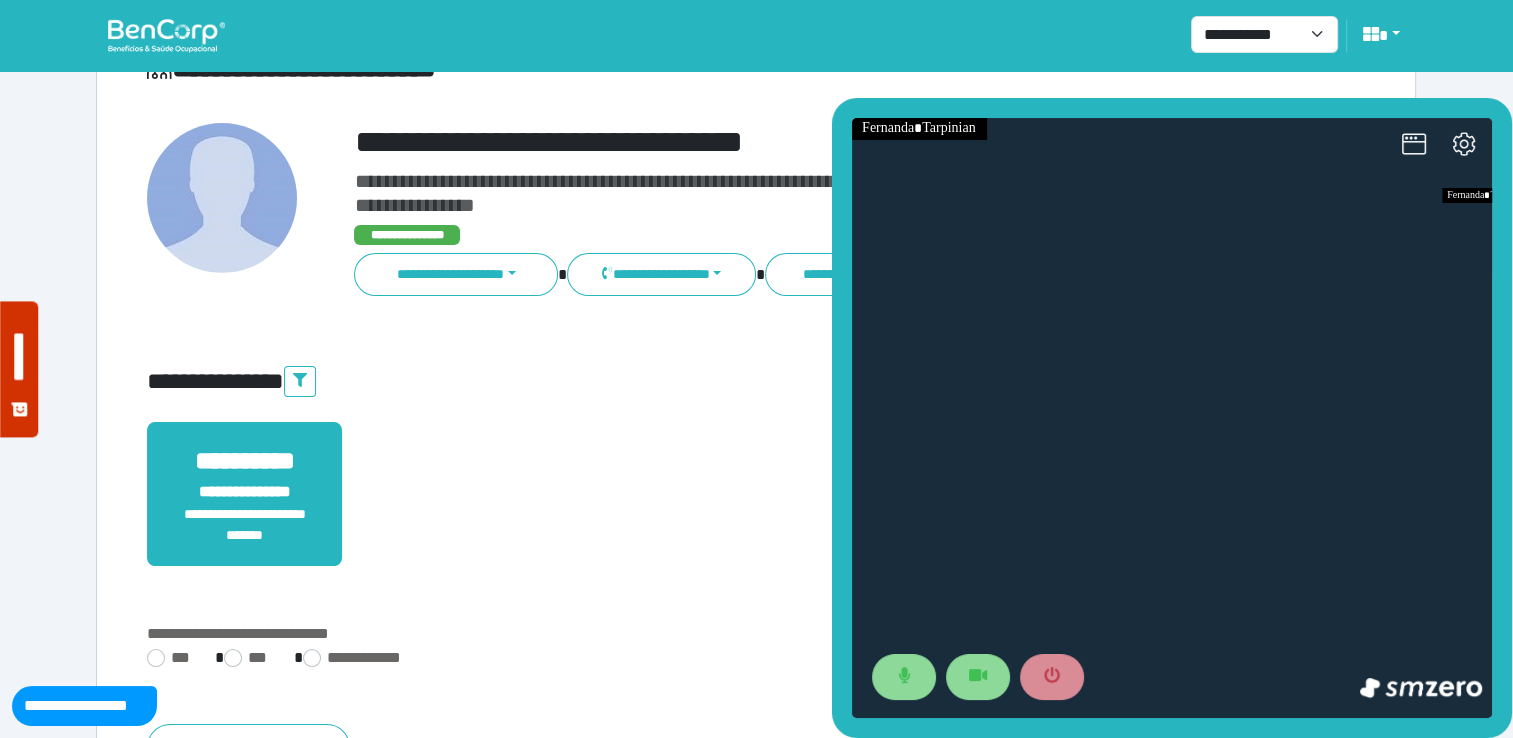 click on "**********" at bounding box center [756, 478] 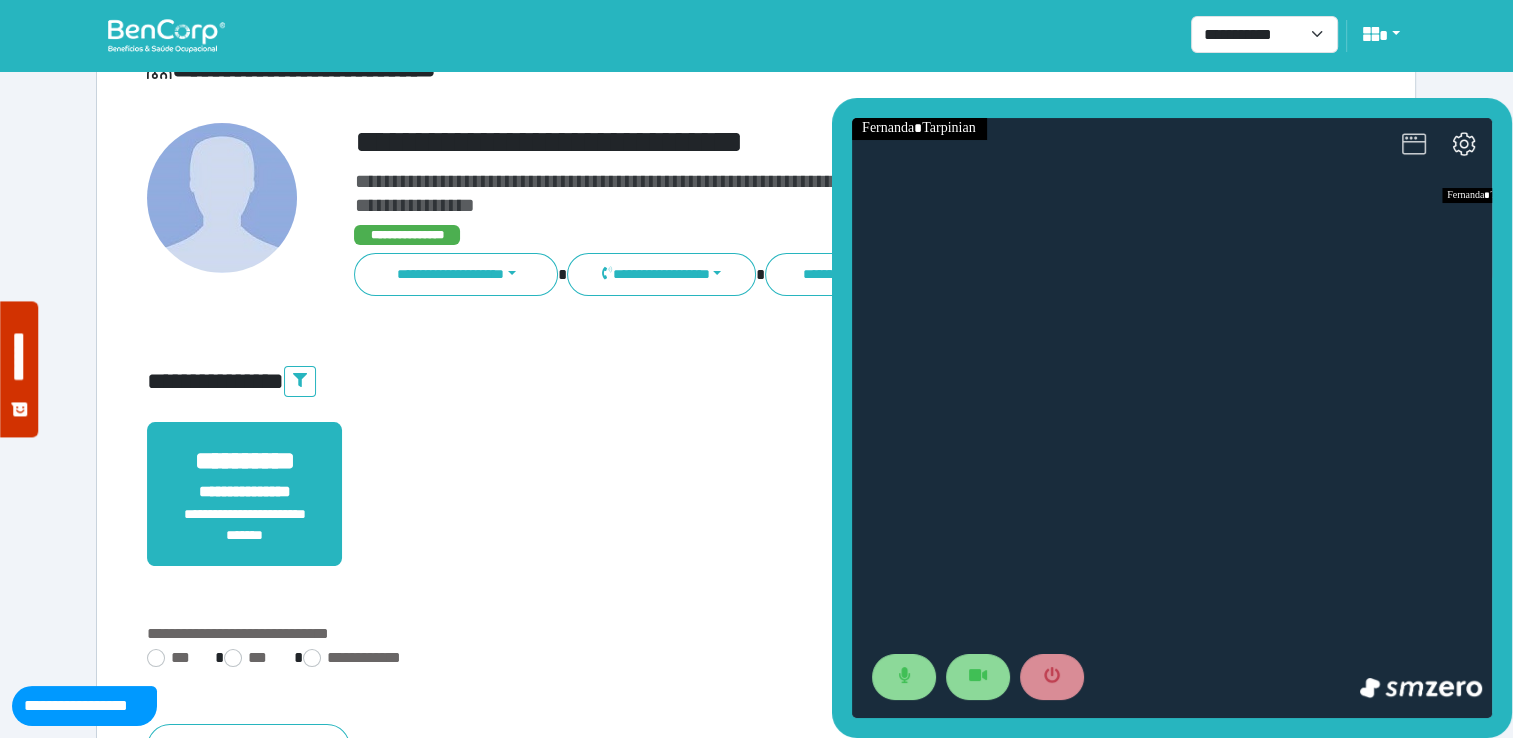 click 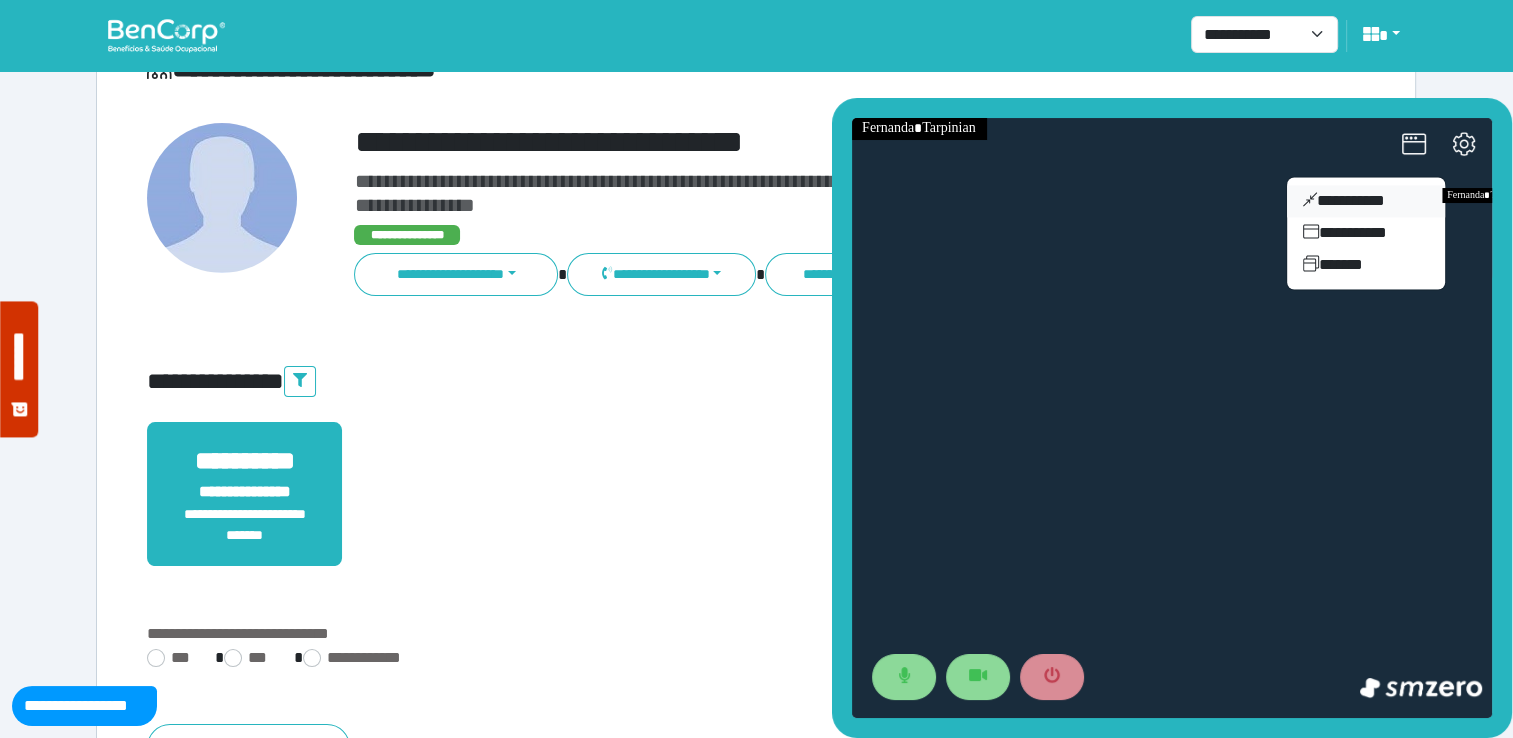 click on "**********" at bounding box center [1366, 201] 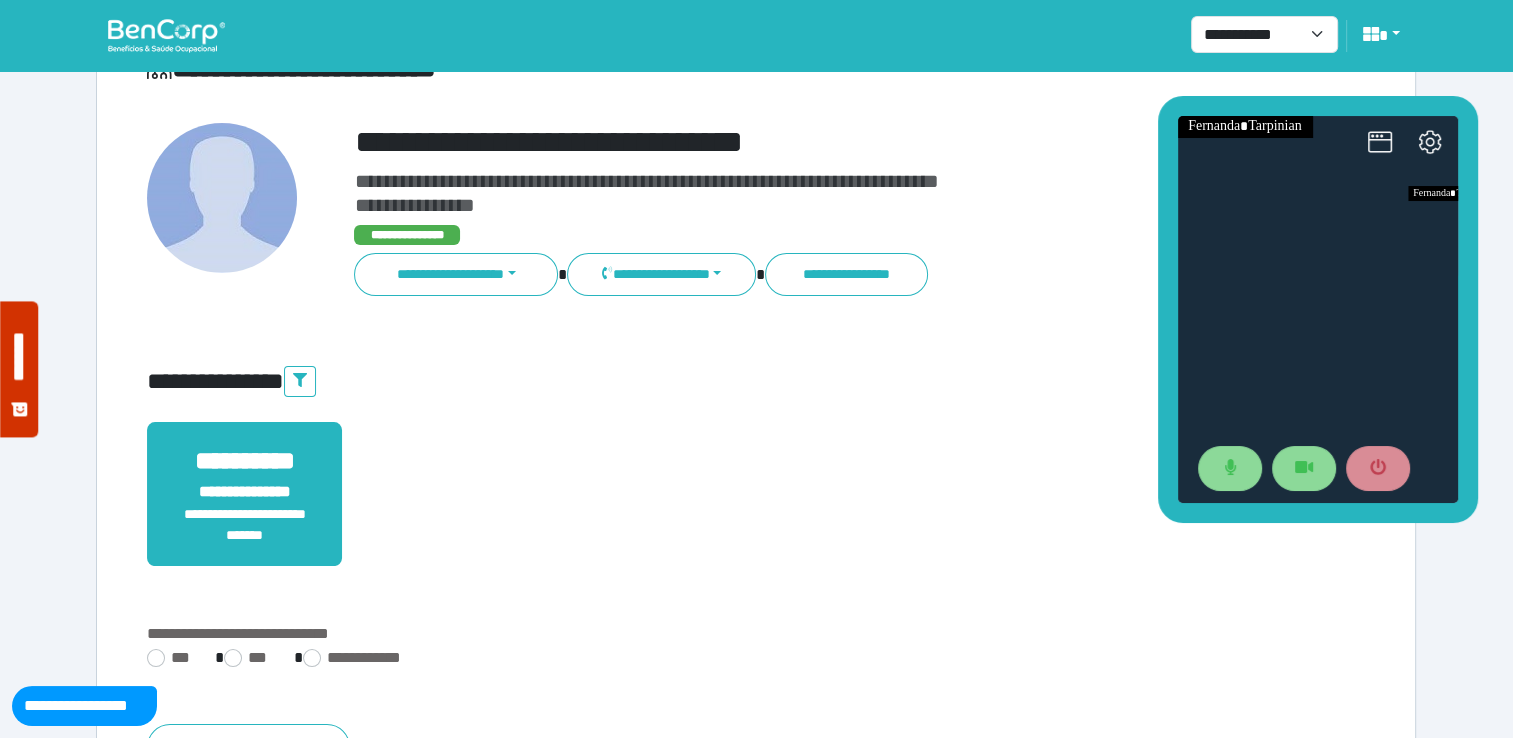 drag, startPoint x: 1396, startPoint y: 325, endPoint x: 1362, endPoint y: 109, distance: 218.65955 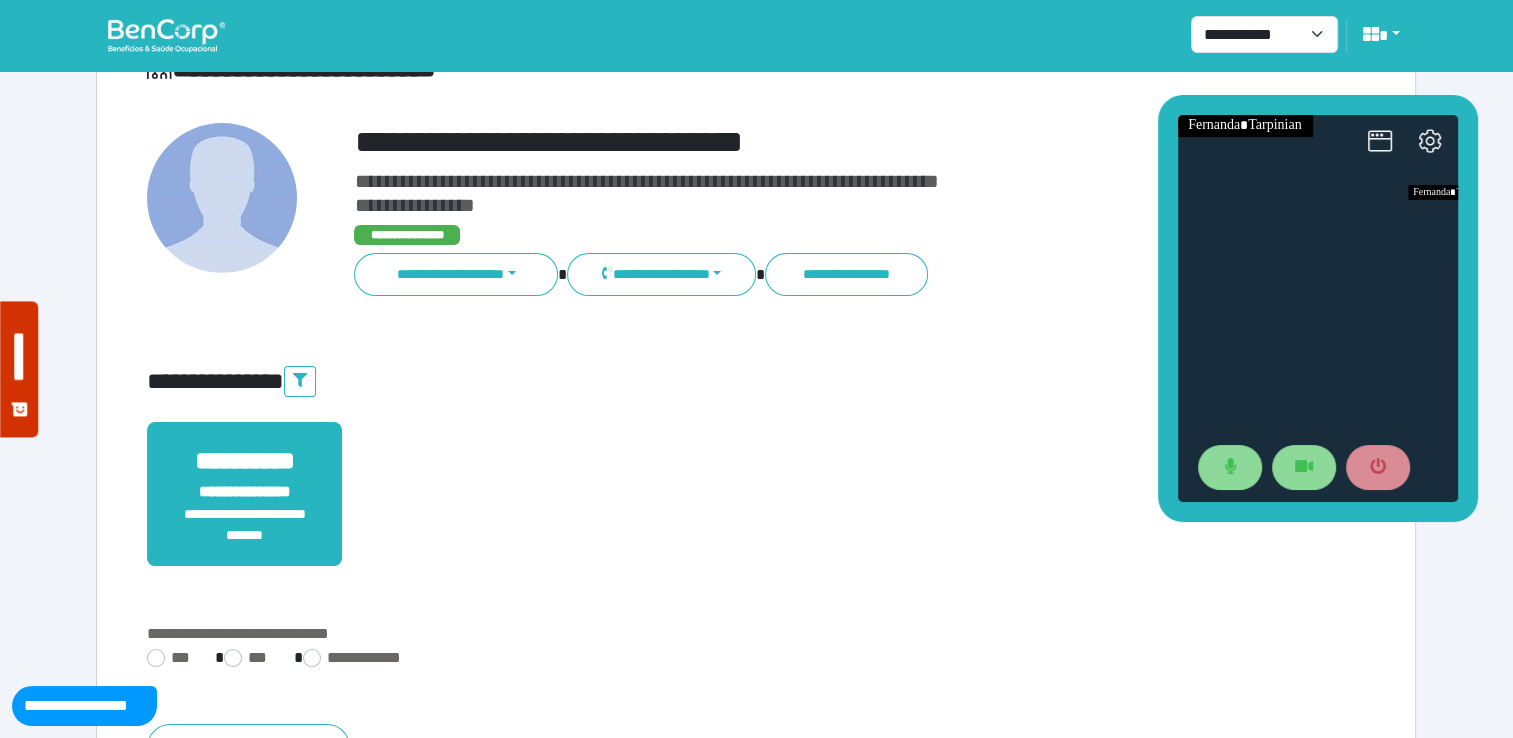 drag, startPoint x: 849, startPoint y: 473, endPoint x: 716, endPoint y: 396, distance: 153.68149 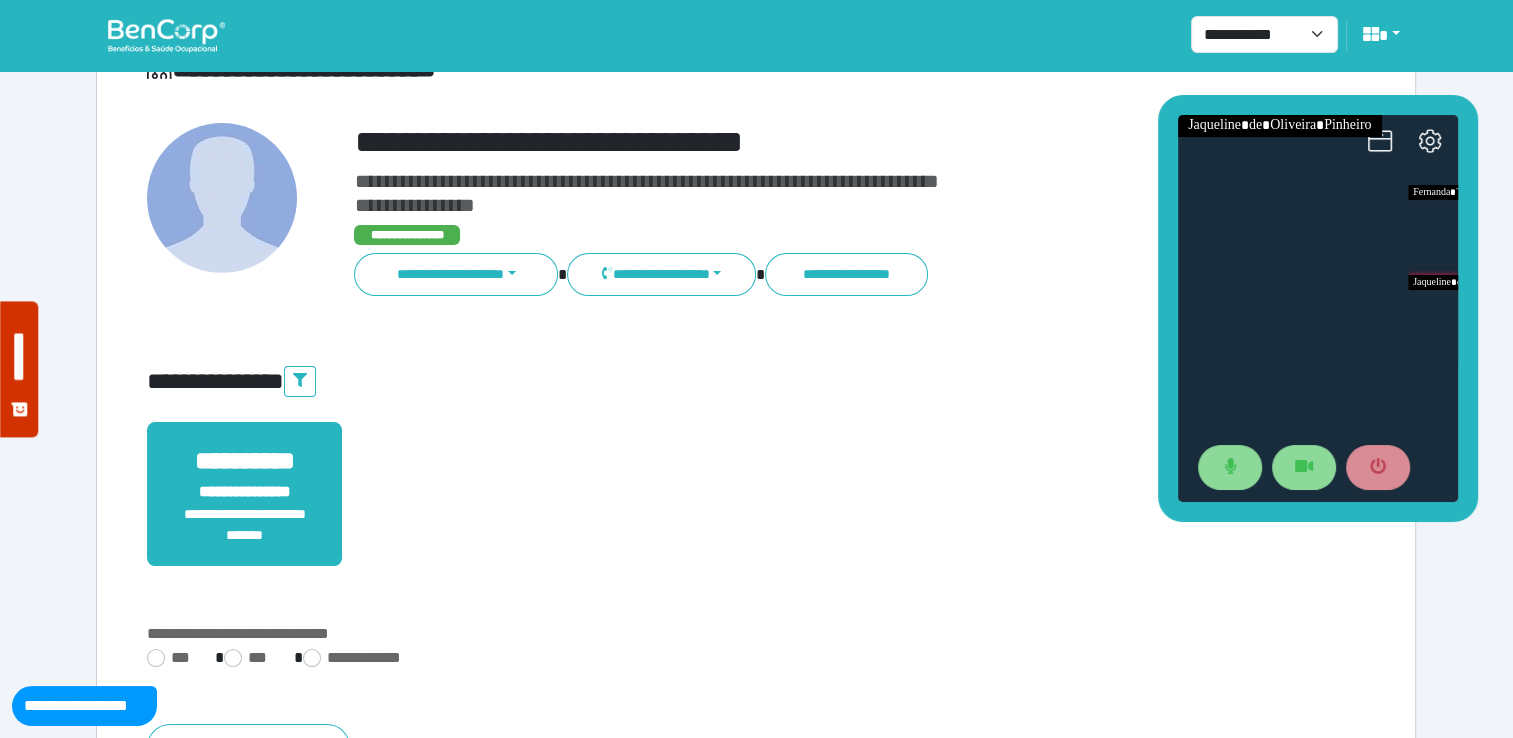 click on "**********" at bounding box center (756, 478) 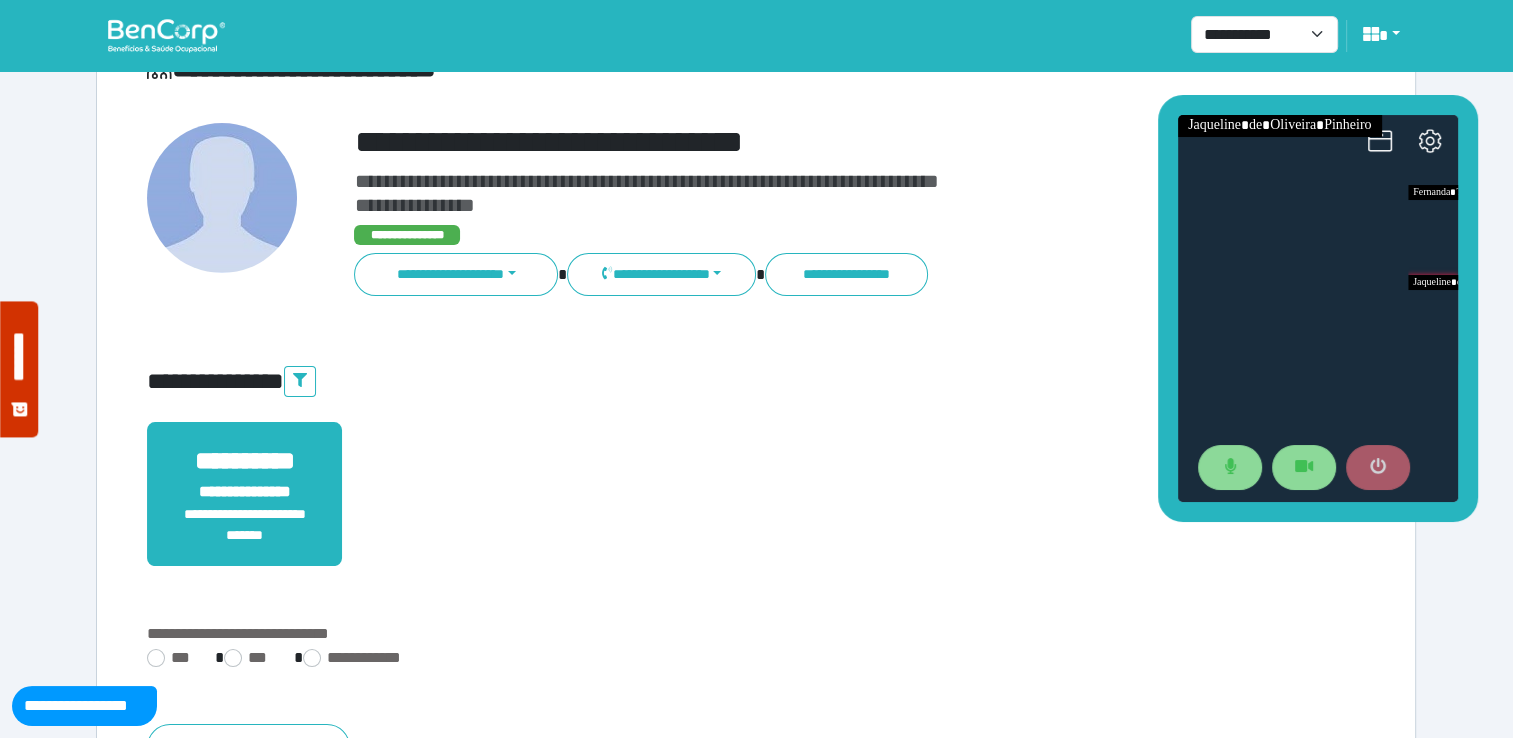 click at bounding box center [1377, 468] 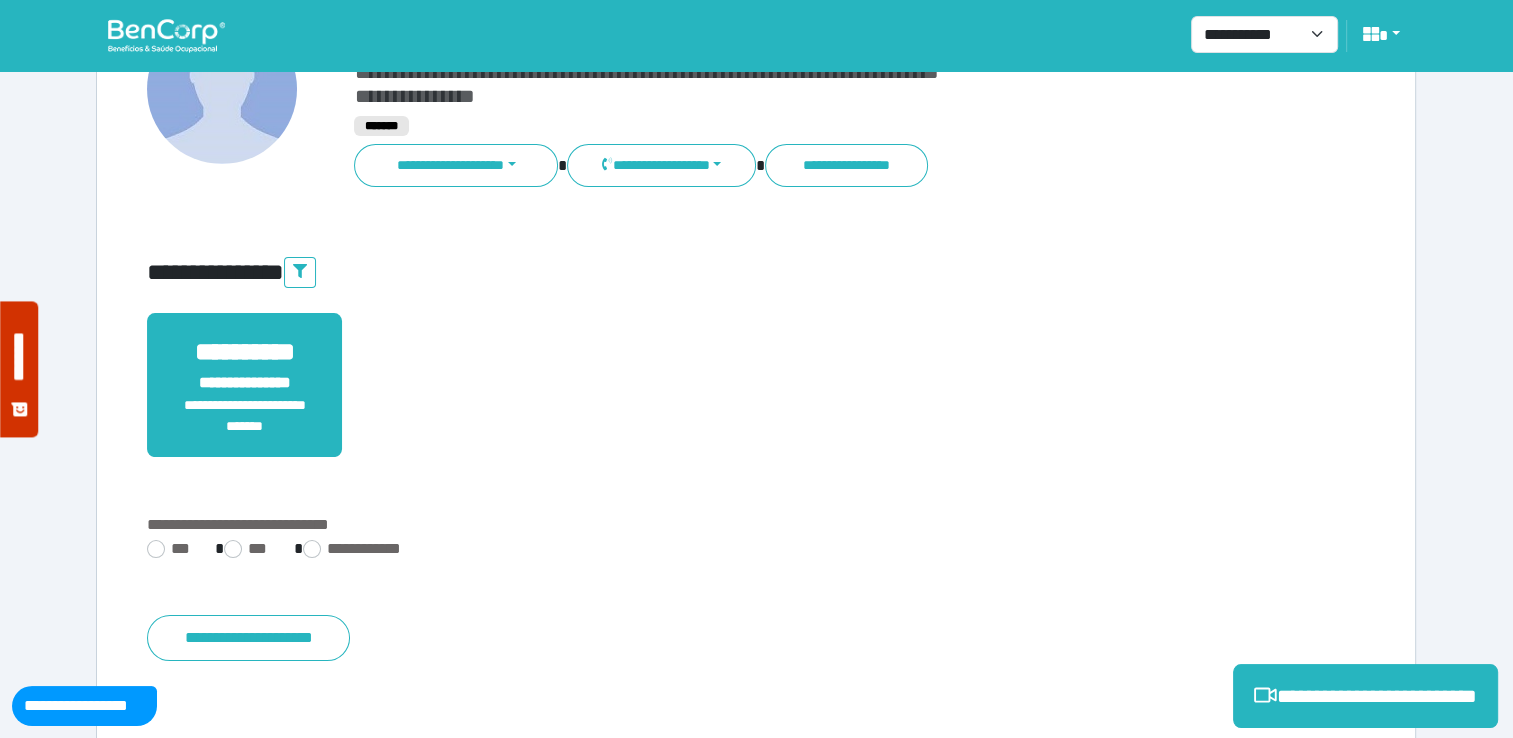 scroll, scrollTop: 352, scrollLeft: 0, axis: vertical 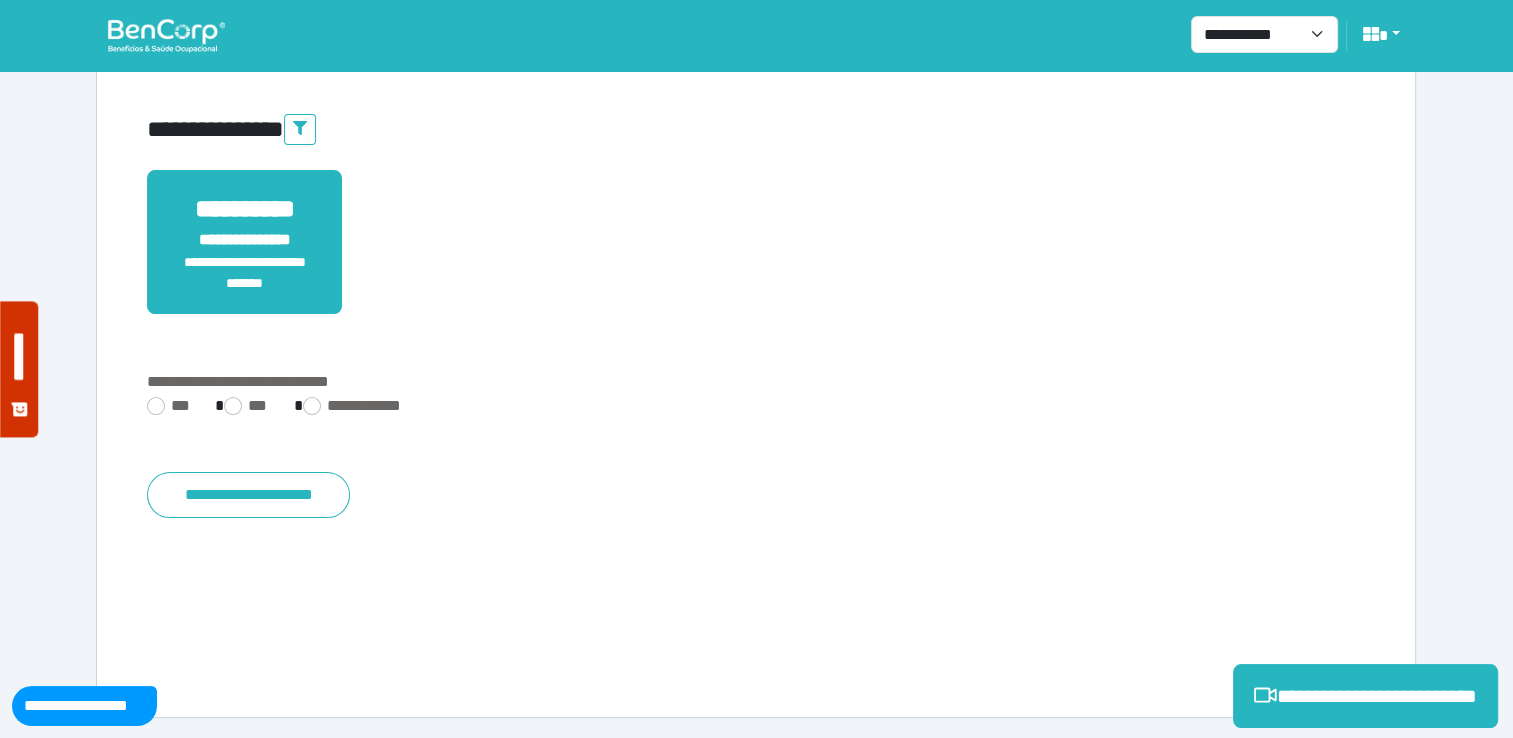 click on "**********" at bounding box center [756, 408] 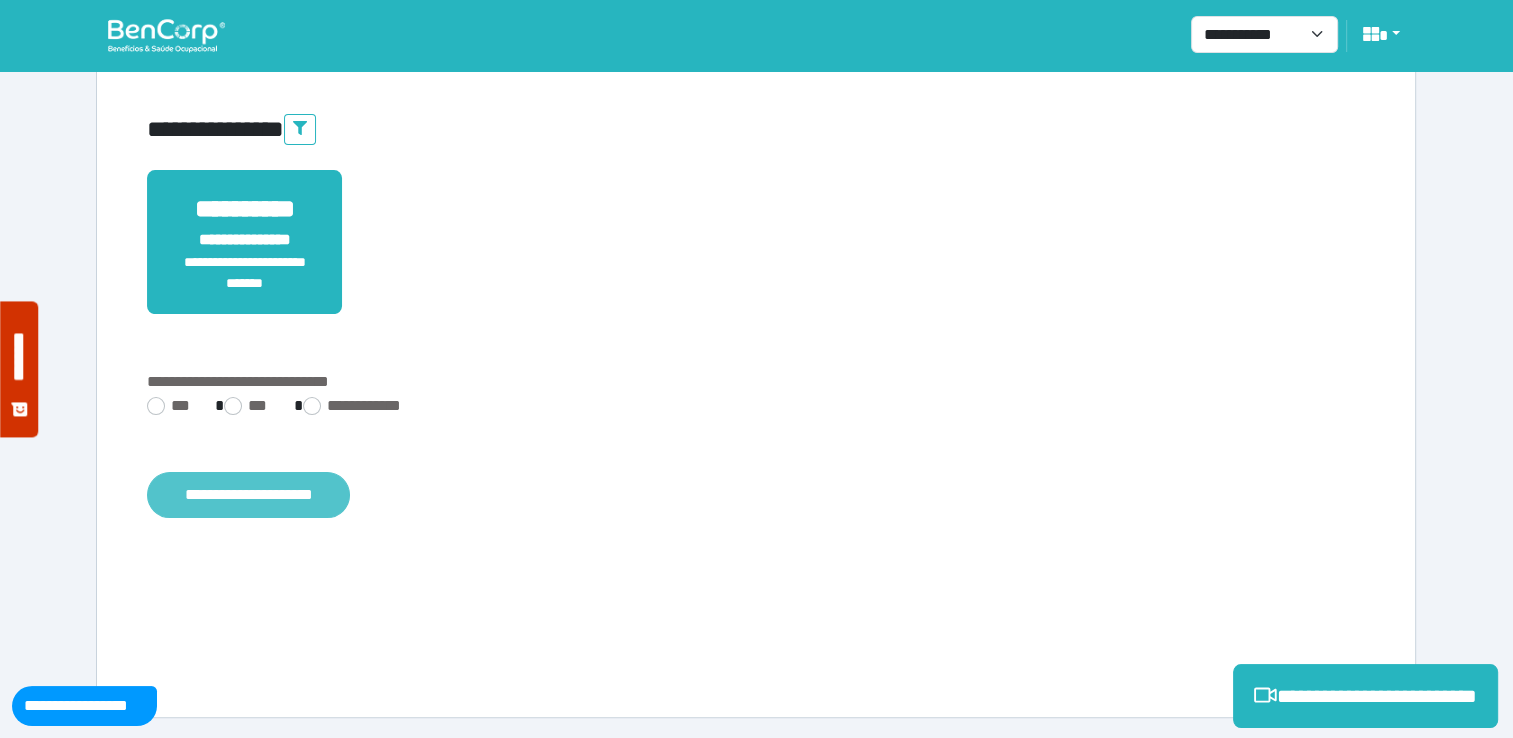 click on "**********" at bounding box center [248, 495] 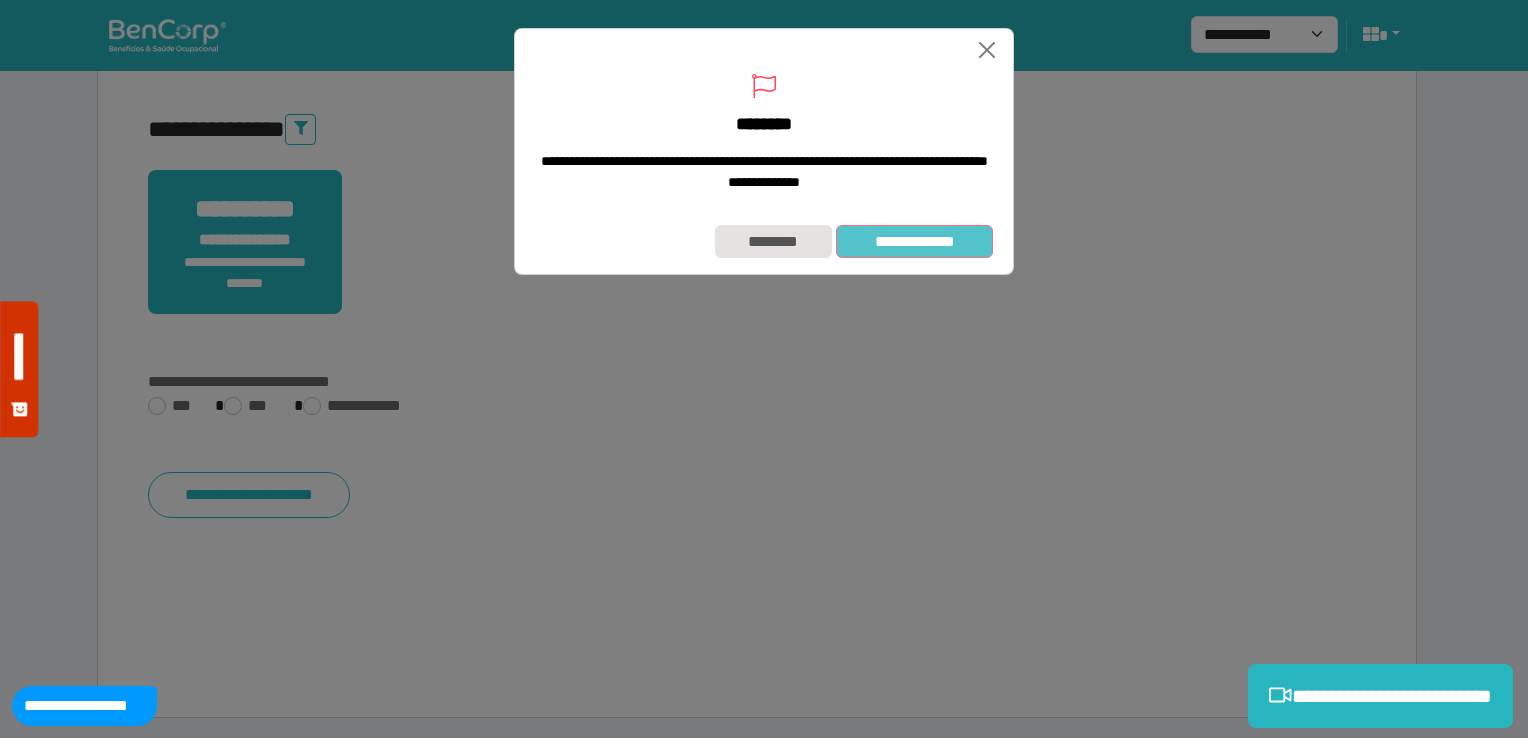 click on "**********" at bounding box center [914, 242] 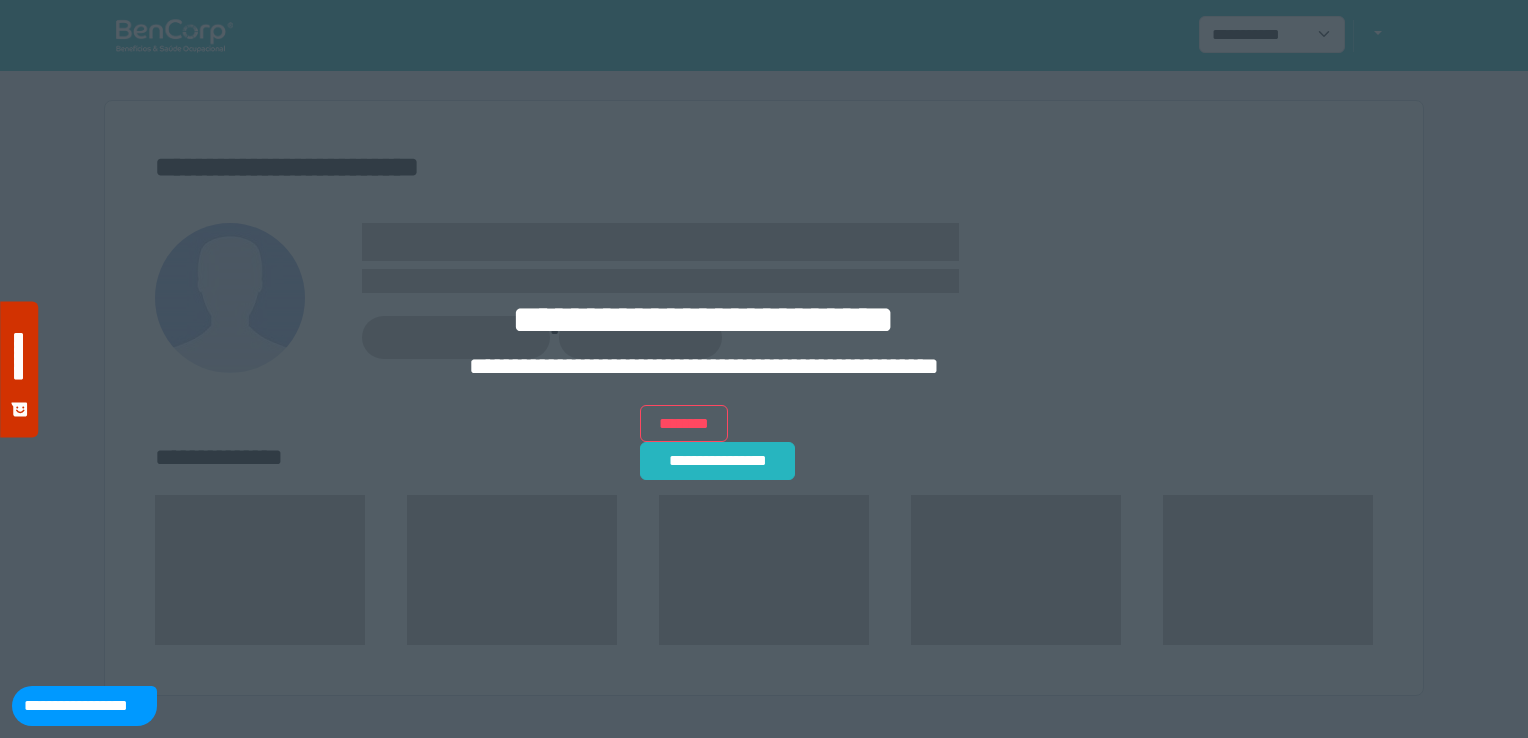 scroll, scrollTop: 0, scrollLeft: 0, axis: both 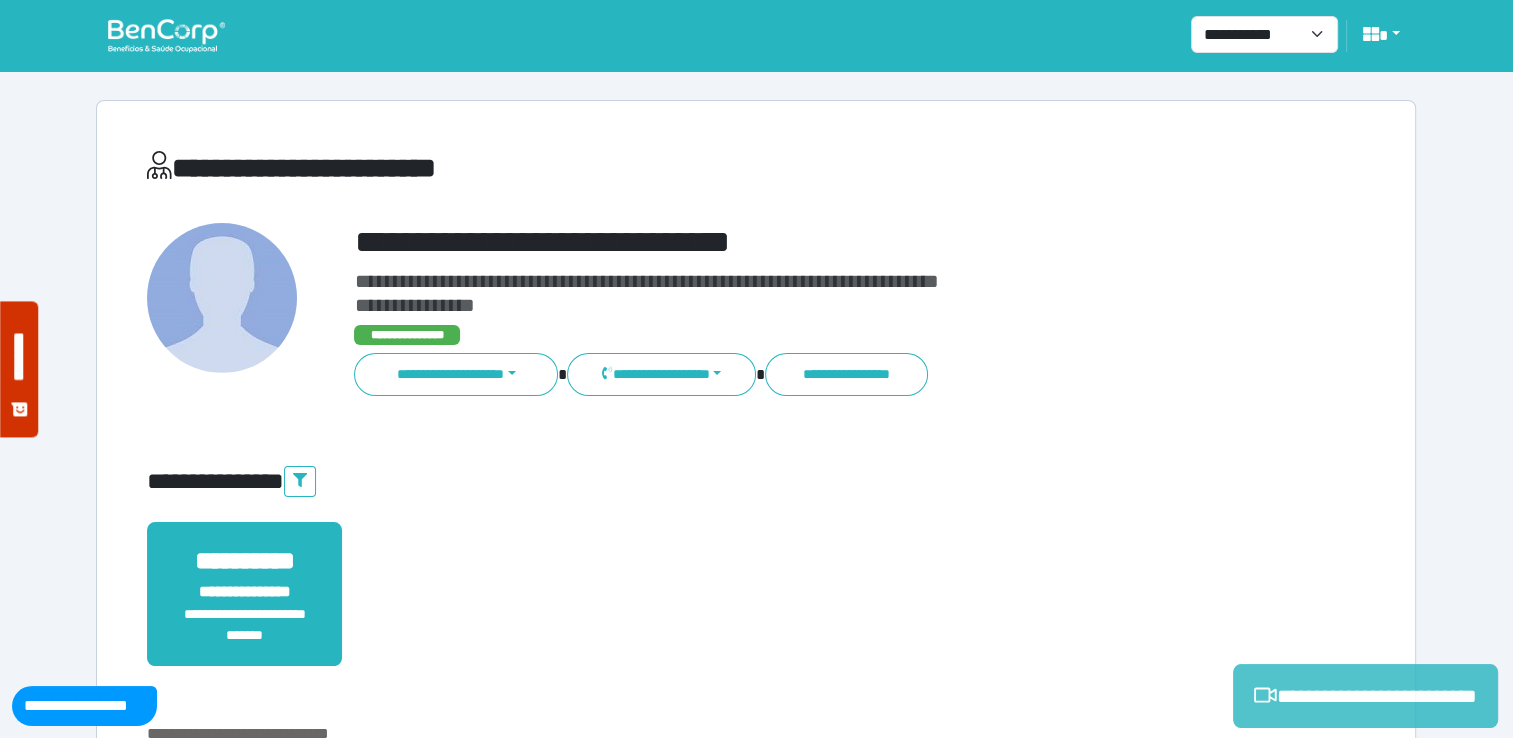 drag, startPoint x: 1380, startPoint y: 690, endPoint x: 1371, endPoint y: 698, distance: 12.0415945 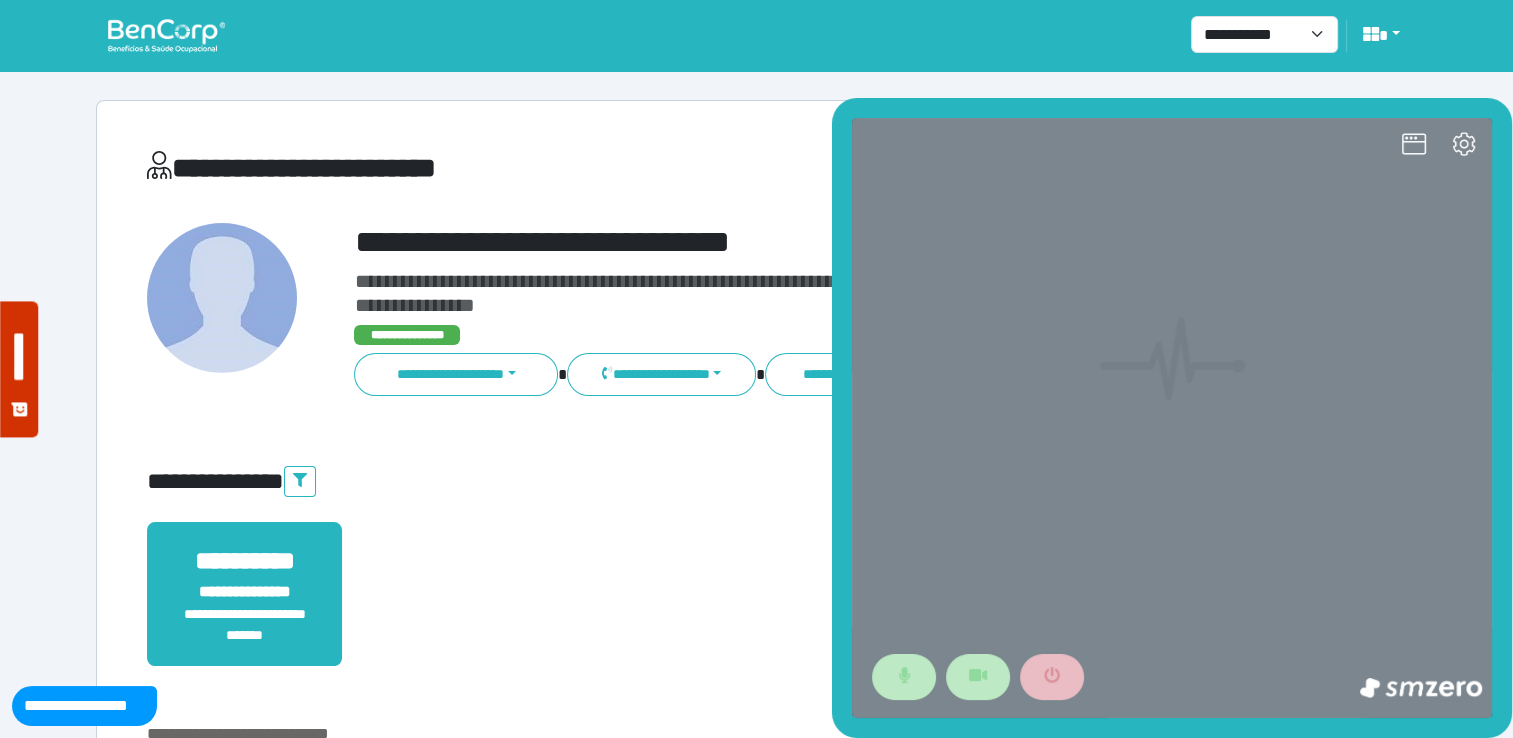 scroll, scrollTop: 0, scrollLeft: 0, axis: both 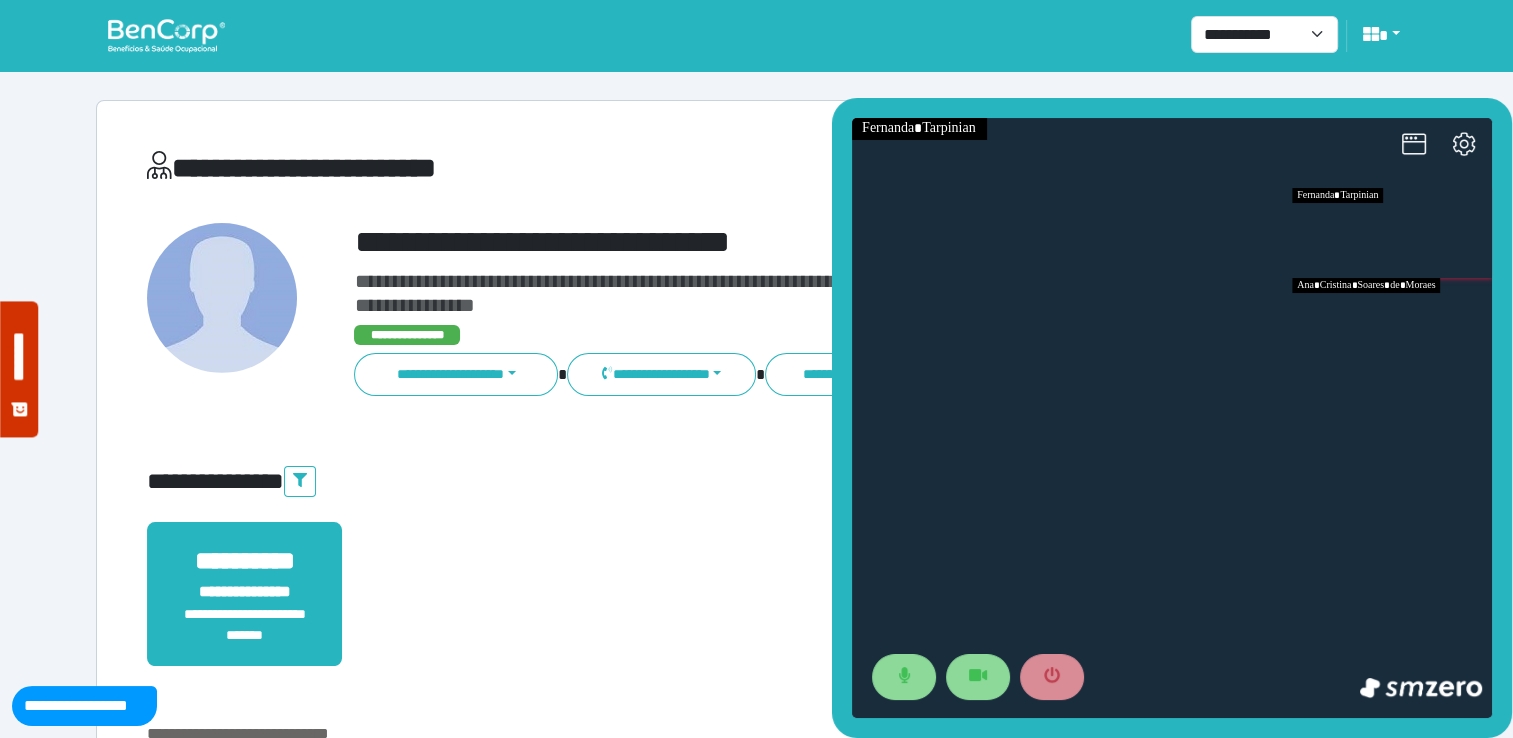click at bounding box center (1392, 323) 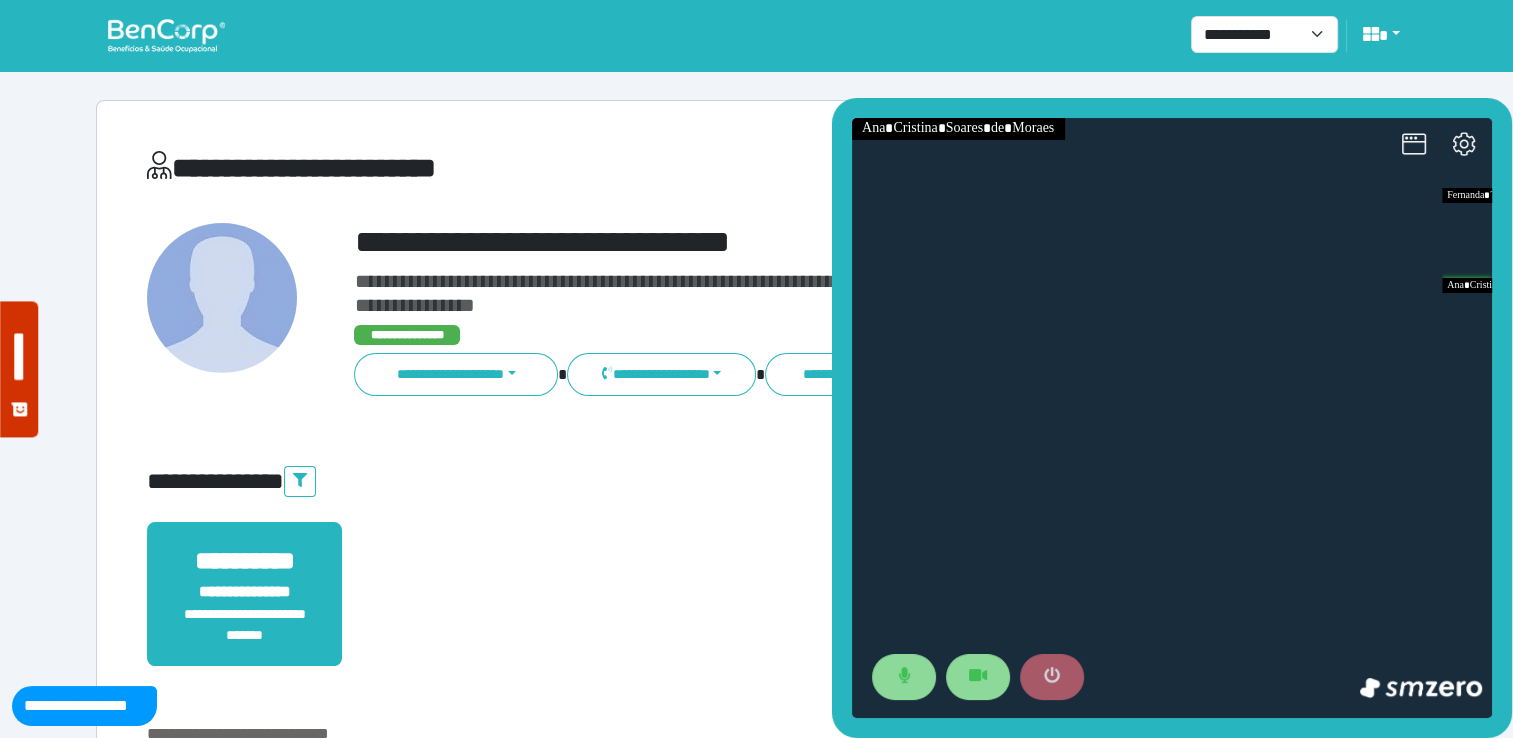 click 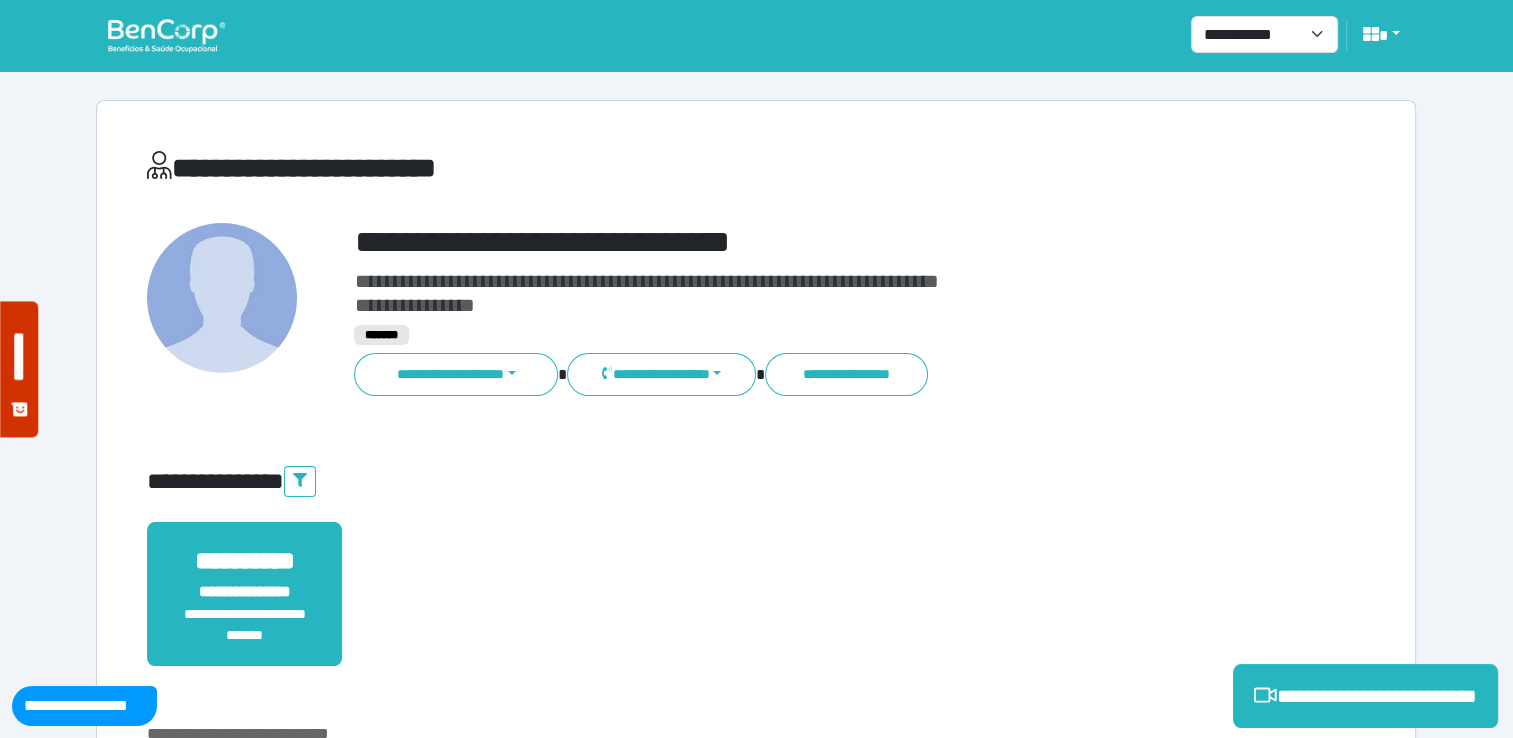 scroll, scrollTop: 352, scrollLeft: 0, axis: vertical 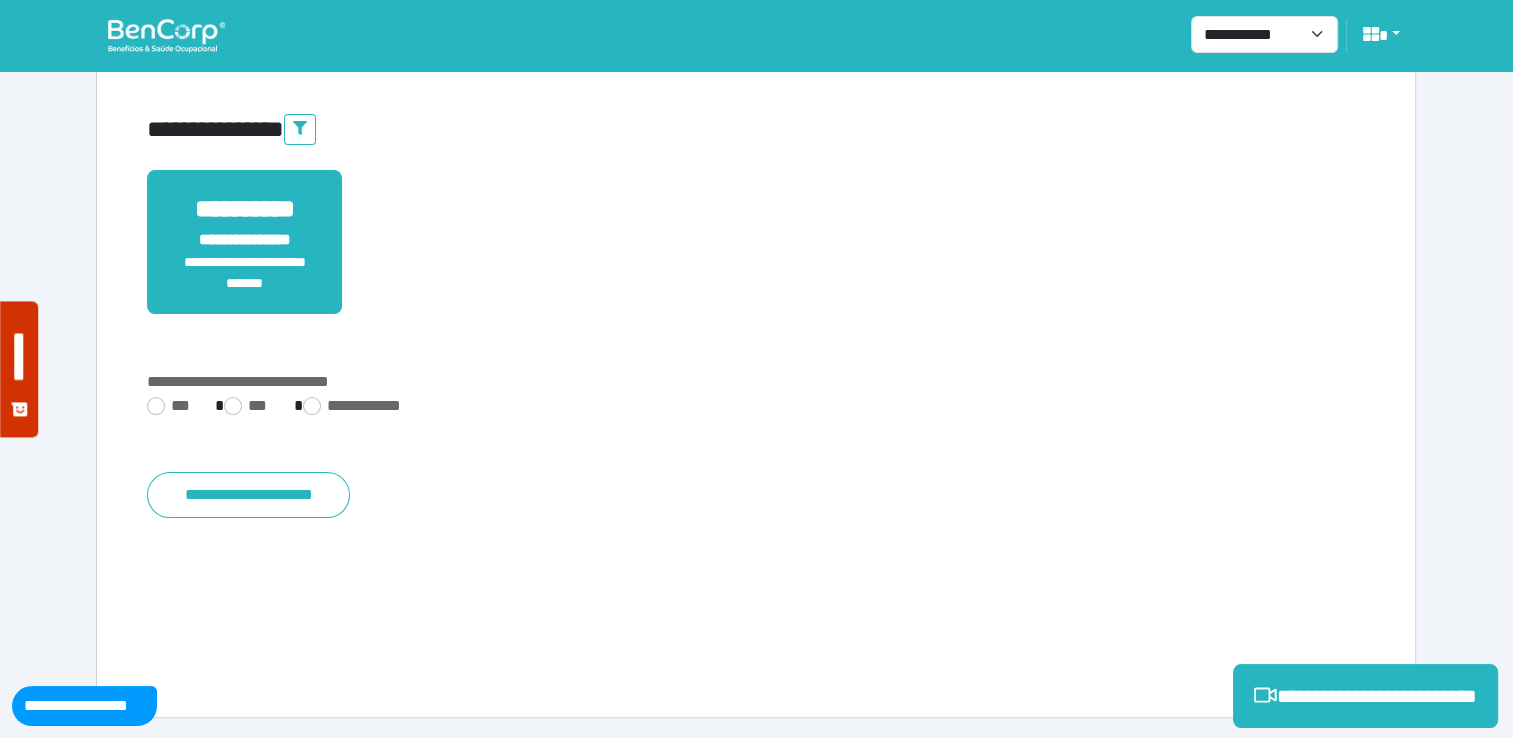 click on "**********" at bounding box center (756, 408) 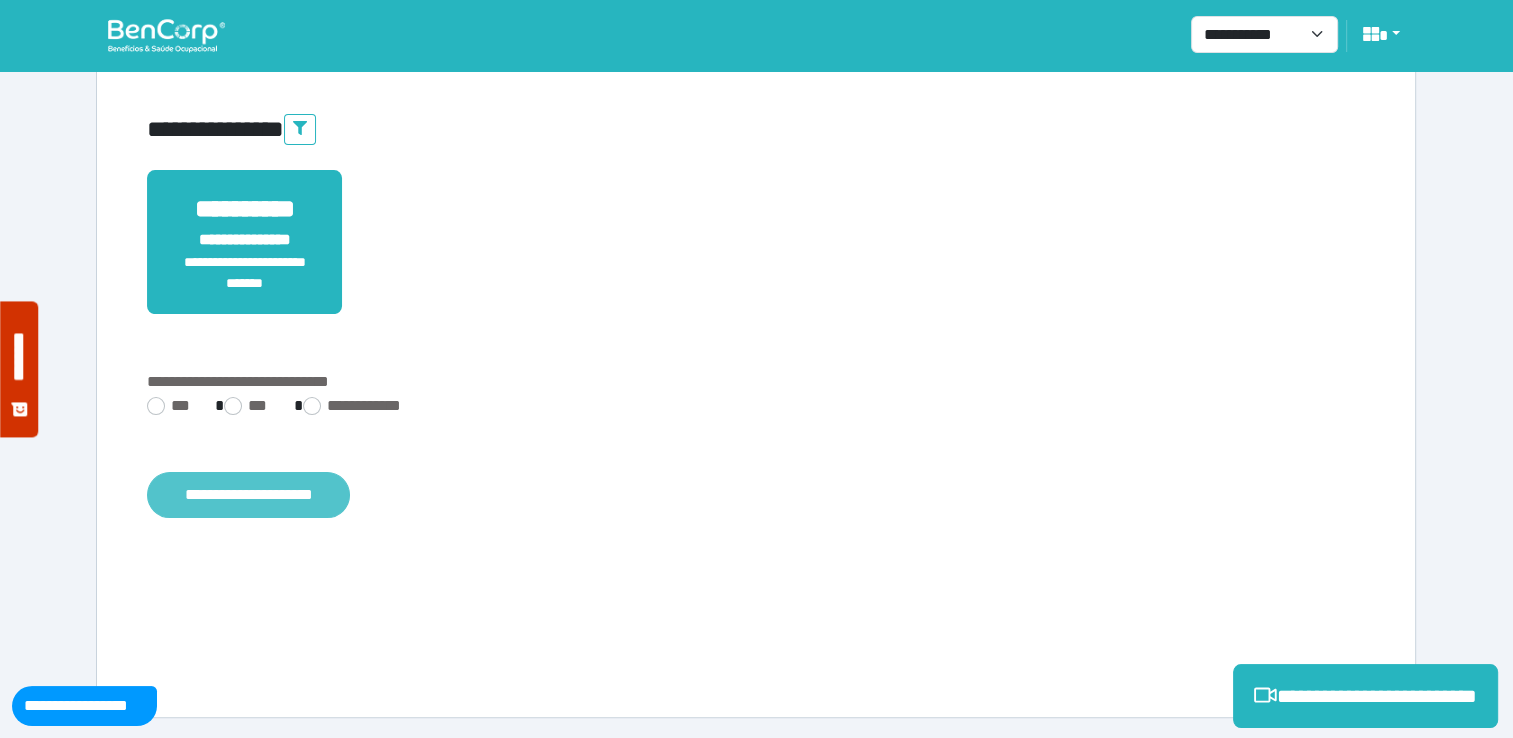 click on "**********" at bounding box center (248, 495) 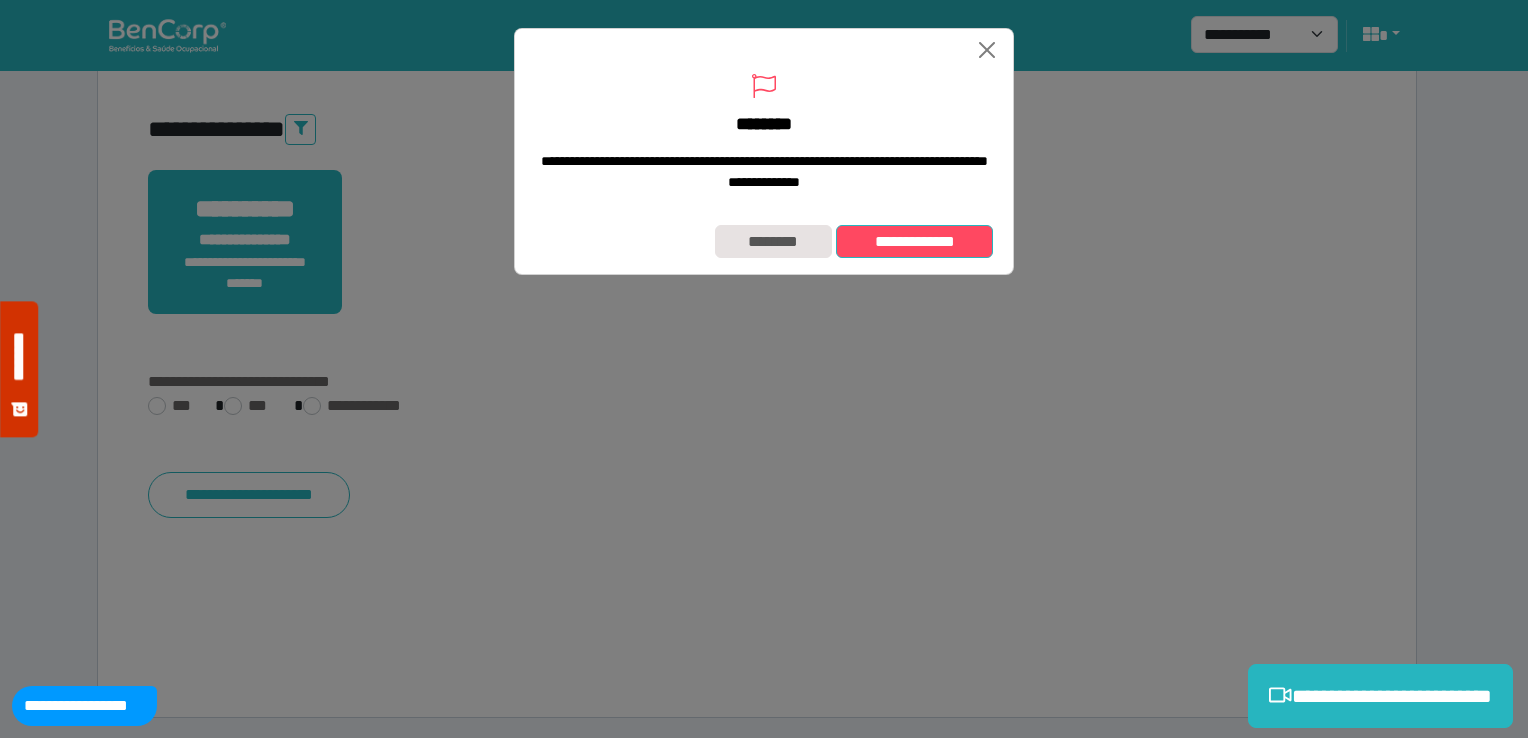 click on "**********" at bounding box center [914, 242] 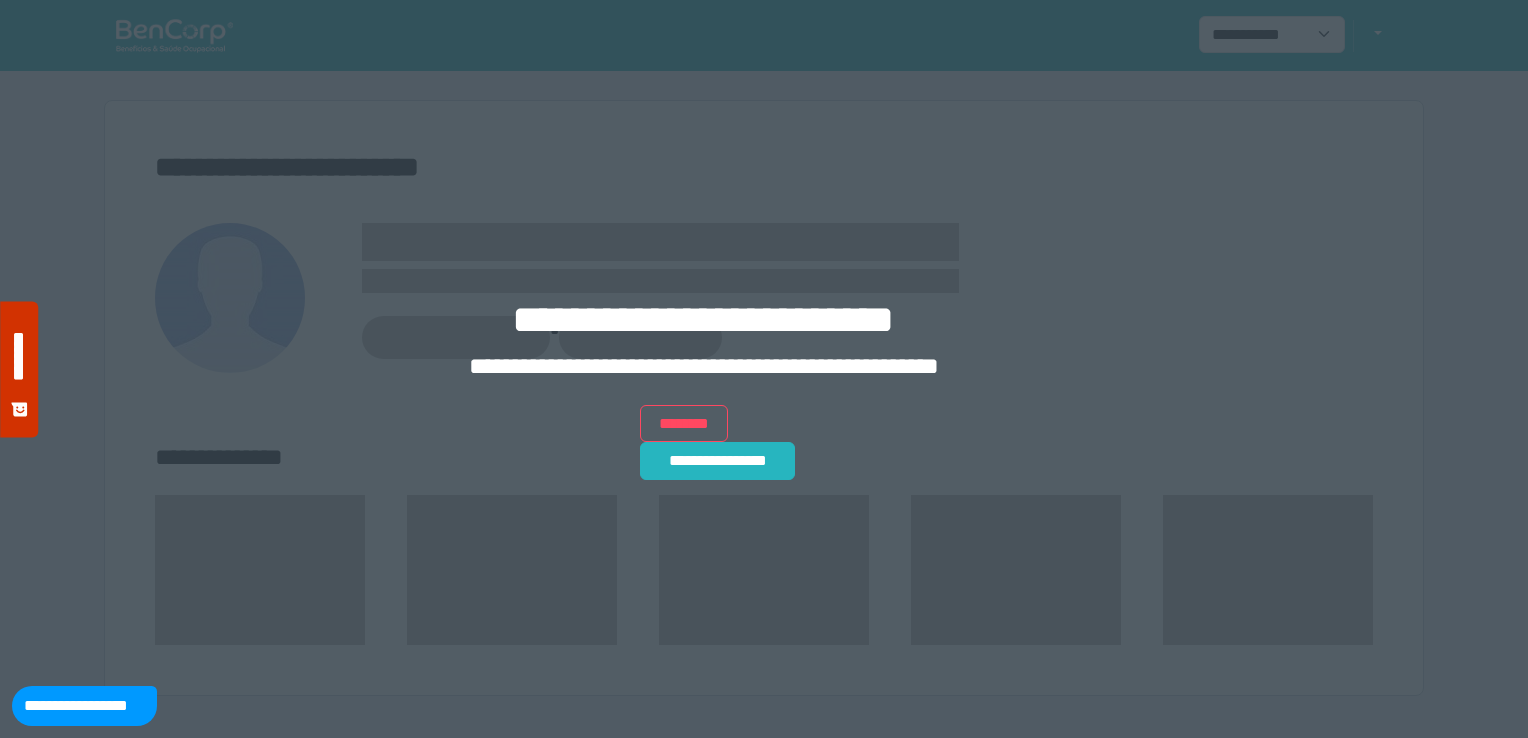 scroll, scrollTop: 0, scrollLeft: 0, axis: both 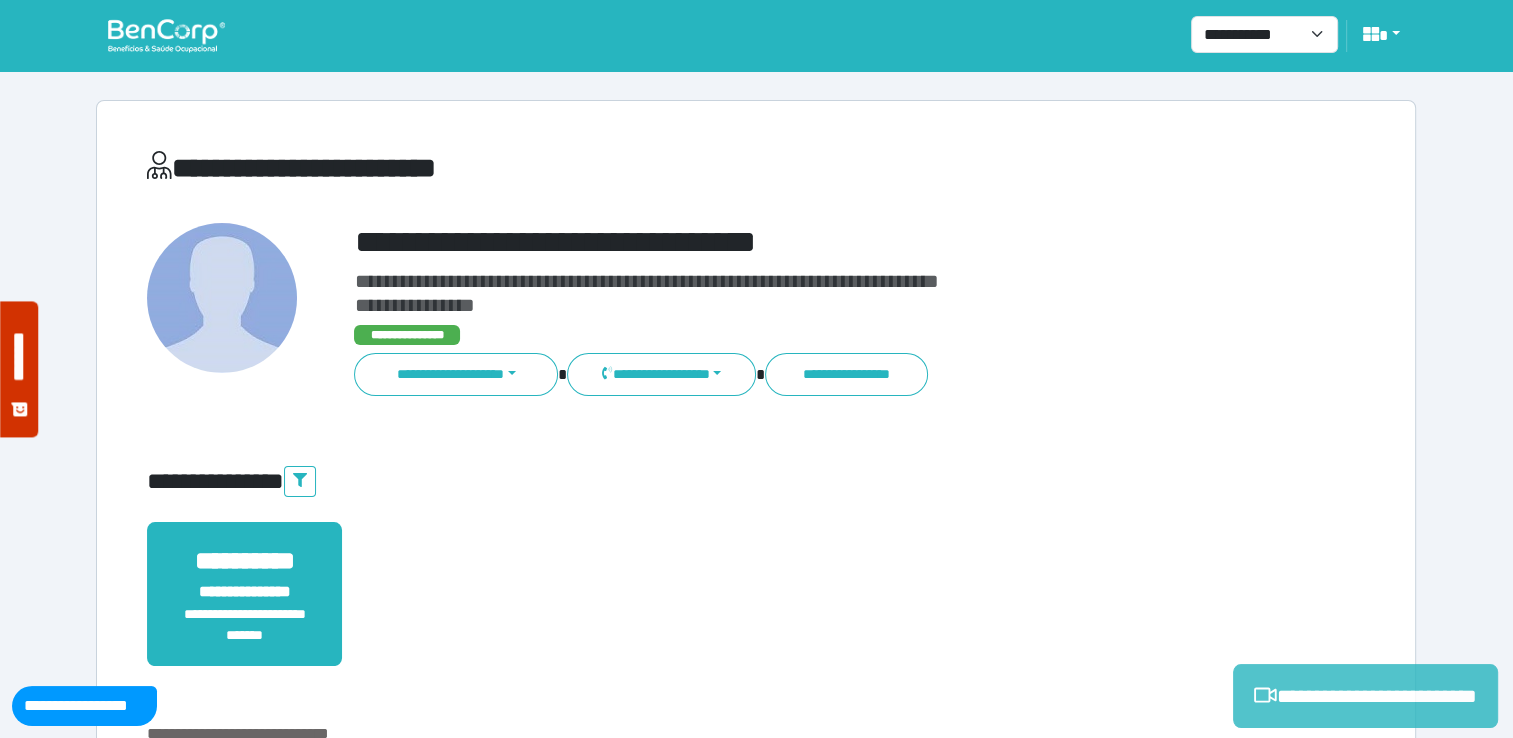 click on "**********" at bounding box center (1365, 696) 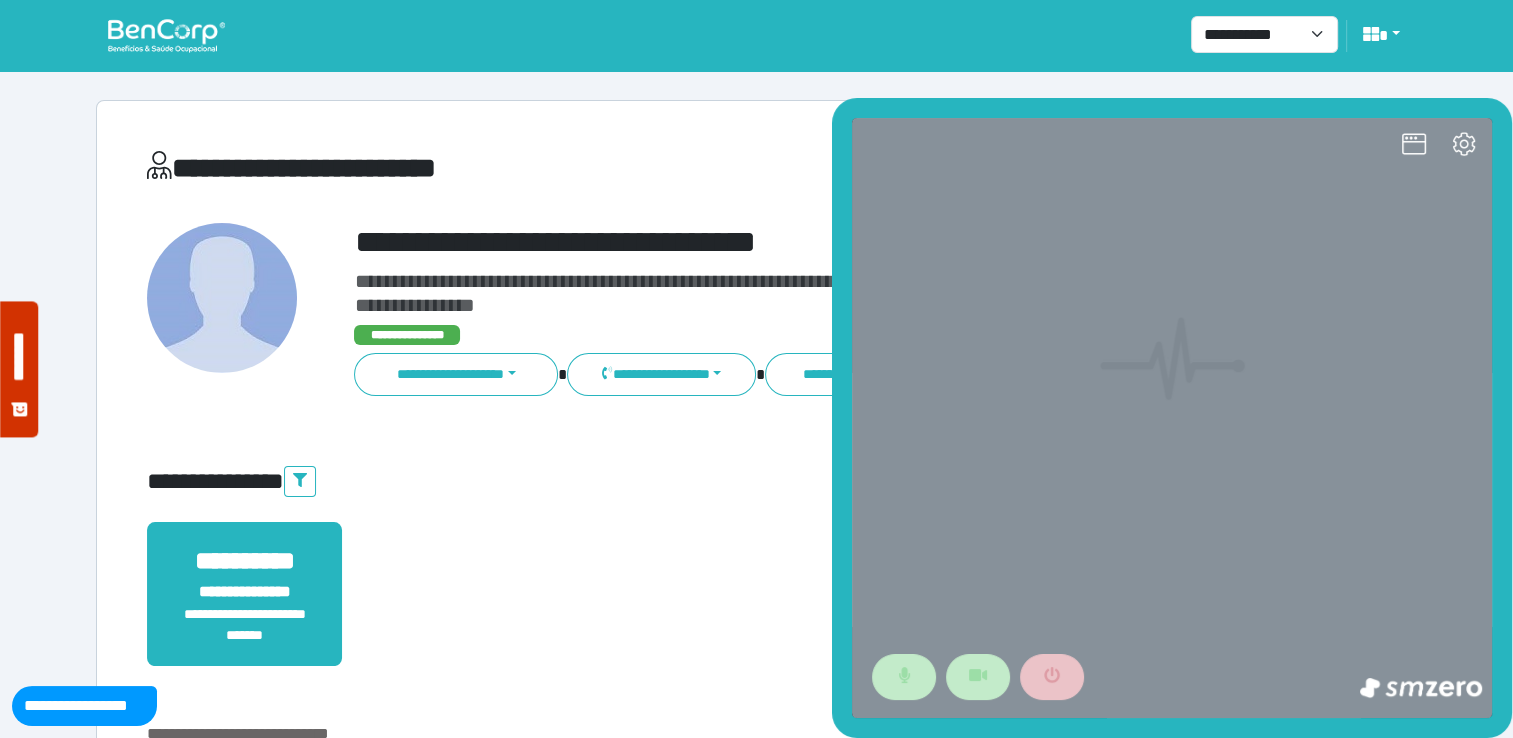 scroll, scrollTop: 0, scrollLeft: 0, axis: both 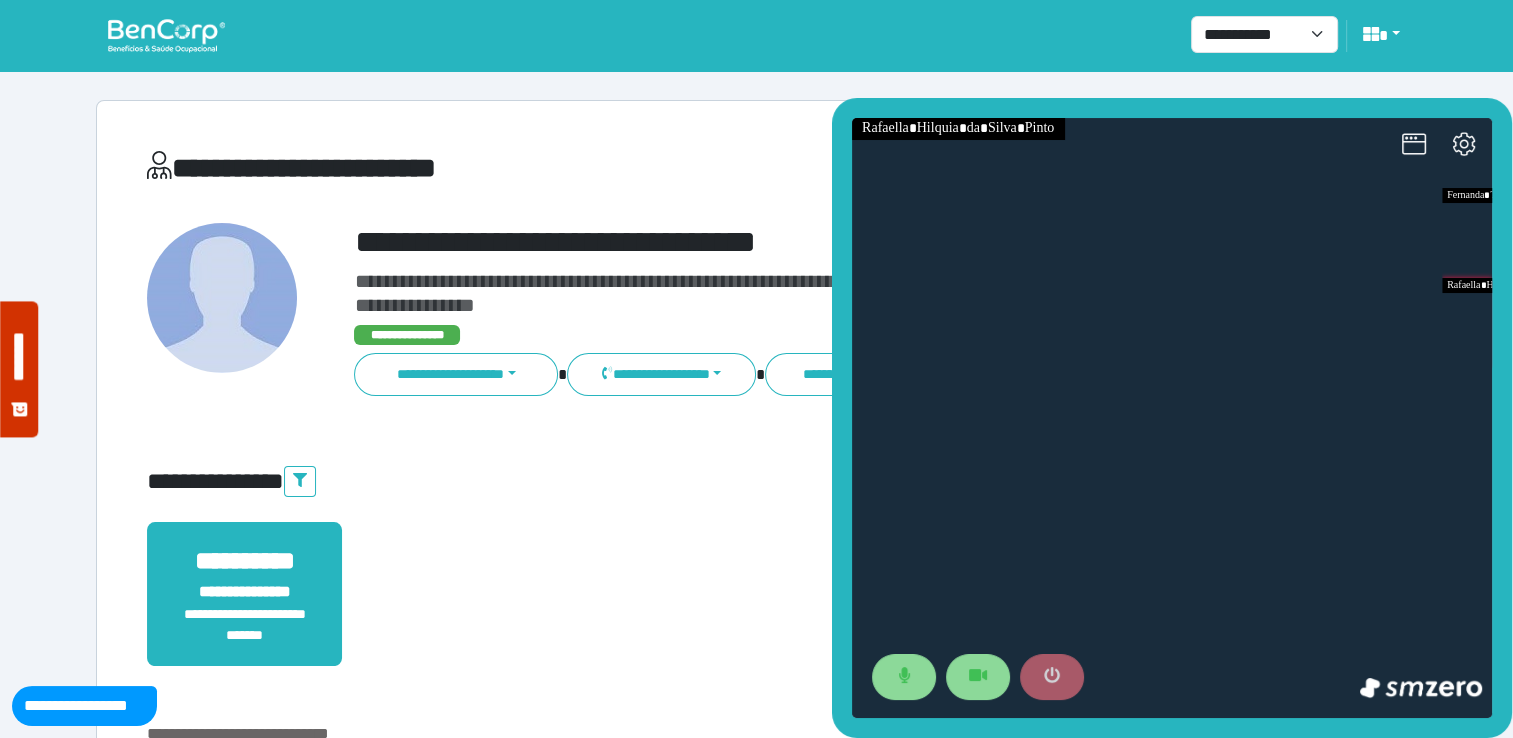 click at bounding box center [1052, 677] 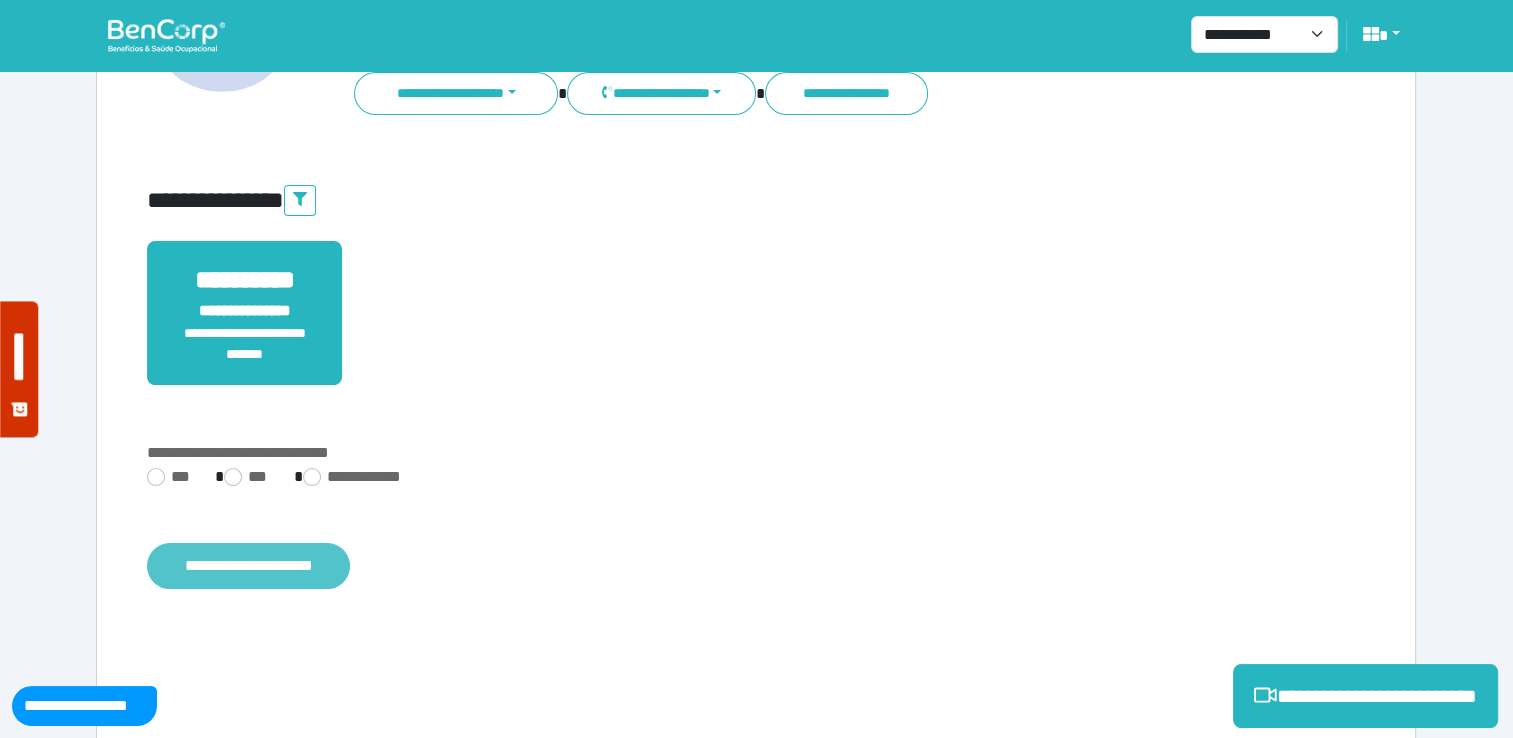 scroll, scrollTop: 352, scrollLeft: 0, axis: vertical 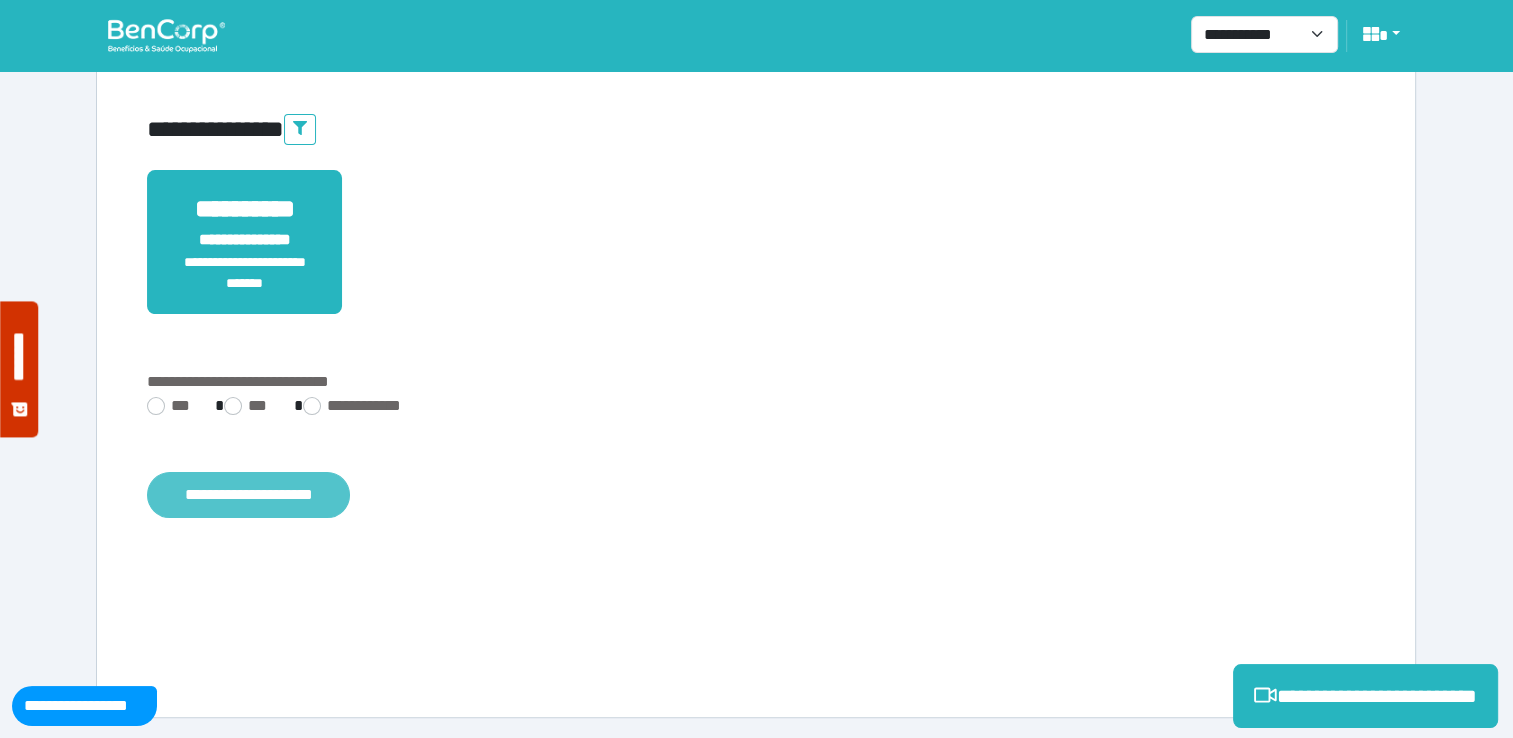click on "**********" at bounding box center (248, 495) 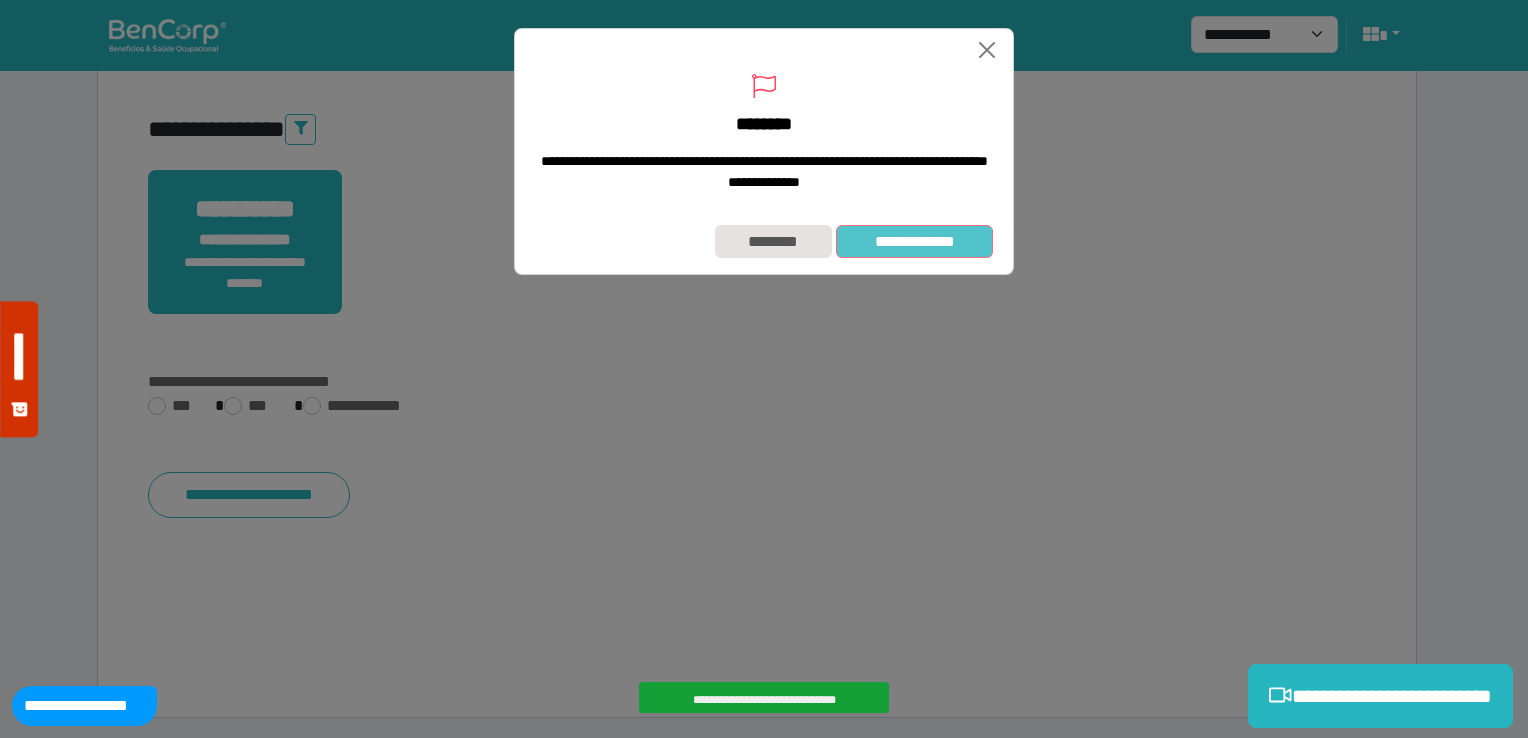 click on "**********" at bounding box center (914, 242) 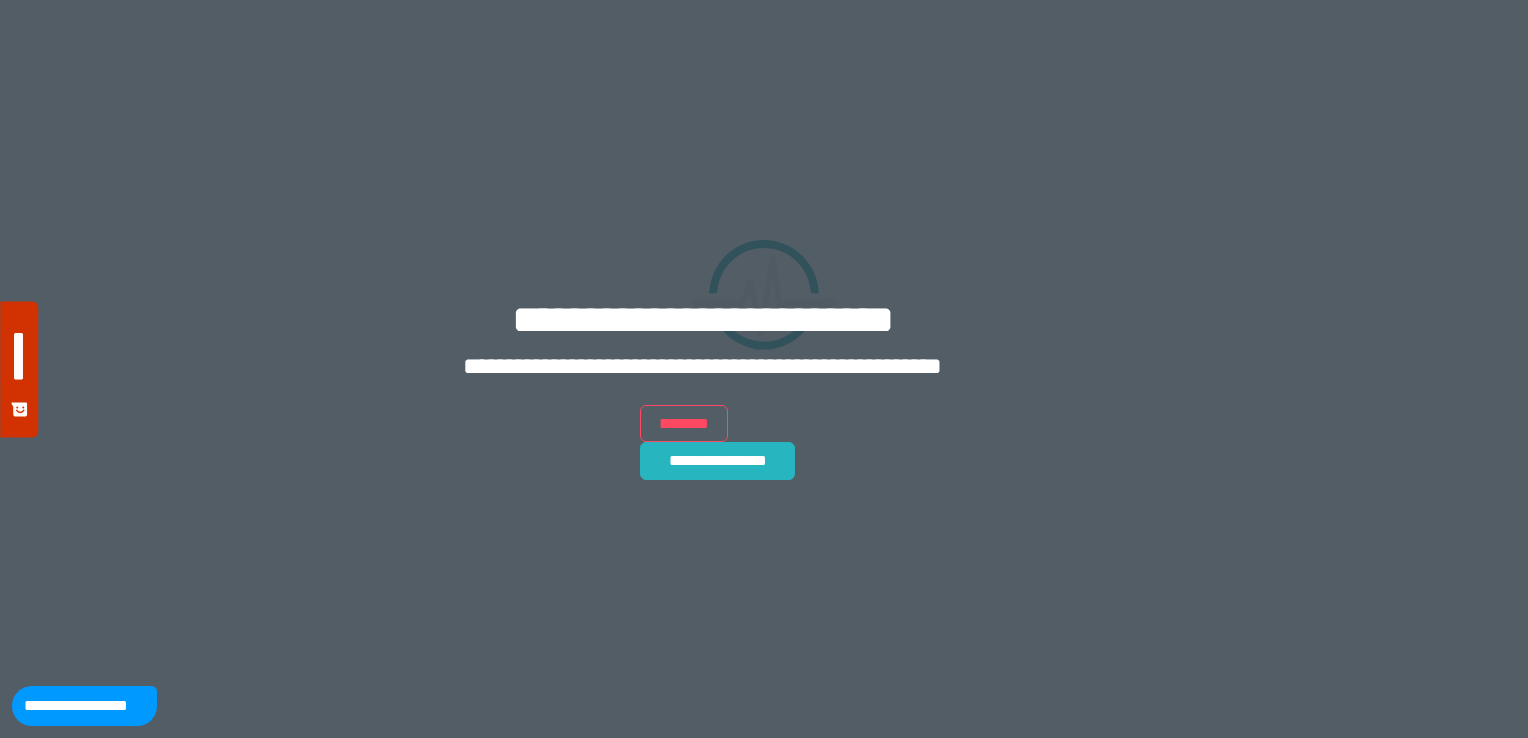scroll, scrollTop: 0, scrollLeft: 0, axis: both 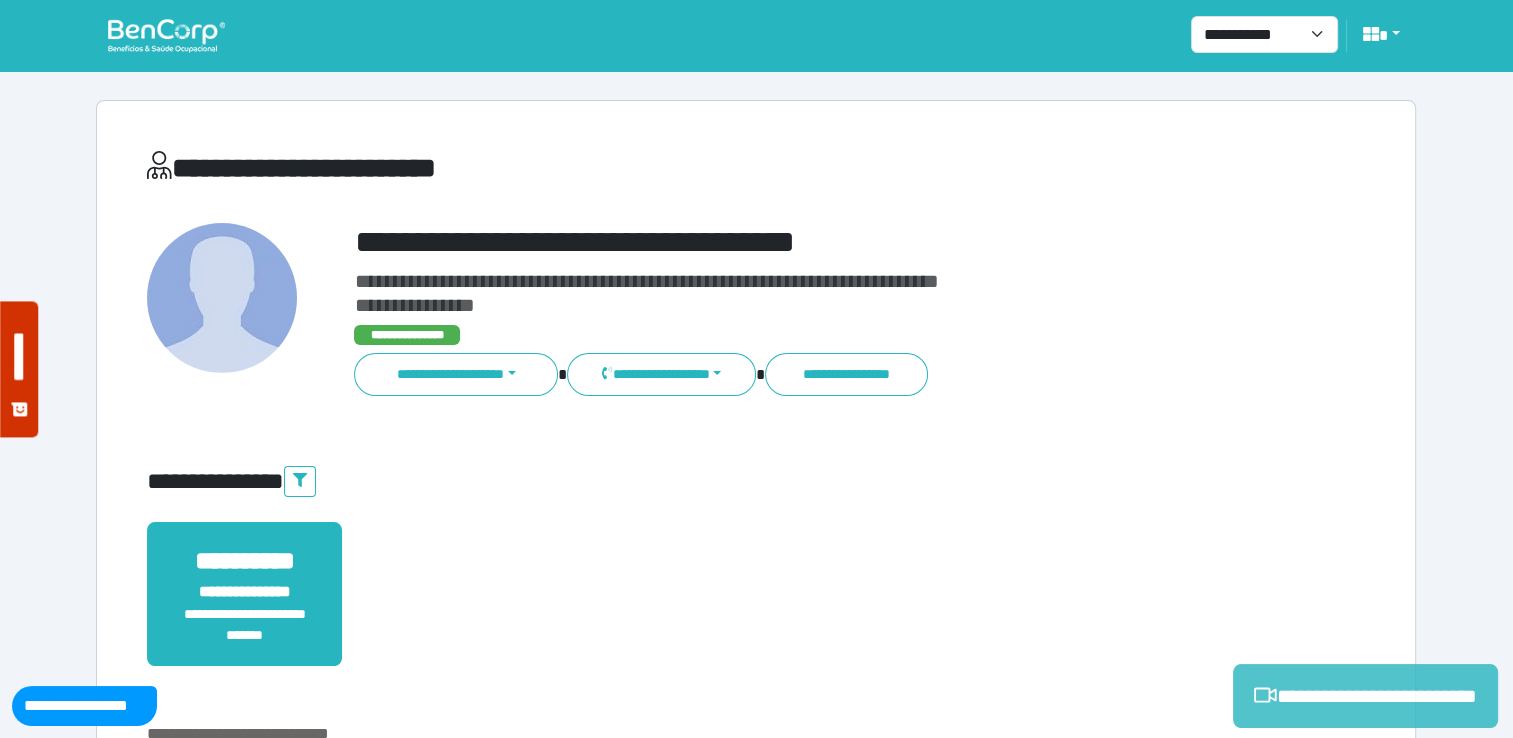 click on "**********" at bounding box center (1365, 696) 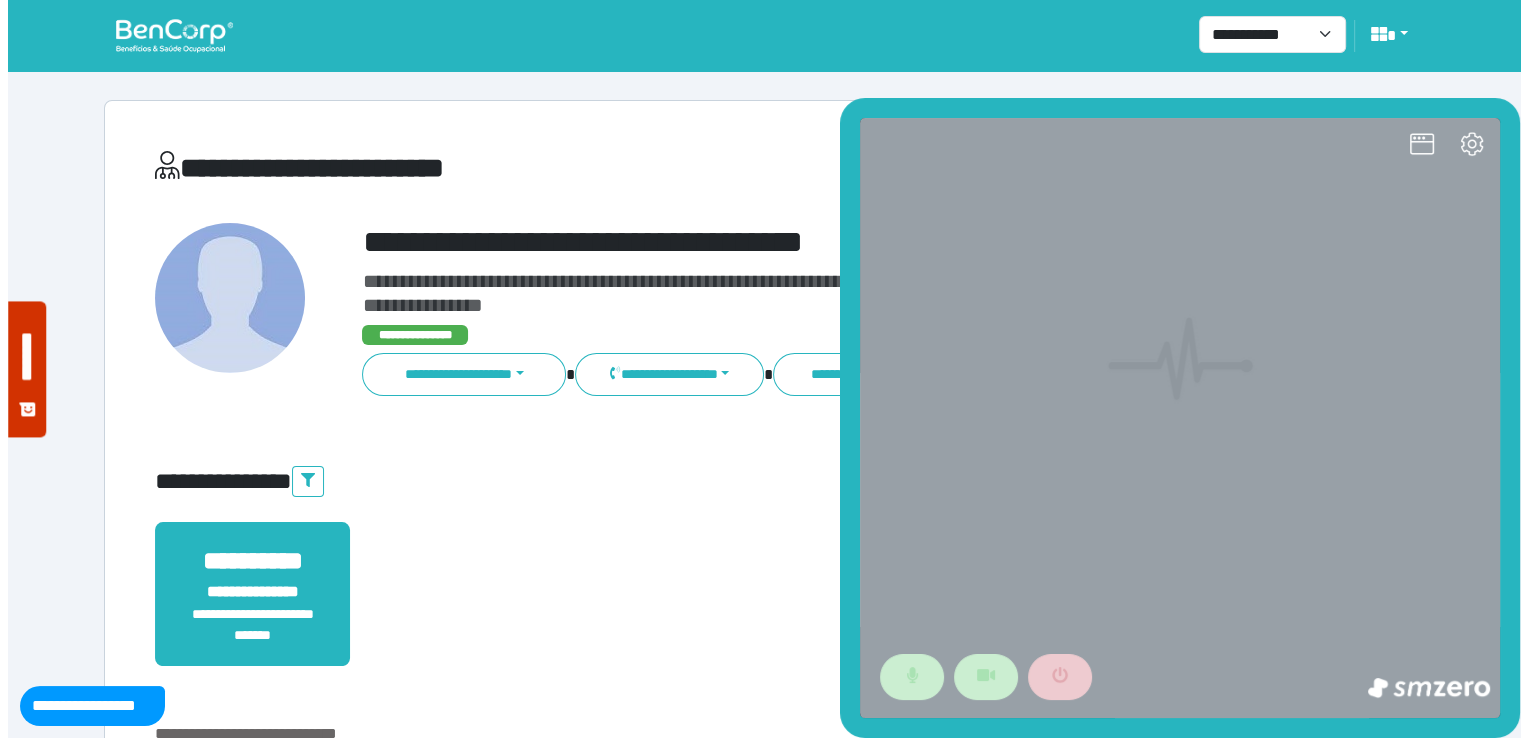 scroll, scrollTop: 0, scrollLeft: 0, axis: both 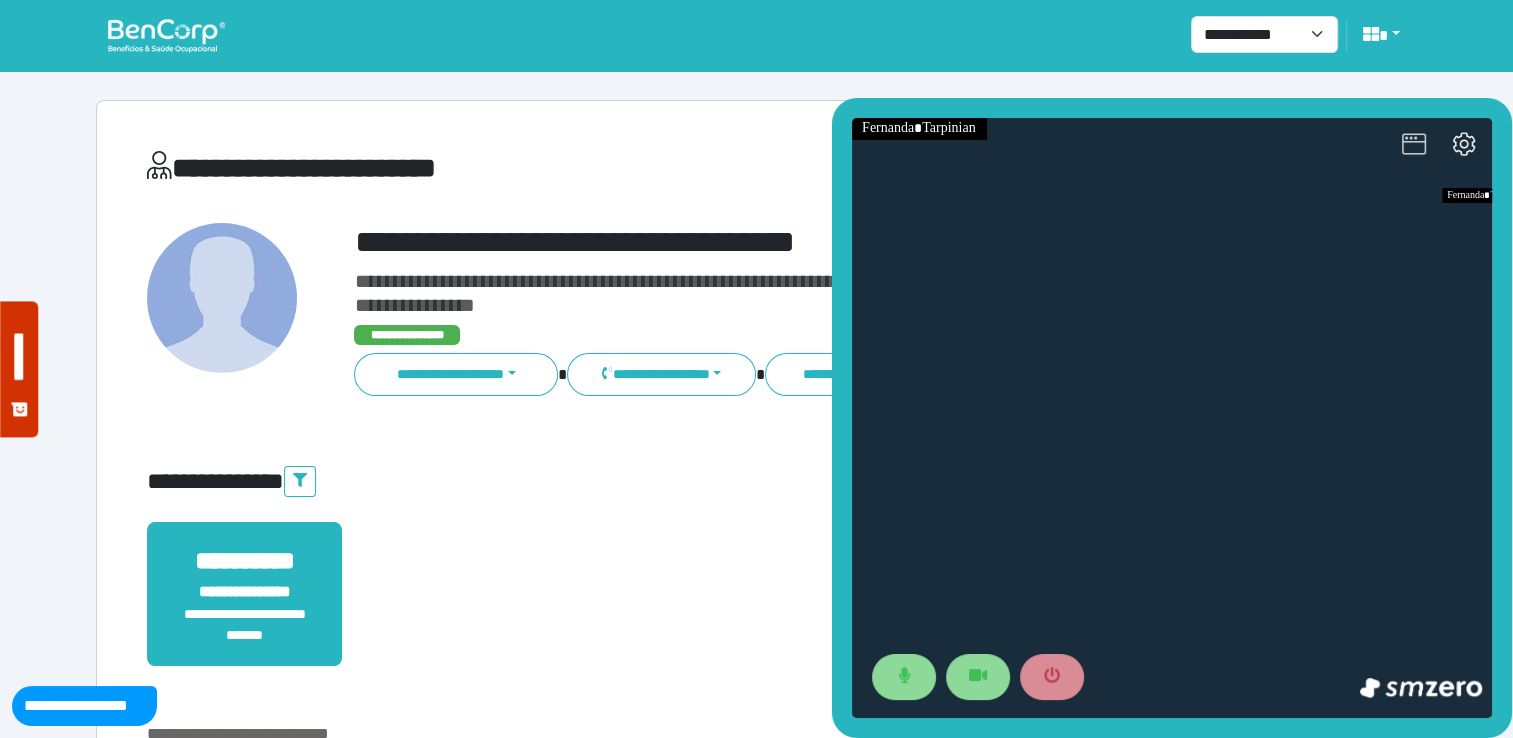 click 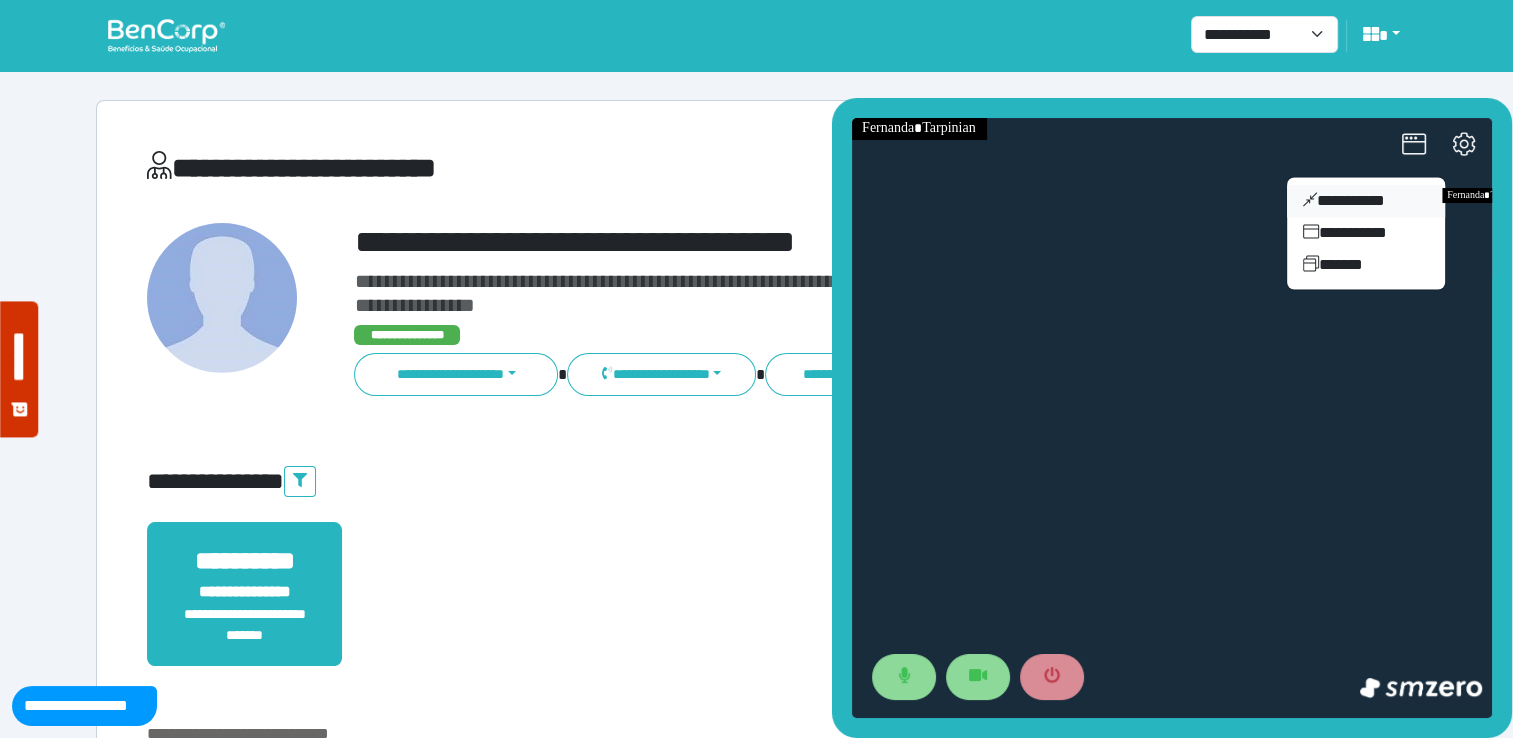 click on "**********" at bounding box center (1366, 201) 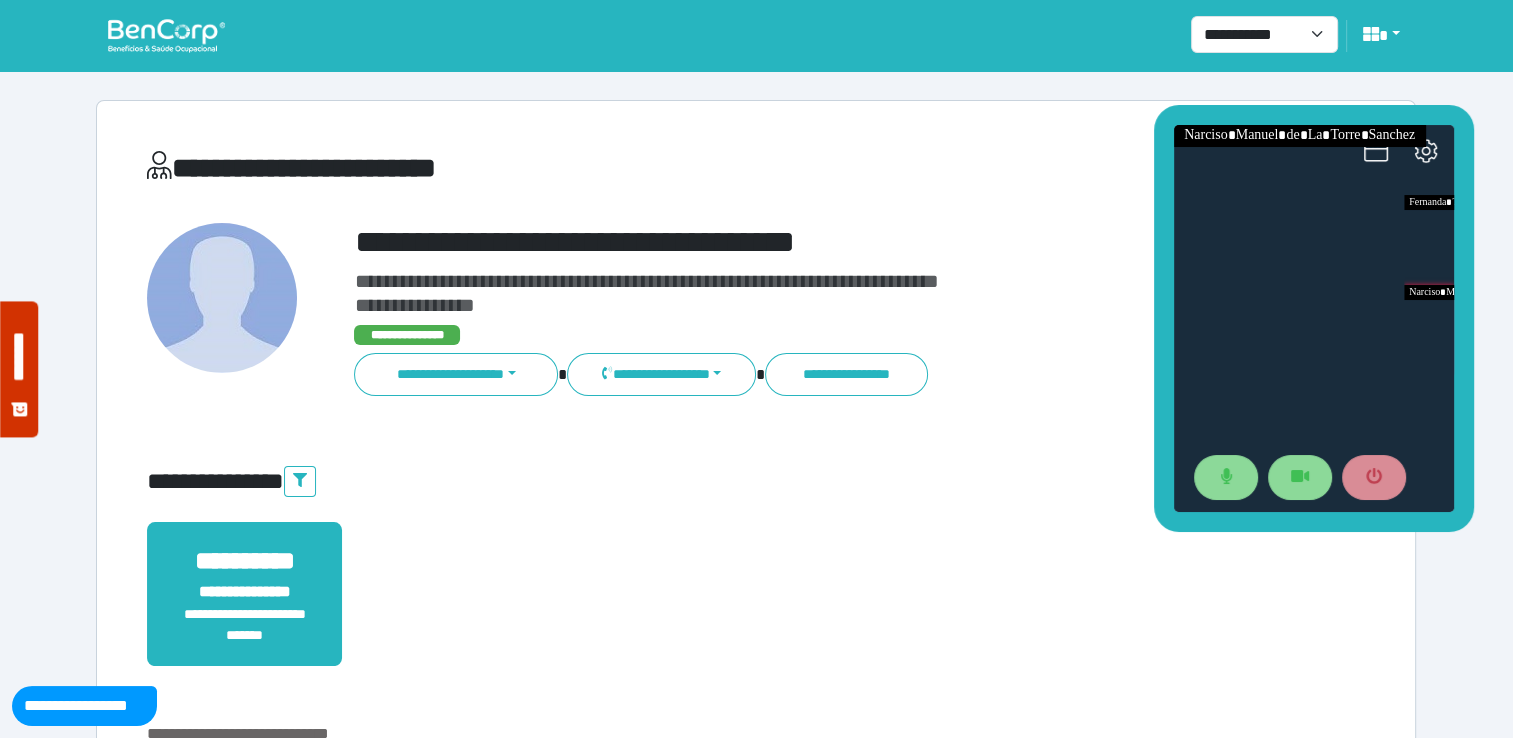 drag, startPoint x: 1382, startPoint y: 315, endPoint x: 1344, endPoint y: 109, distance: 209.47554 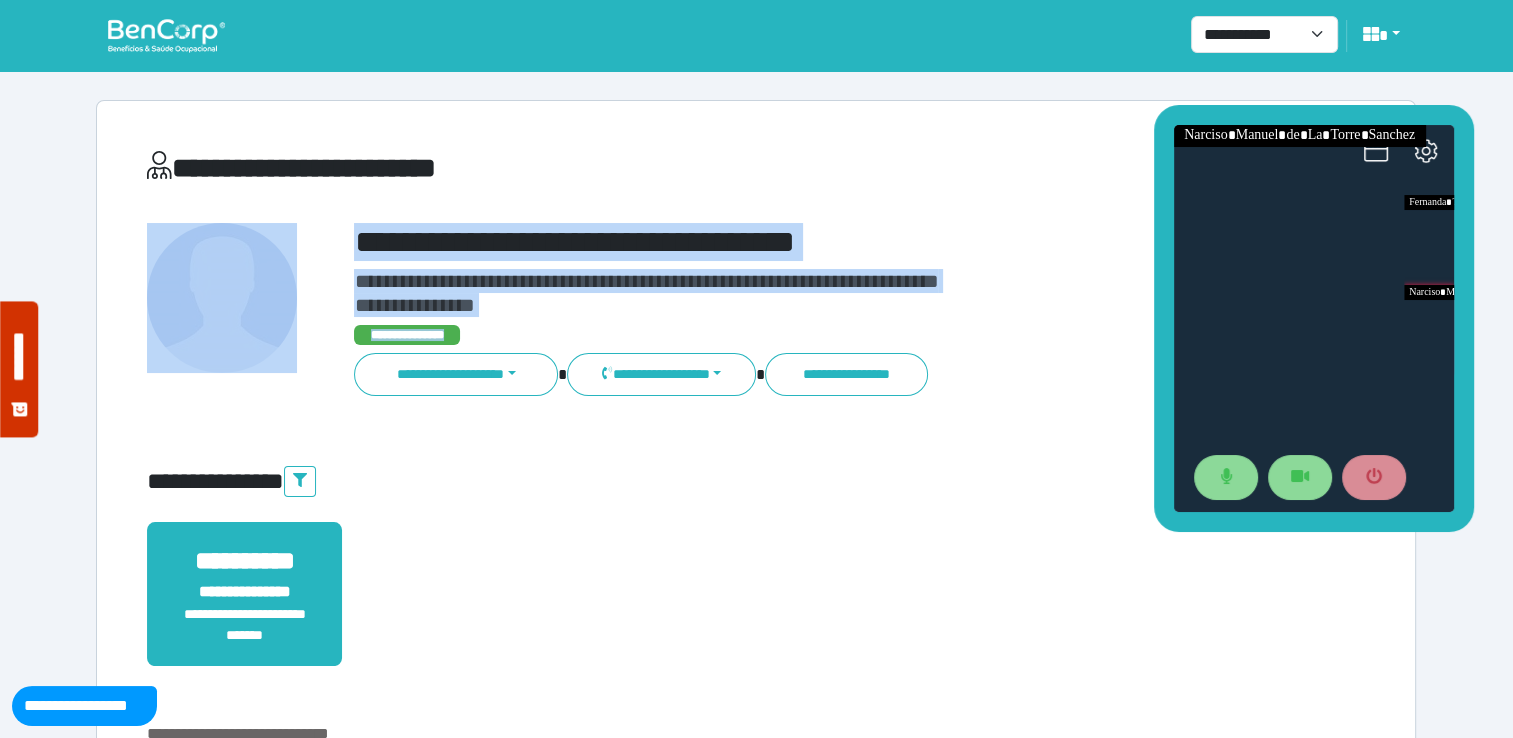 drag, startPoint x: 990, startPoint y: 321, endPoint x: 991, endPoint y: 182, distance: 139.0036 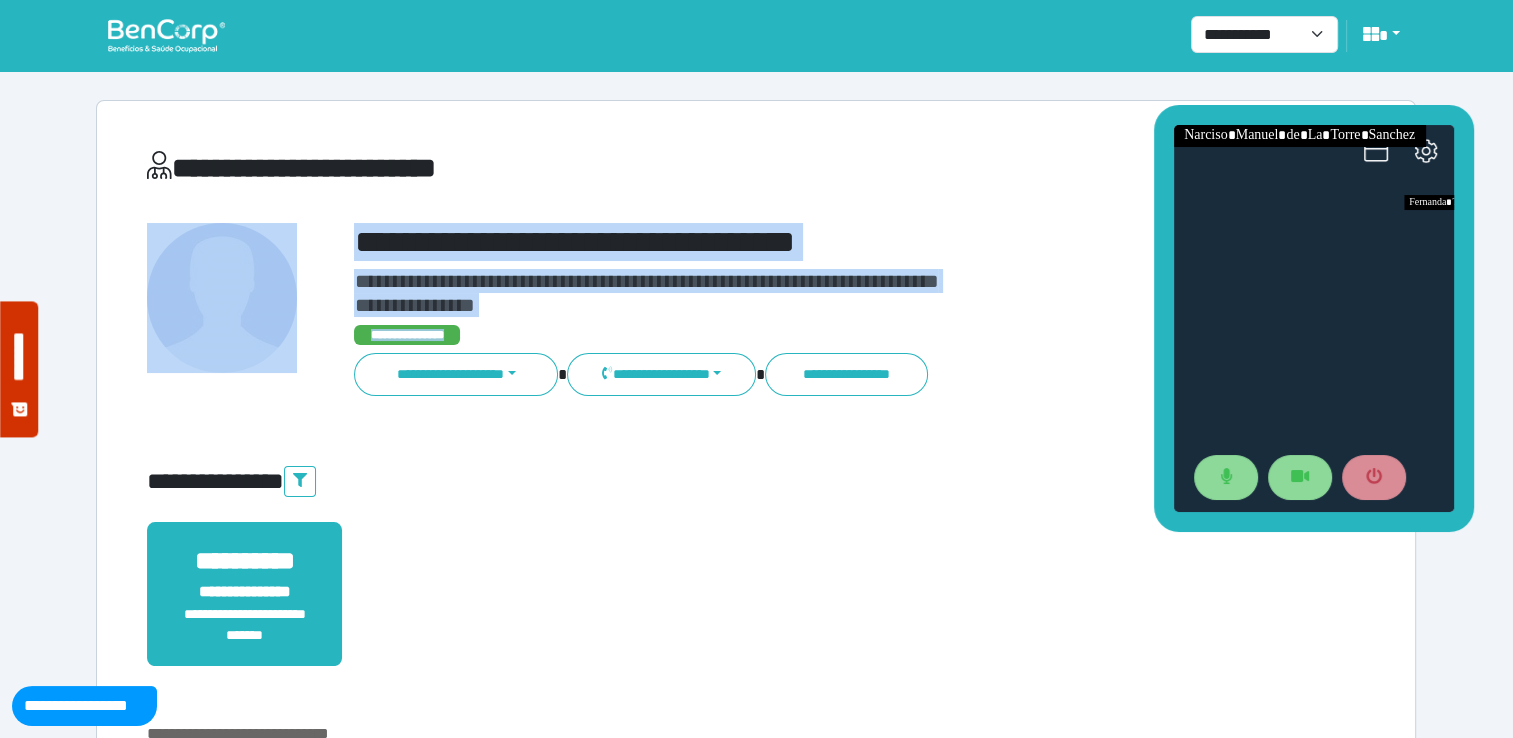 click on "**********" at bounding box center (808, 335) 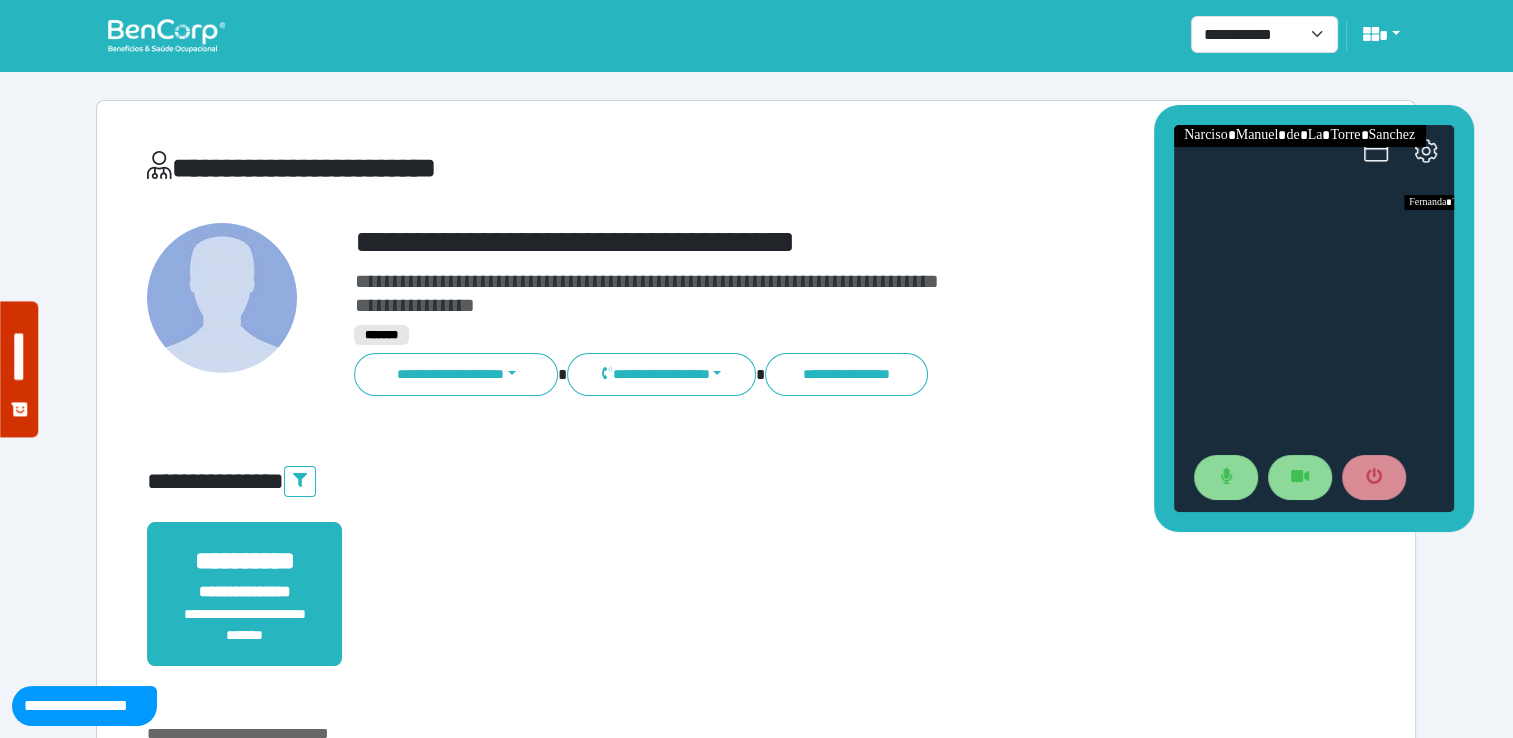 click on "**********" at bounding box center (808, 309) 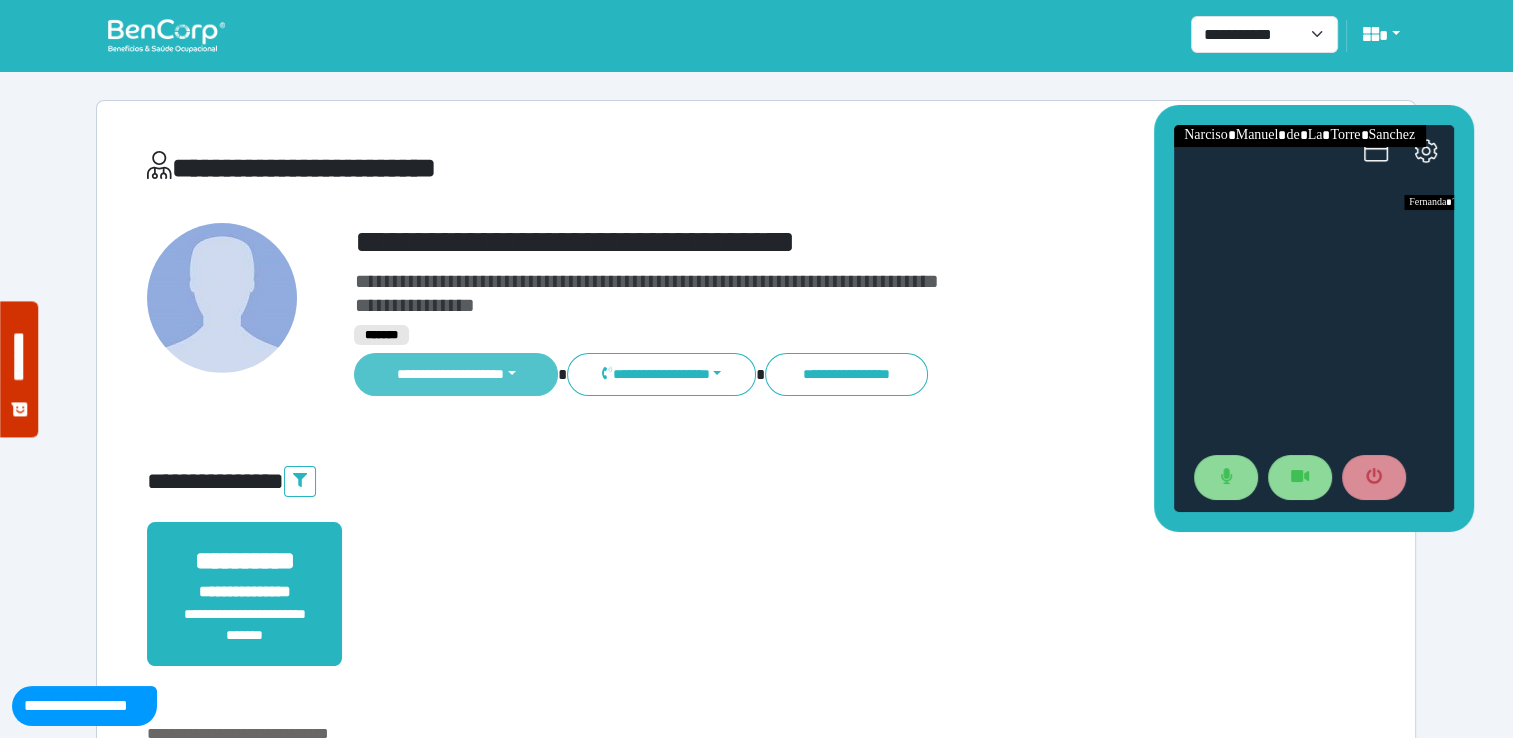 click on "**********" at bounding box center (456, 374) 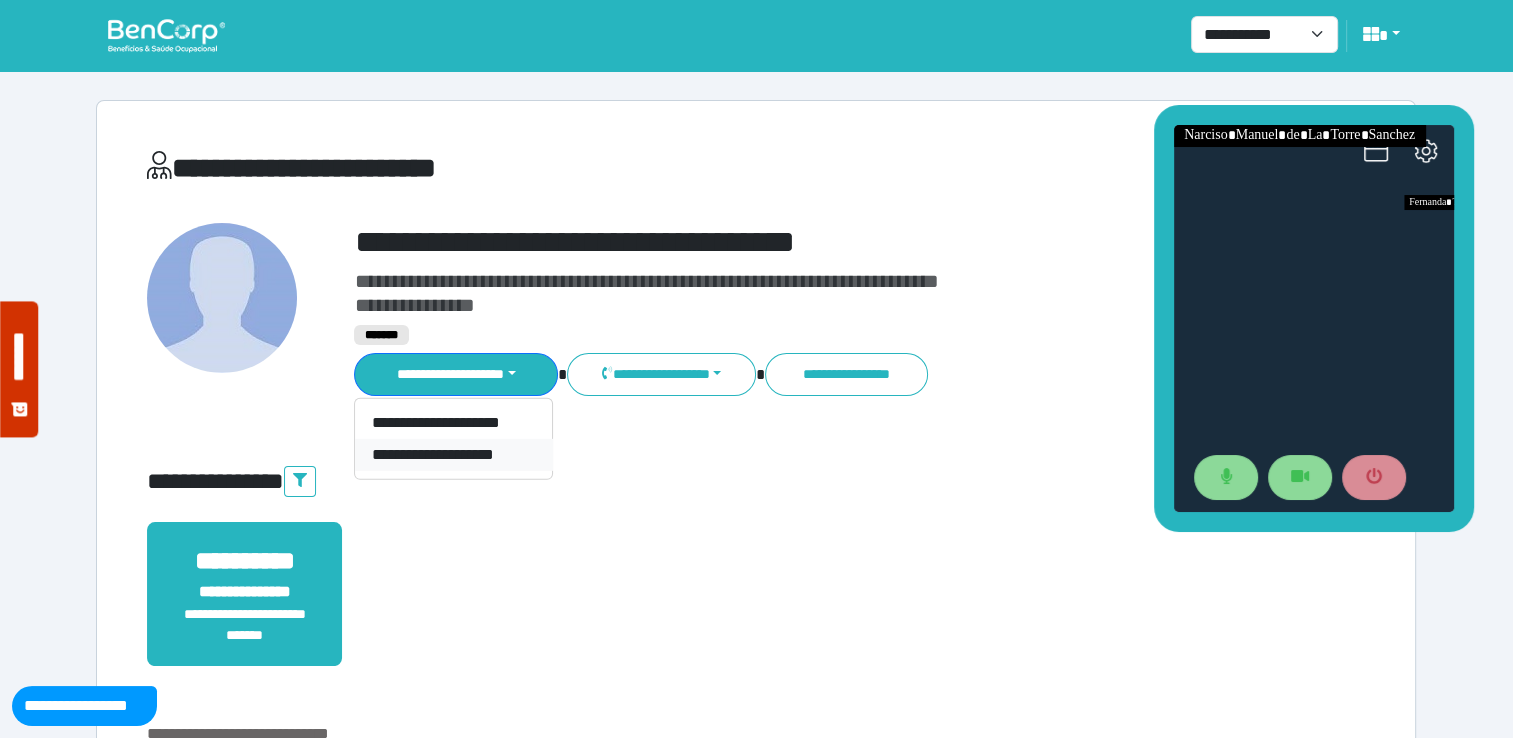 click on "**********" at bounding box center [453, 455] 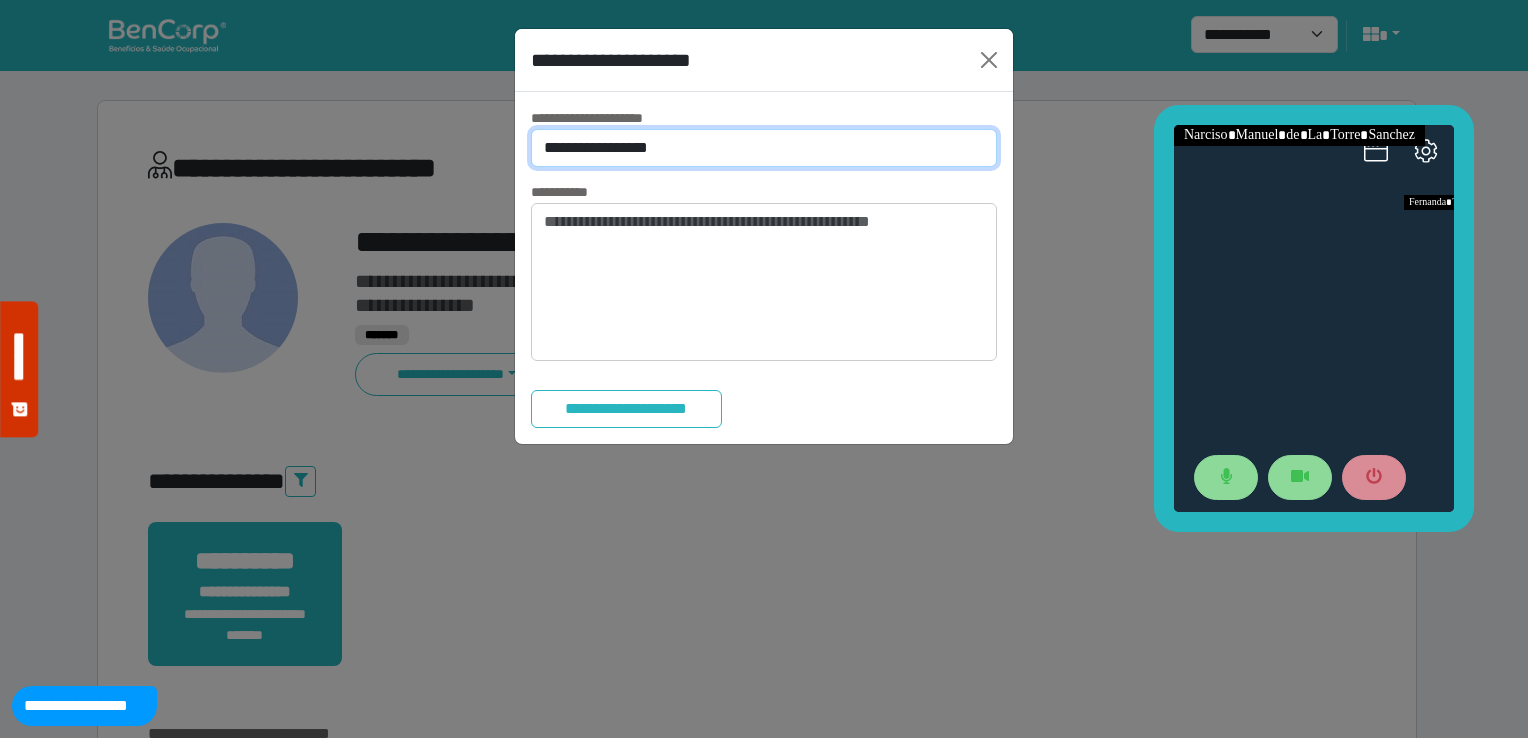 click on "**********" at bounding box center [764, 148] 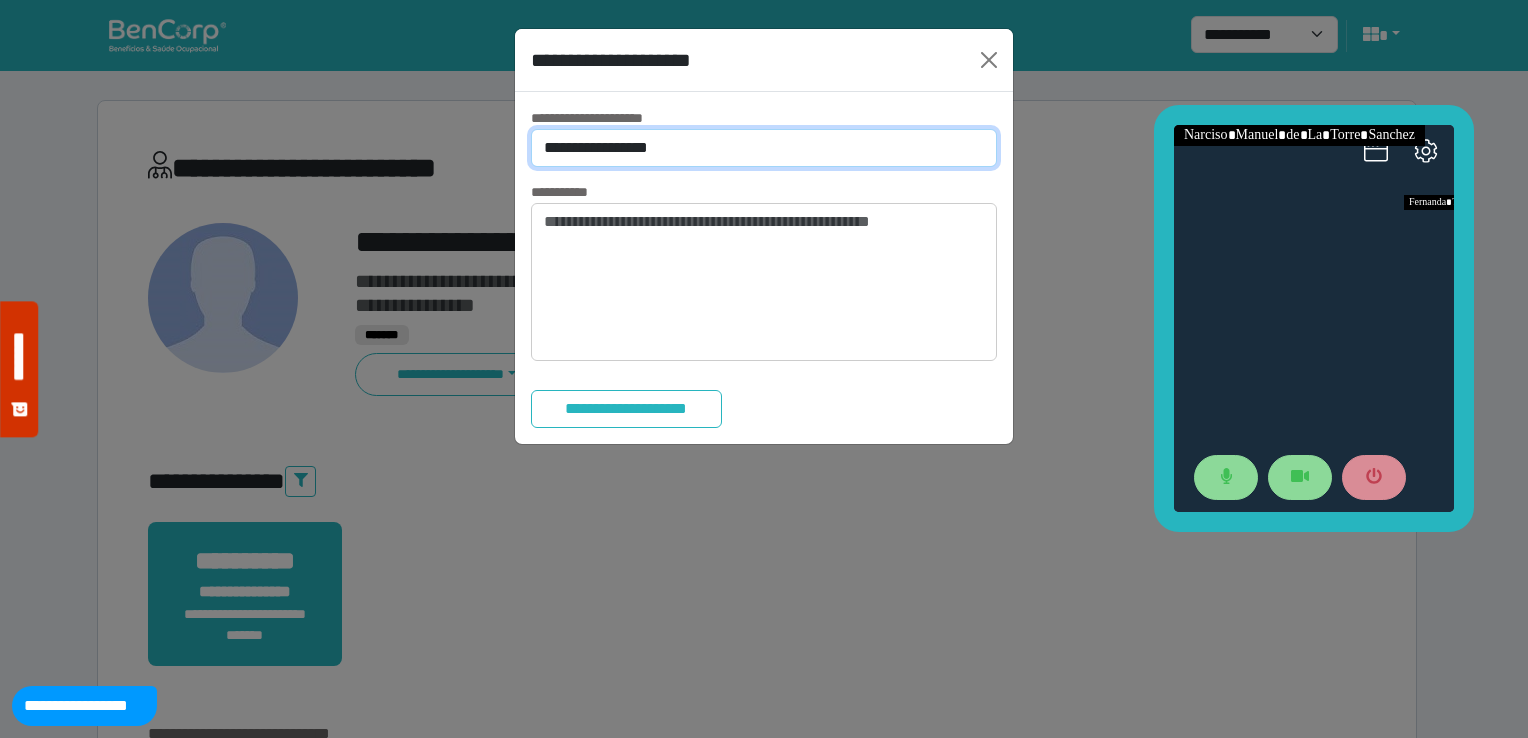 select on "*" 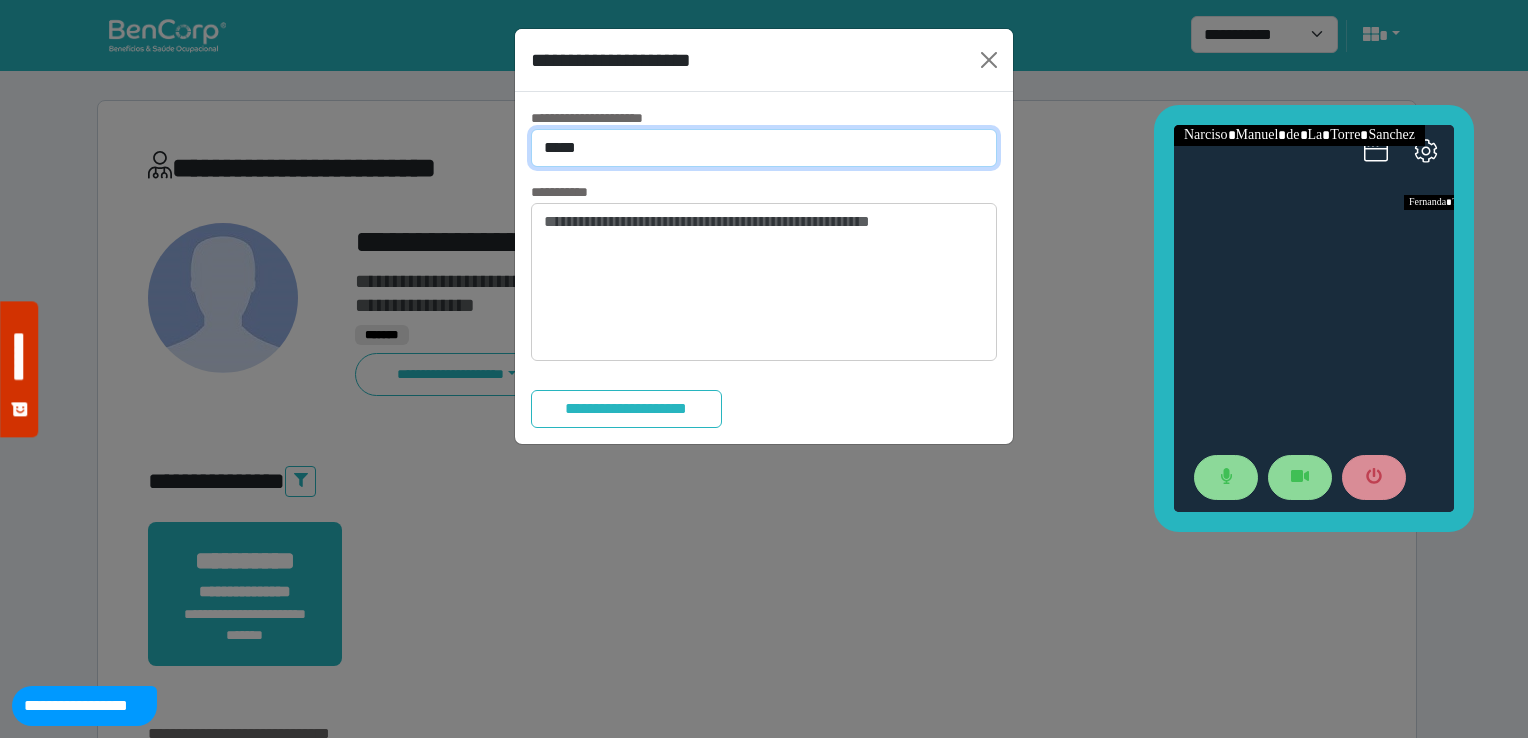 click on "**********" at bounding box center (764, 148) 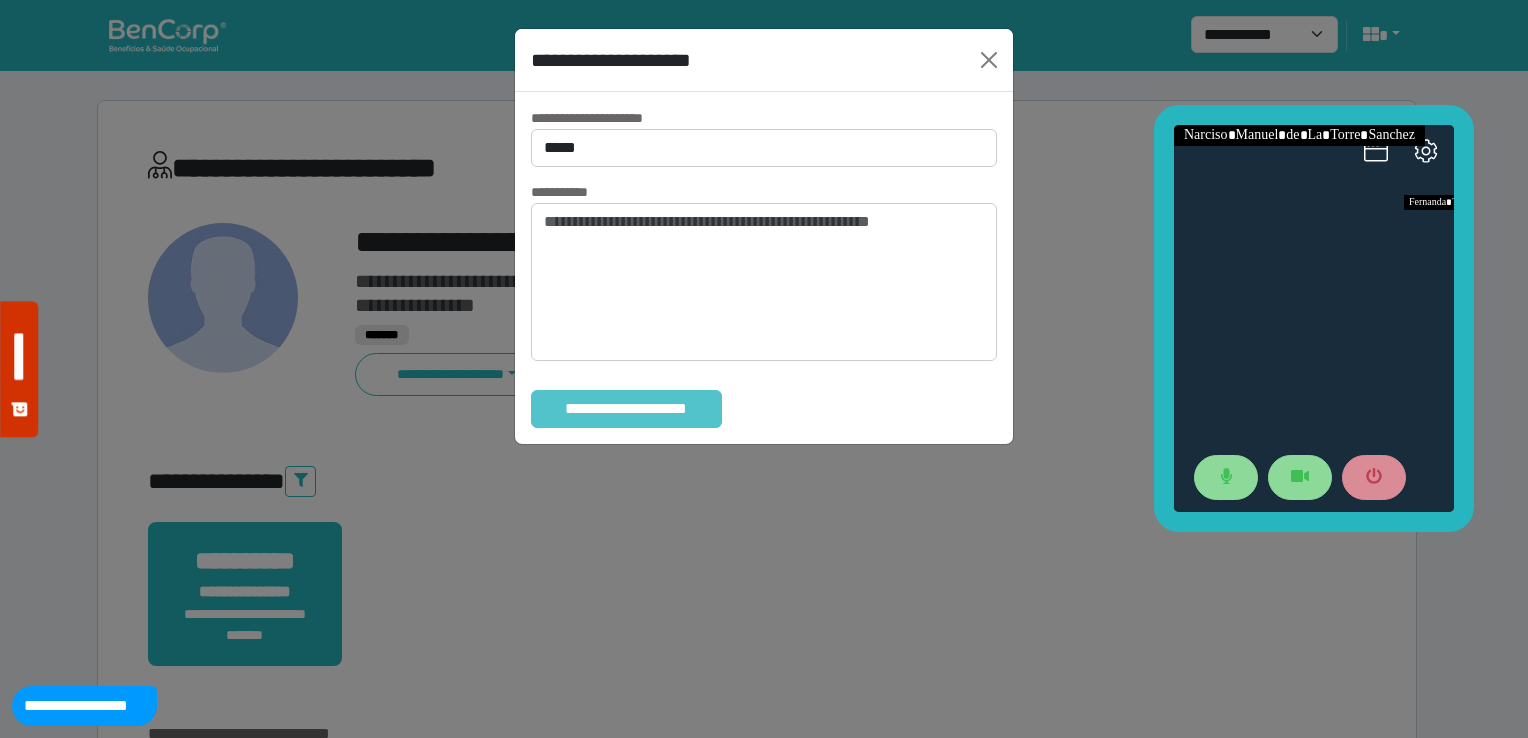 click on "**********" at bounding box center (626, 409) 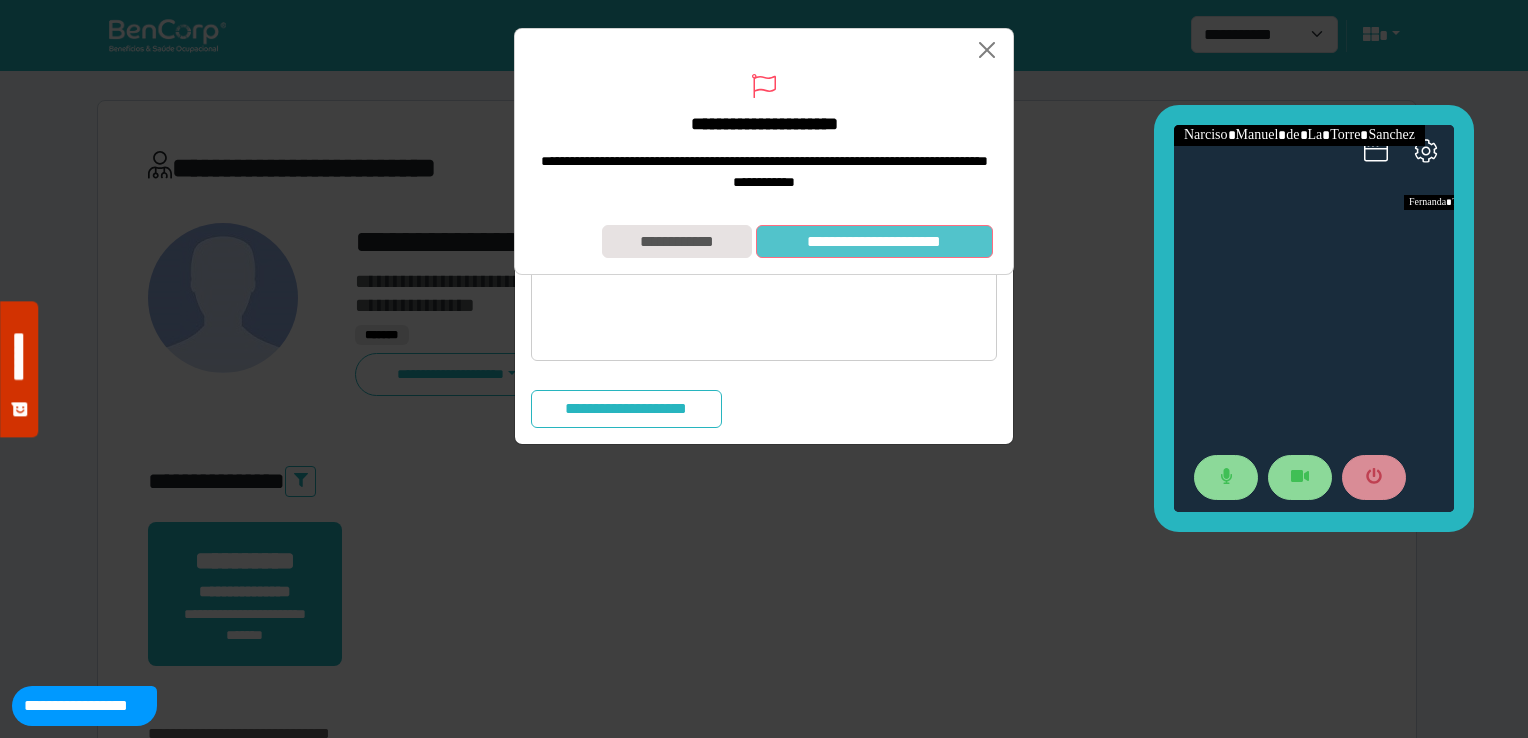click on "**********" at bounding box center (874, 242) 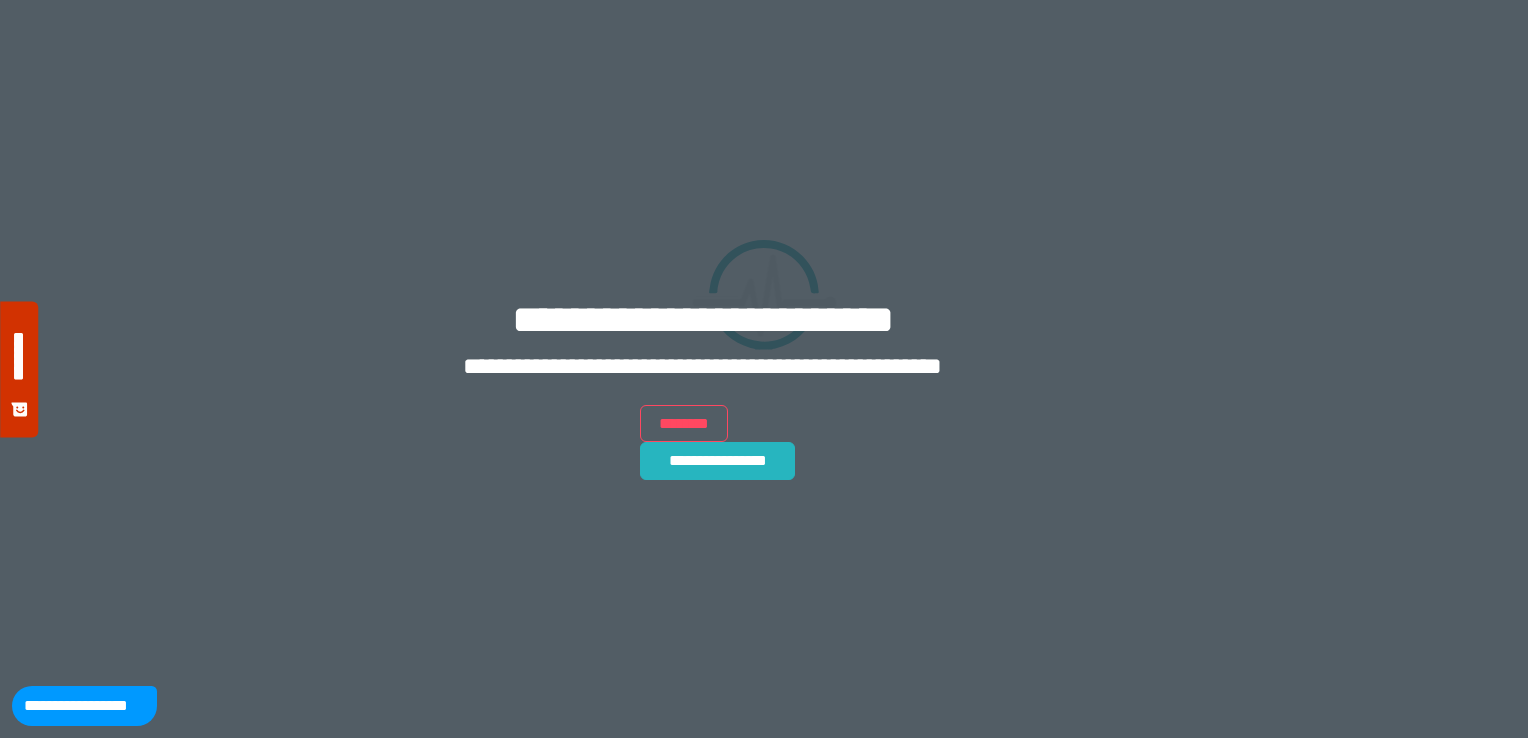 scroll, scrollTop: 0, scrollLeft: 0, axis: both 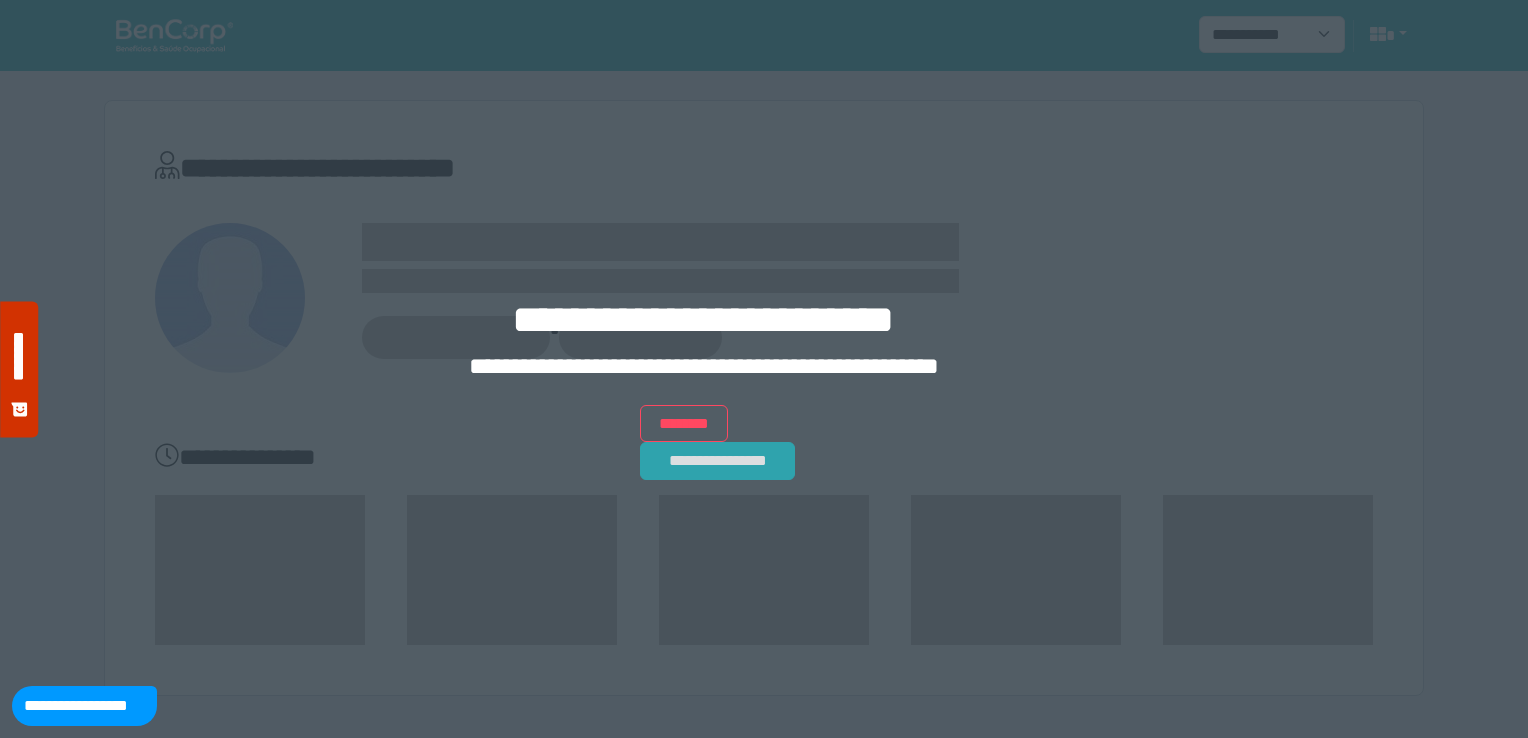 click on "**********" at bounding box center [718, 461] 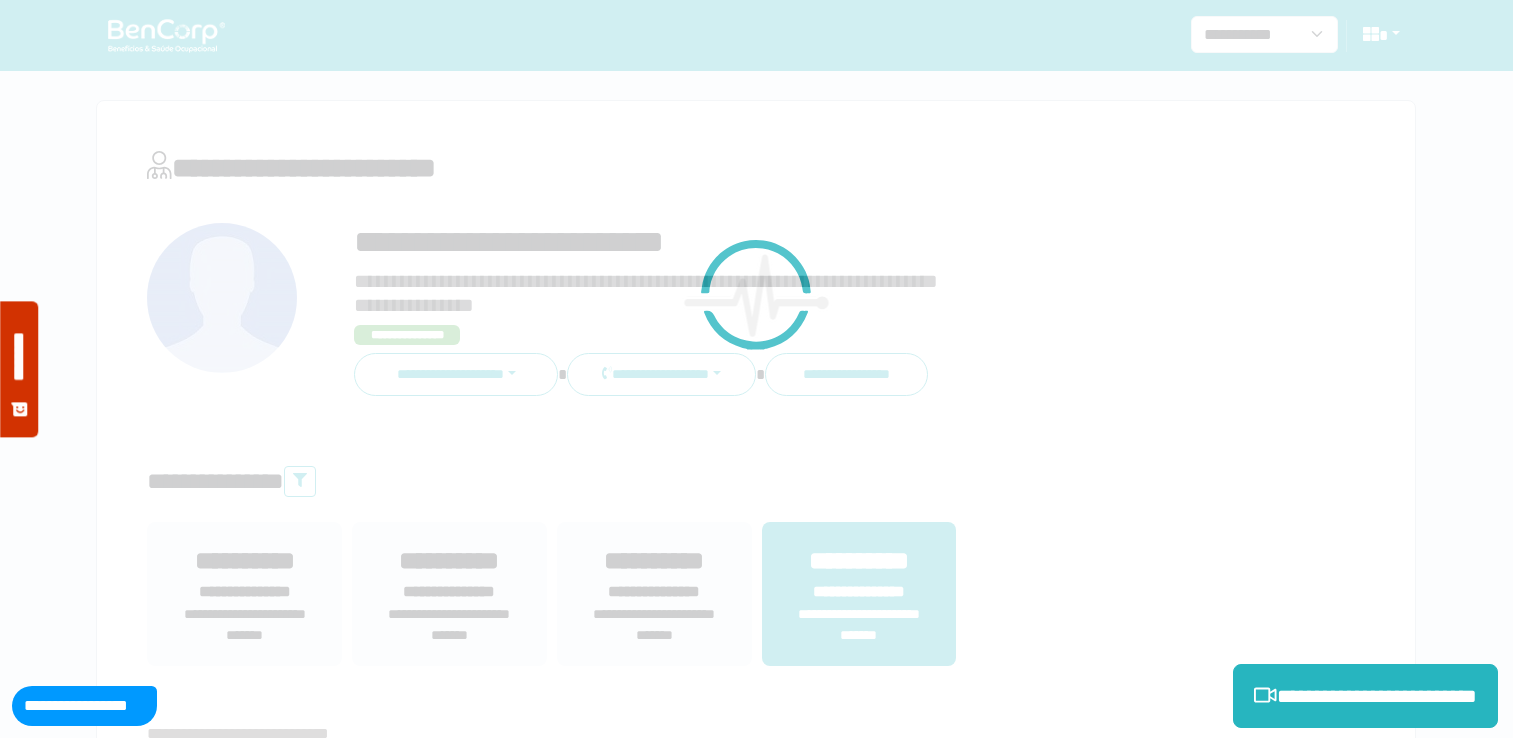 scroll, scrollTop: 0, scrollLeft: 0, axis: both 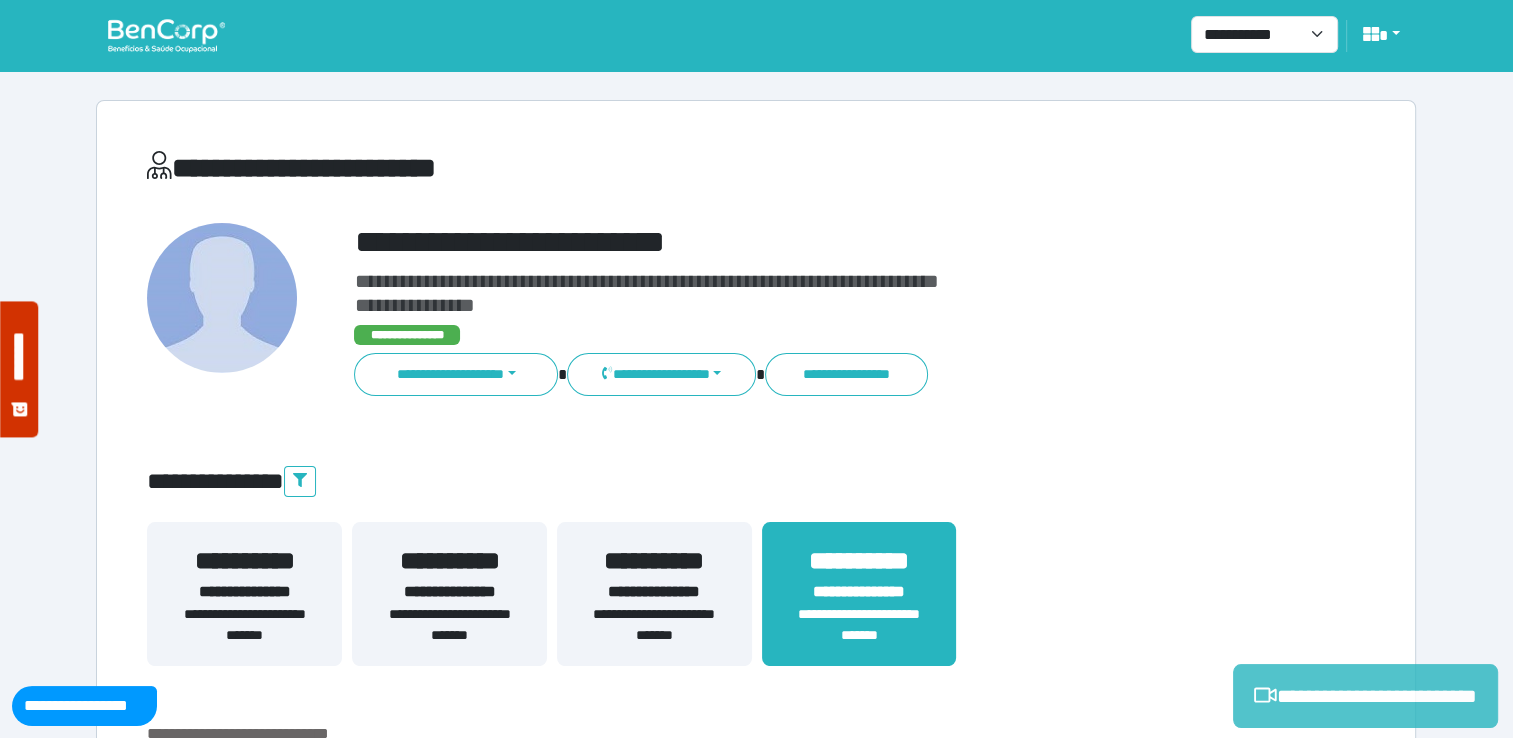 click on "**********" at bounding box center (1365, 696) 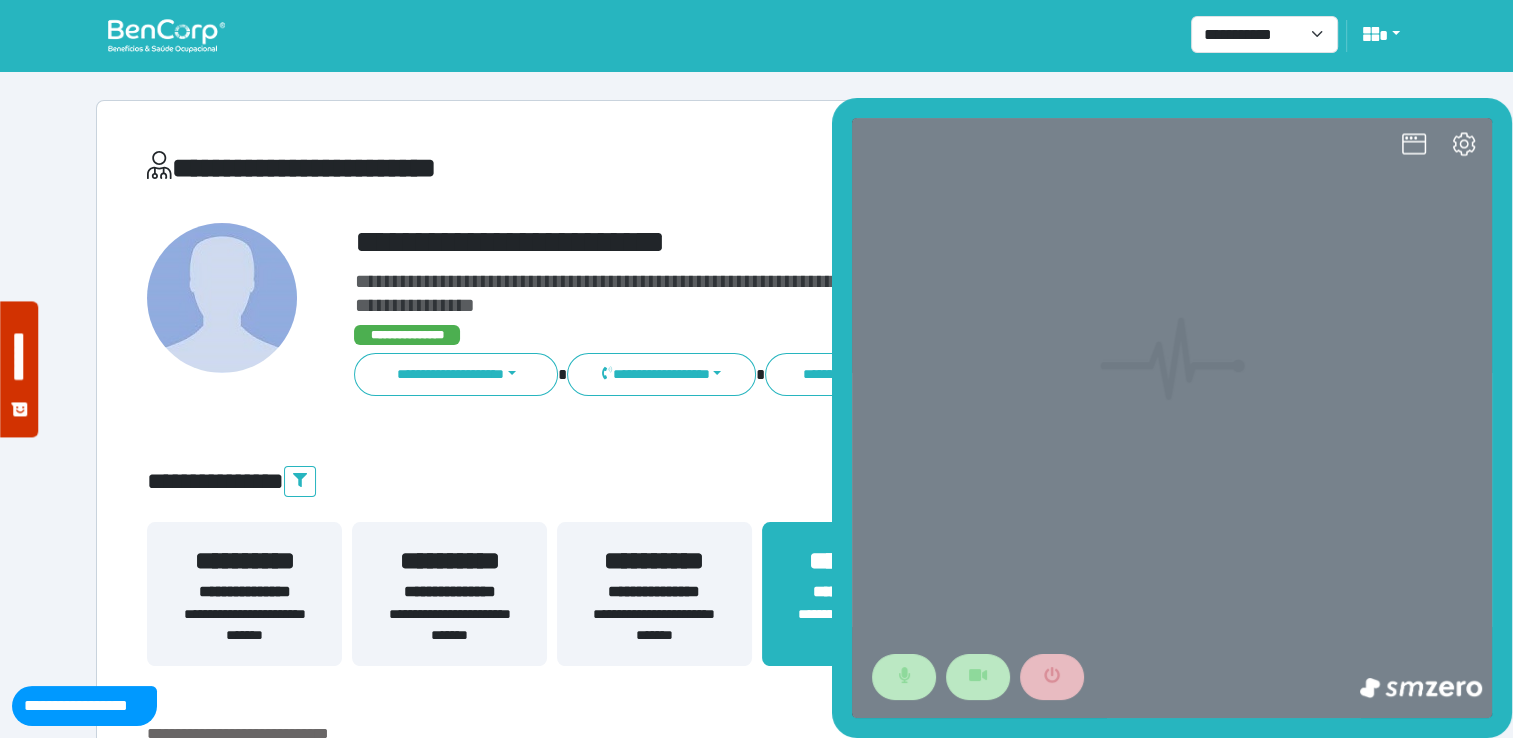 scroll, scrollTop: 0, scrollLeft: 0, axis: both 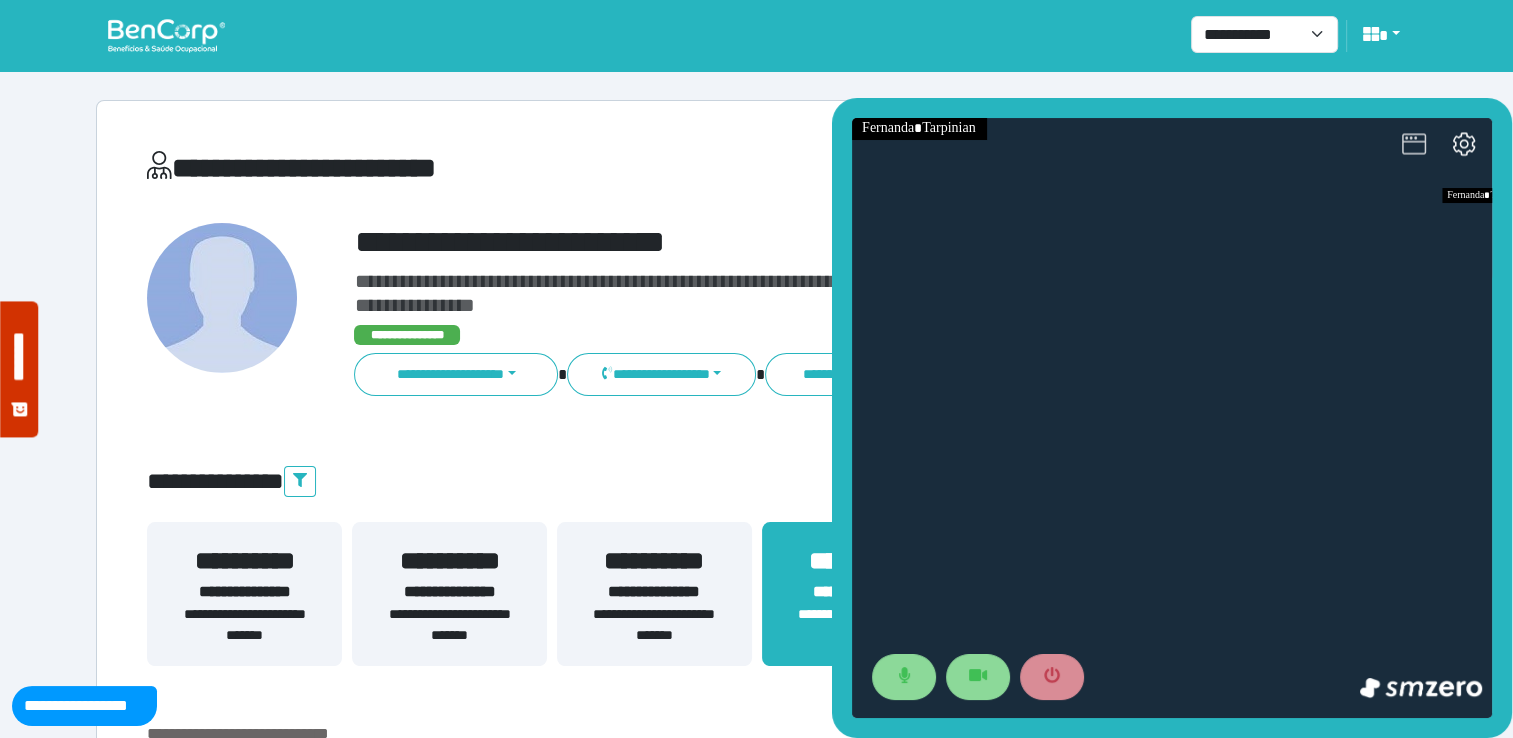 click 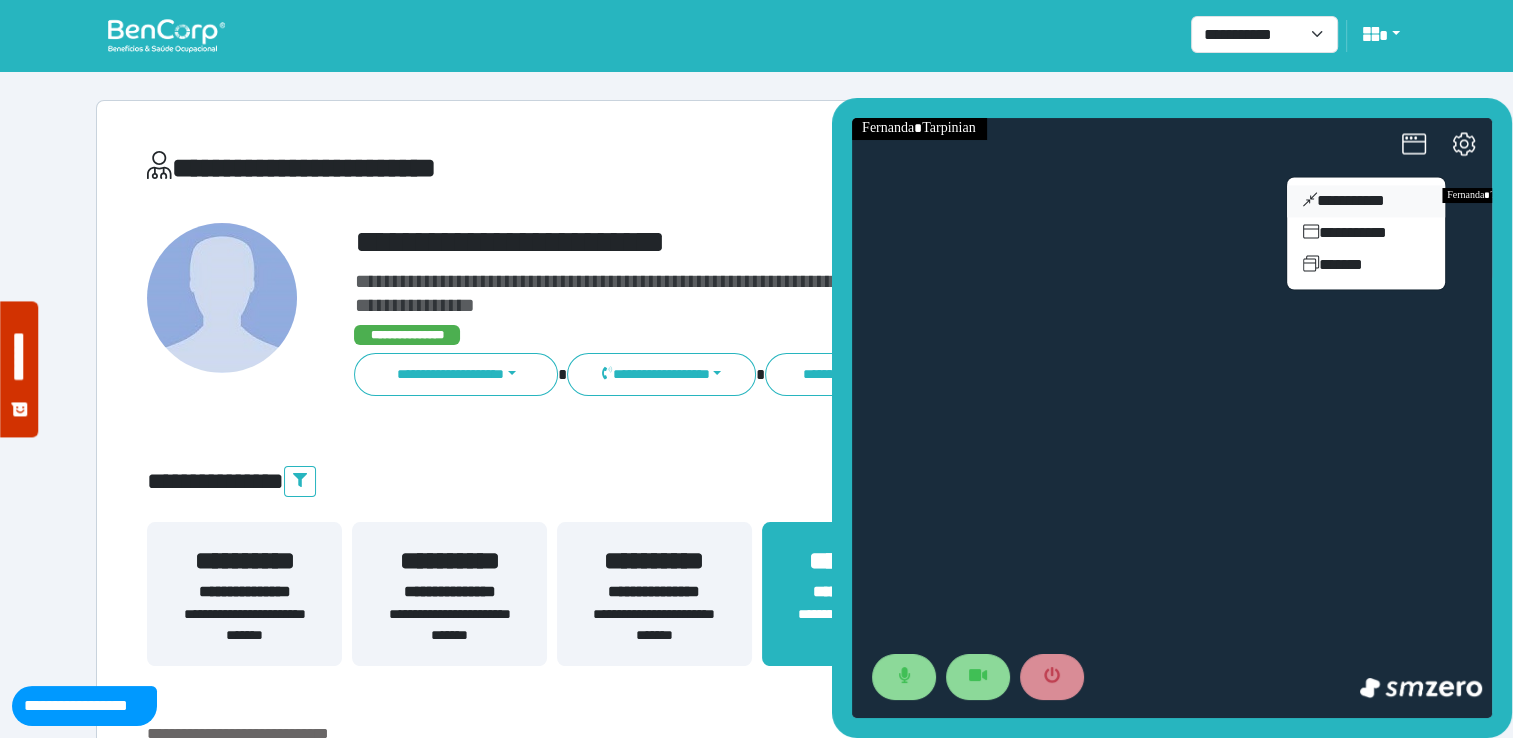 click on "**********" at bounding box center (1366, 201) 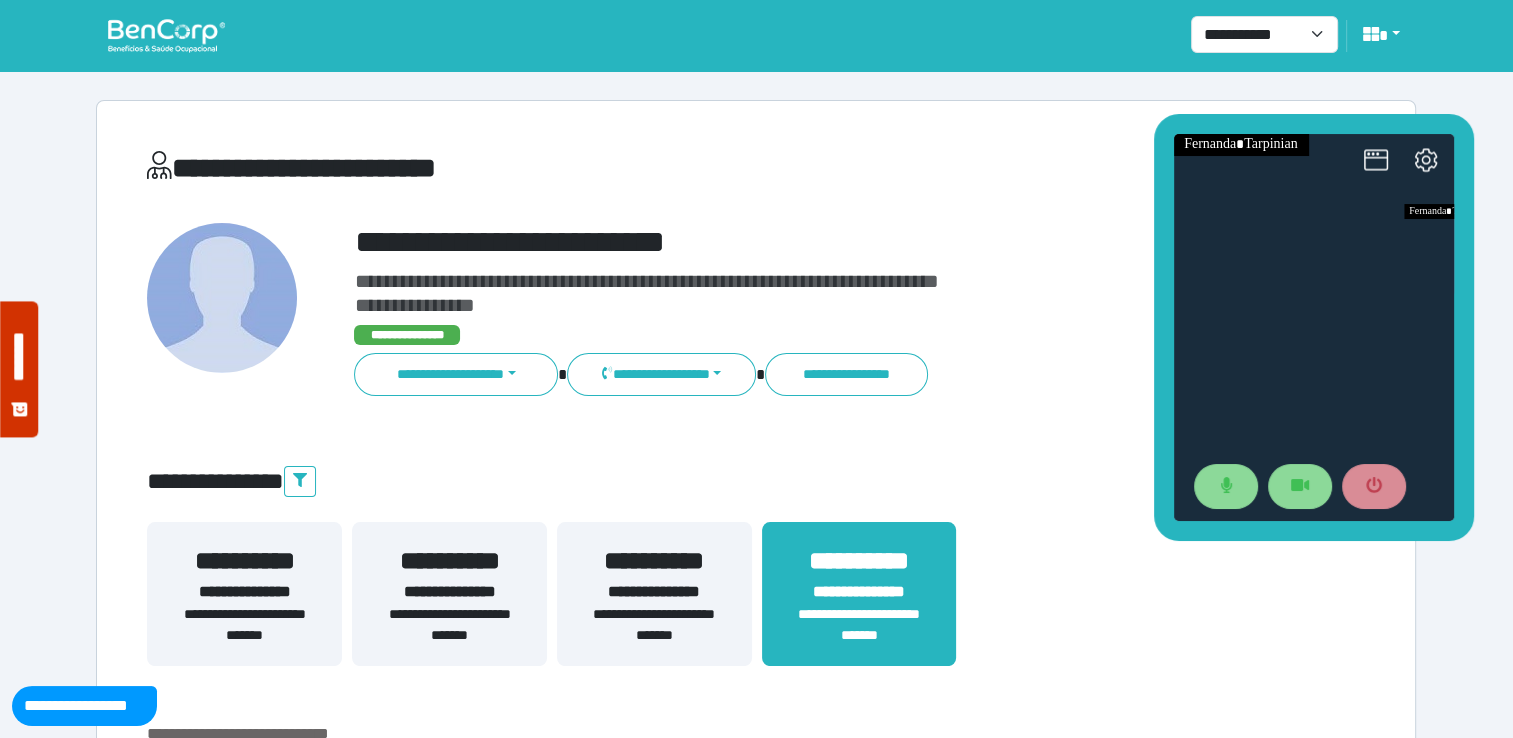 drag, startPoint x: 1409, startPoint y: 322, endPoint x: 1371, endPoint y: 129, distance: 196.70537 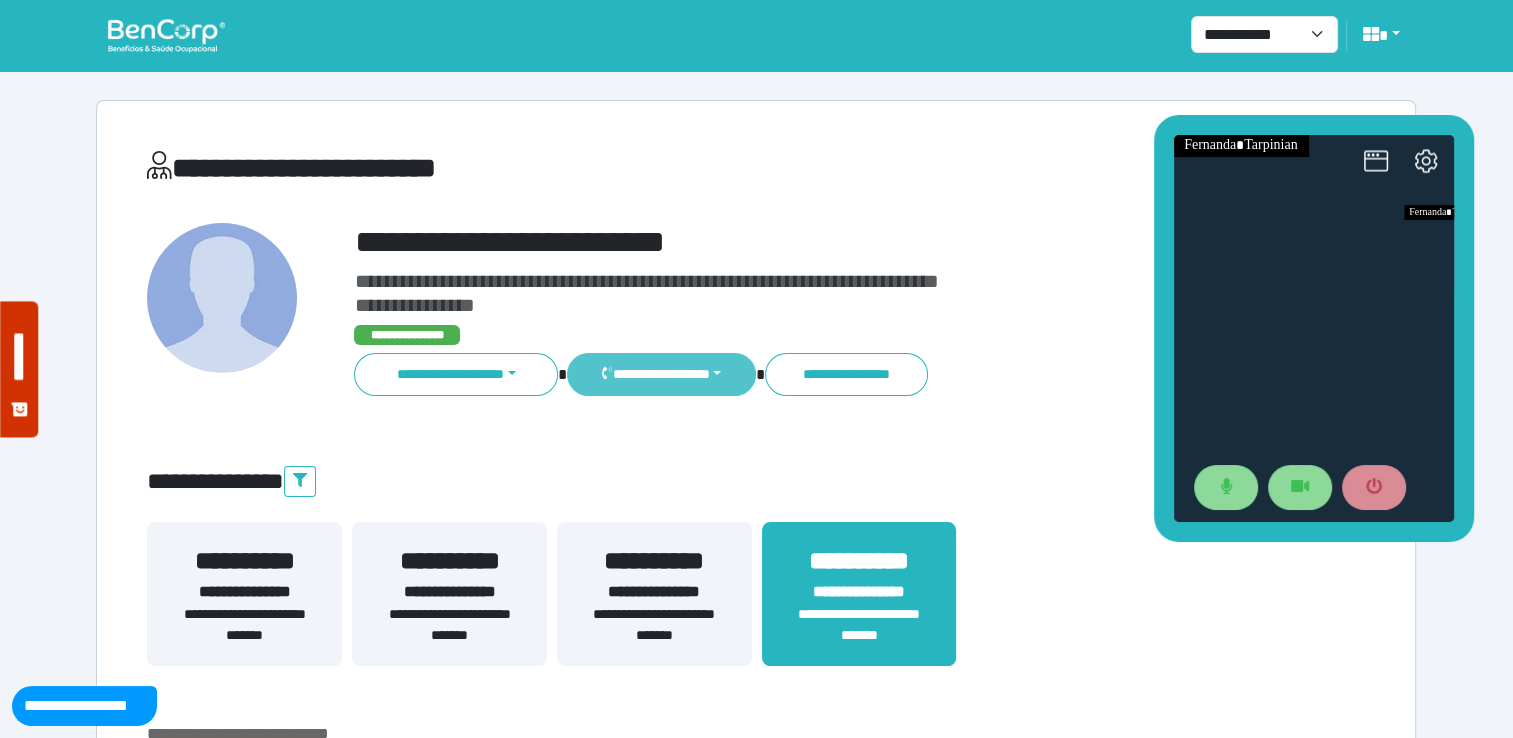 click on "**********" at bounding box center [661, 374] 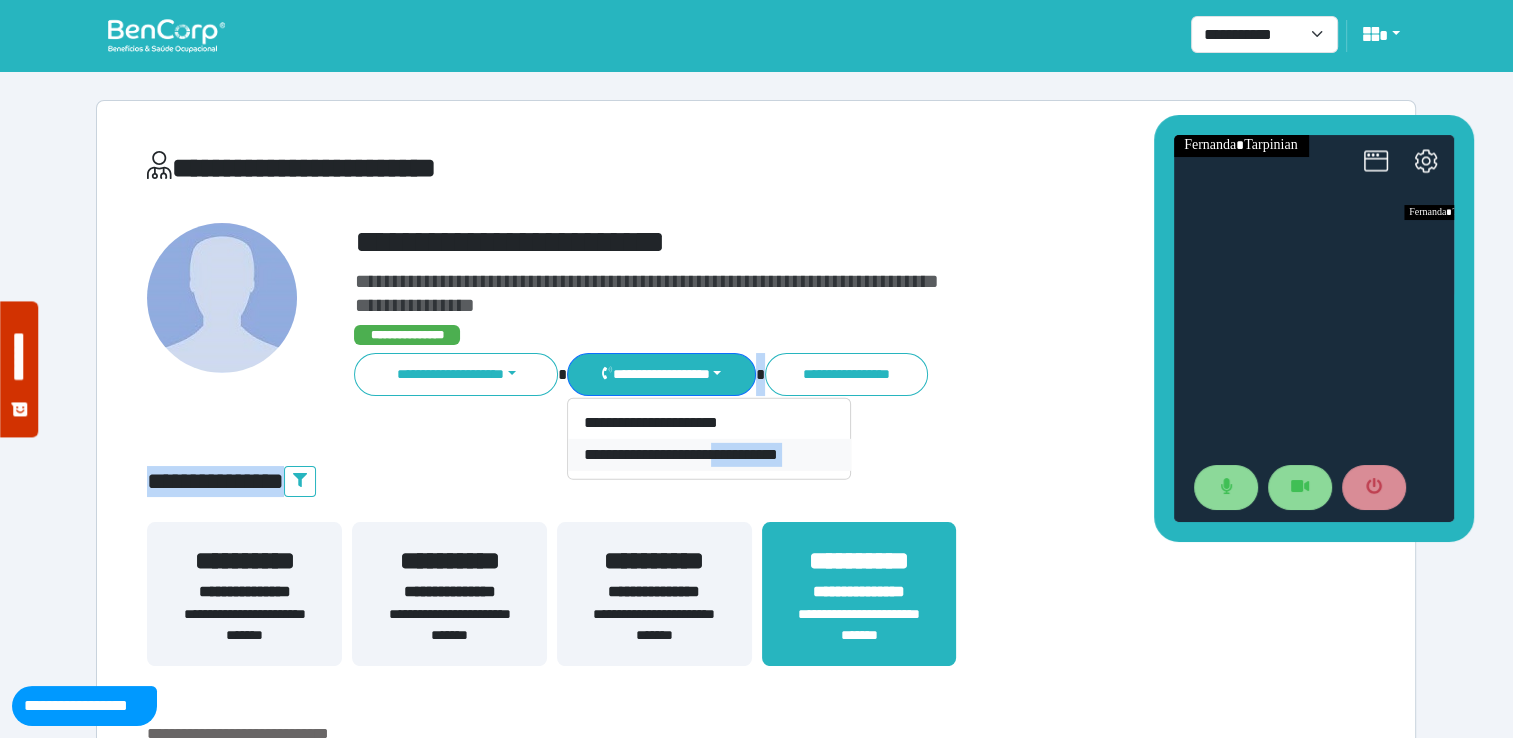 drag, startPoint x: 934, startPoint y: 452, endPoint x: 729, endPoint y: 466, distance: 205.4775 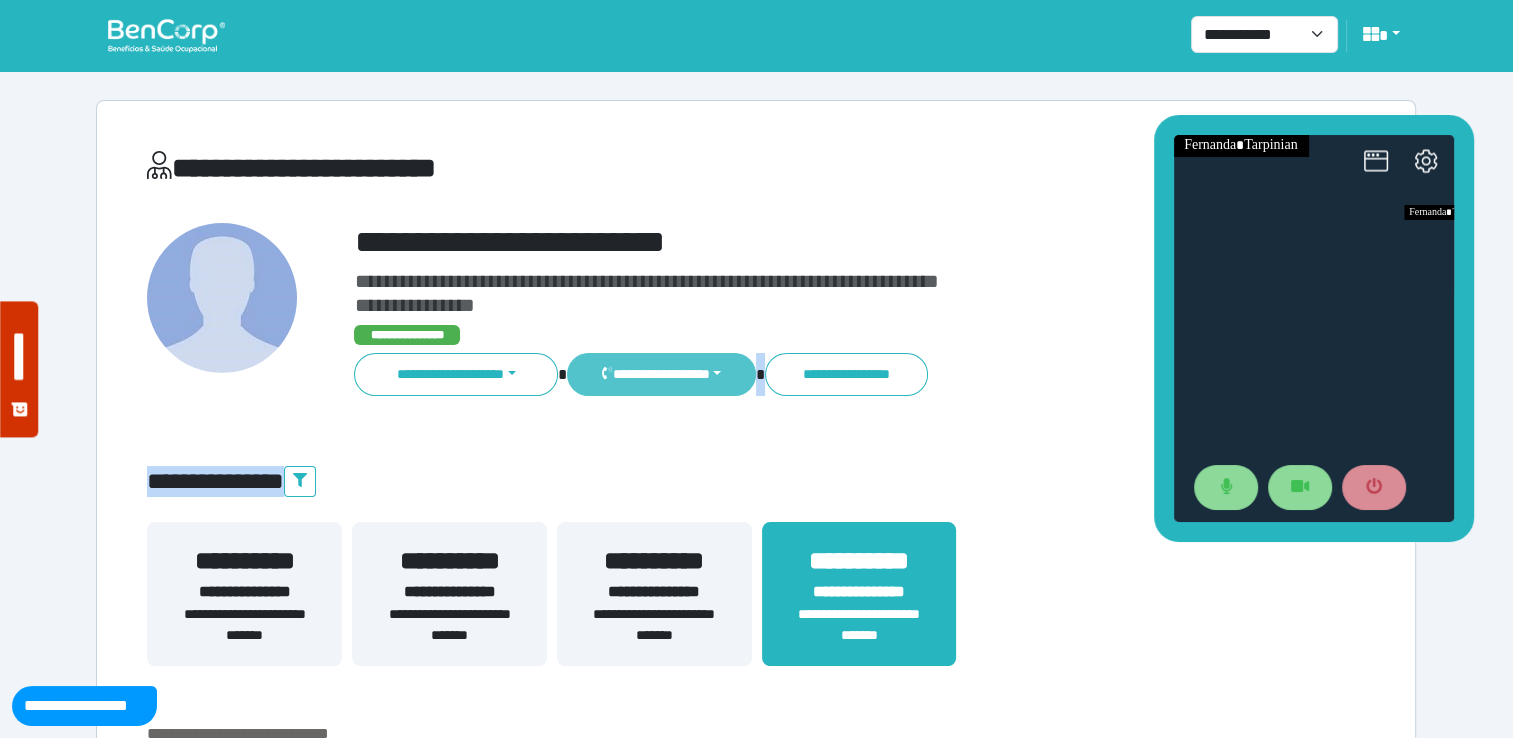 drag, startPoint x: 729, startPoint y: 466, endPoint x: 718, endPoint y: 370, distance: 96.62815 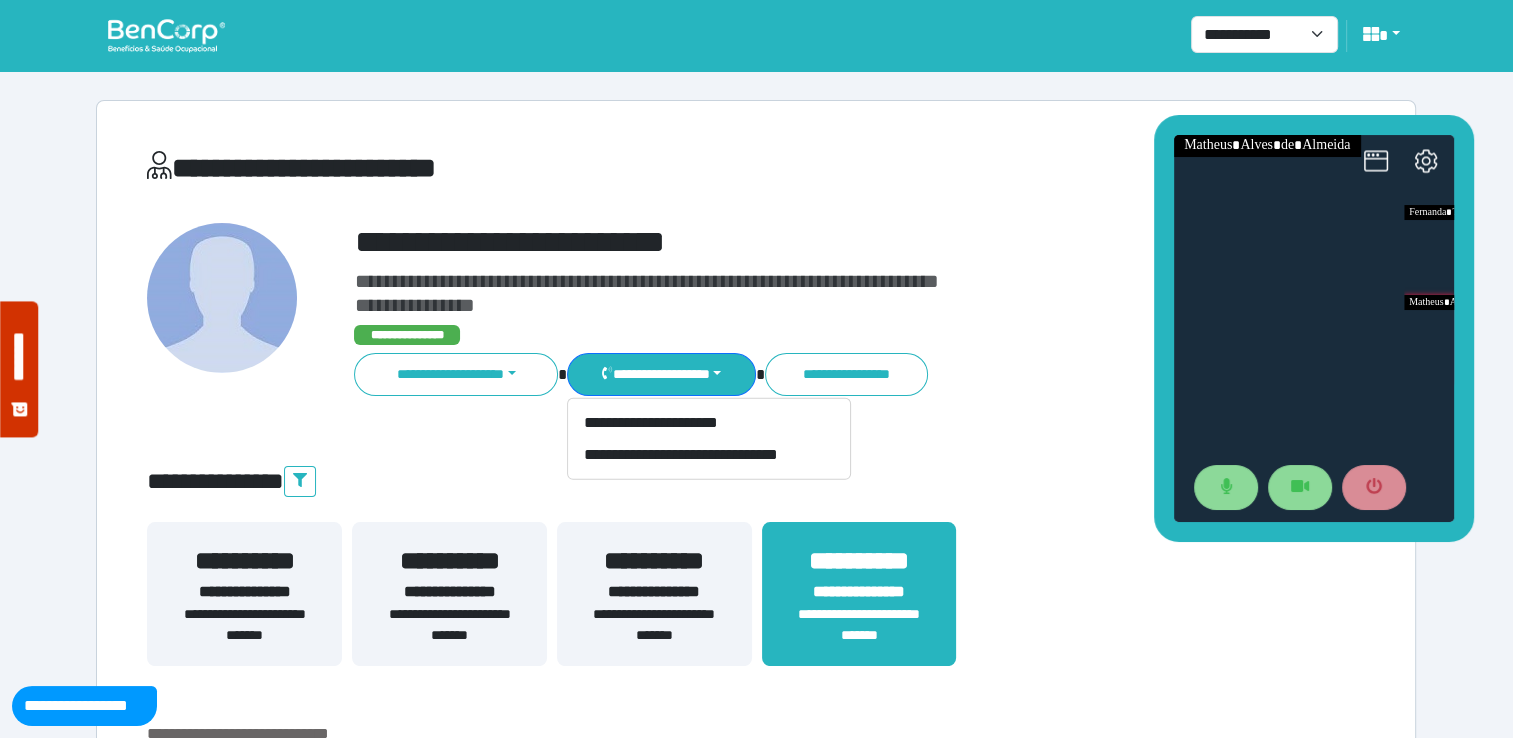 click on "**********" at bounding box center [756, 585] 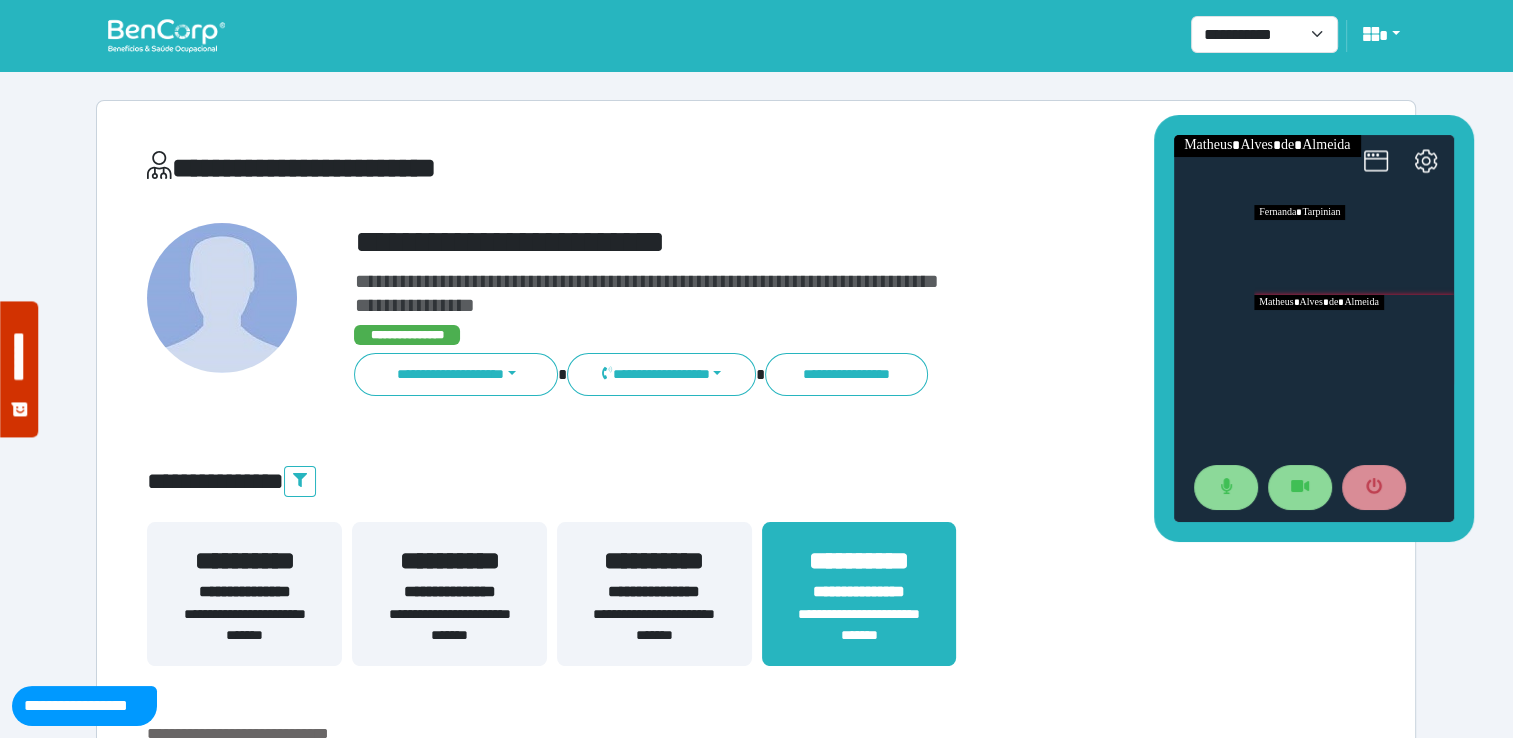 click at bounding box center (1353, 250) 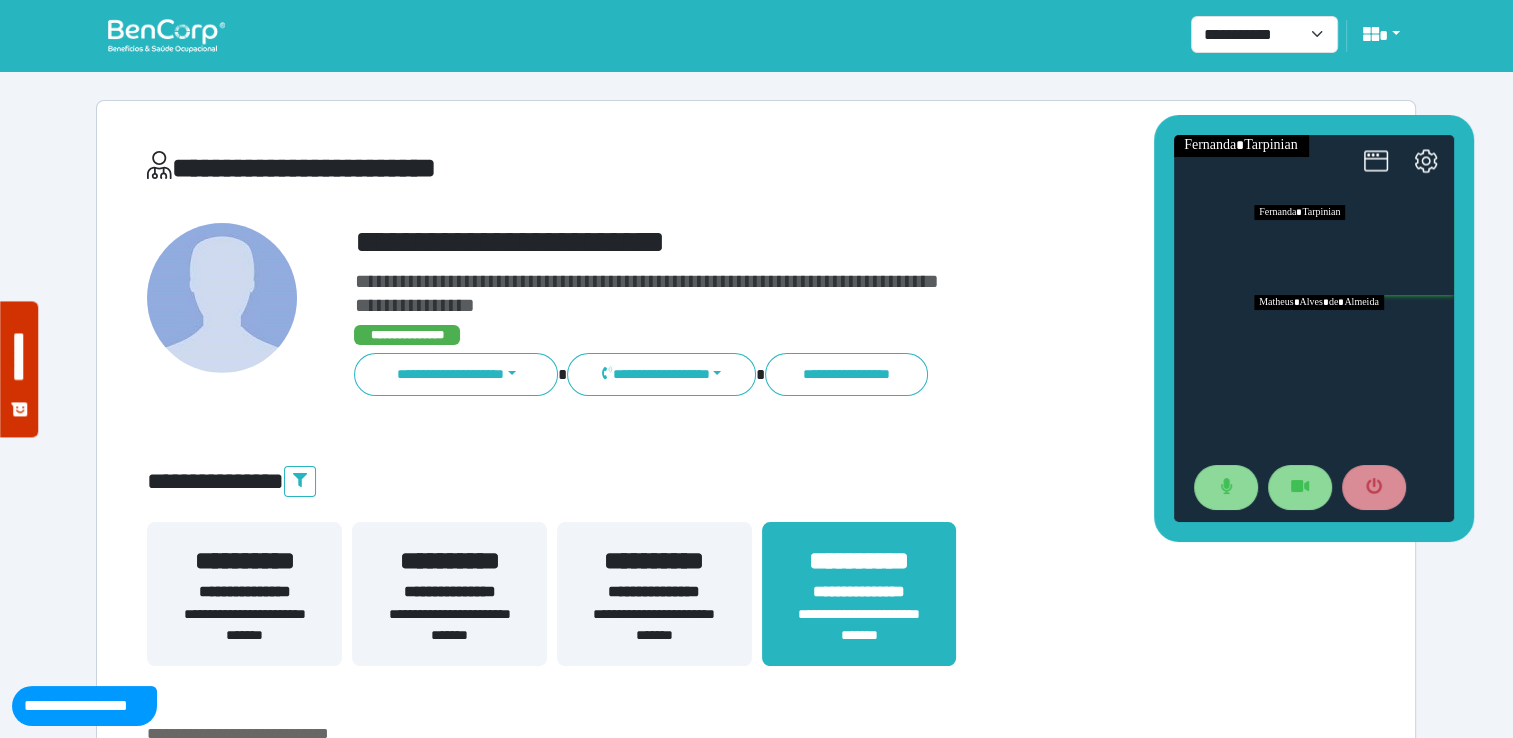 click at bounding box center (1353, 340) 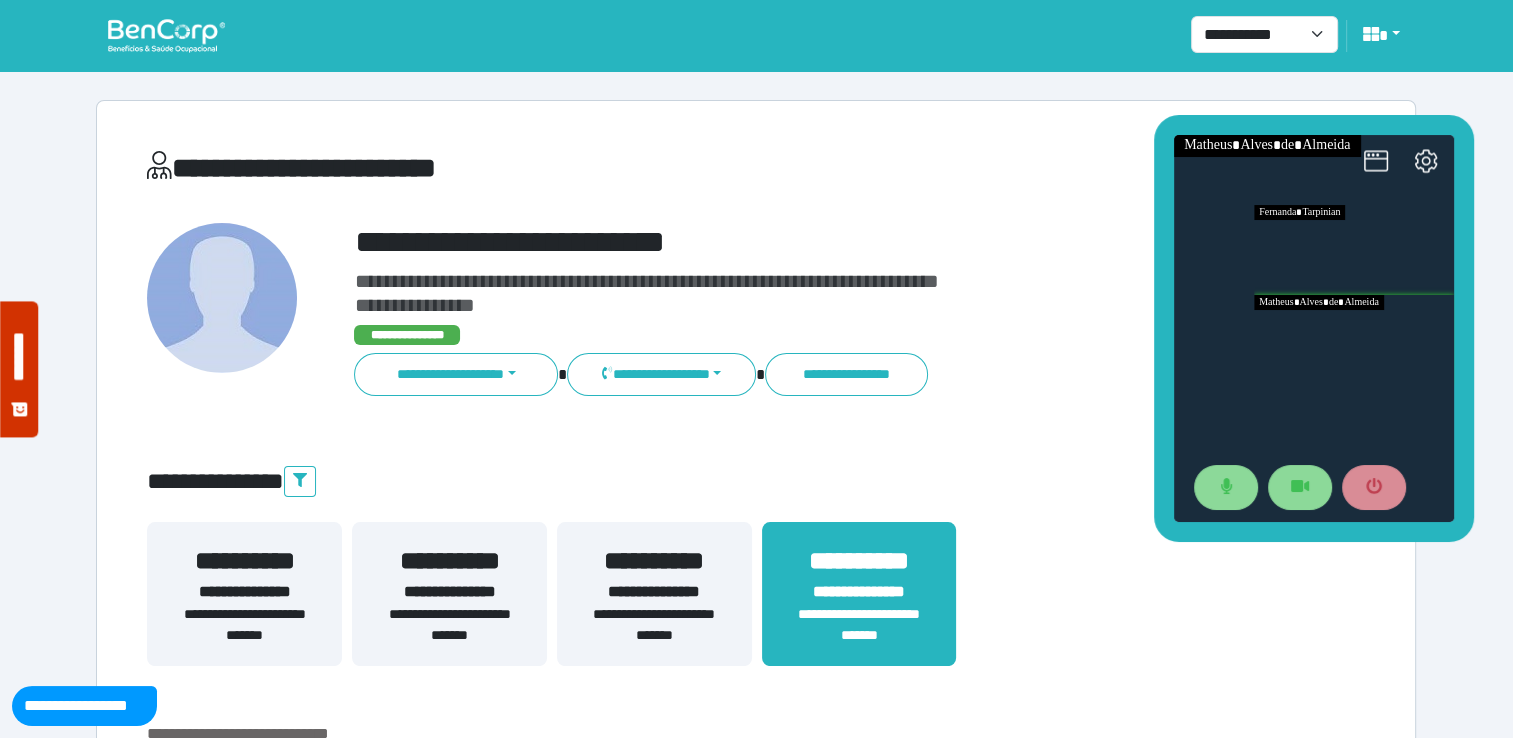 click at bounding box center (1353, 250) 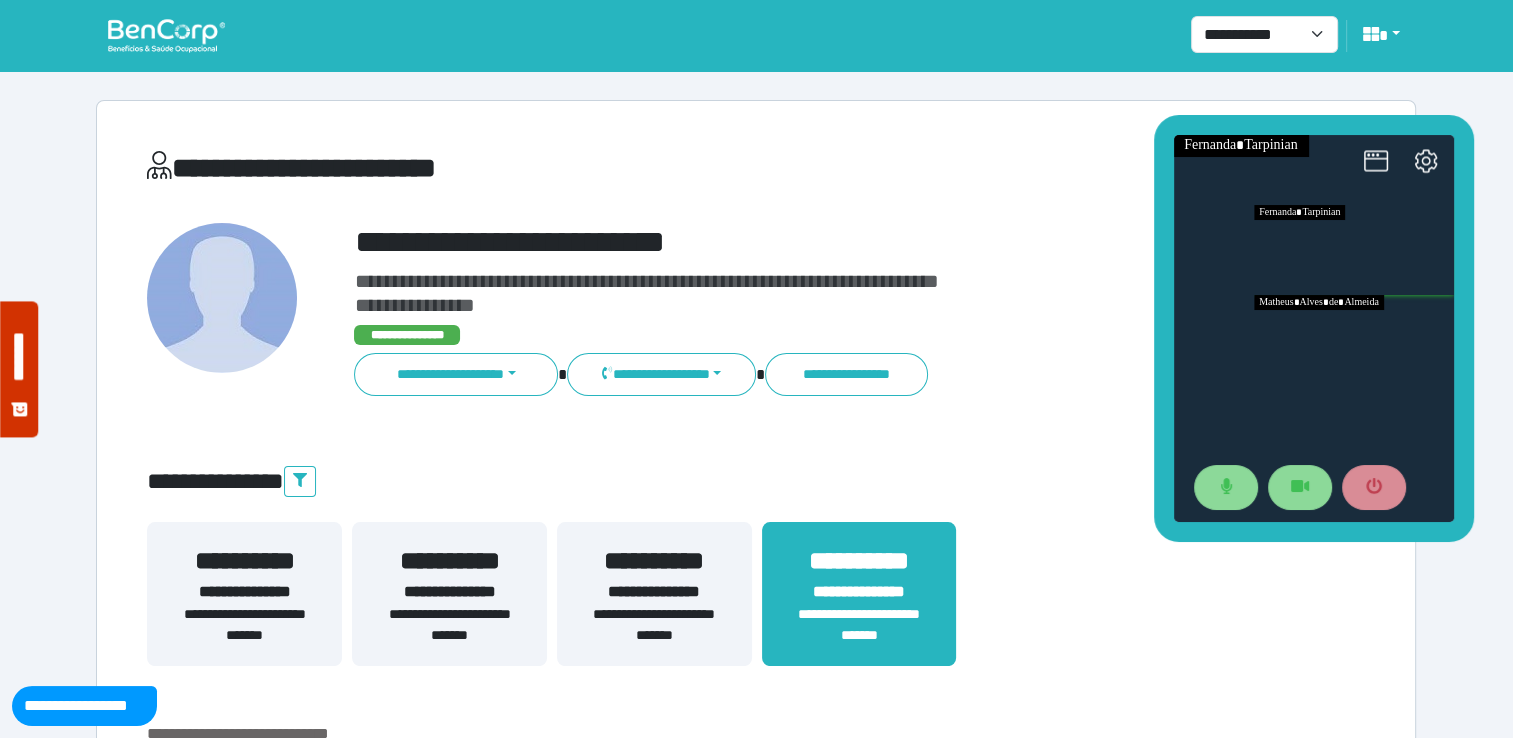 click at bounding box center (1353, 340) 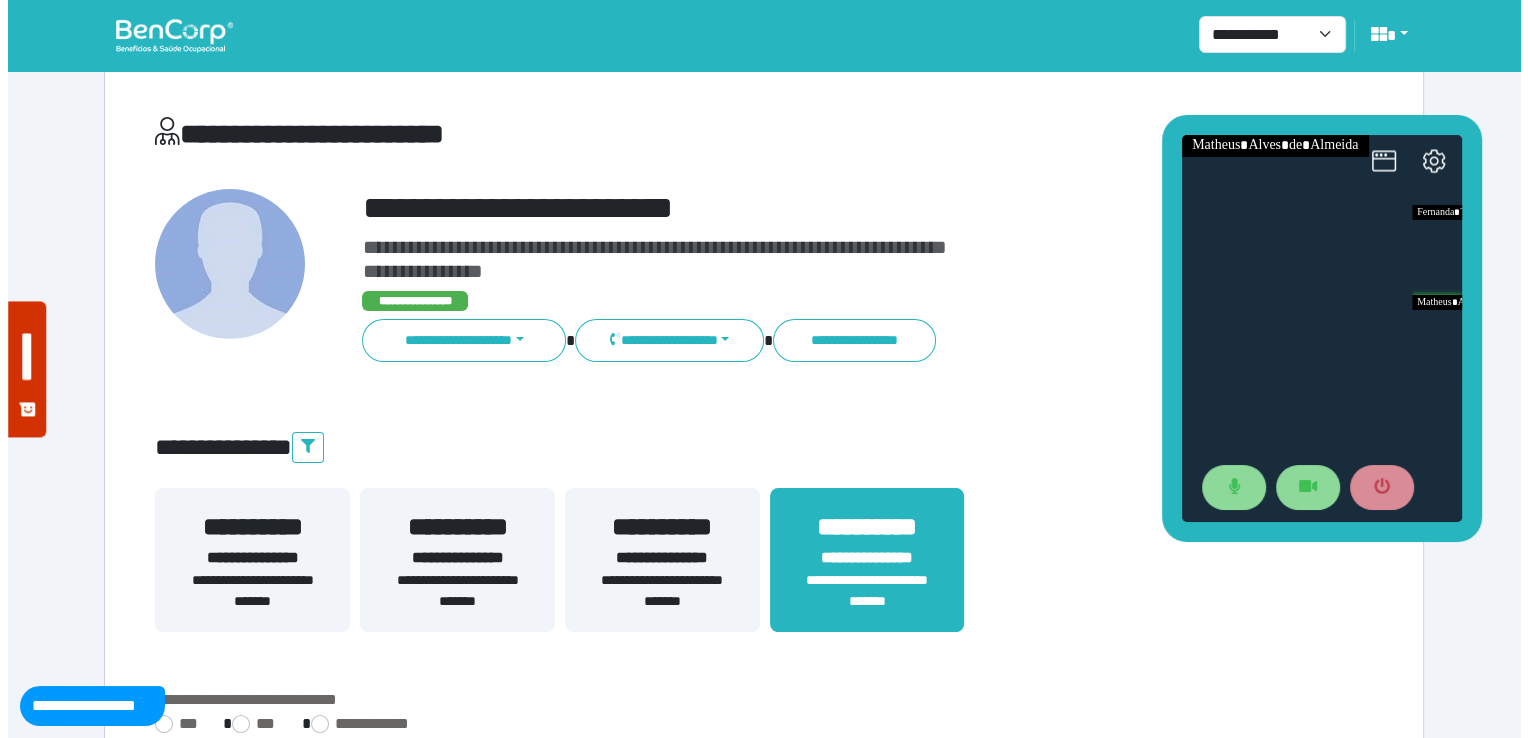 scroll, scrollTop: 0, scrollLeft: 0, axis: both 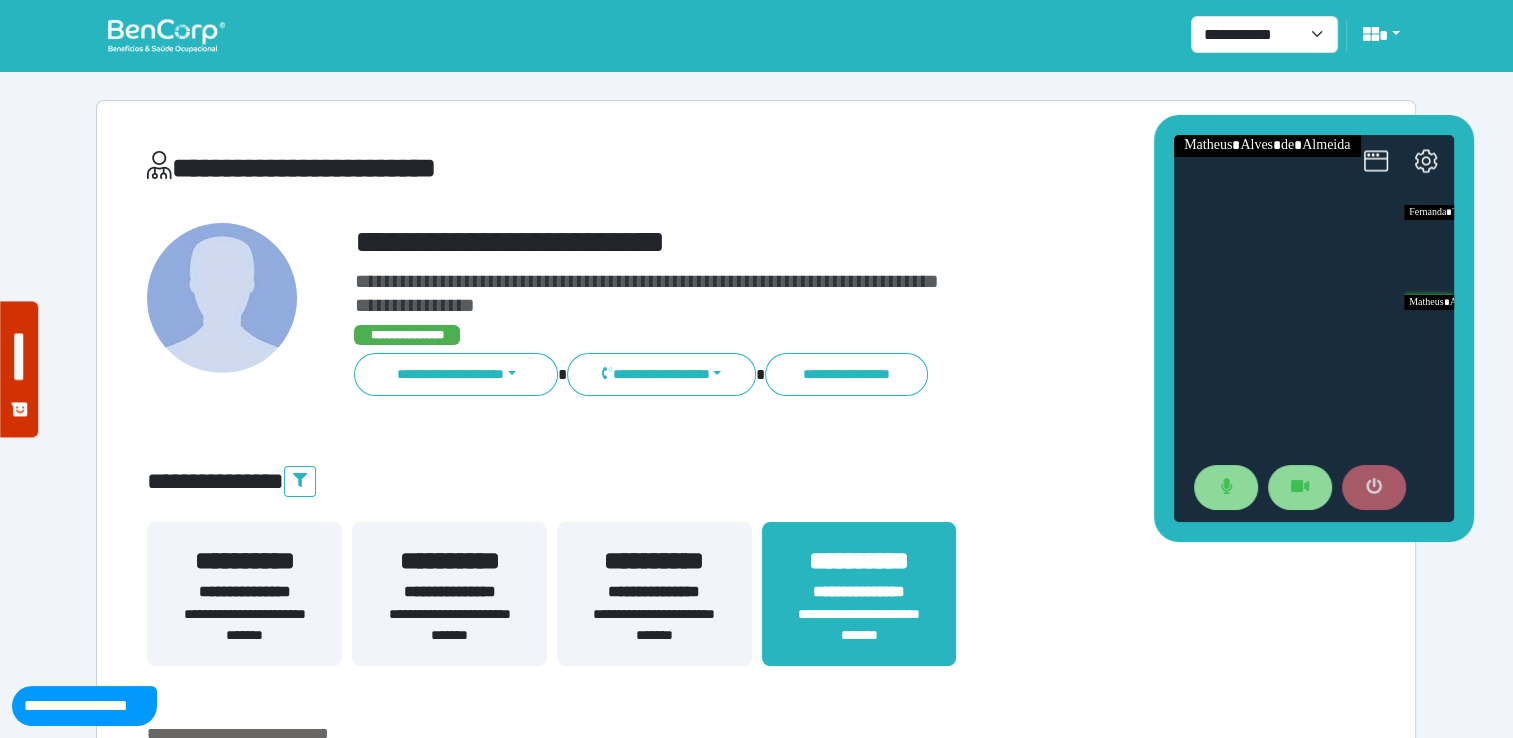 click at bounding box center (1373, 488) 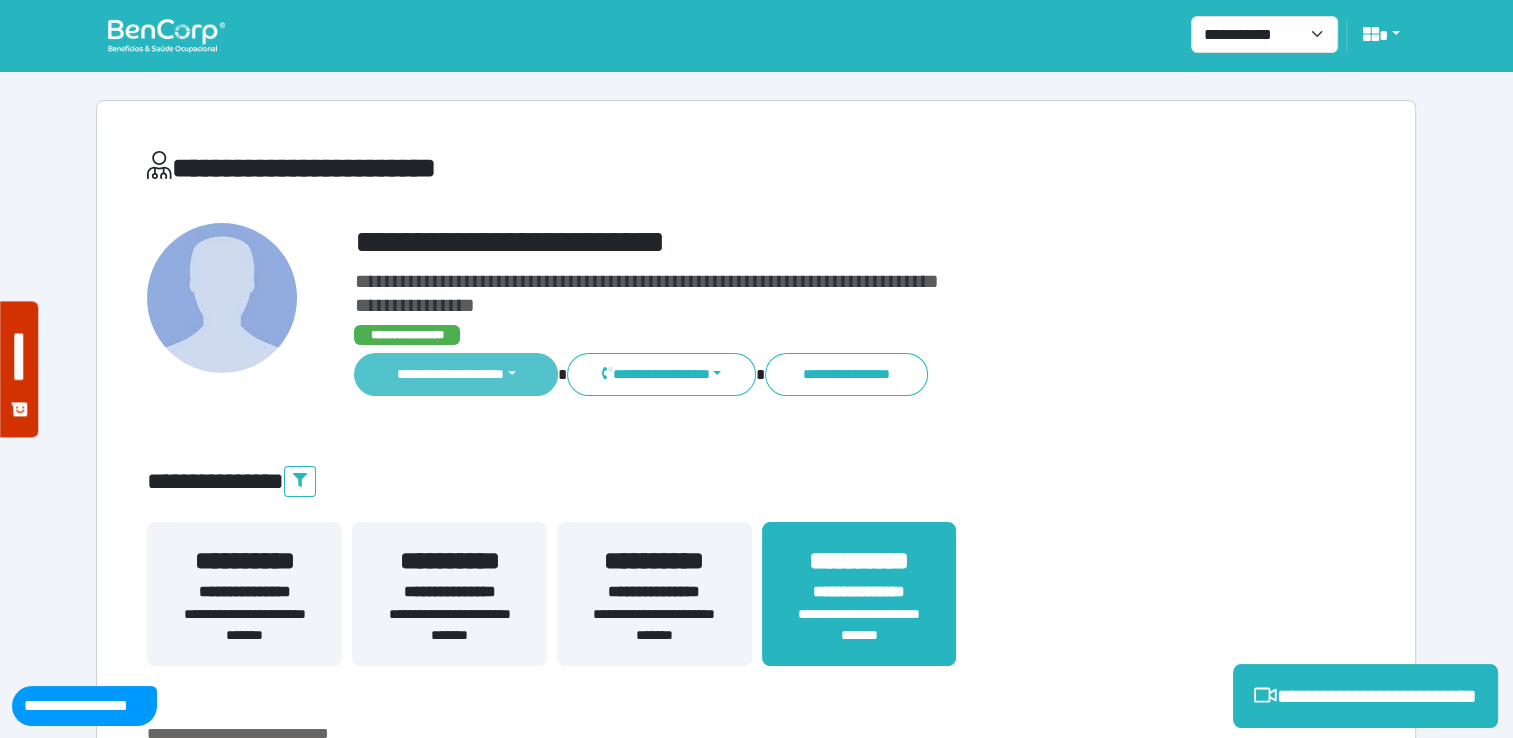 click on "**********" at bounding box center [456, 374] 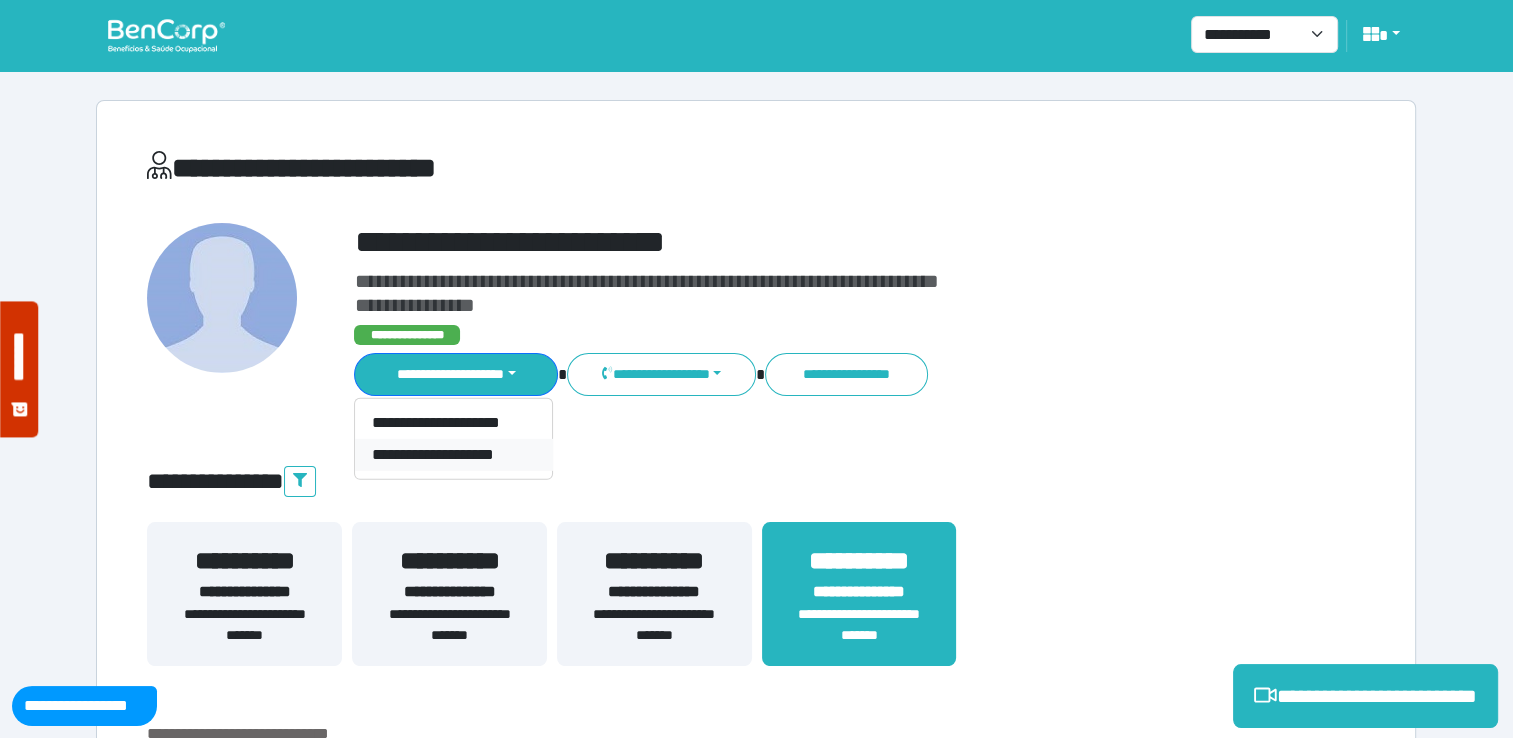 click on "**********" at bounding box center [453, 455] 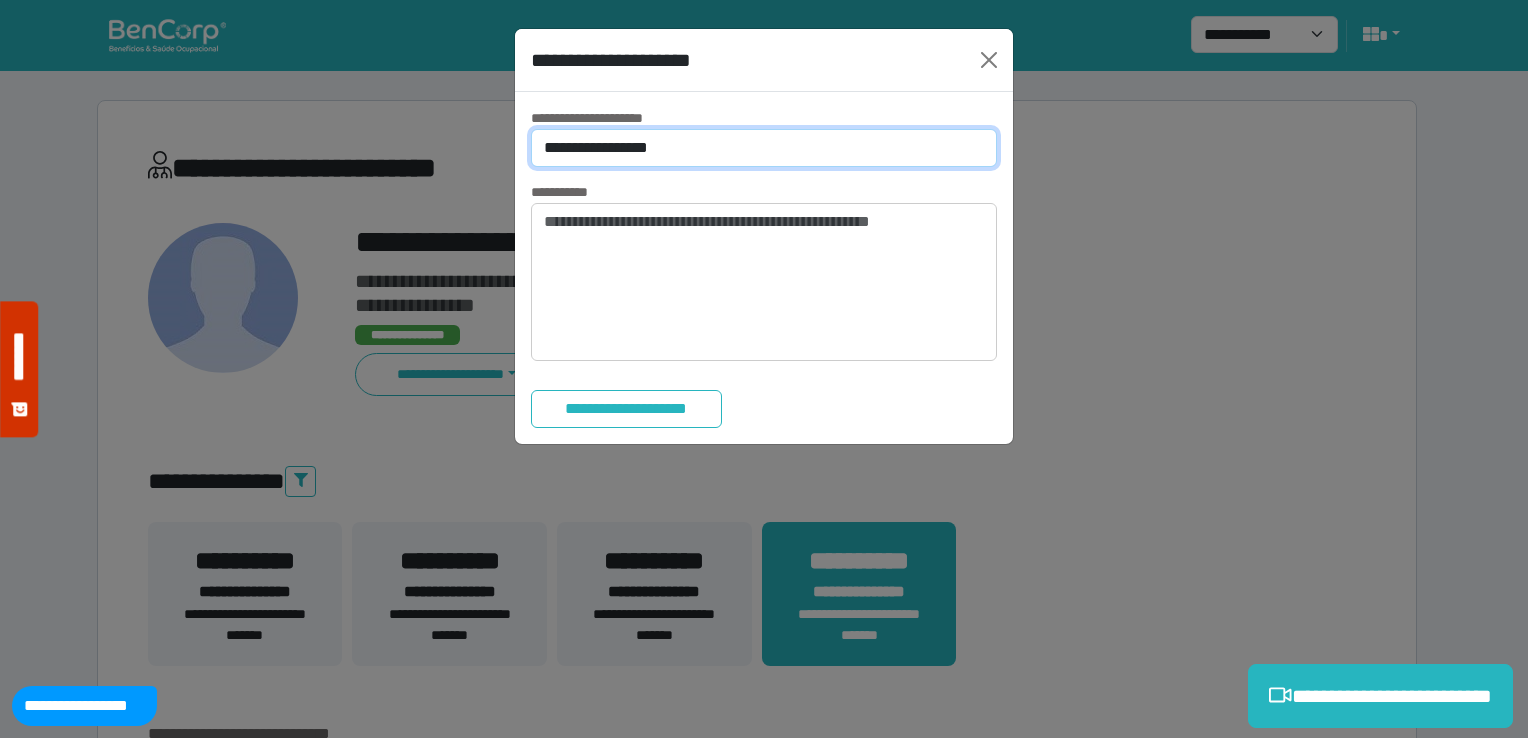 click on "**********" at bounding box center [764, 148] 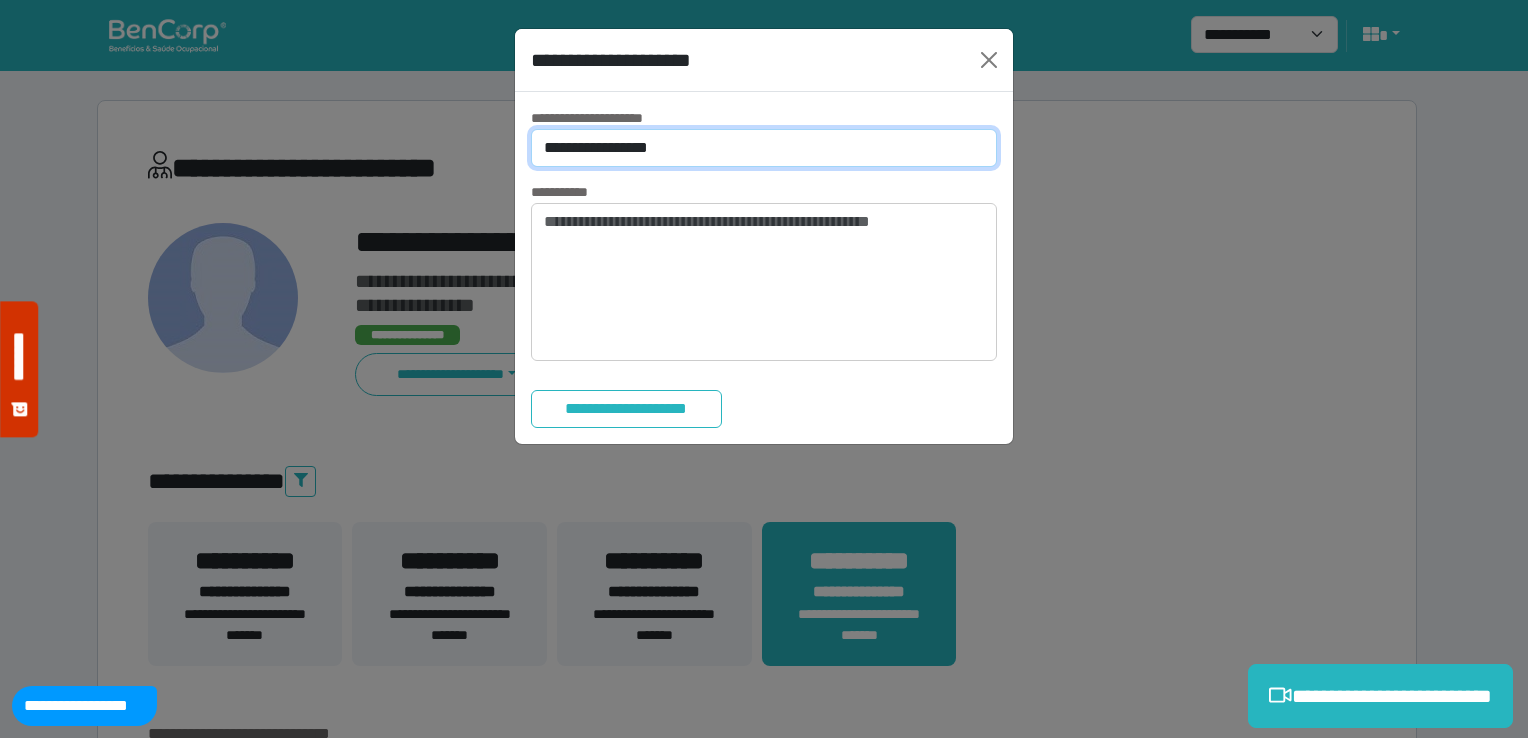 select on "*" 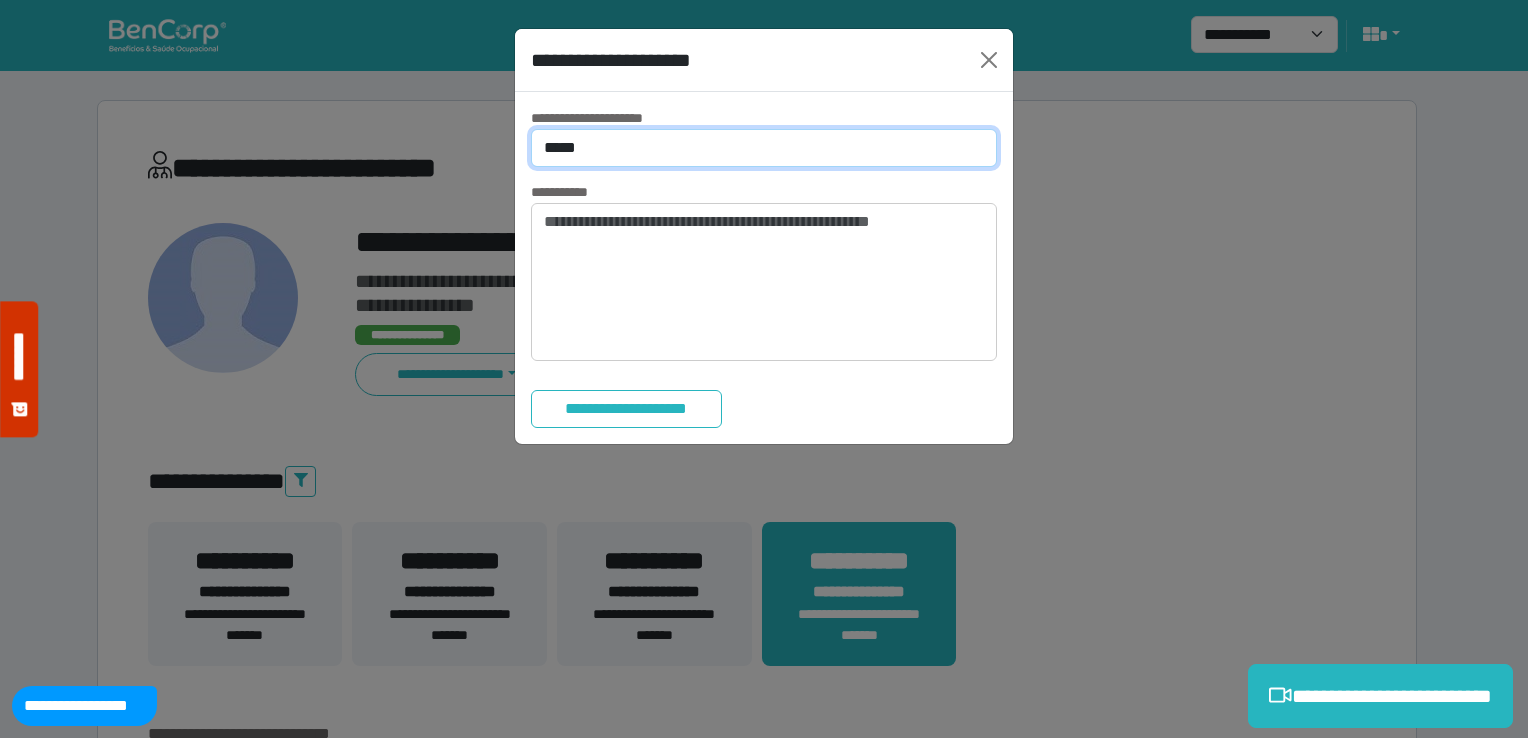 click on "**********" at bounding box center (764, 148) 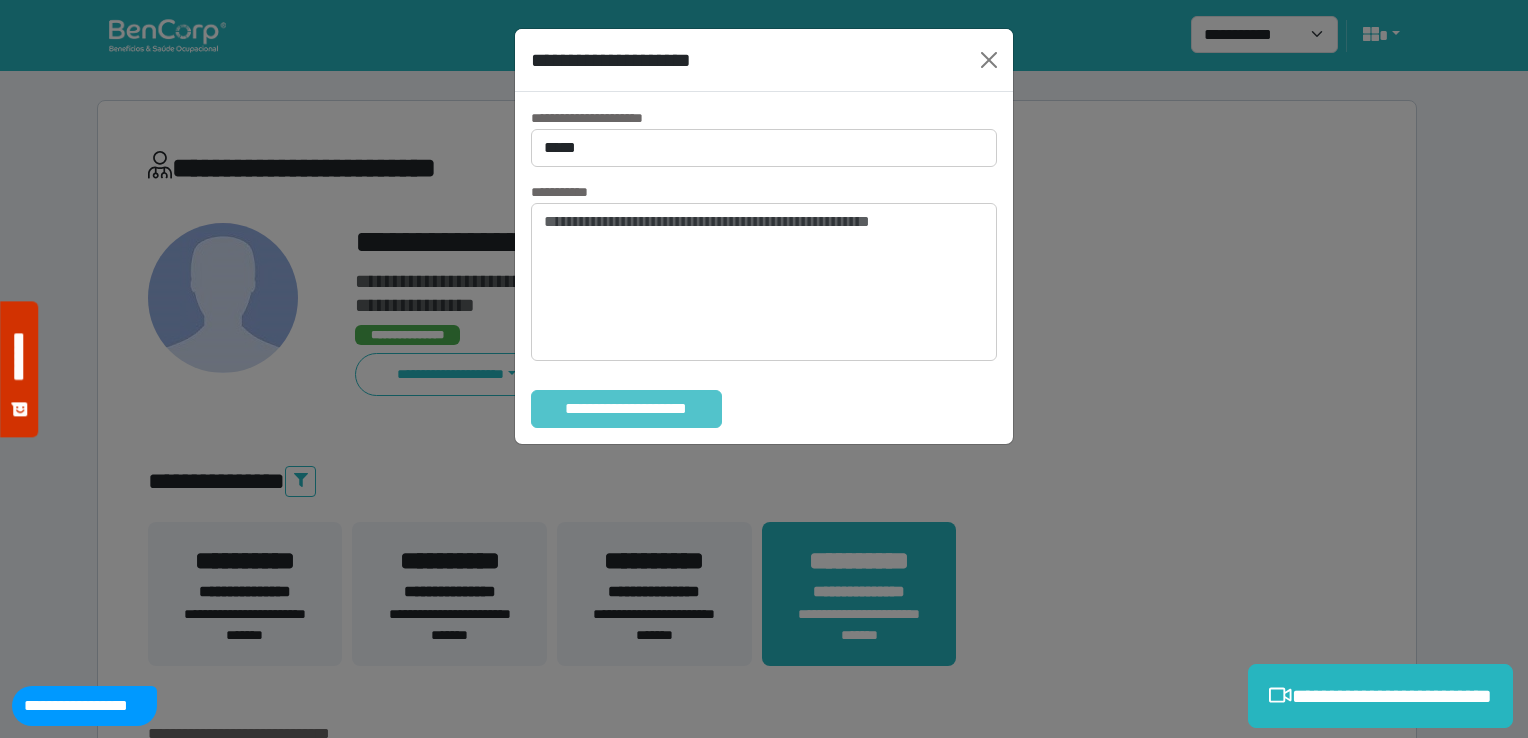 click on "**********" at bounding box center (626, 409) 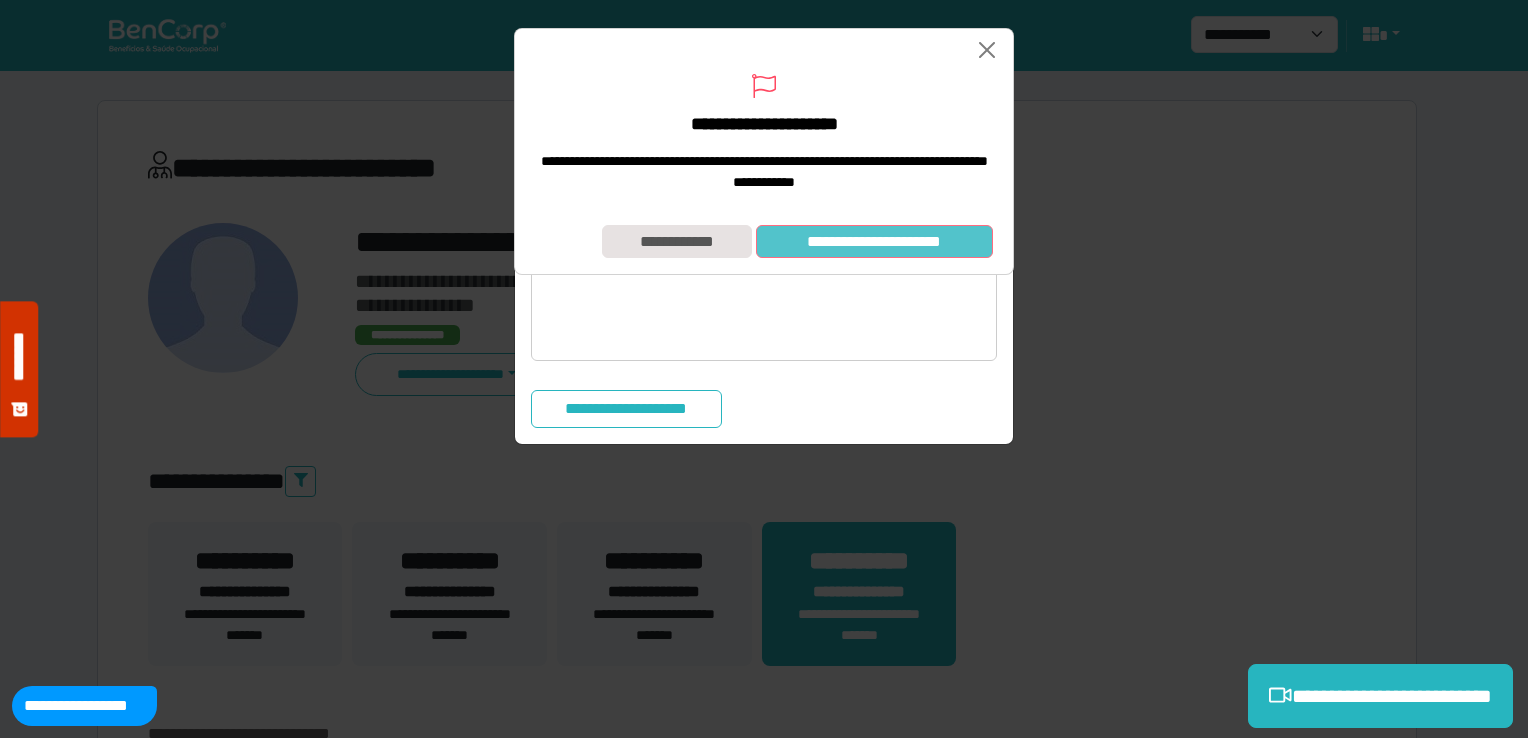 click on "**********" at bounding box center (874, 242) 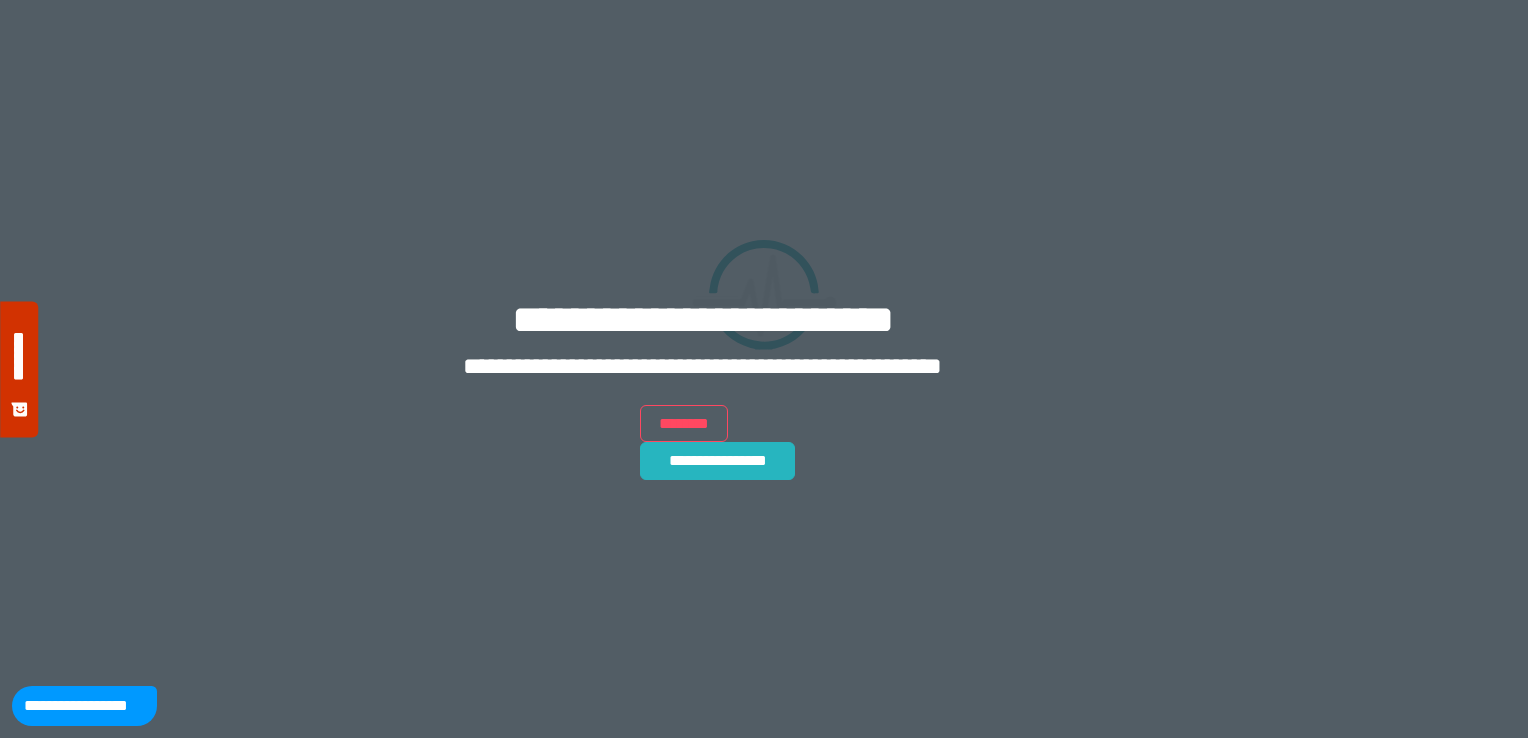 scroll, scrollTop: 0, scrollLeft: 0, axis: both 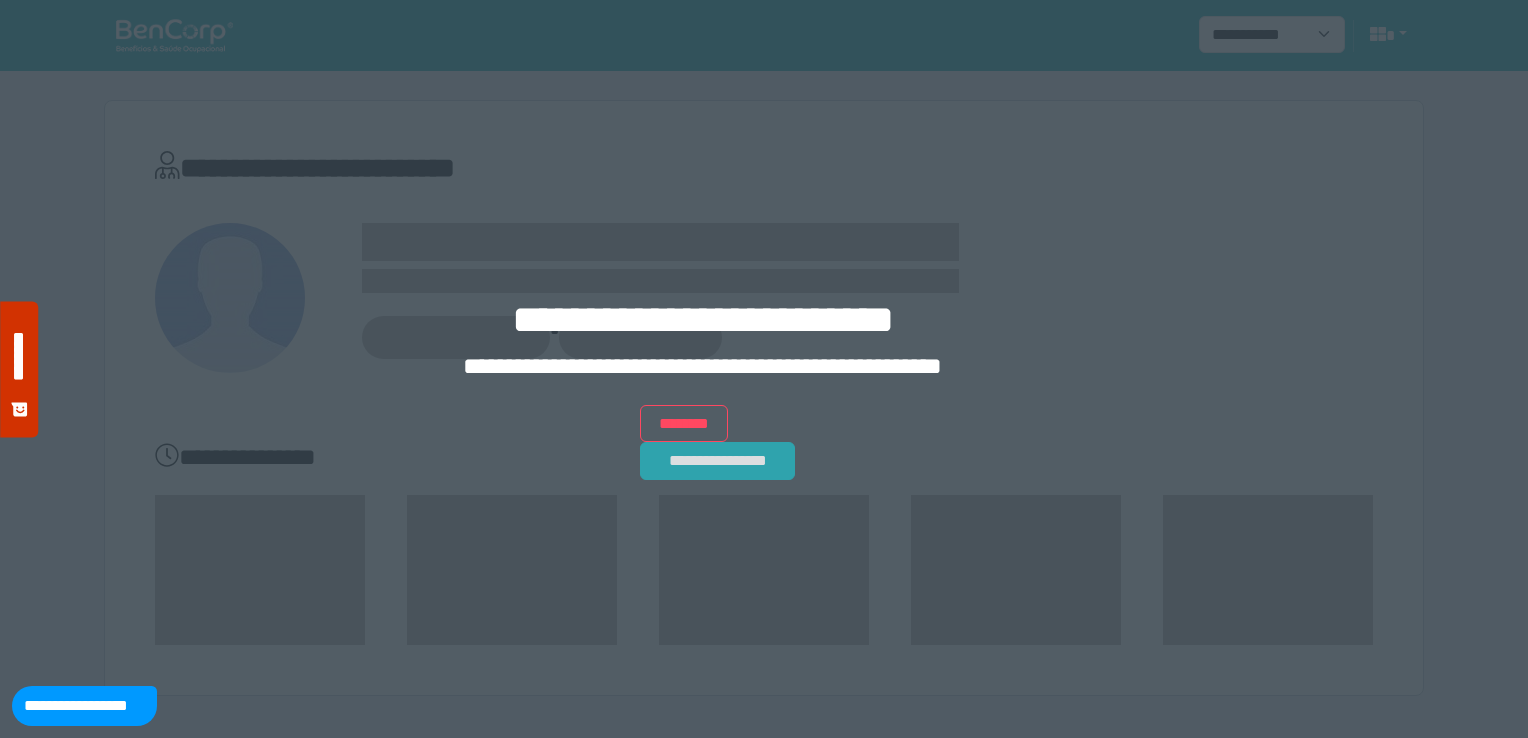 click on "**********" at bounding box center (718, 461) 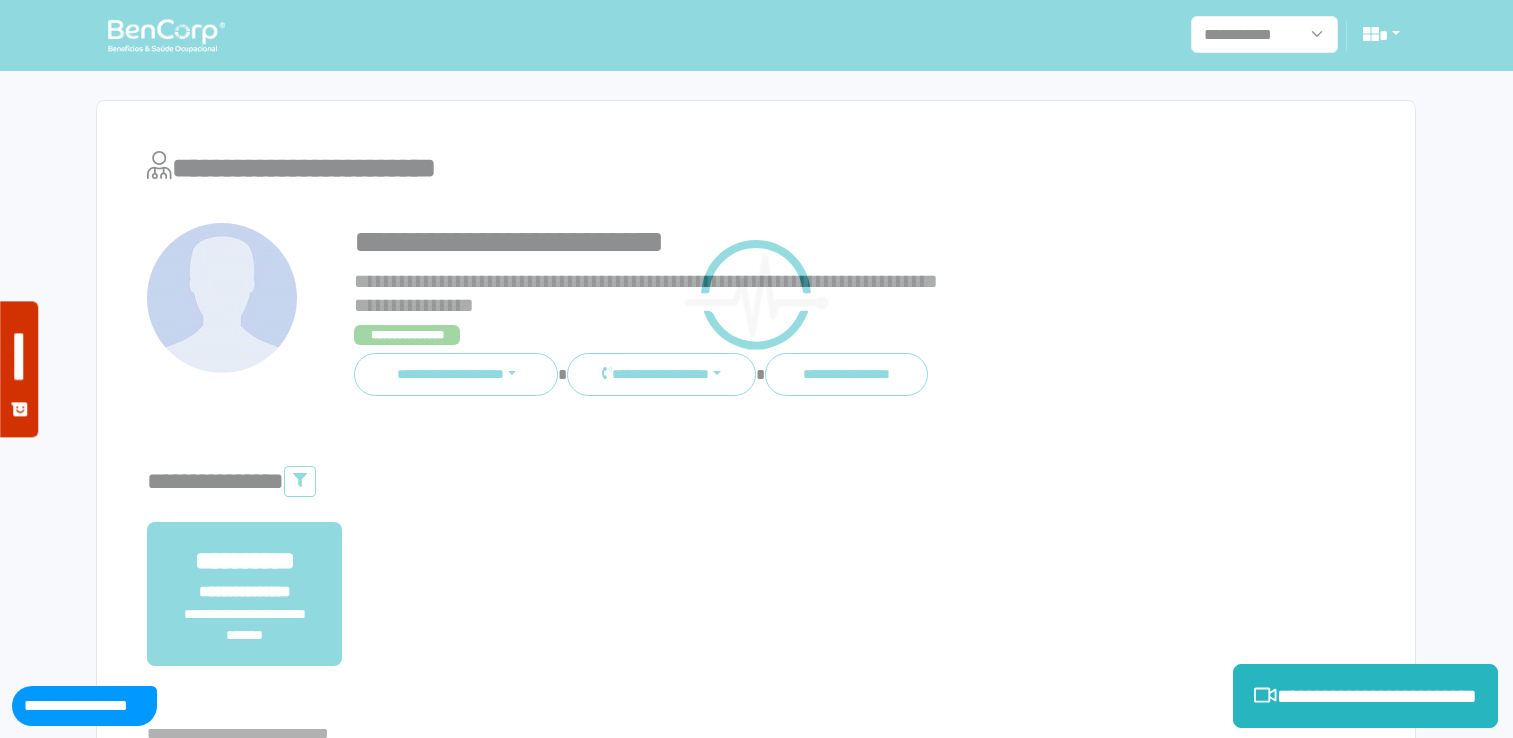 scroll, scrollTop: 0, scrollLeft: 0, axis: both 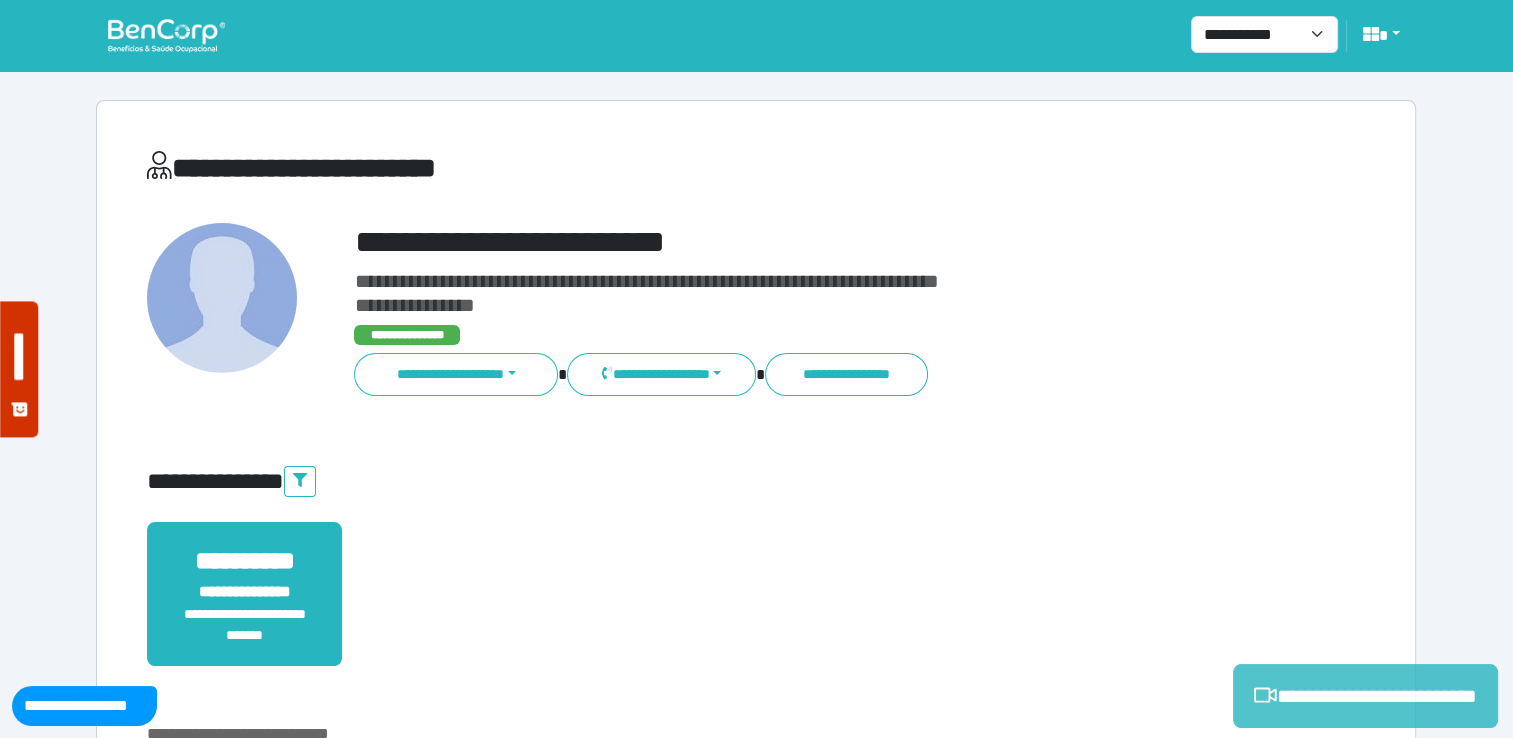 click on "**********" at bounding box center (1365, 696) 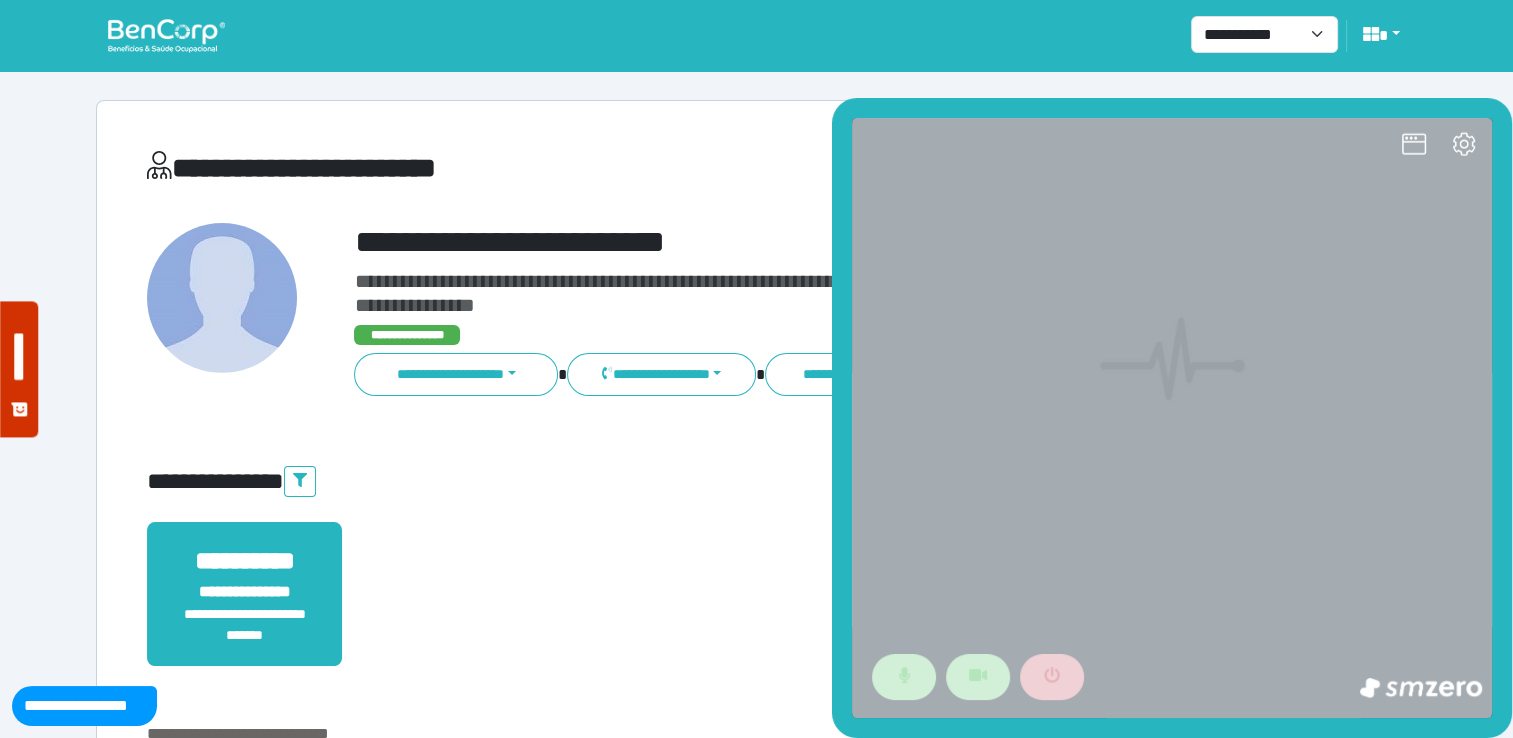 scroll, scrollTop: 0, scrollLeft: 0, axis: both 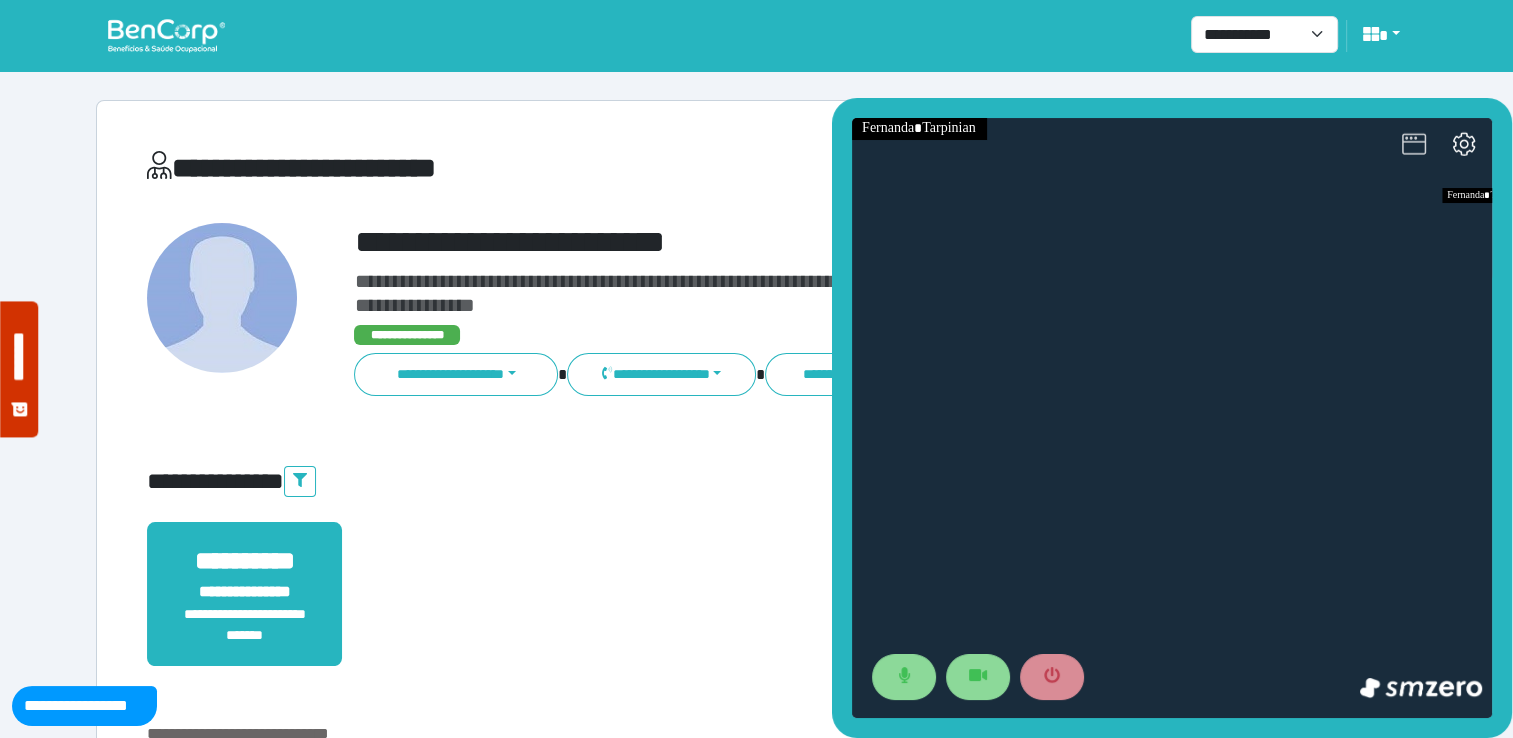 click 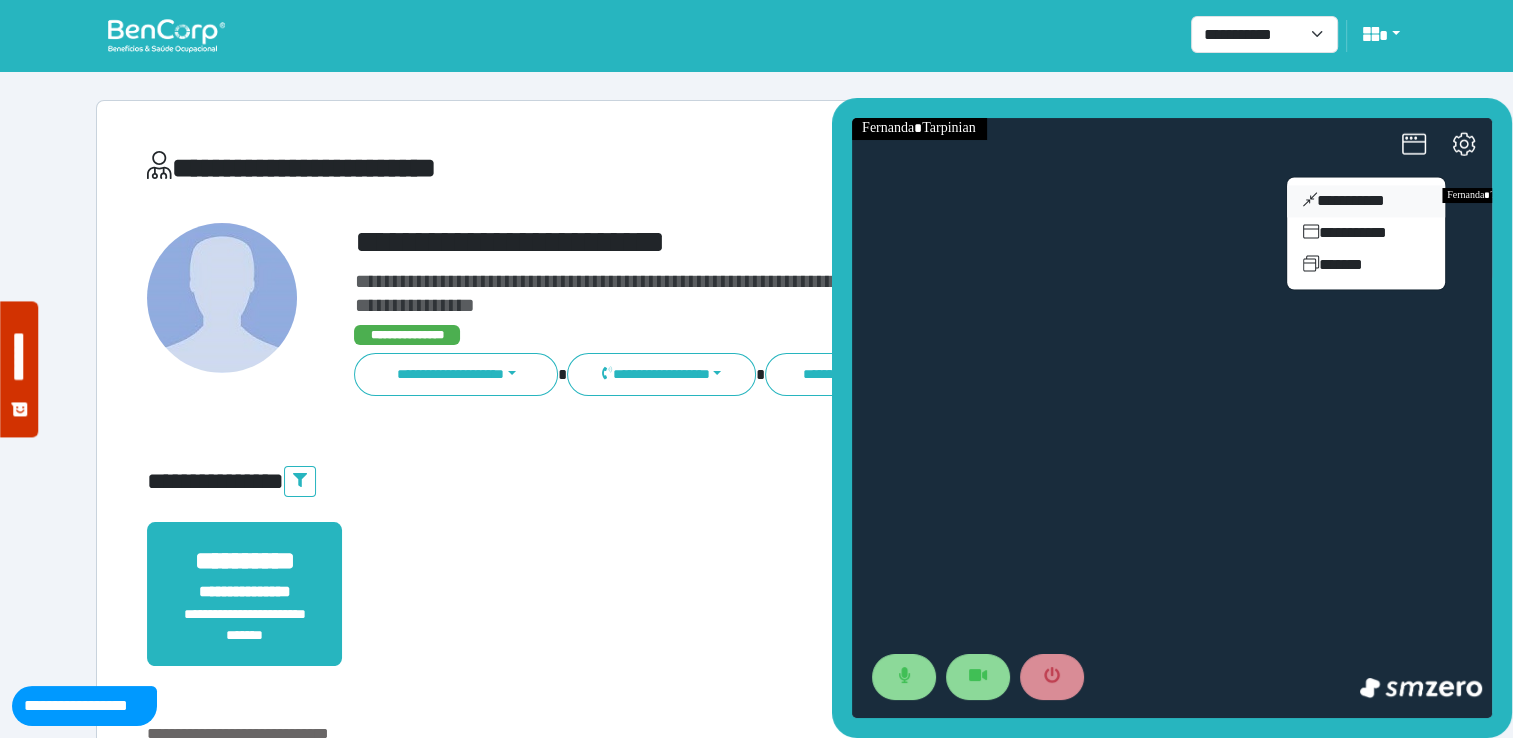 click on "**********" at bounding box center [1366, 201] 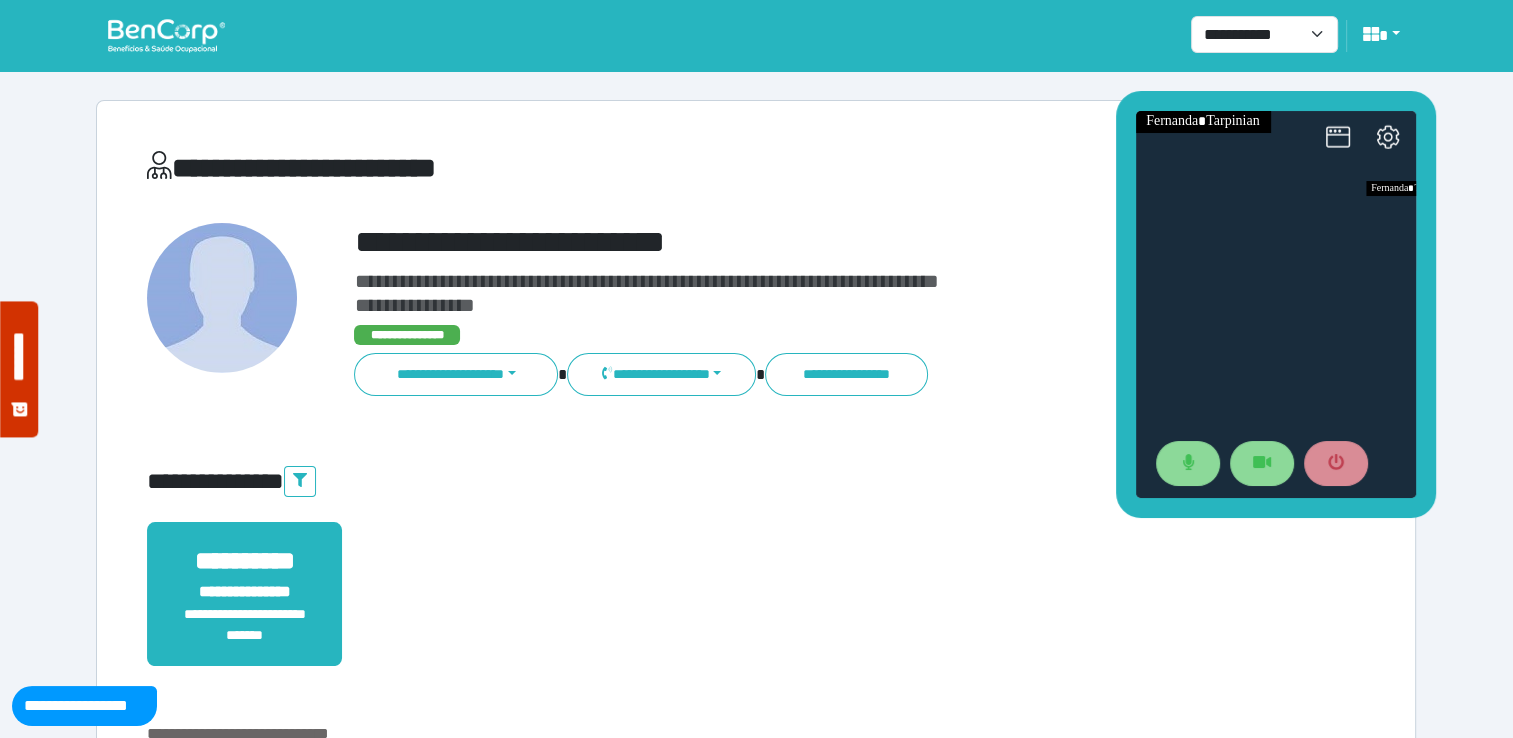 drag, startPoint x: 1441, startPoint y: 318, endPoint x: 1365, endPoint y: 98, distance: 232.75739 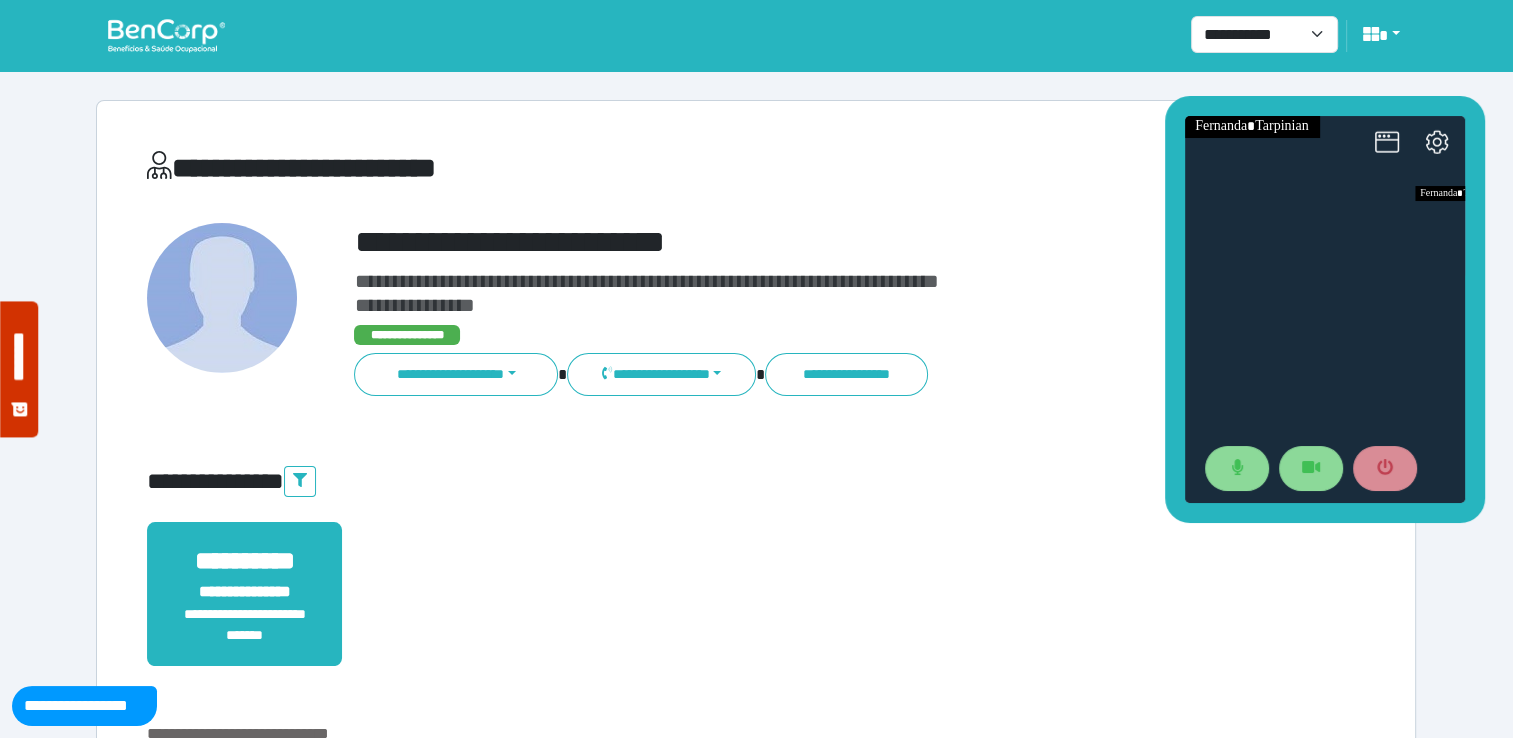 drag, startPoint x: 1299, startPoint y: 93, endPoint x: 1337, endPoint y: 114, distance: 43.416588 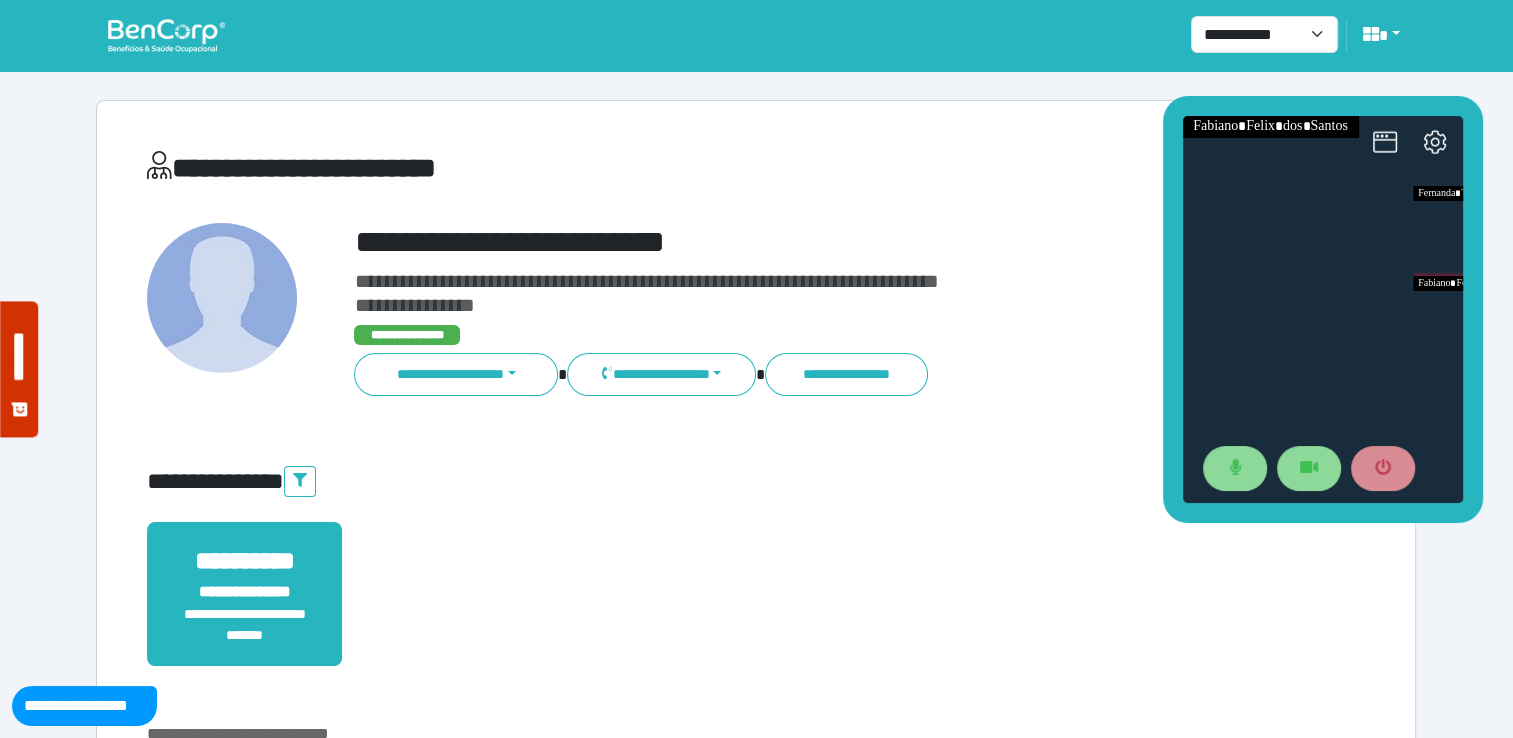 click on "**********" at bounding box center [808, 335] 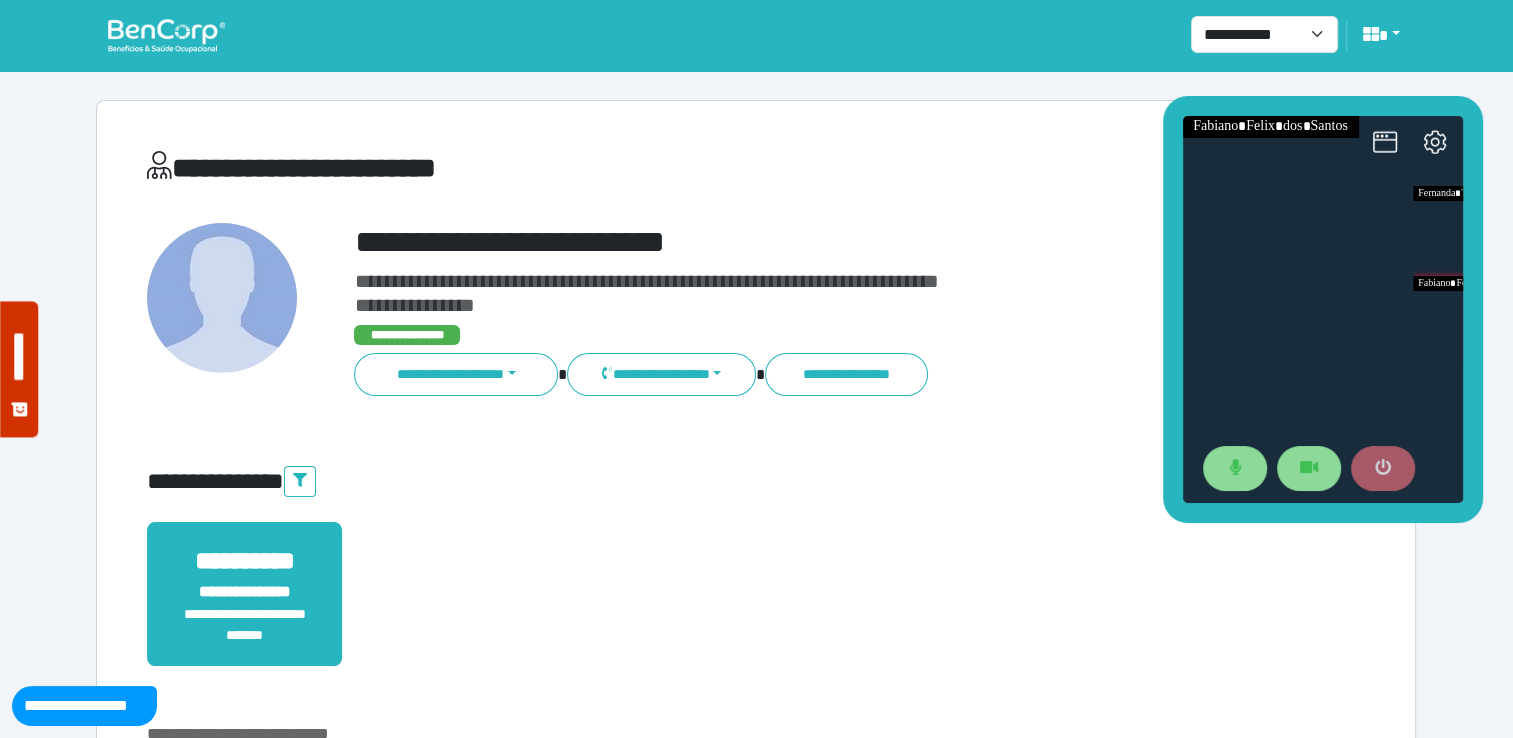 drag, startPoint x: 1392, startPoint y: 472, endPoint x: 1368, endPoint y: 474, distance: 24.083189 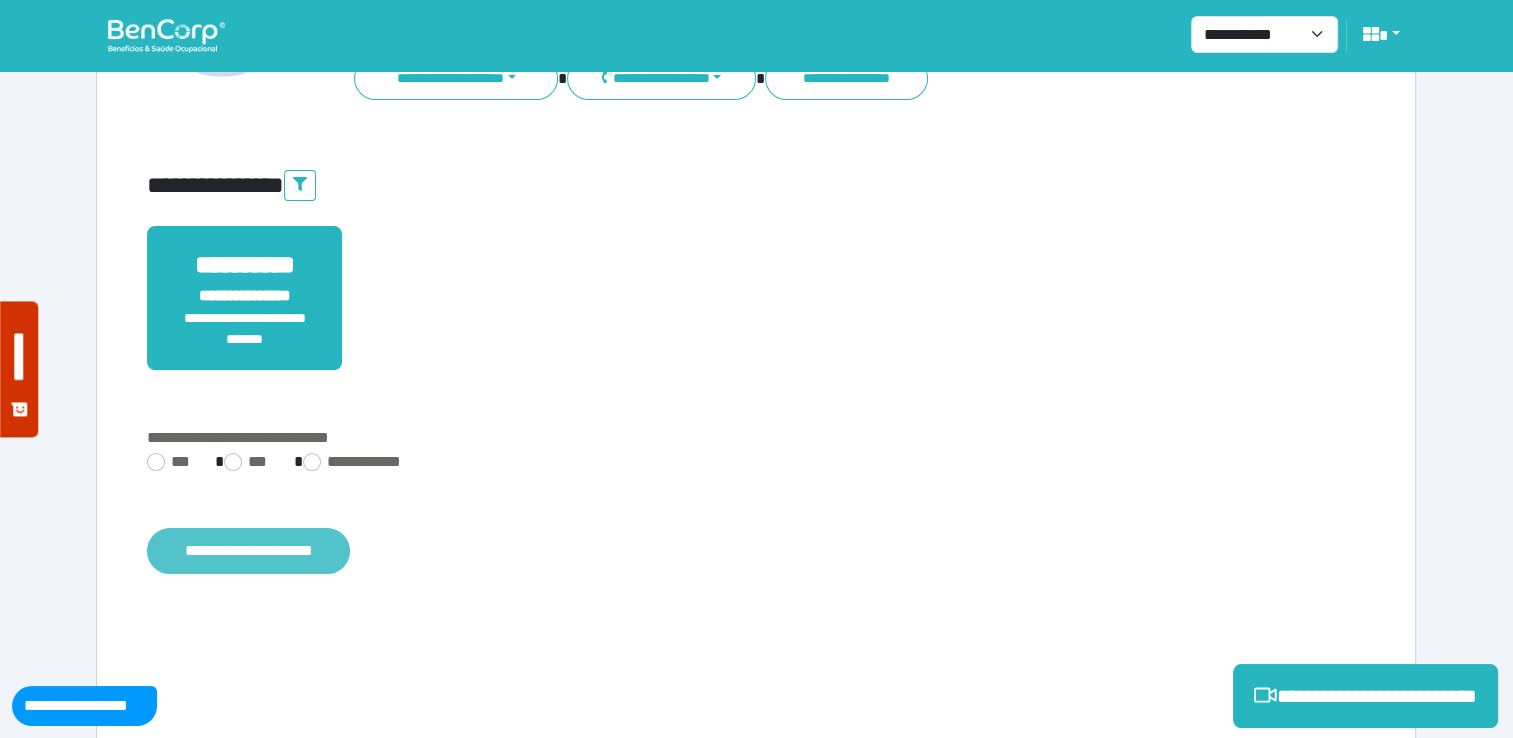 scroll, scrollTop: 352, scrollLeft: 0, axis: vertical 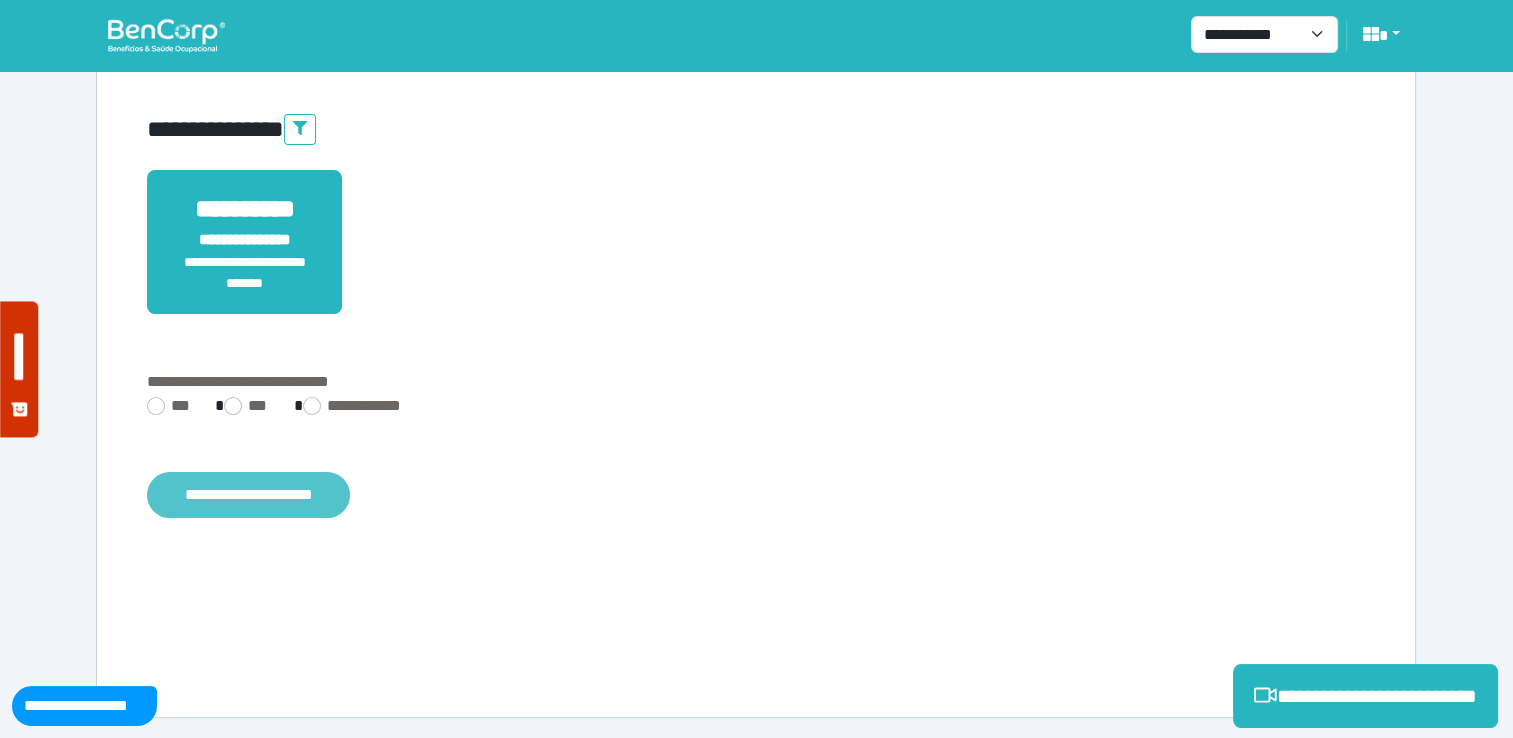 click on "**********" at bounding box center [248, 495] 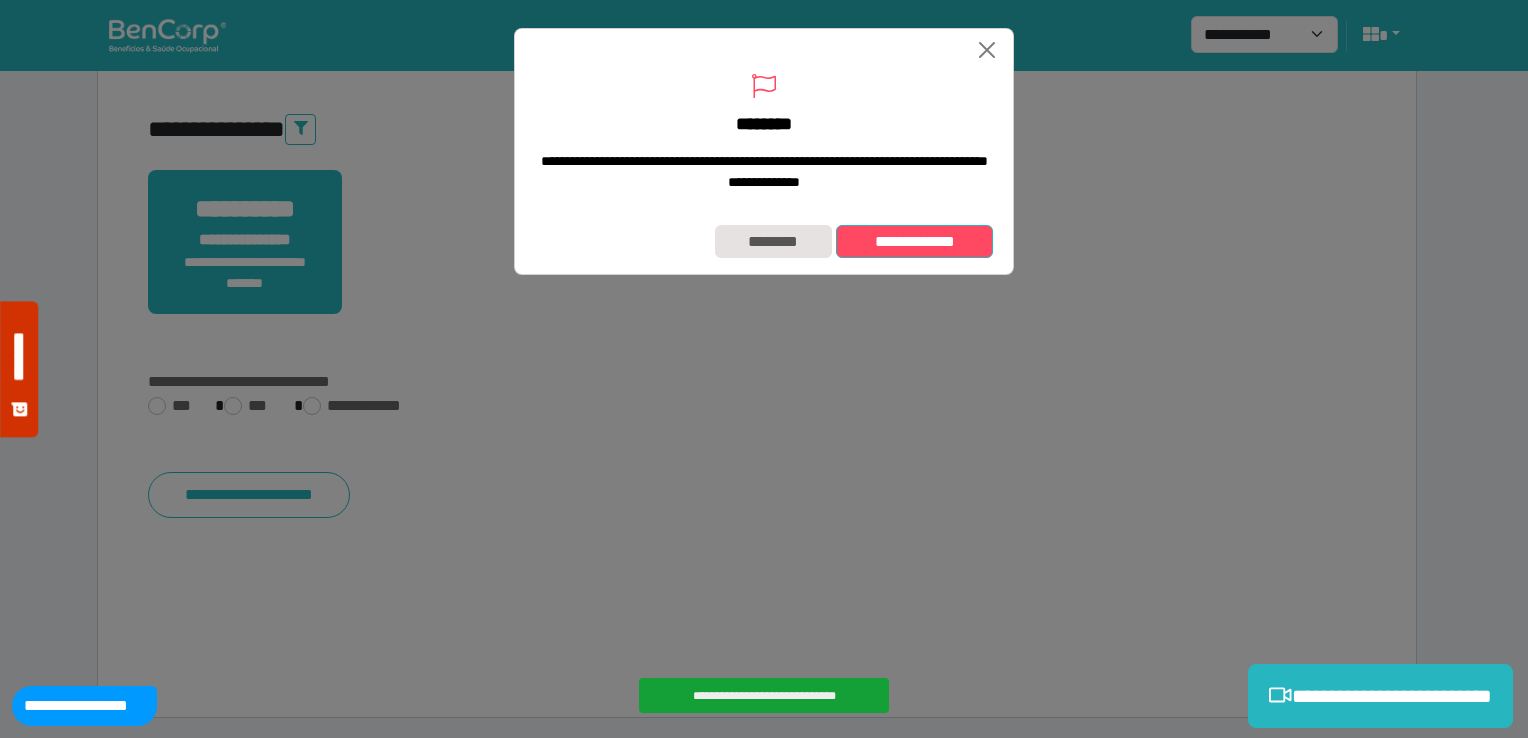 click on "**********" at bounding box center [914, 242] 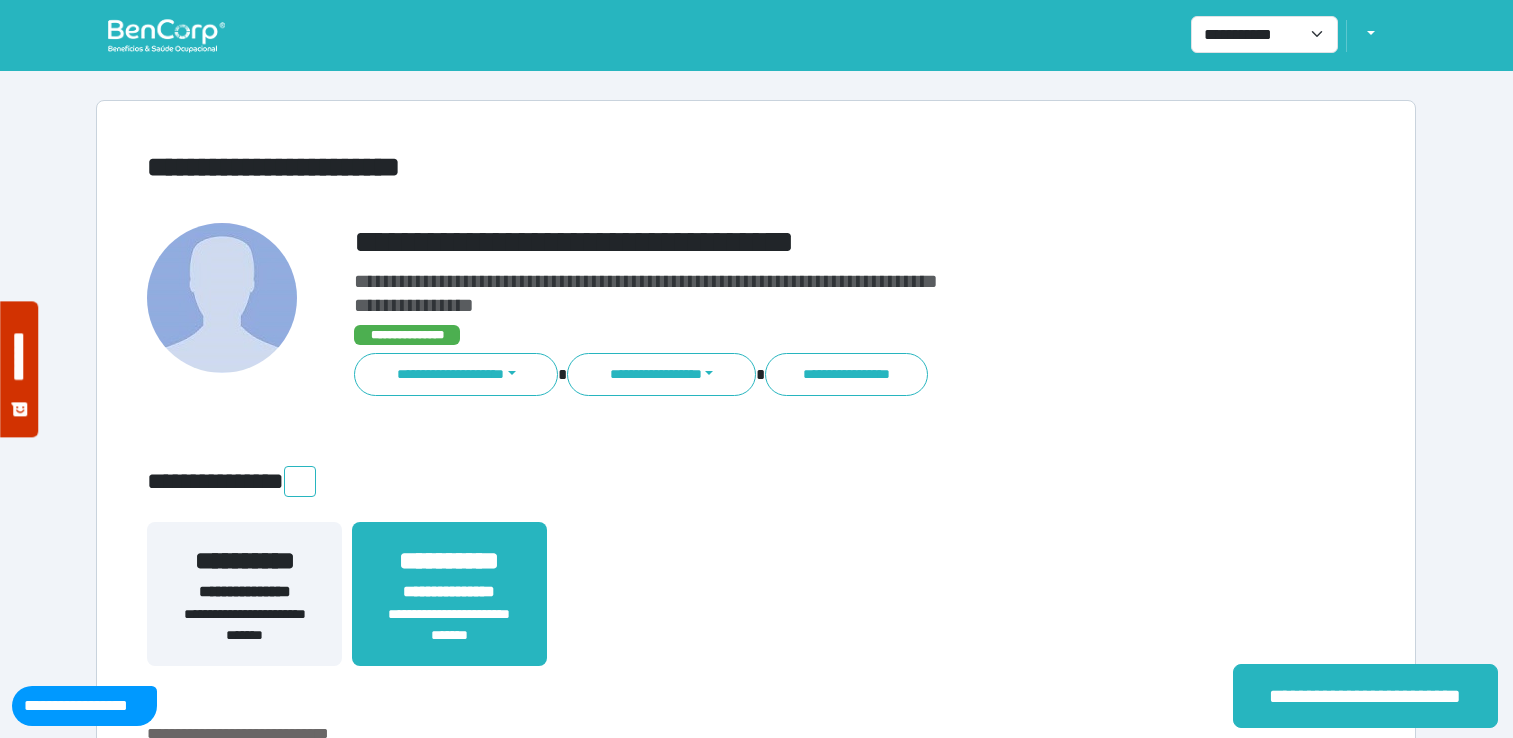 scroll, scrollTop: 0, scrollLeft: 0, axis: both 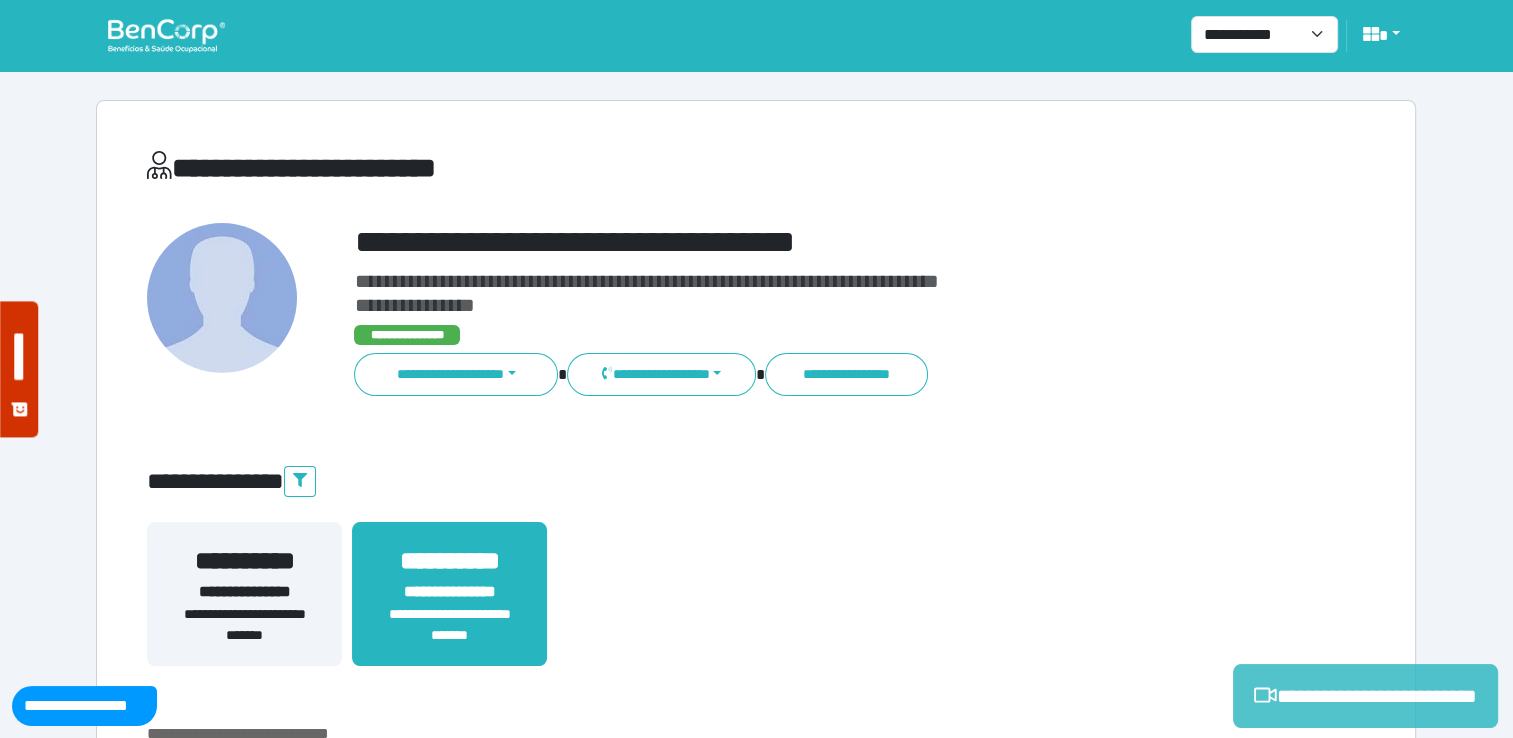 click on "**********" at bounding box center [1365, 696] 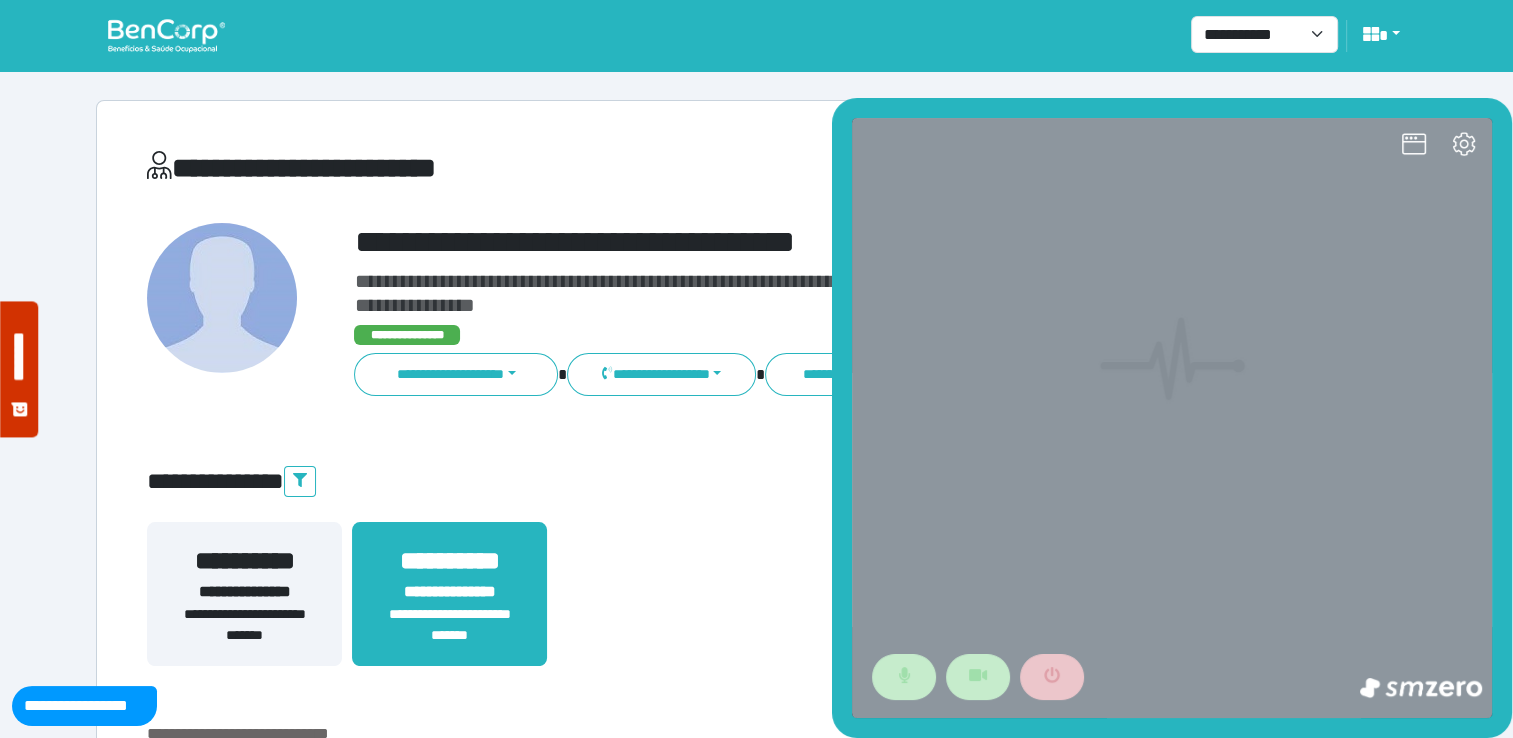 scroll, scrollTop: 0, scrollLeft: 0, axis: both 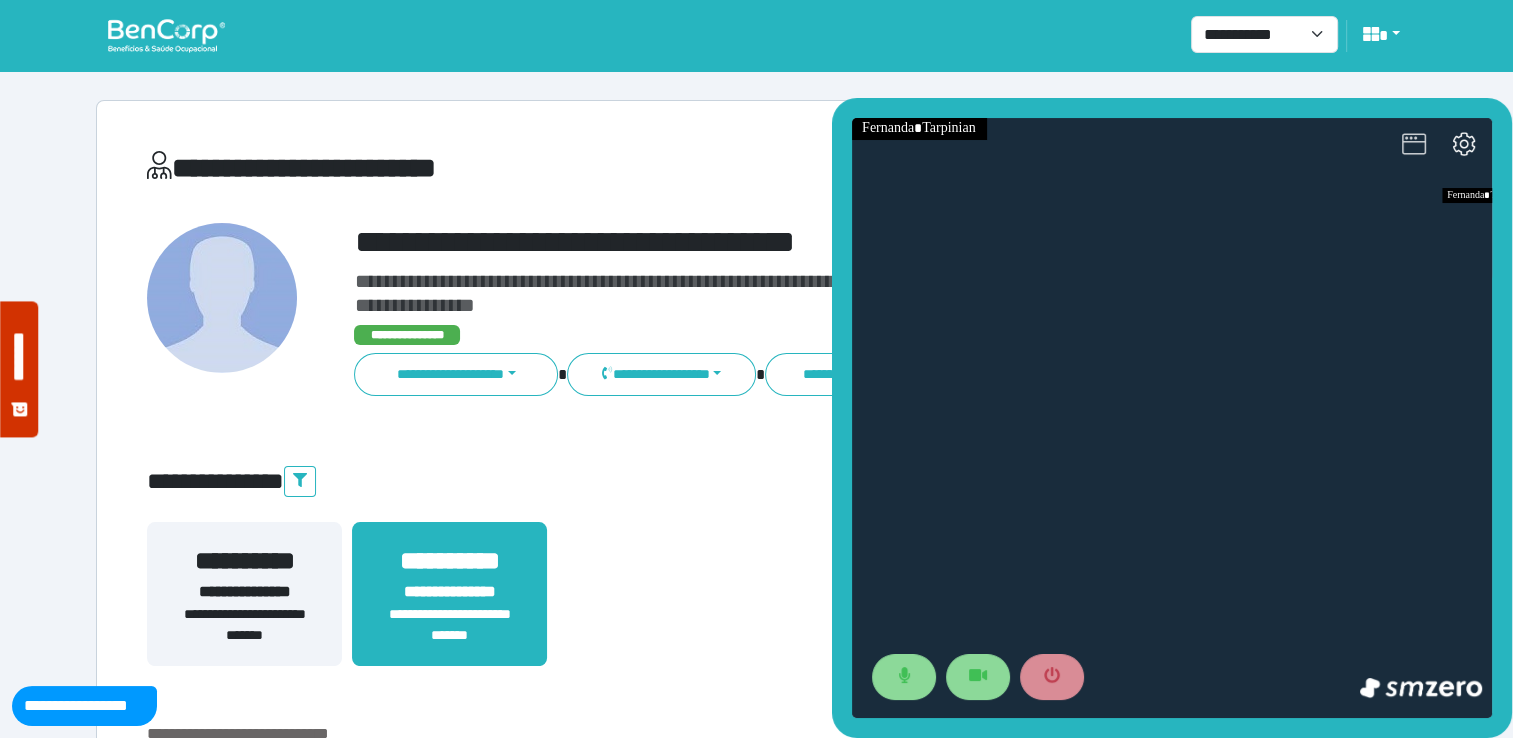 click 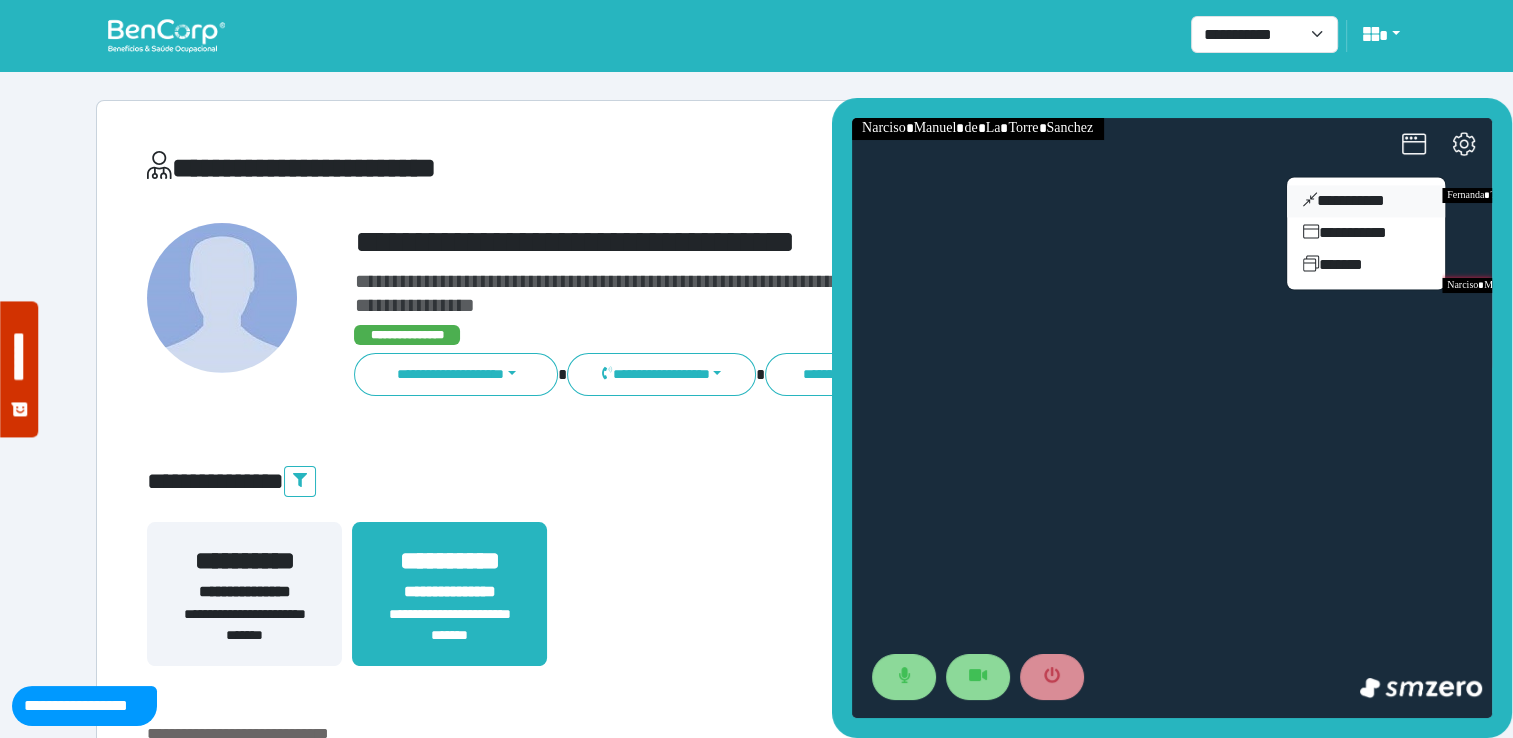 click on "**********" at bounding box center (1366, 201) 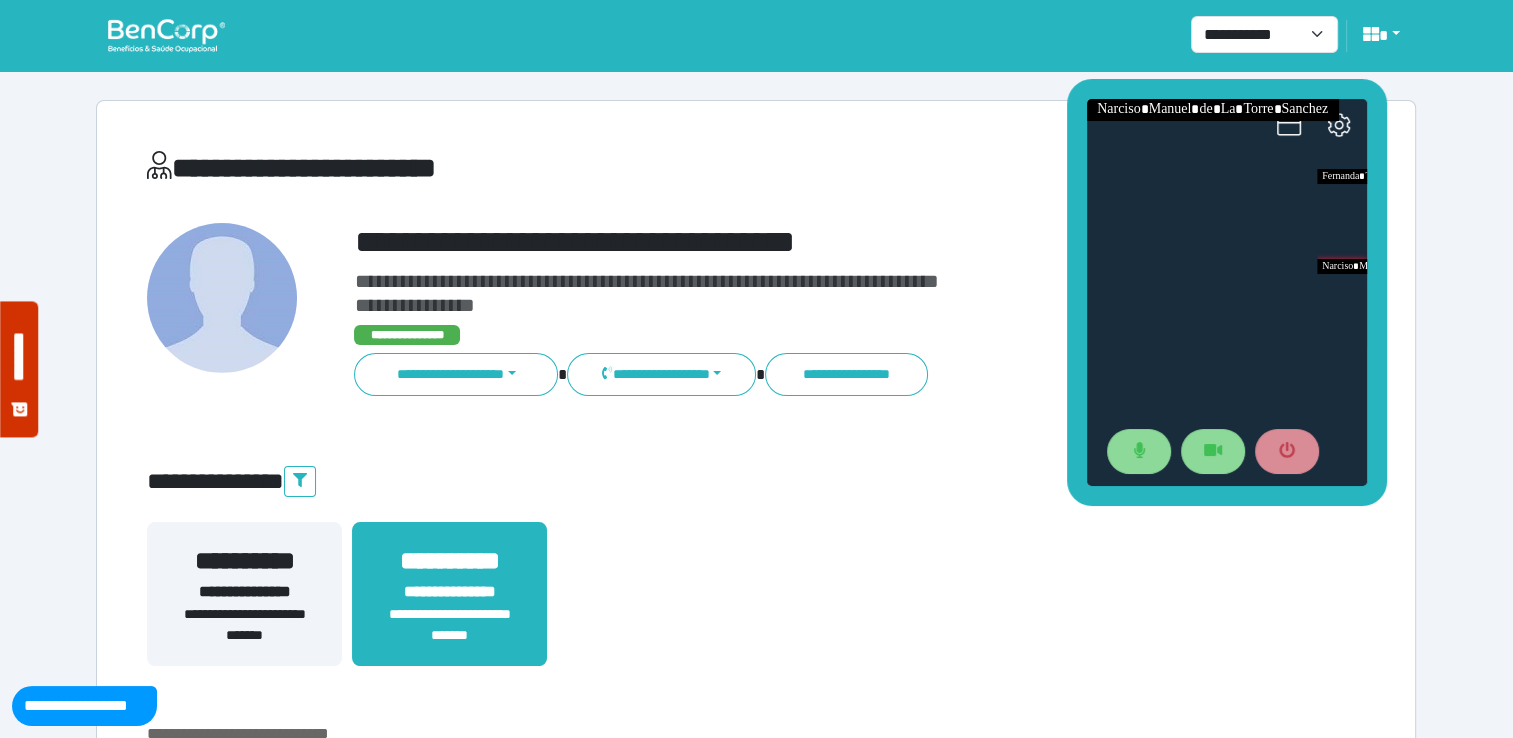 drag, startPoint x: 1413, startPoint y: 322, endPoint x: 1288, endPoint y: 95, distance: 259.1409 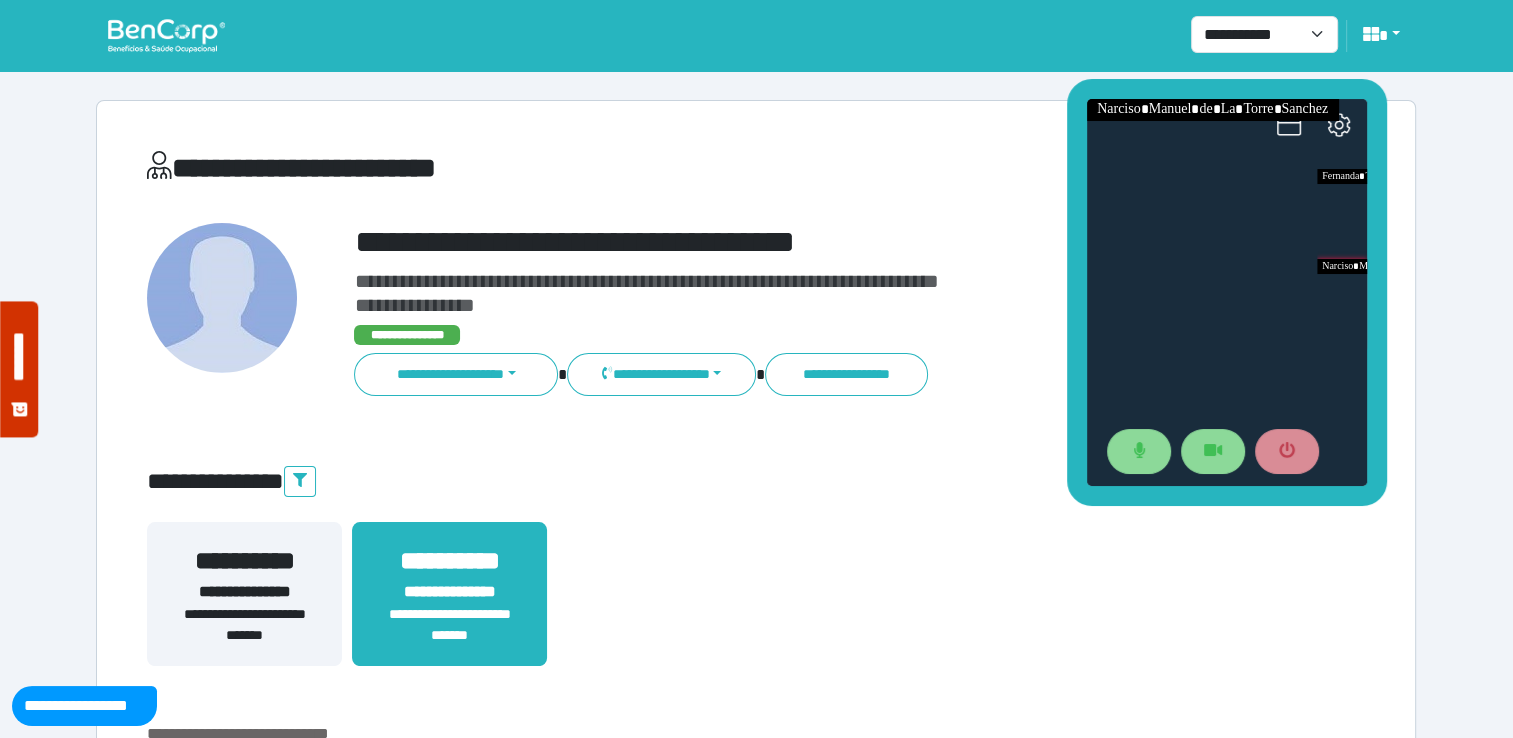 click on "**********" at bounding box center (756, 606) 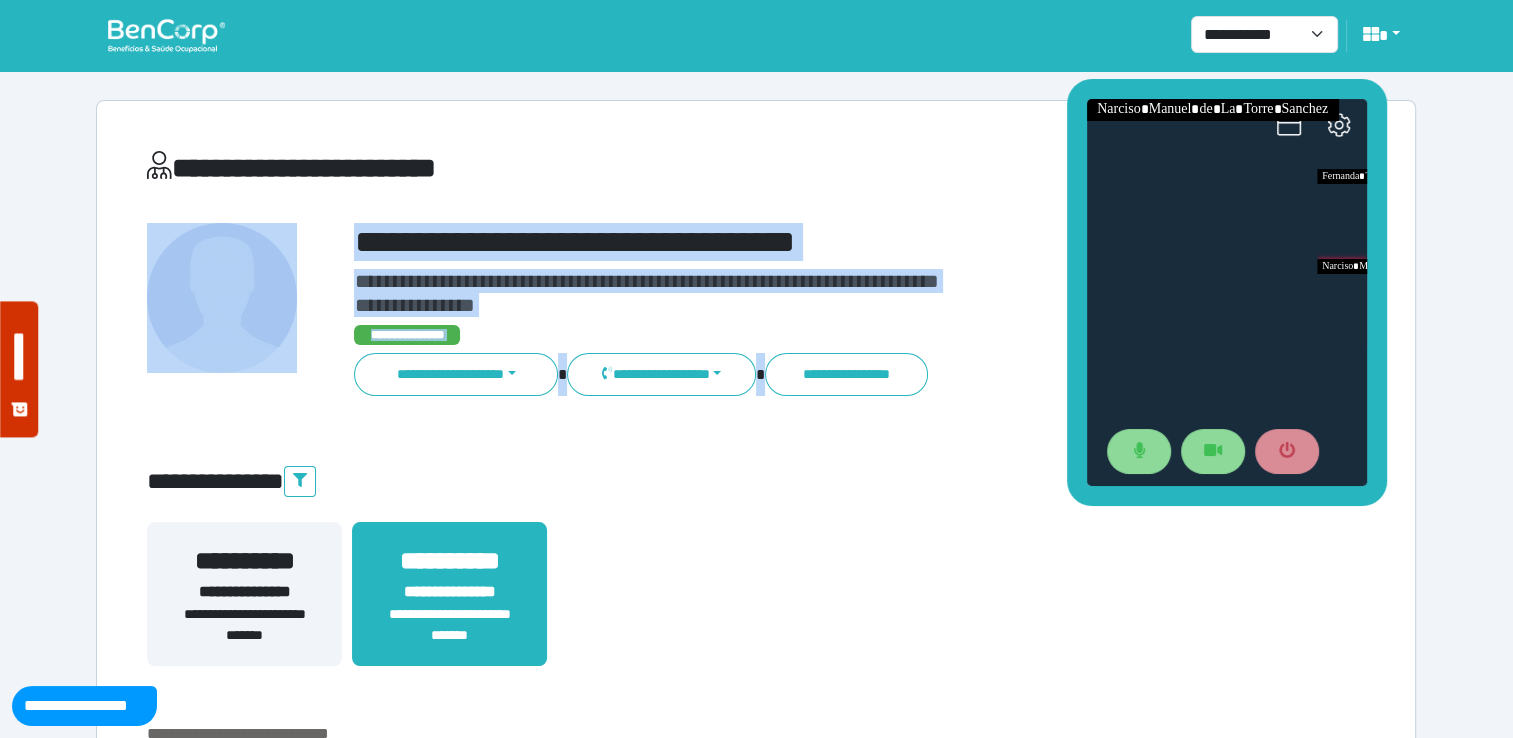 drag, startPoint x: 818, startPoint y: 351, endPoint x: 804, endPoint y: 174, distance: 177.55281 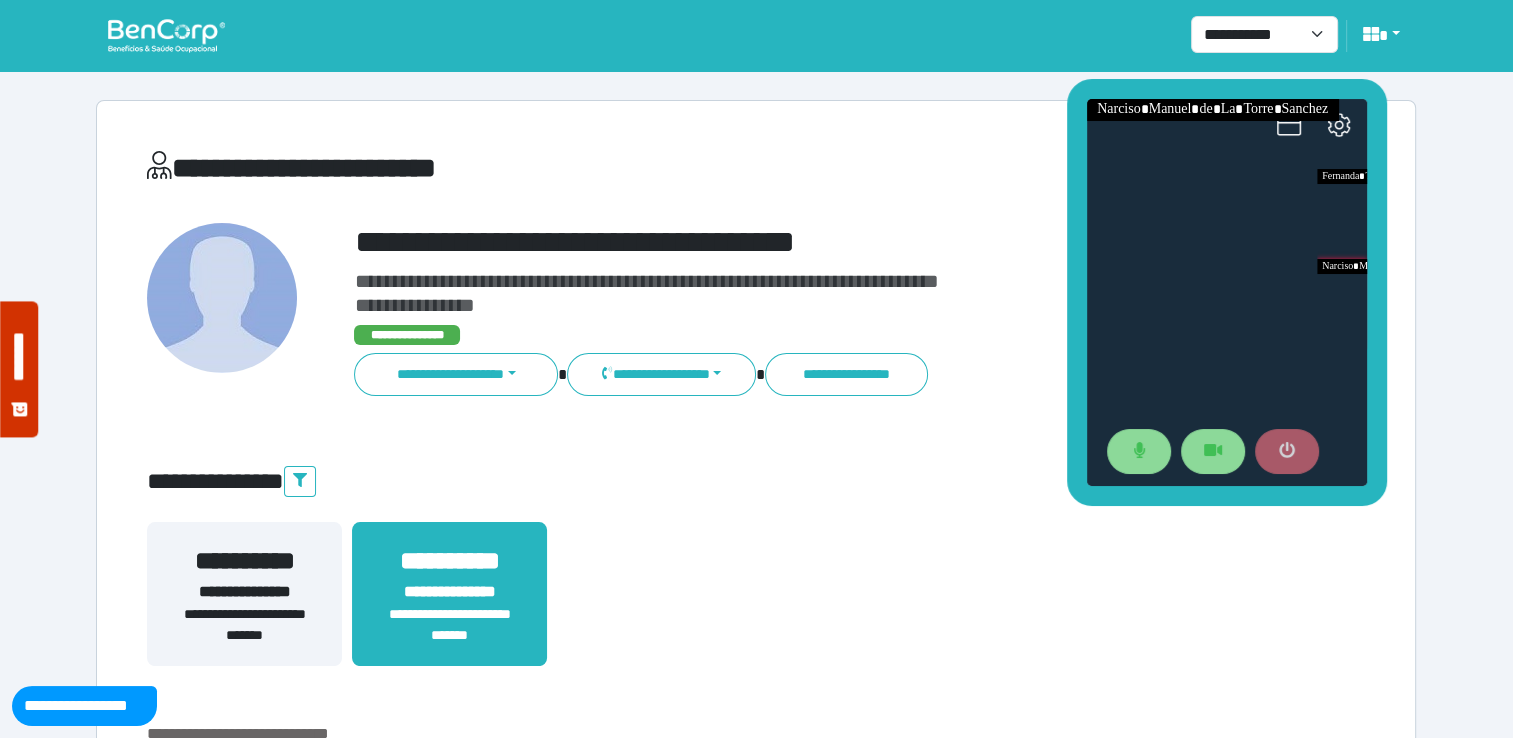 click at bounding box center (1286, 452) 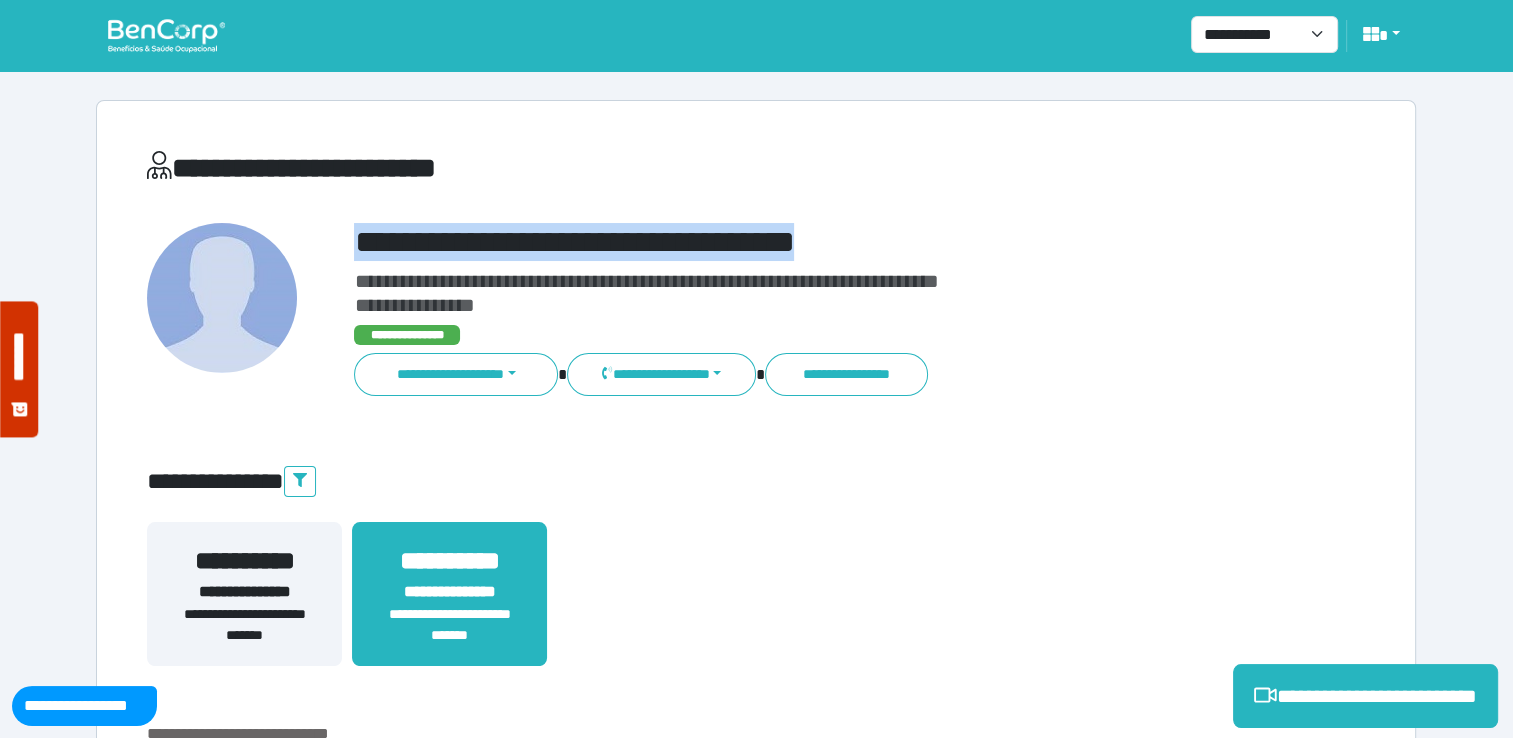 drag, startPoint x: 893, startPoint y: 248, endPoint x: 355, endPoint y: 235, distance: 538.15704 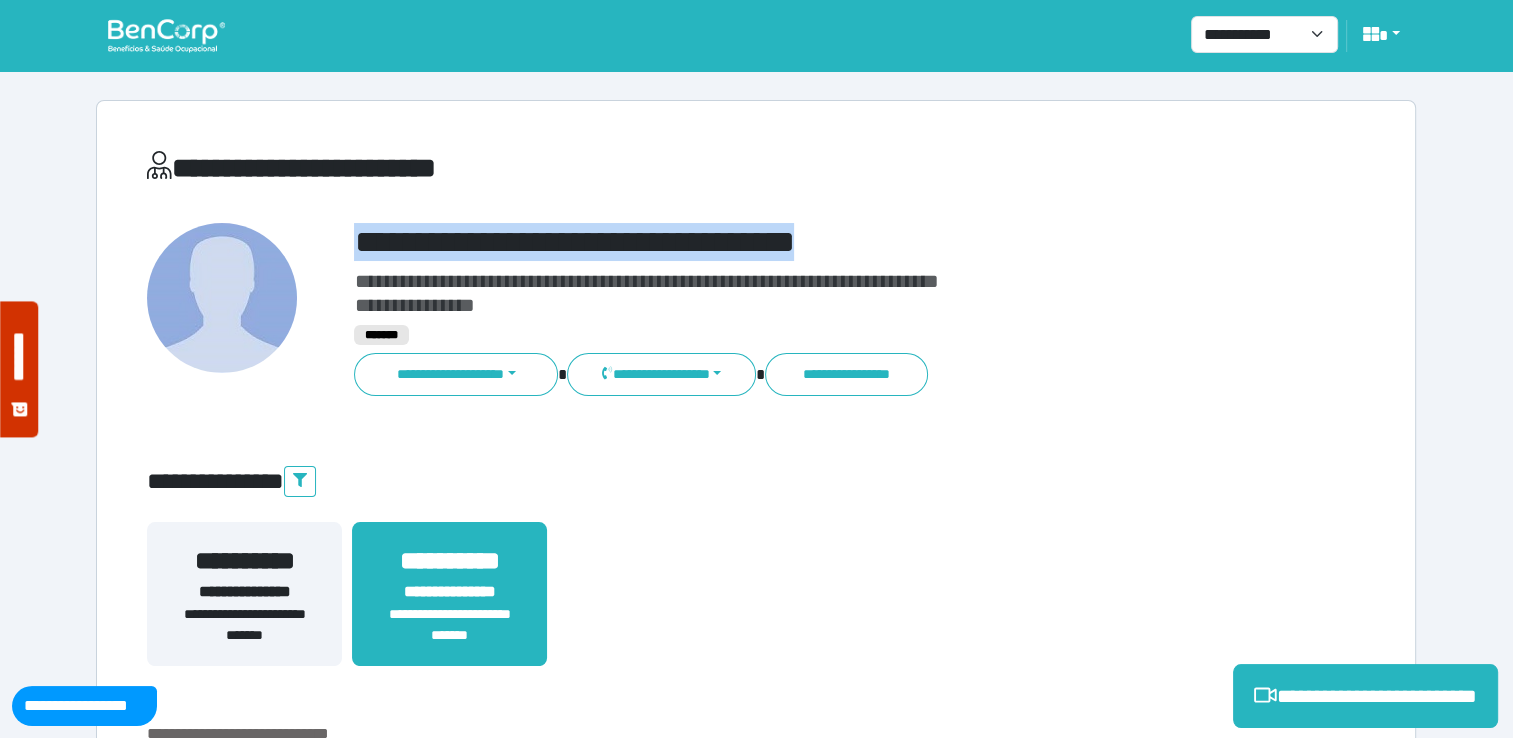 drag, startPoint x: 355, startPoint y: 235, endPoint x: 402, endPoint y: 244, distance: 47.853943 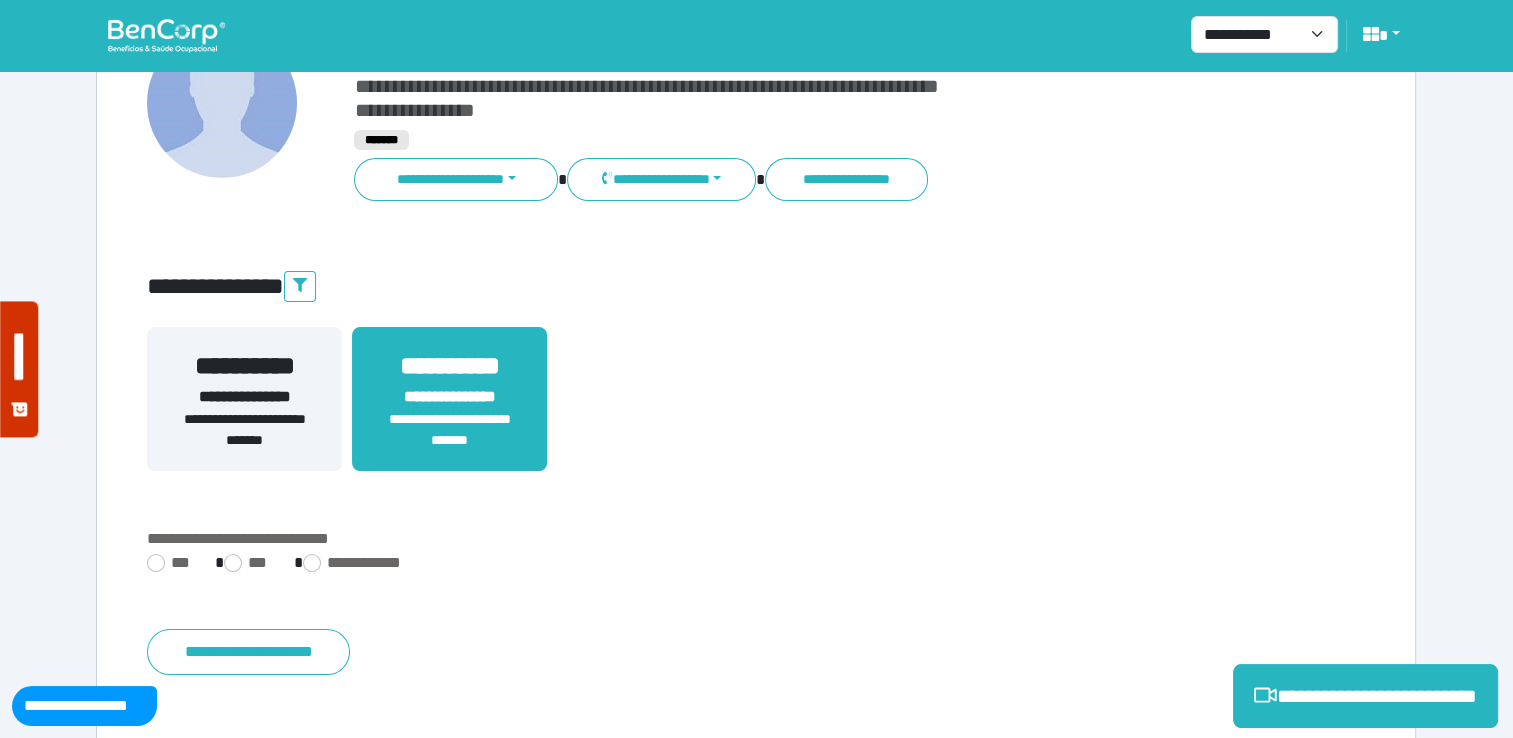 scroll, scrollTop: 352, scrollLeft: 0, axis: vertical 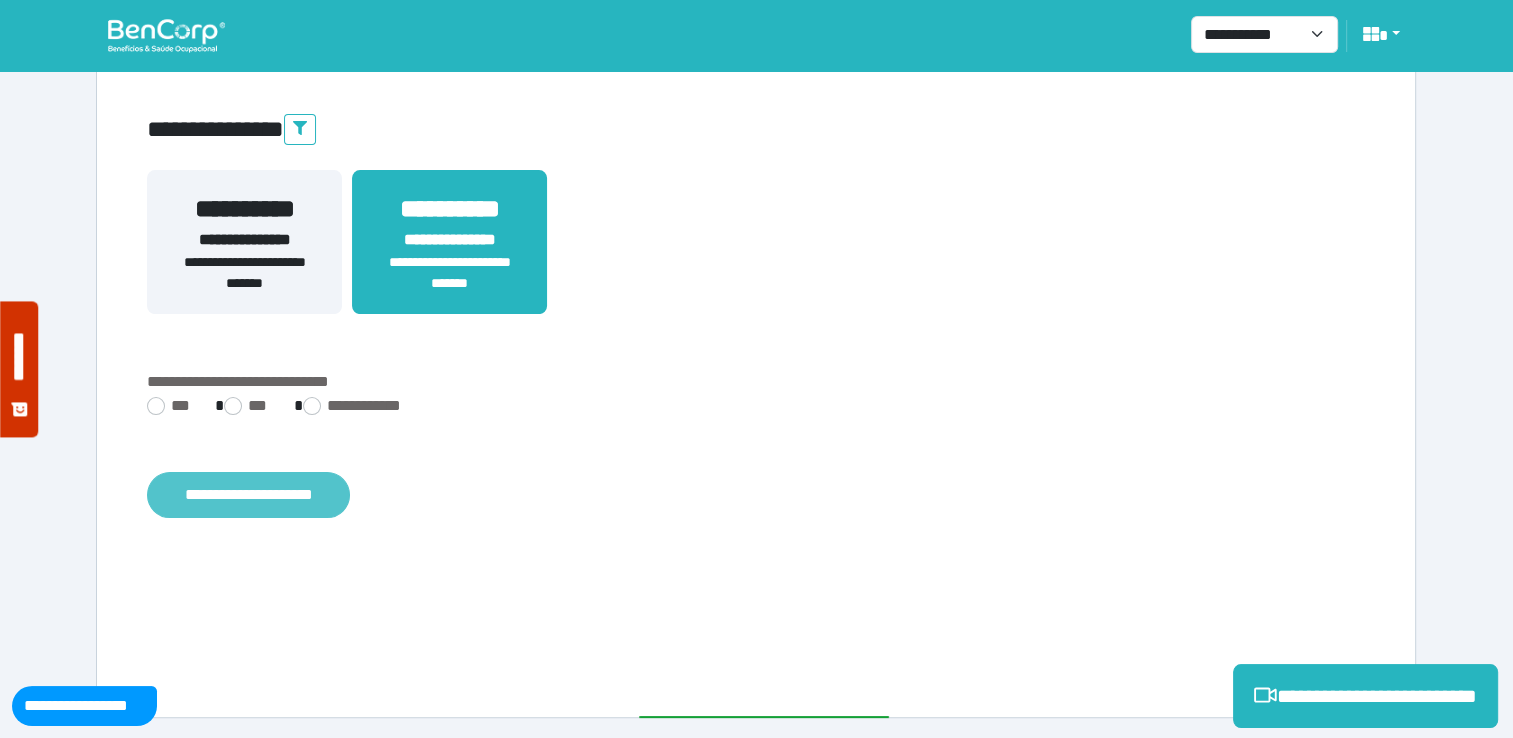 click on "**********" at bounding box center [248, 495] 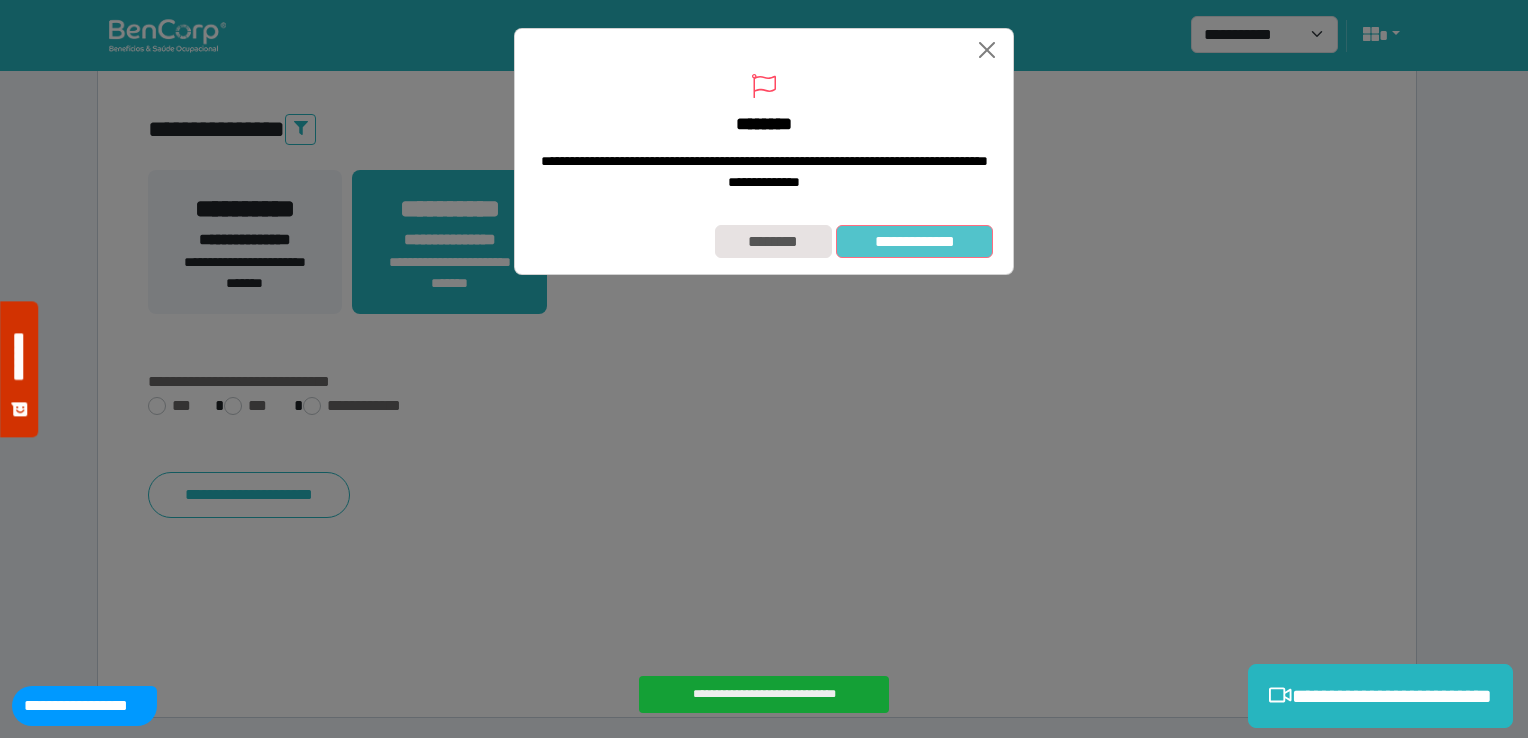 click on "**********" at bounding box center [914, 242] 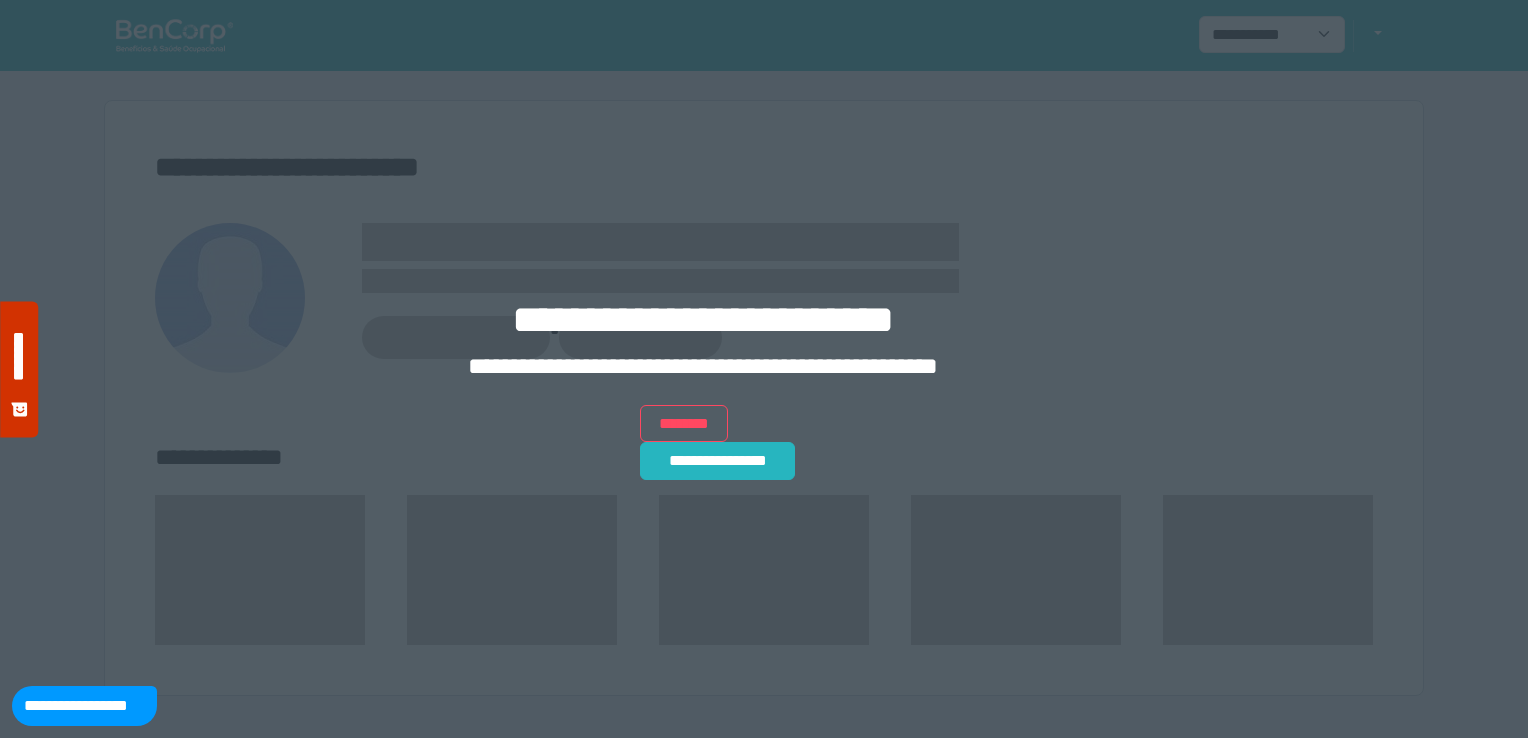 scroll, scrollTop: 0, scrollLeft: 0, axis: both 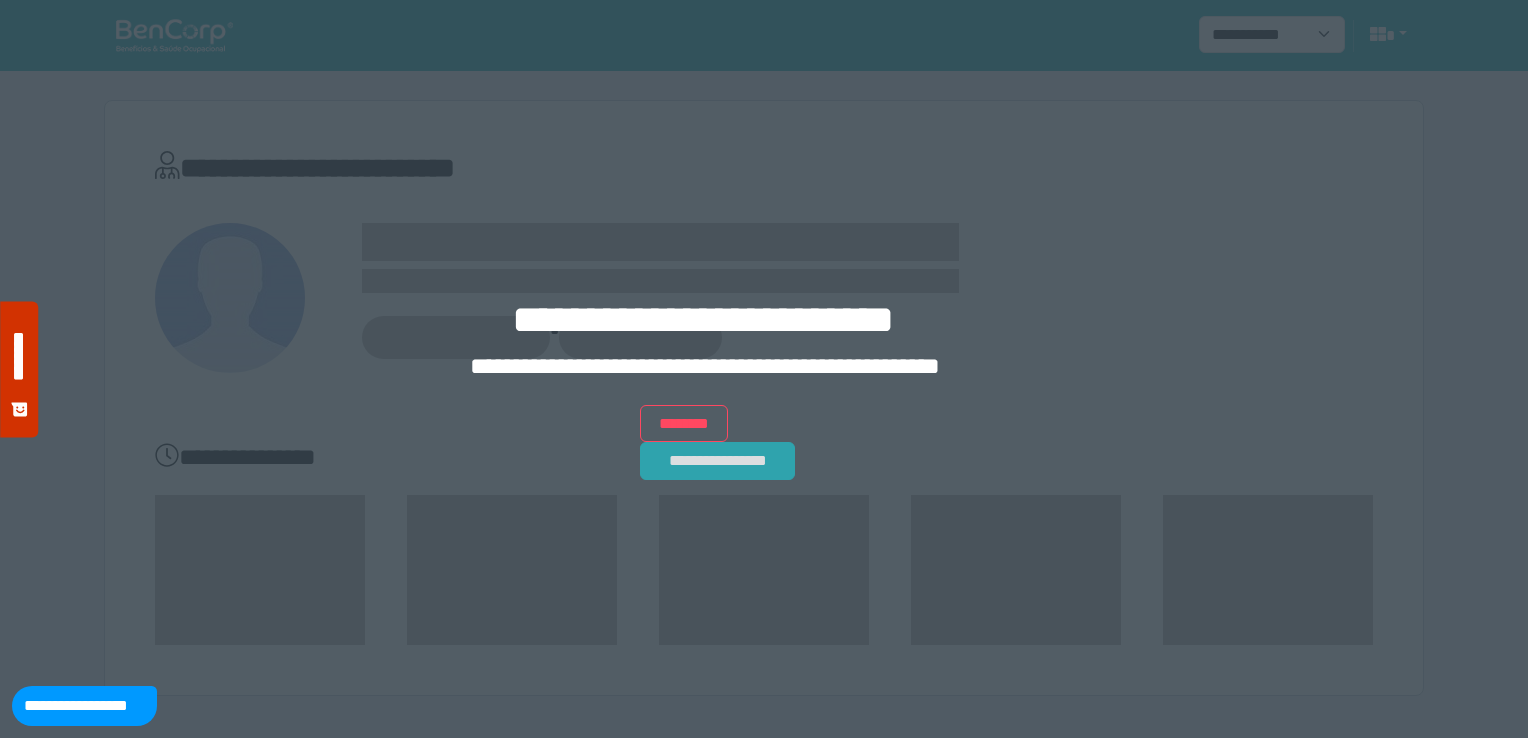 click on "**********" at bounding box center (718, 461) 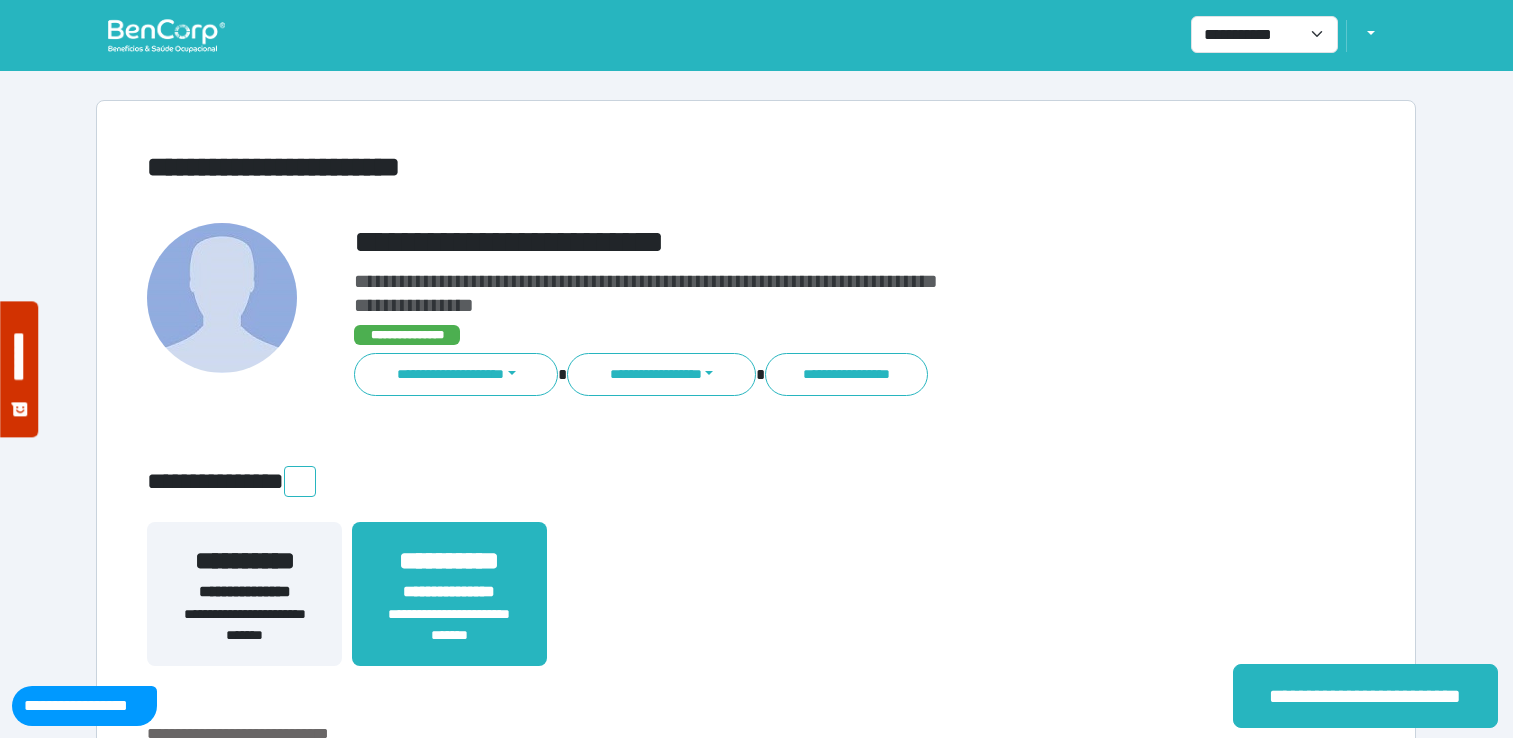 scroll, scrollTop: 0, scrollLeft: 0, axis: both 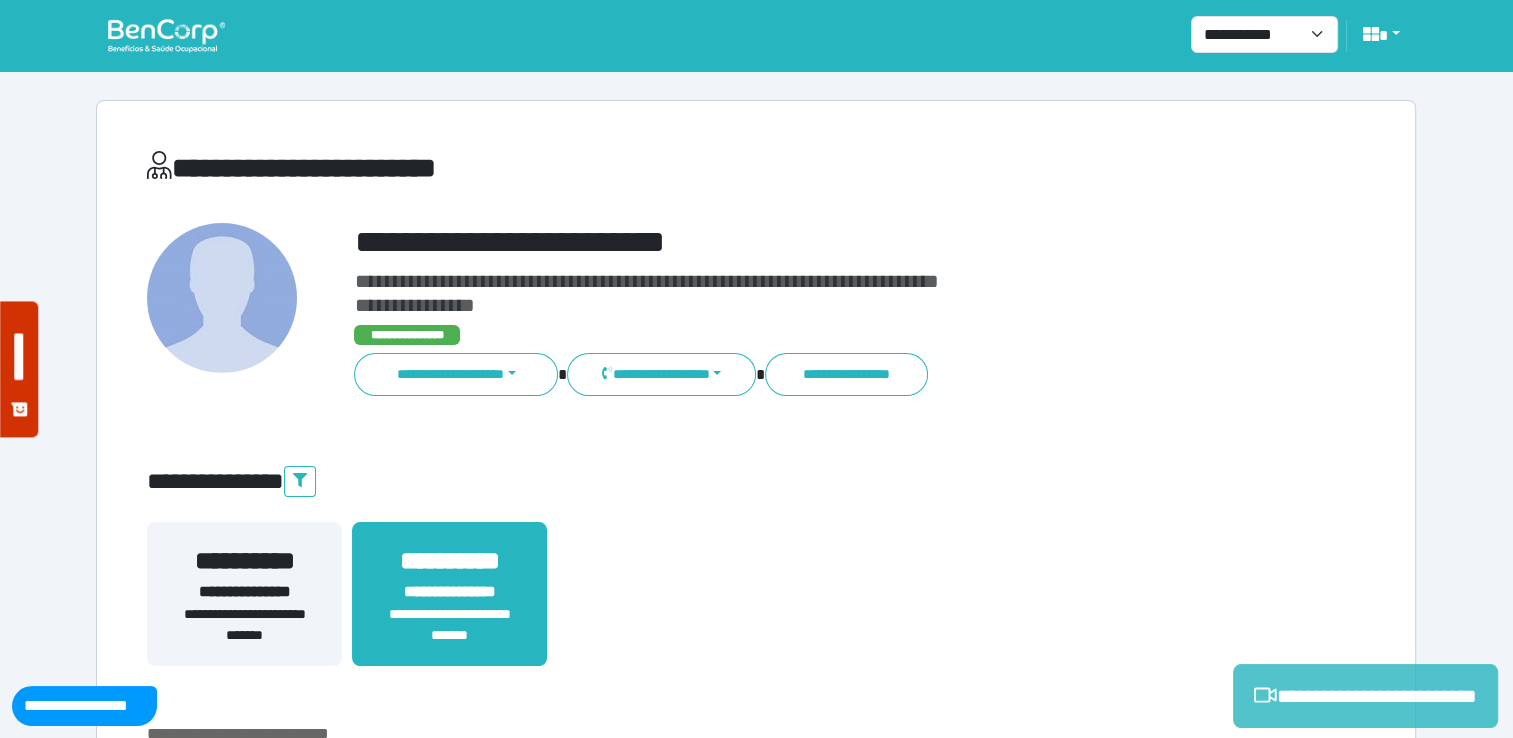 click on "**********" at bounding box center (1365, 696) 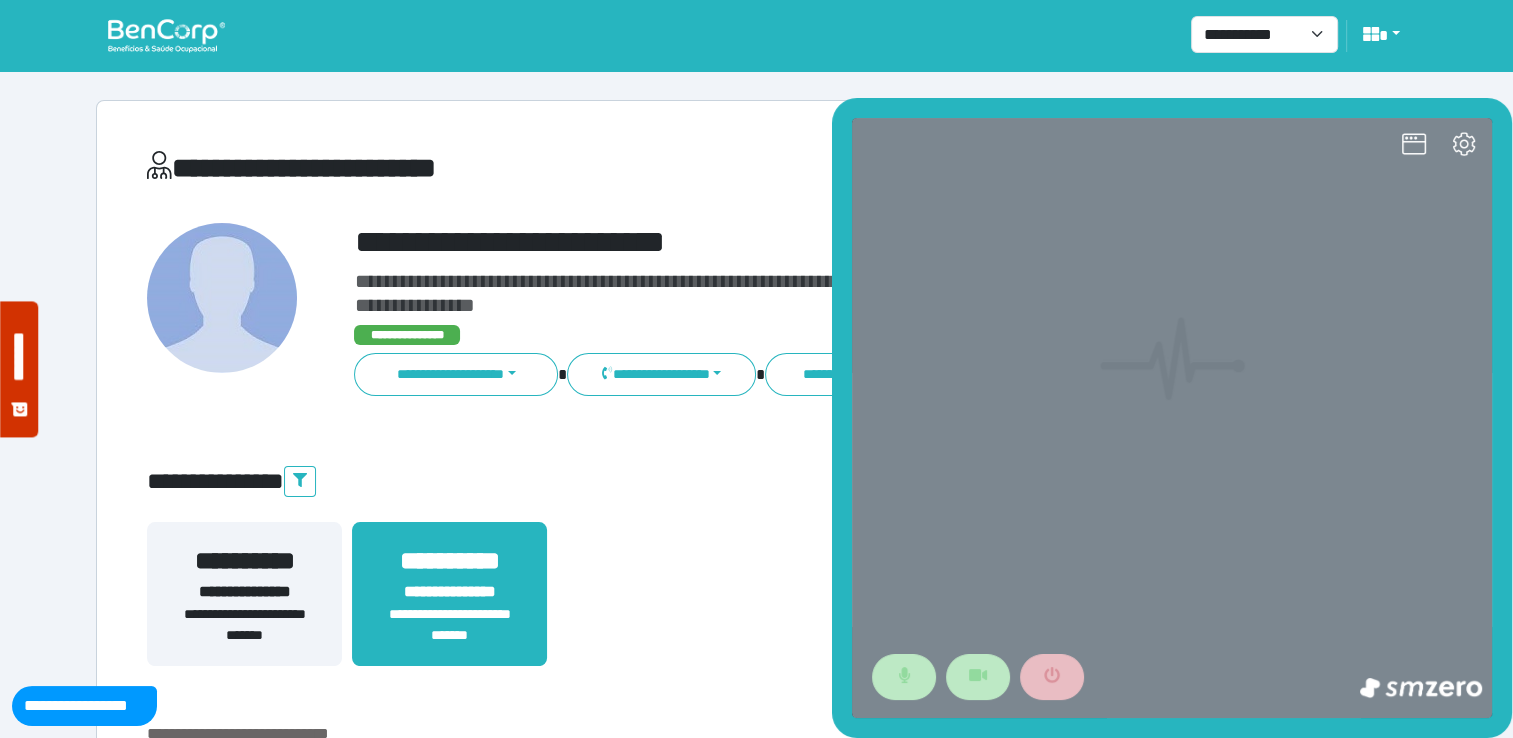 scroll, scrollTop: 0, scrollLeft: 0, axis: both 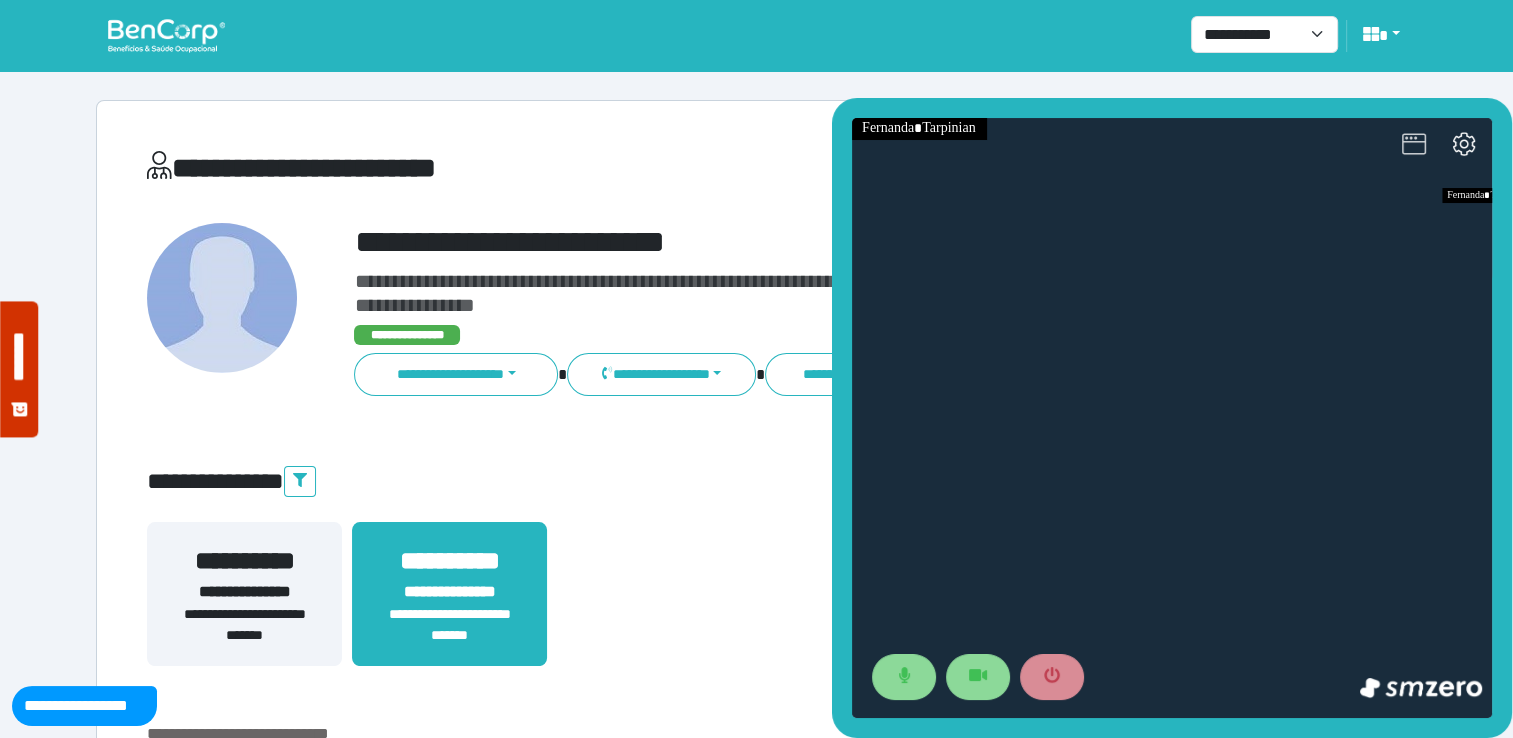 click 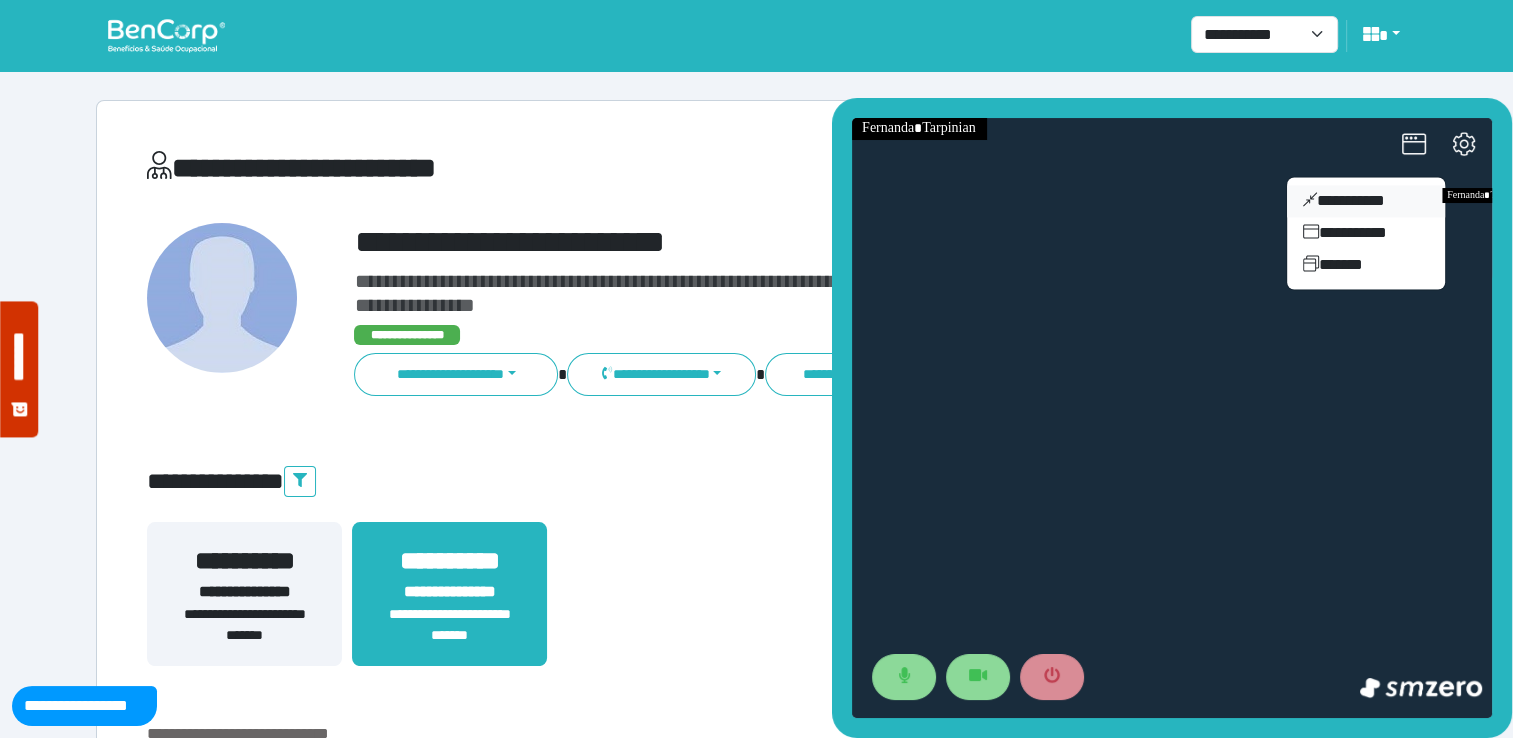 drag, startPoint x: 1404, startPoint y: 199, endPoint x: 1332, endPoint y: 175, distance: 75.89466 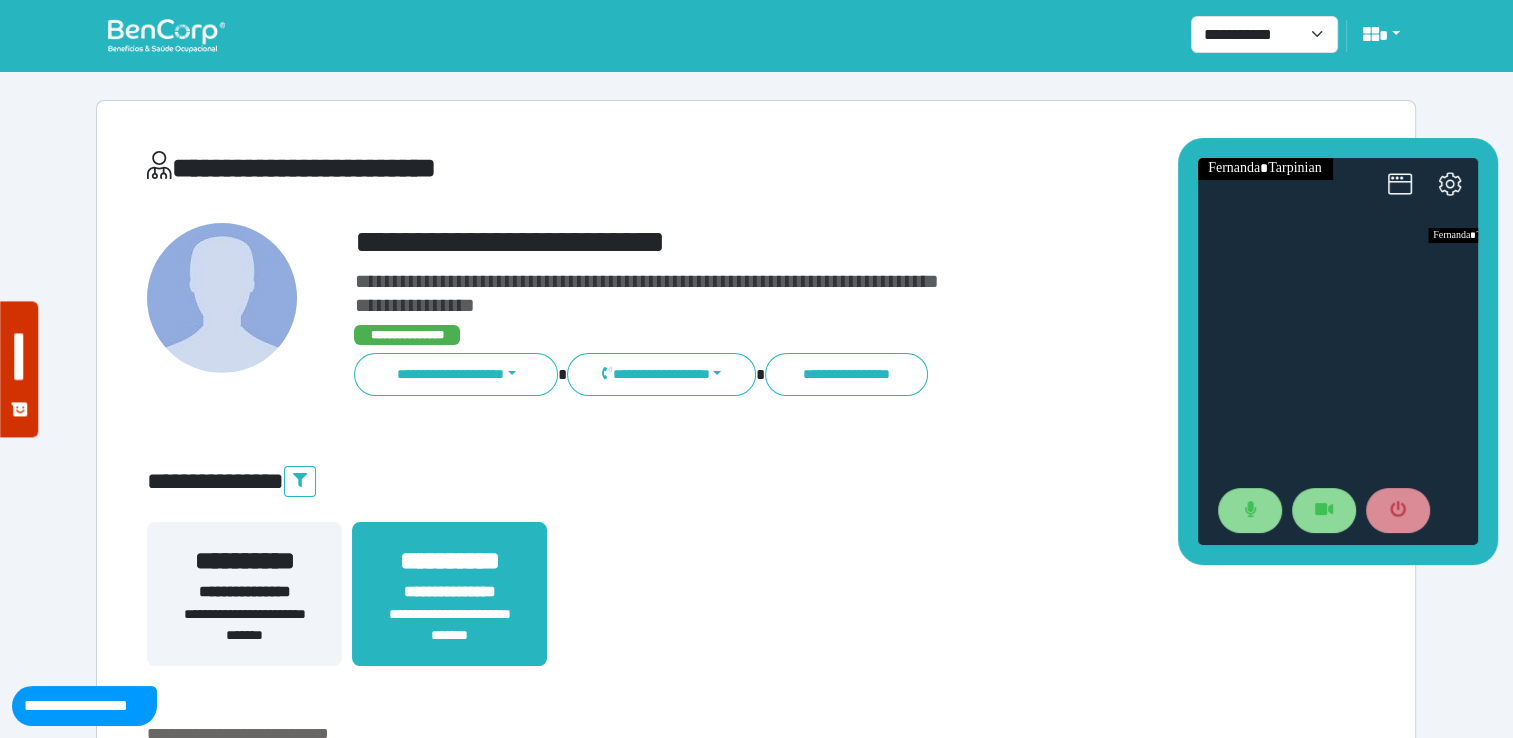 drag, startPoint x: 1414, startPoint y: 322, endPoint x: 1400, endPoint y: 149, distance: 173.56555 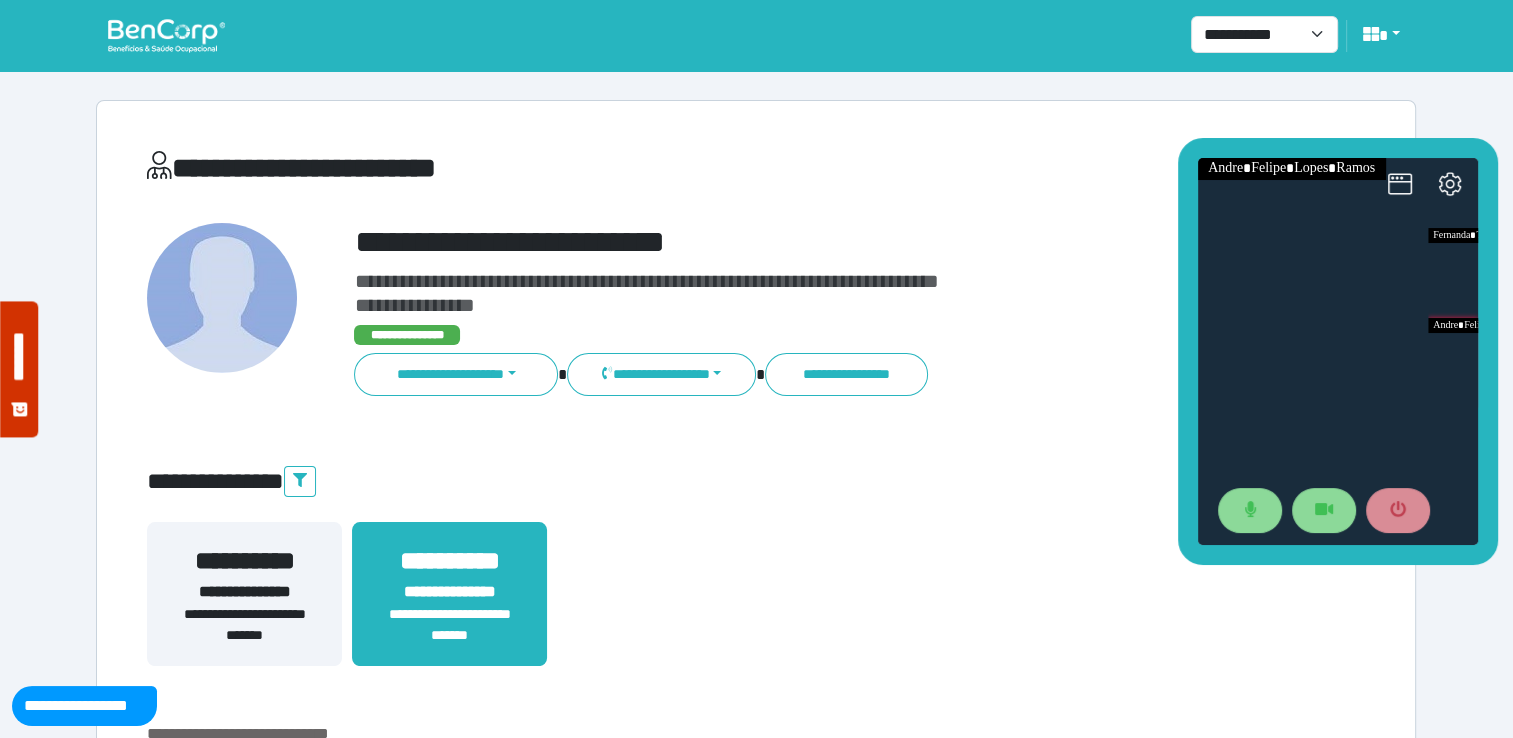 click on "**********" at bounding box center (808, 242) 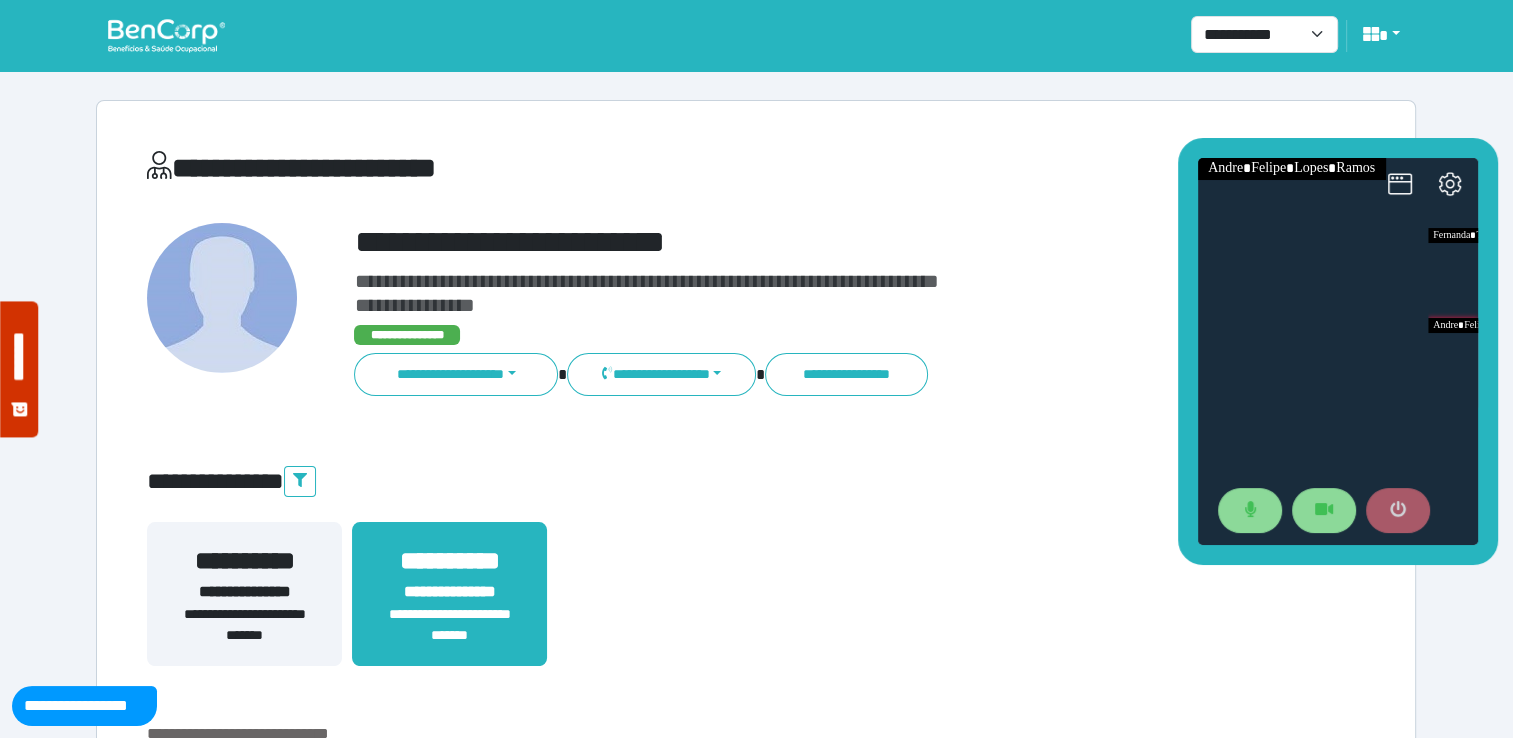 click at bounding box center (1397, 511) 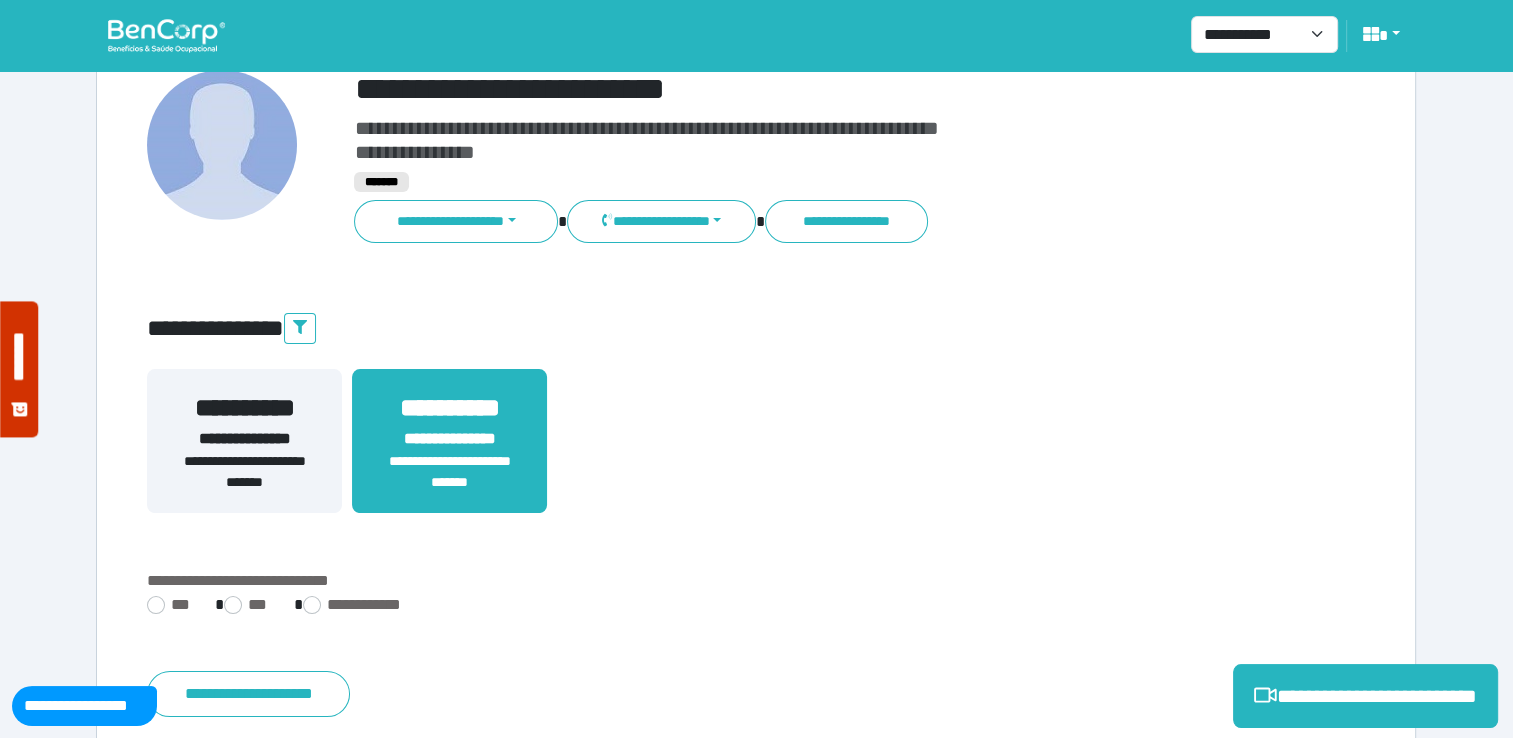scroll, scrollTop: 352, scrollLeft: 0, axis: vertical 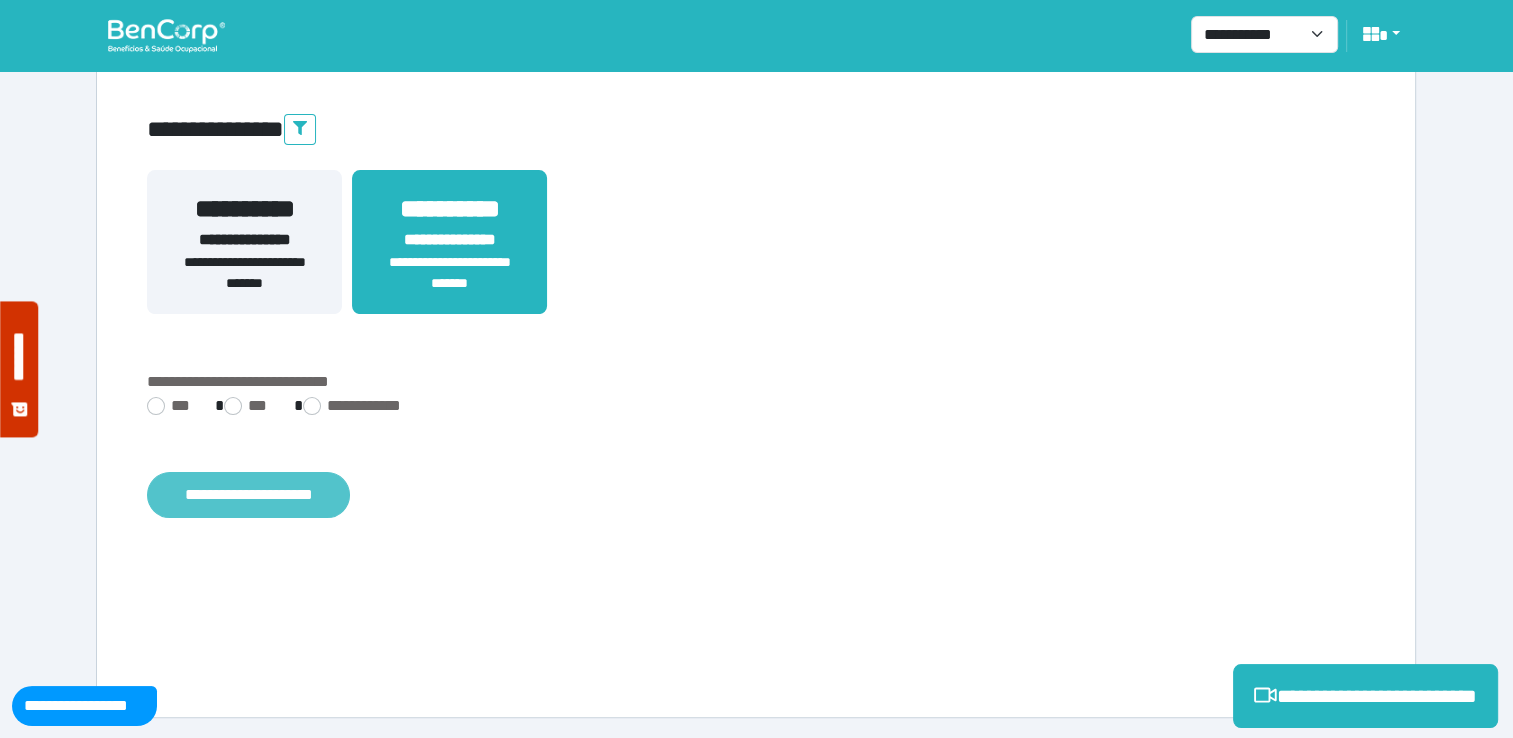 click on "**********" at bounding box center [248, 495] 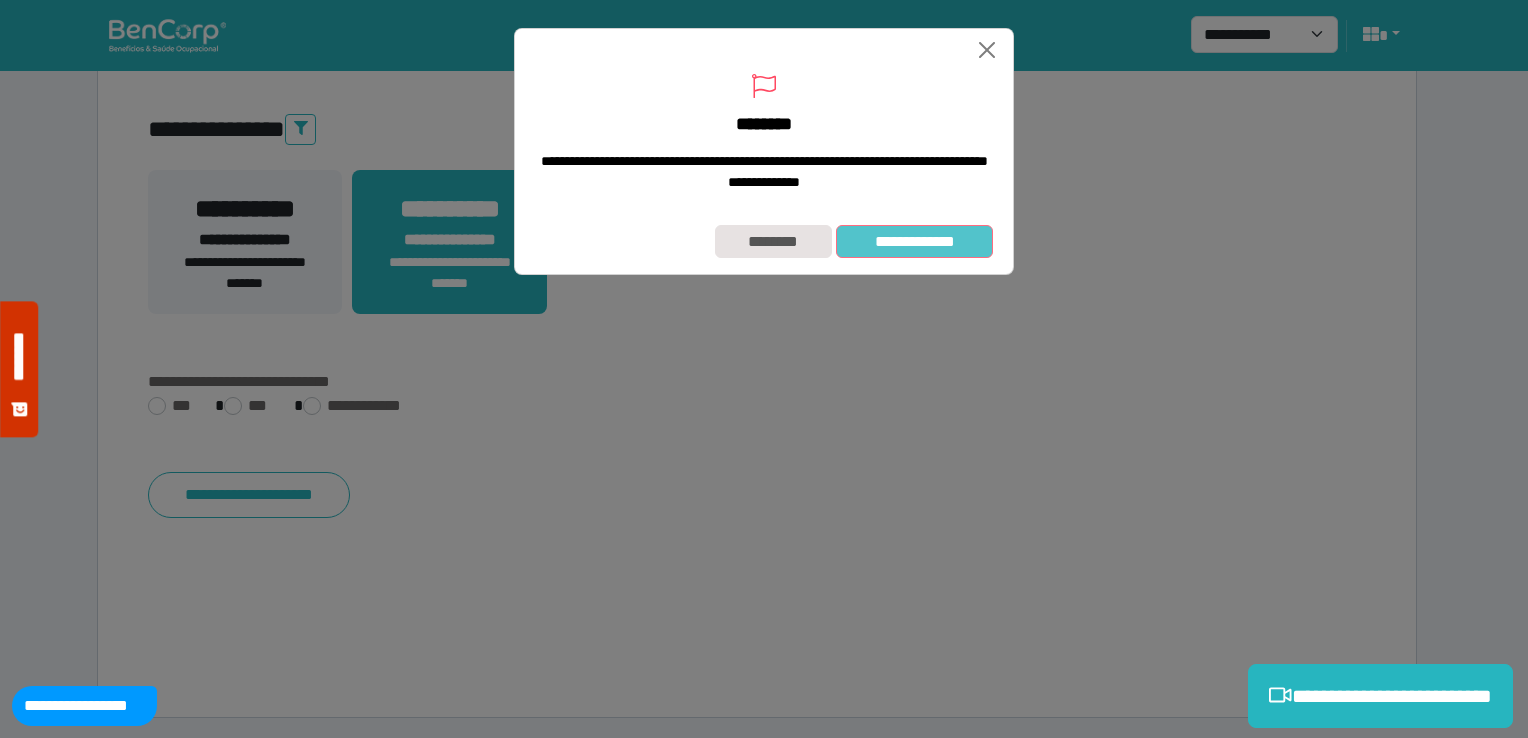 click on "**********" at bounding box center (914, 242) 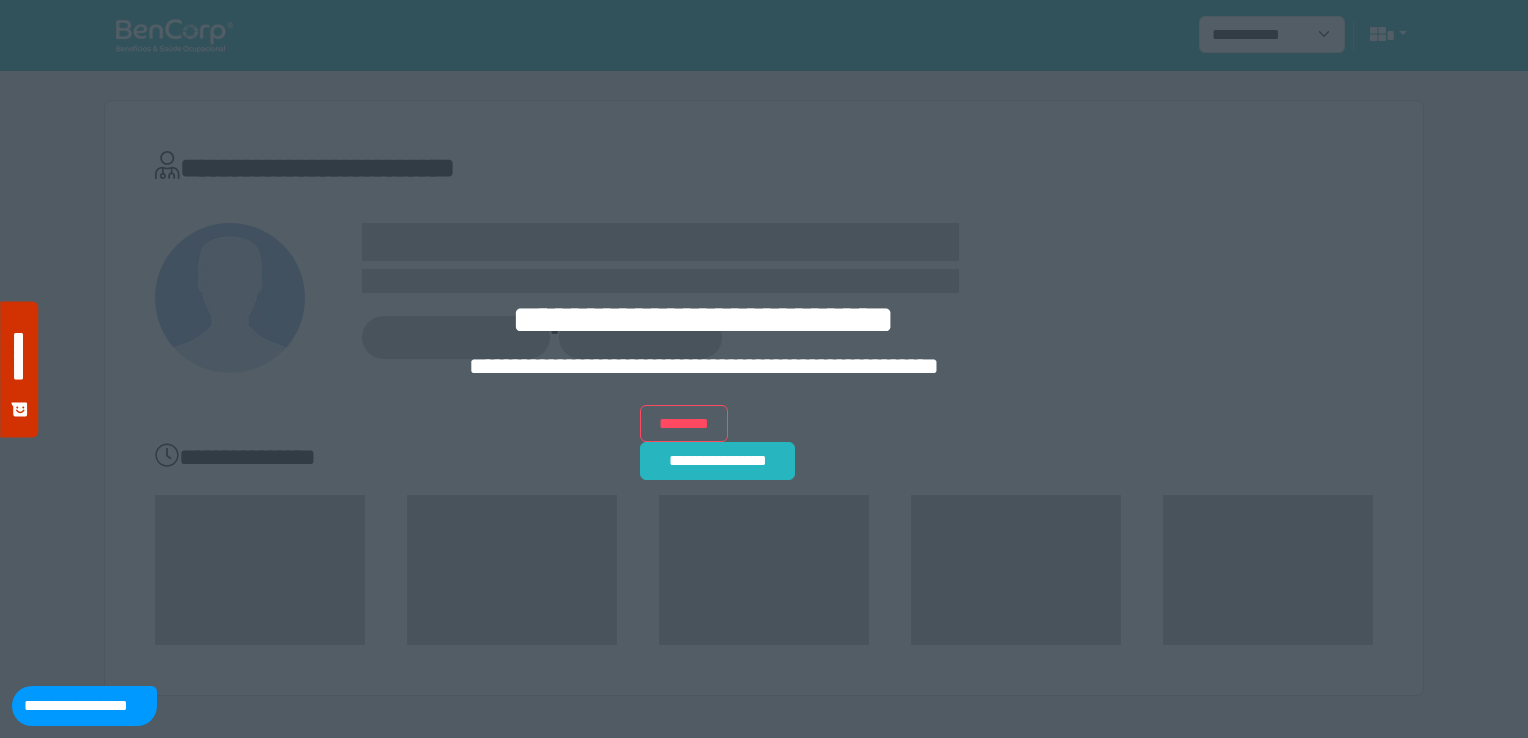 scroll, scrollTop: 0, scrollLeft: 0, axis: both 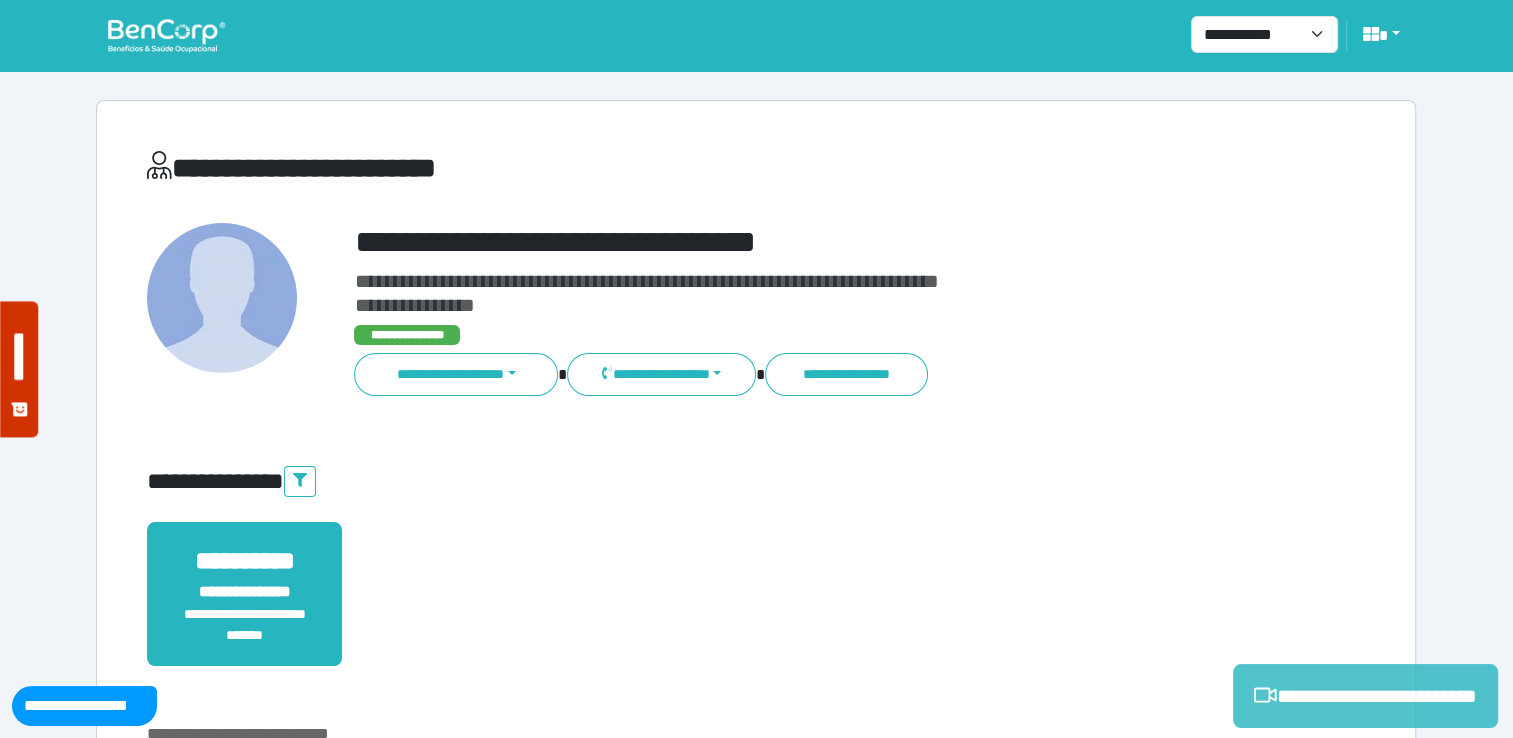 click on "**********" at bounding box center (1365, 696) 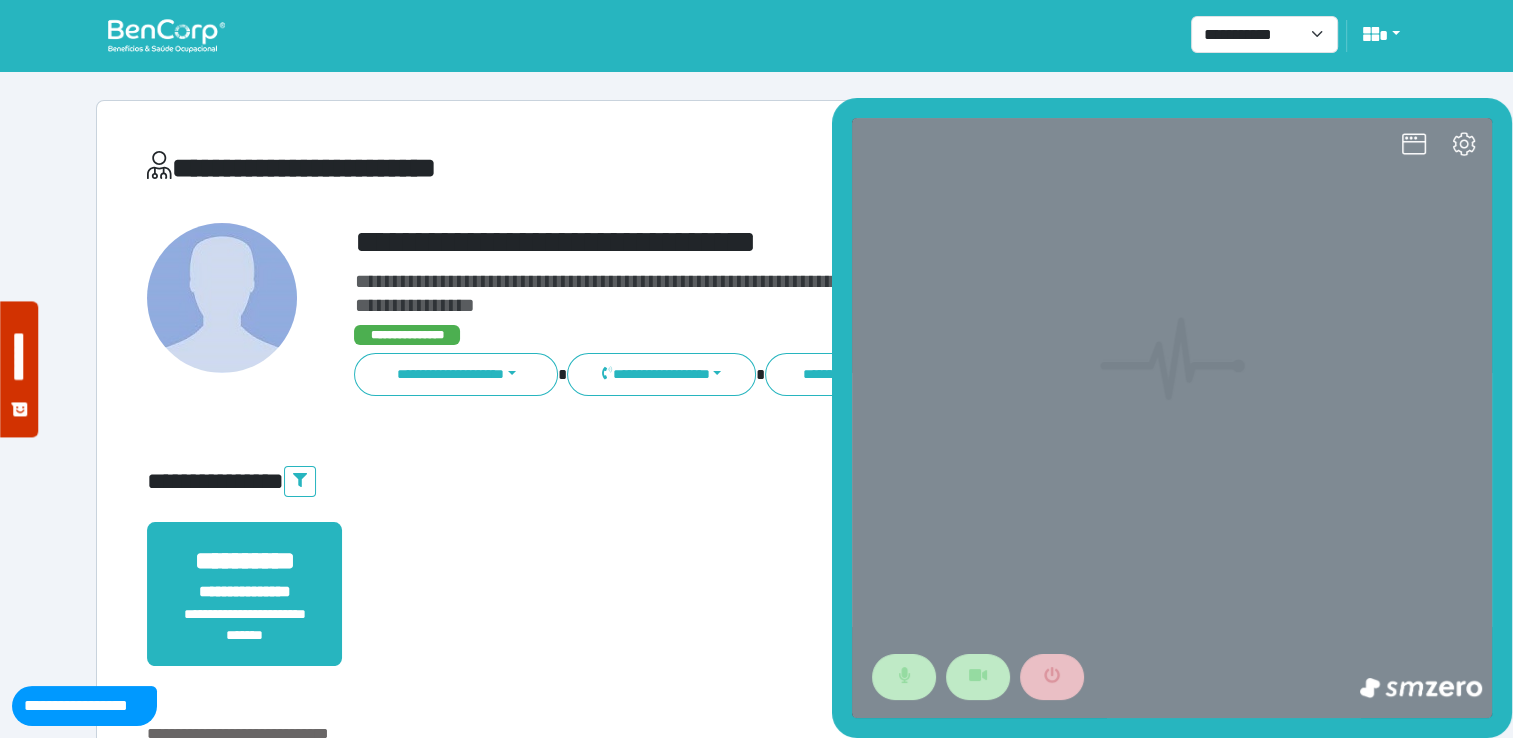 scroll, scrollTop: 0, scrollLeft: 0, axis: both 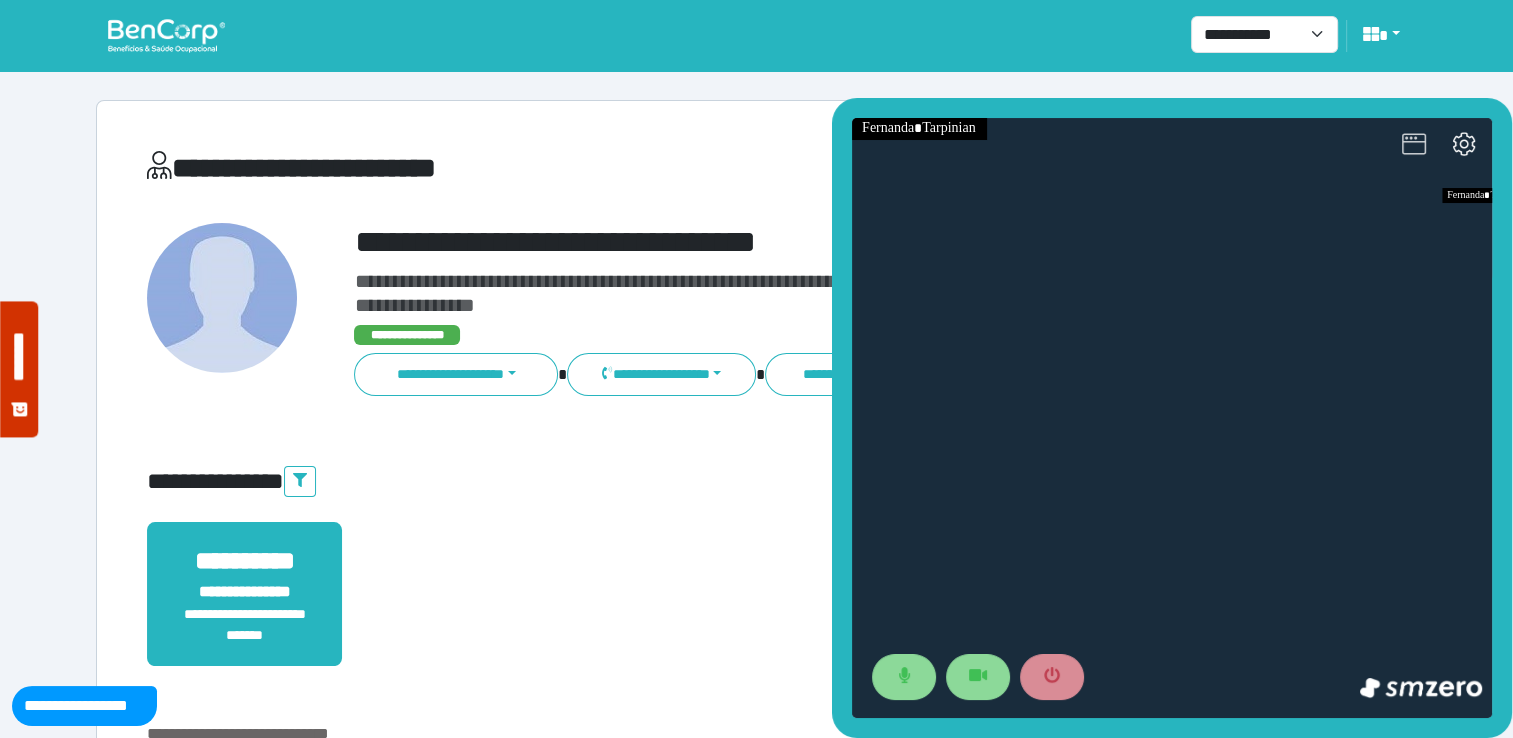 click 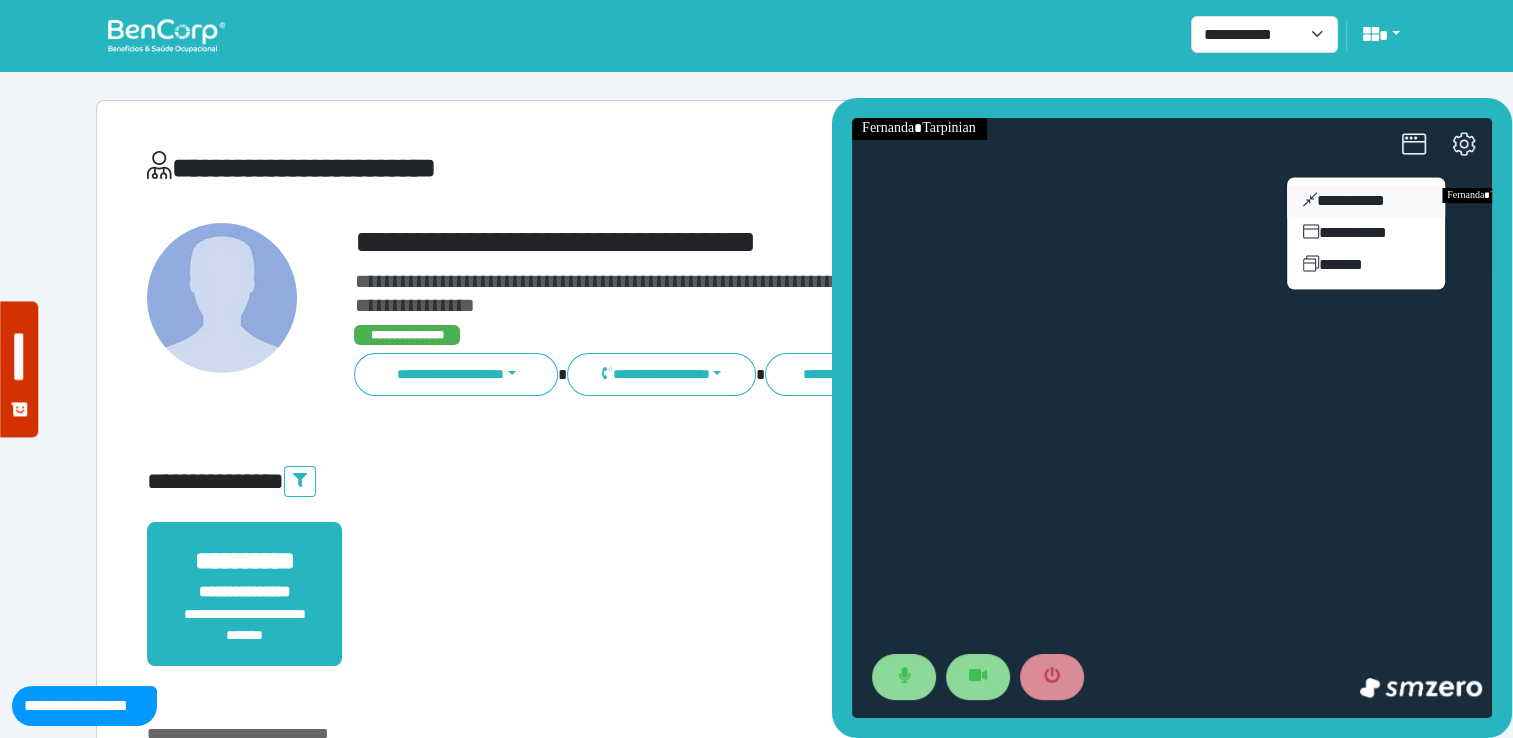 click on "**********" at bounding box center [1366, 201] 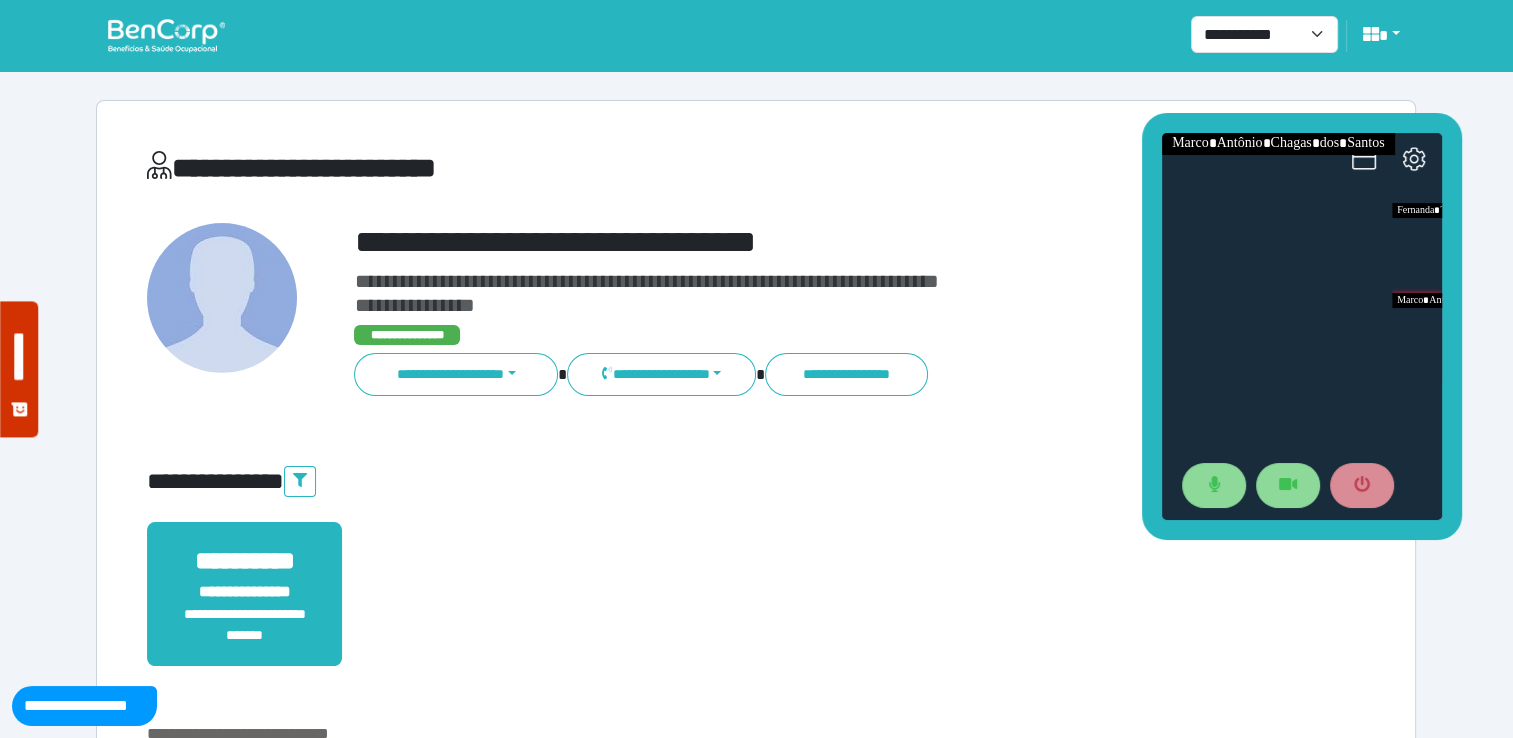drag, startPoint x: 1378, startPoint y: 319, endPoint x: 1324, endPoint y: 115, distance: 211.02606 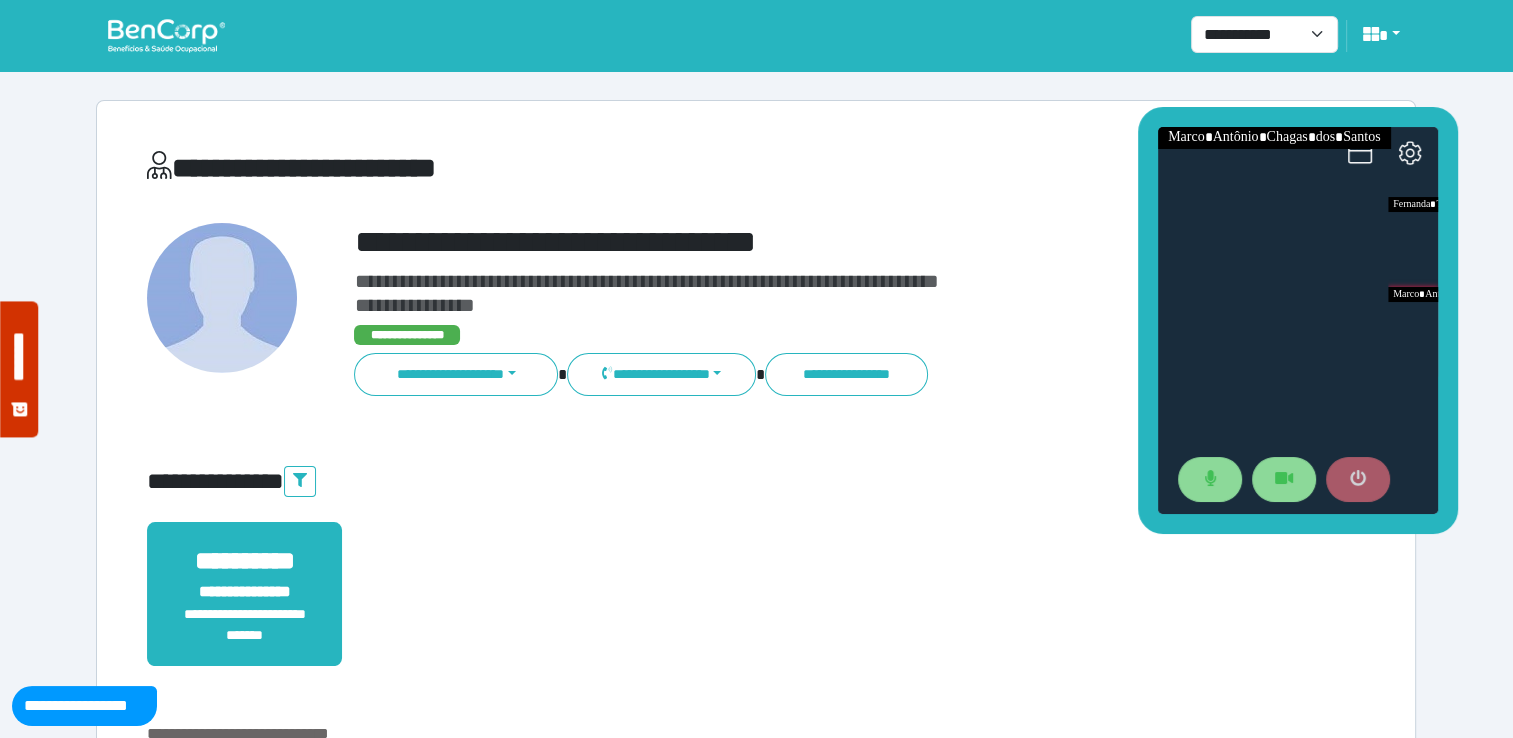 click 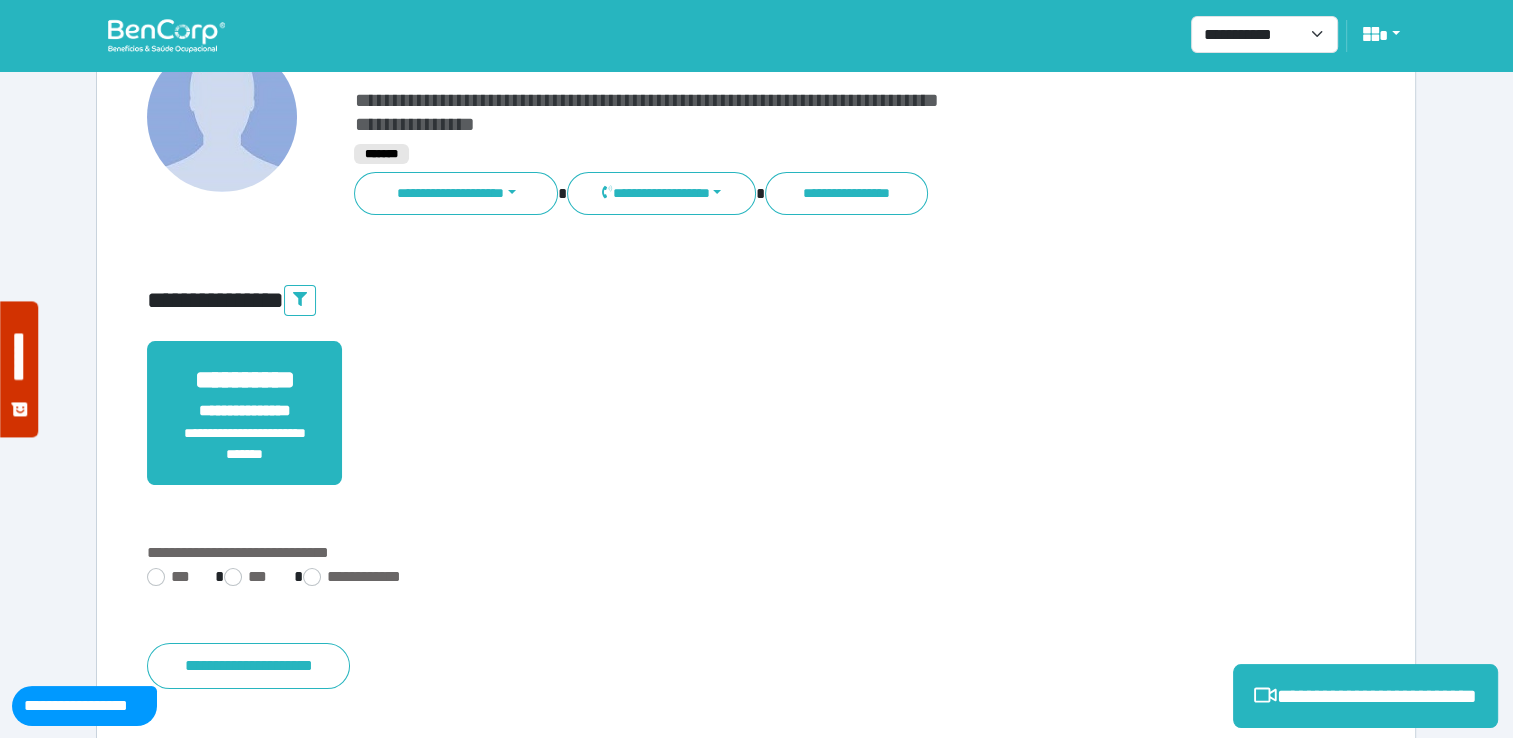 scroll, scrollTop: 352, scrollLeft: 0, axis: vertical 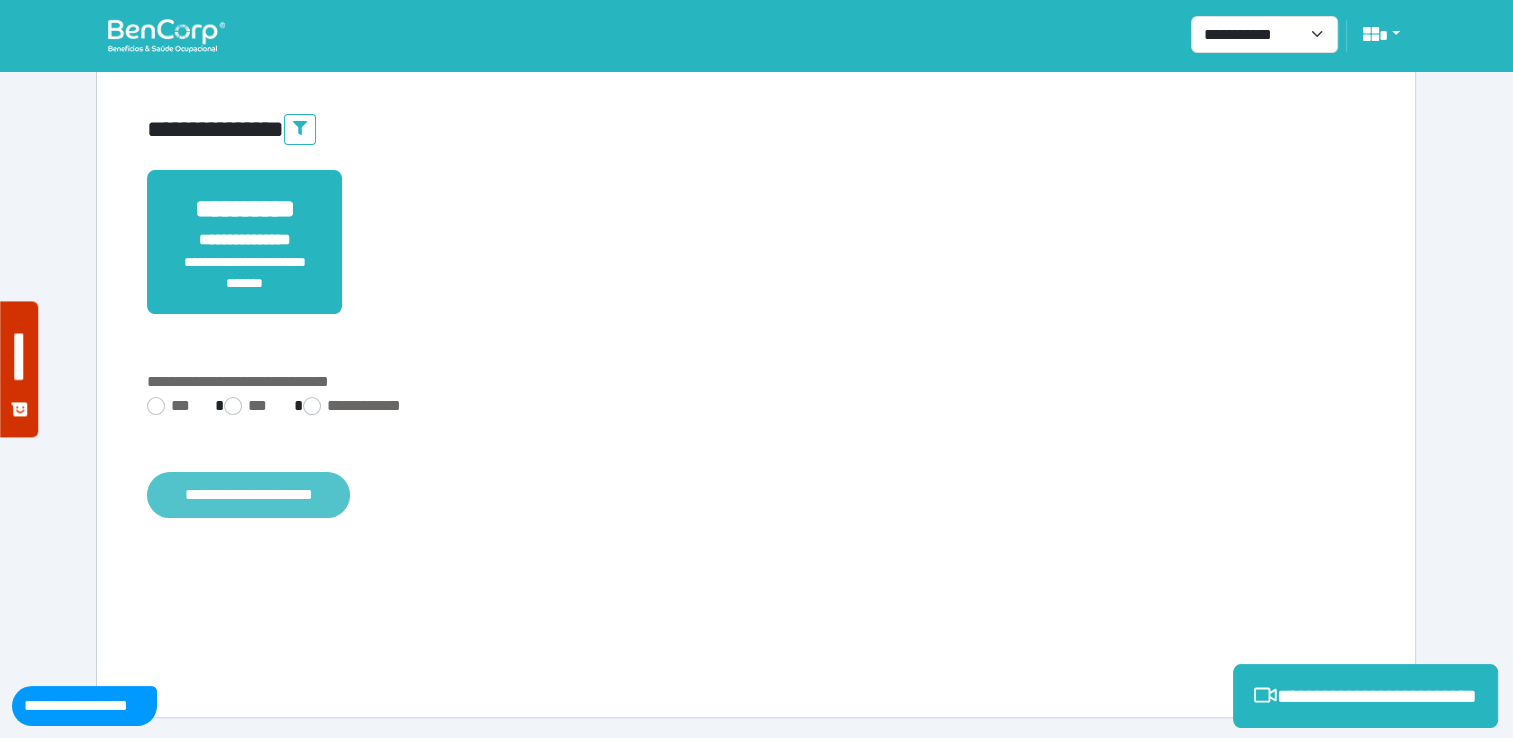 click on "**********" at bounding box center (248, 495) 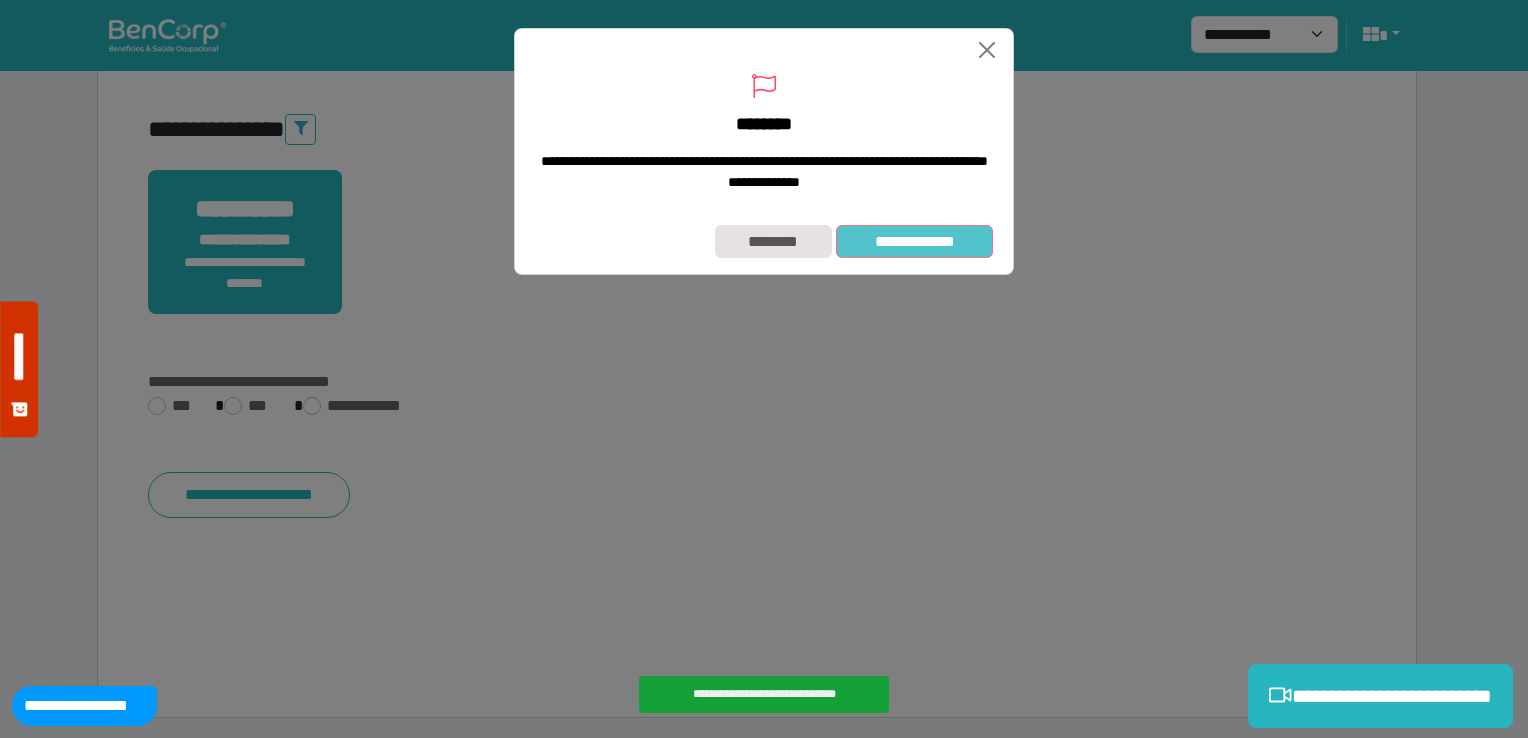click on "**********" at bounding box center (914, 242) 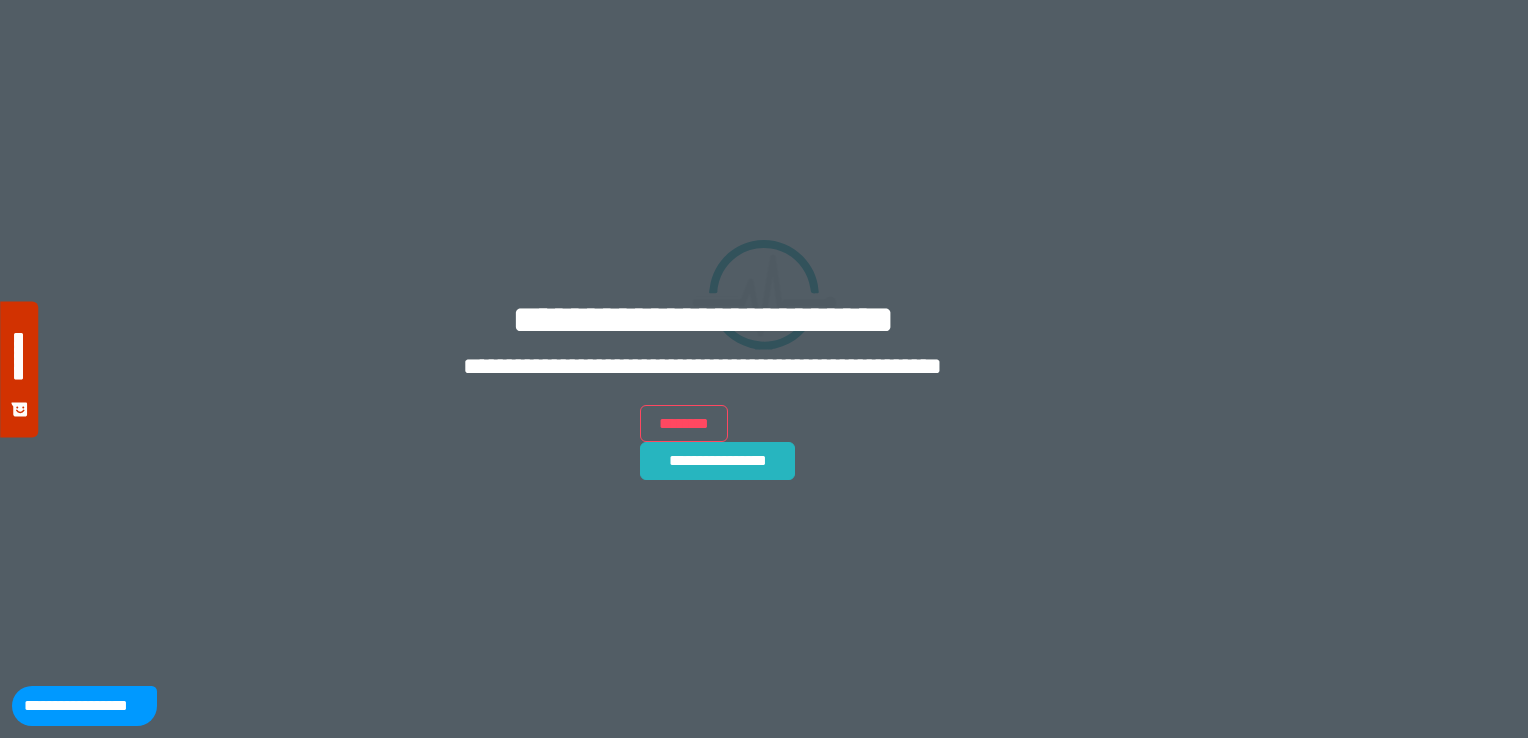 scroll, scrollTop: 0, scrollLeft: 0, axis: both 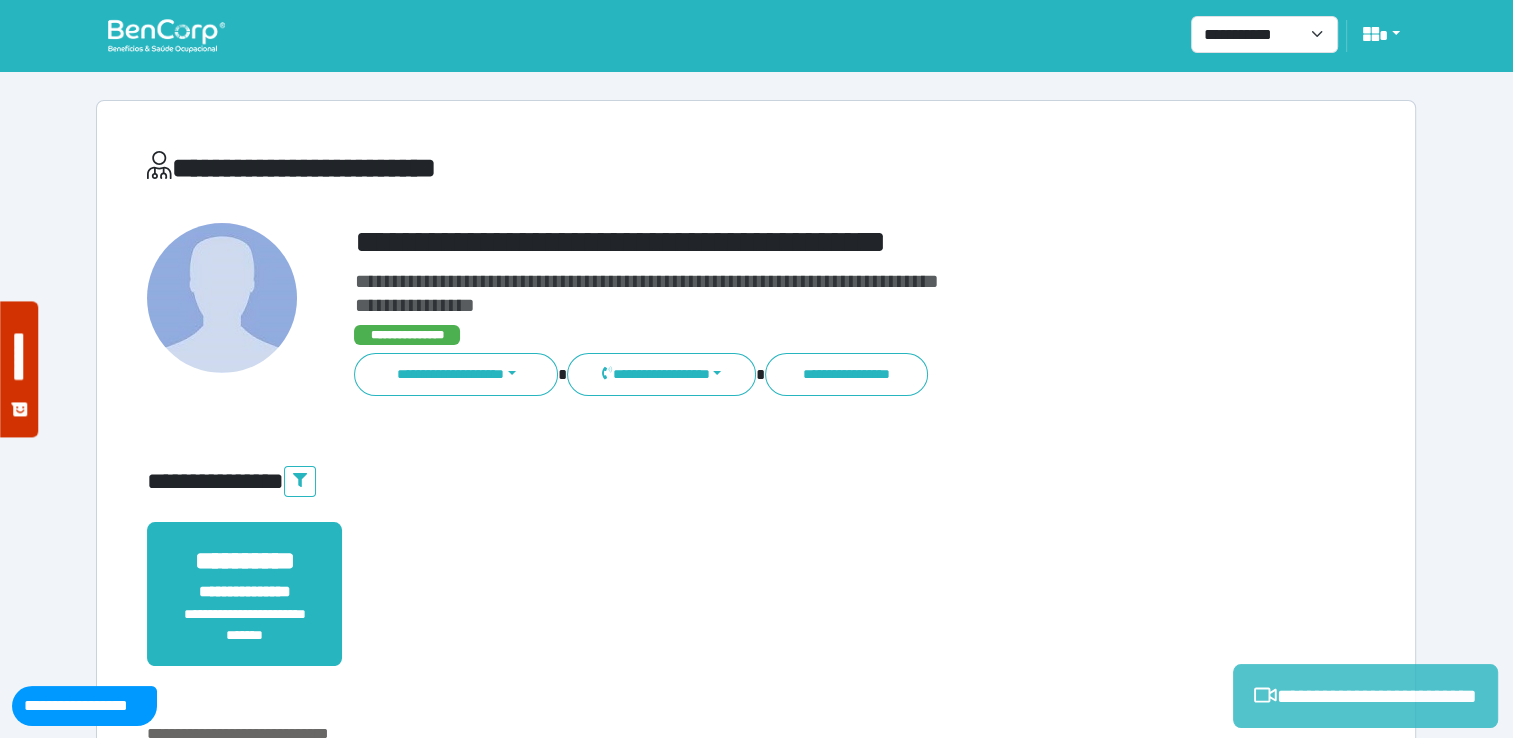 click on "**********" at bounding box center [1365, 696] 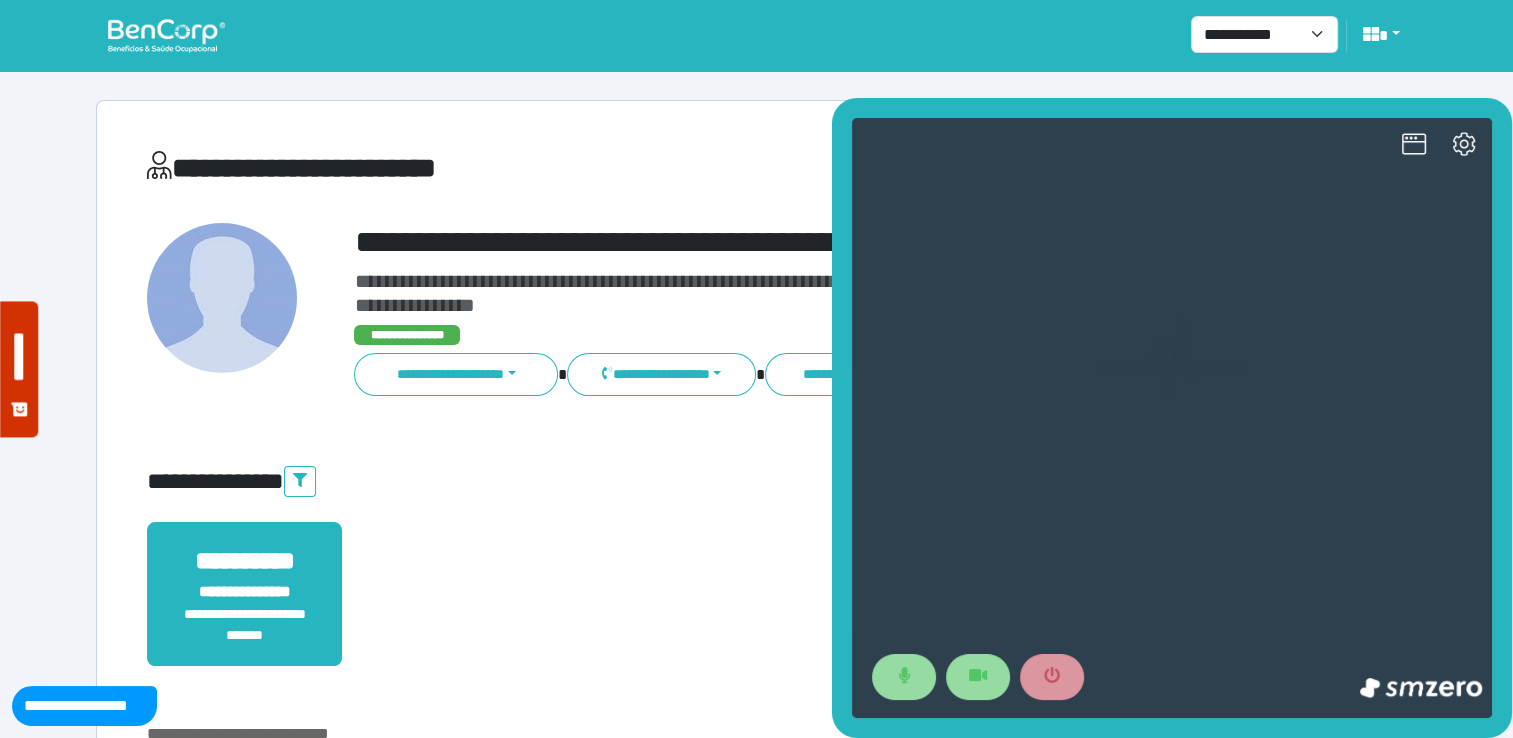 scroll, scrollTop: 0, scrollLeft: 0, axis: both 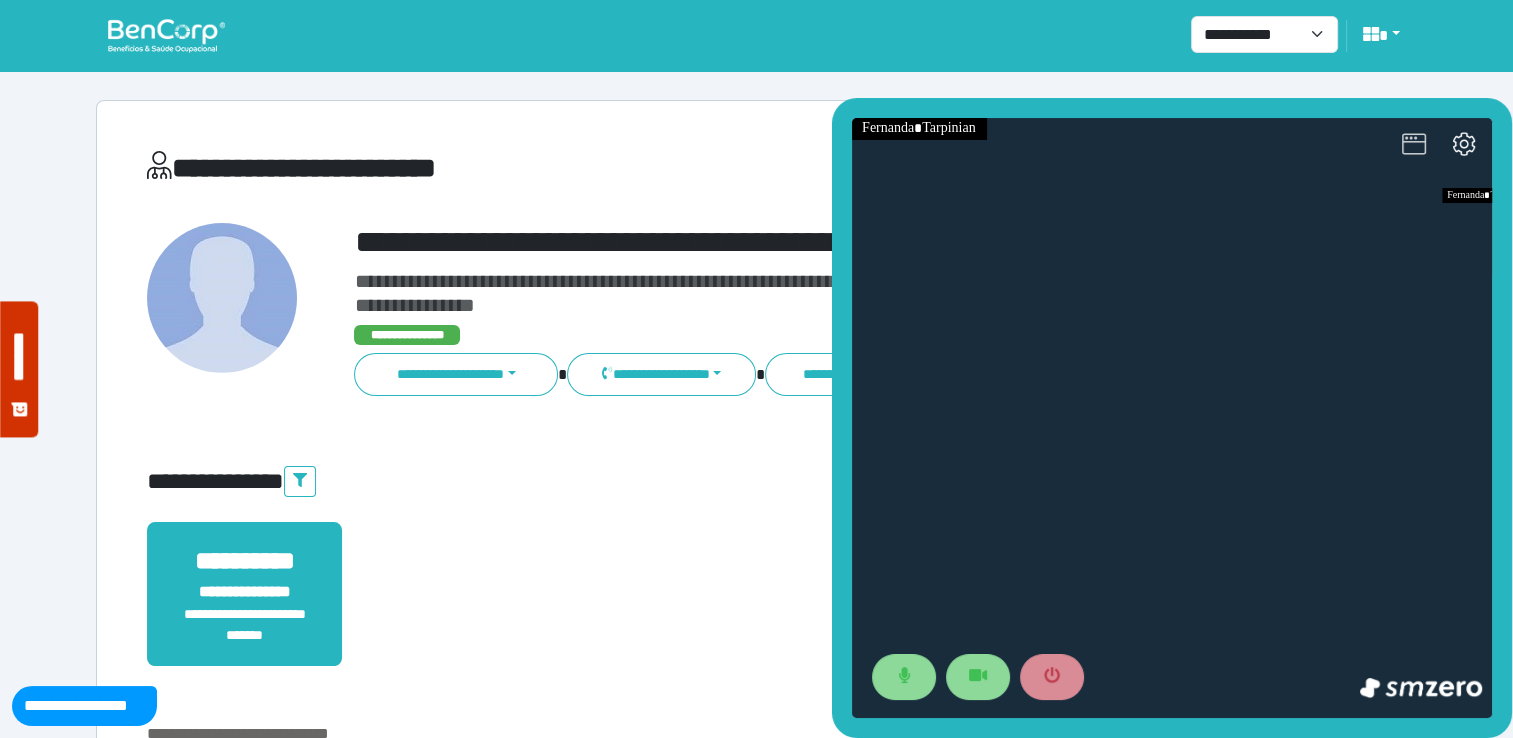 click 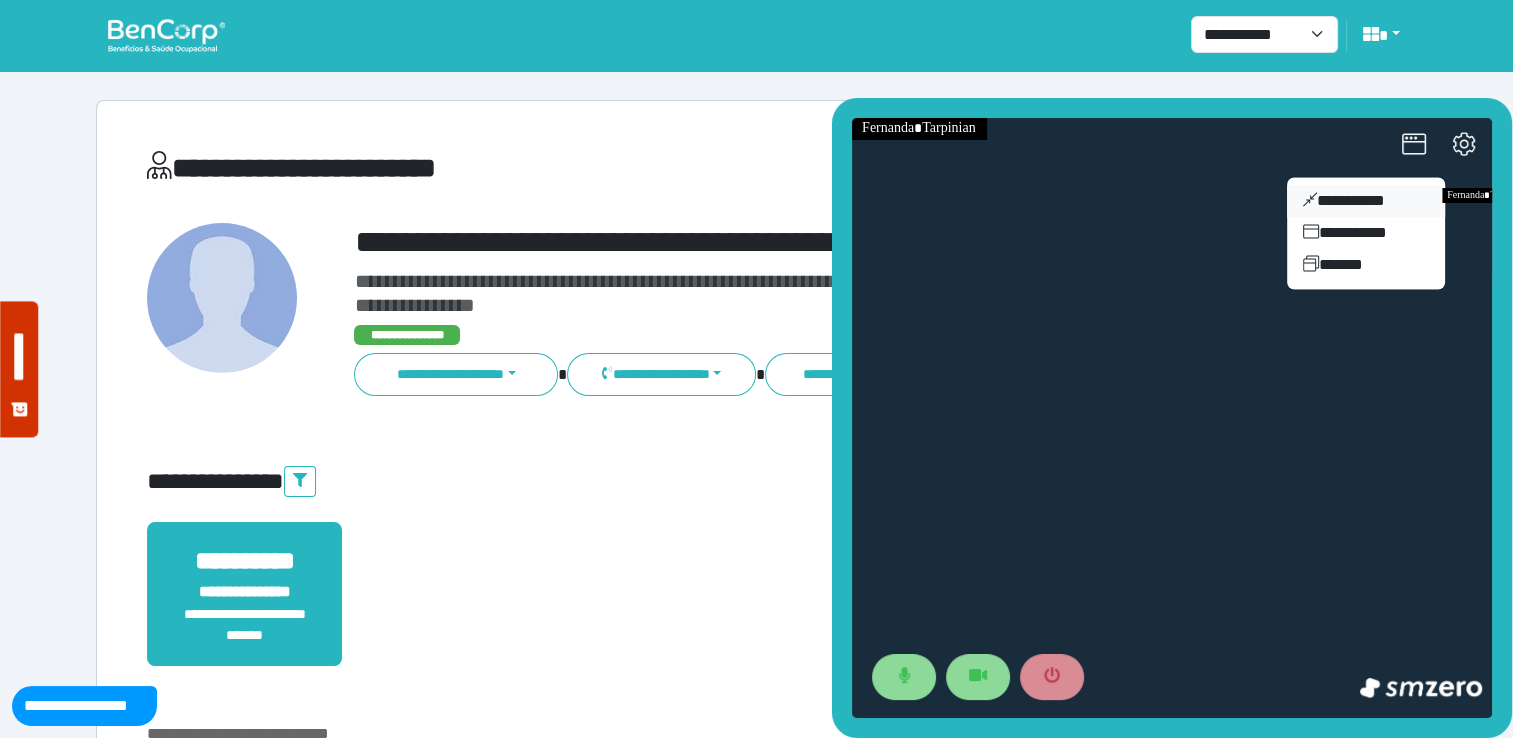 click on "**********" at bounding box center (1366, 201) 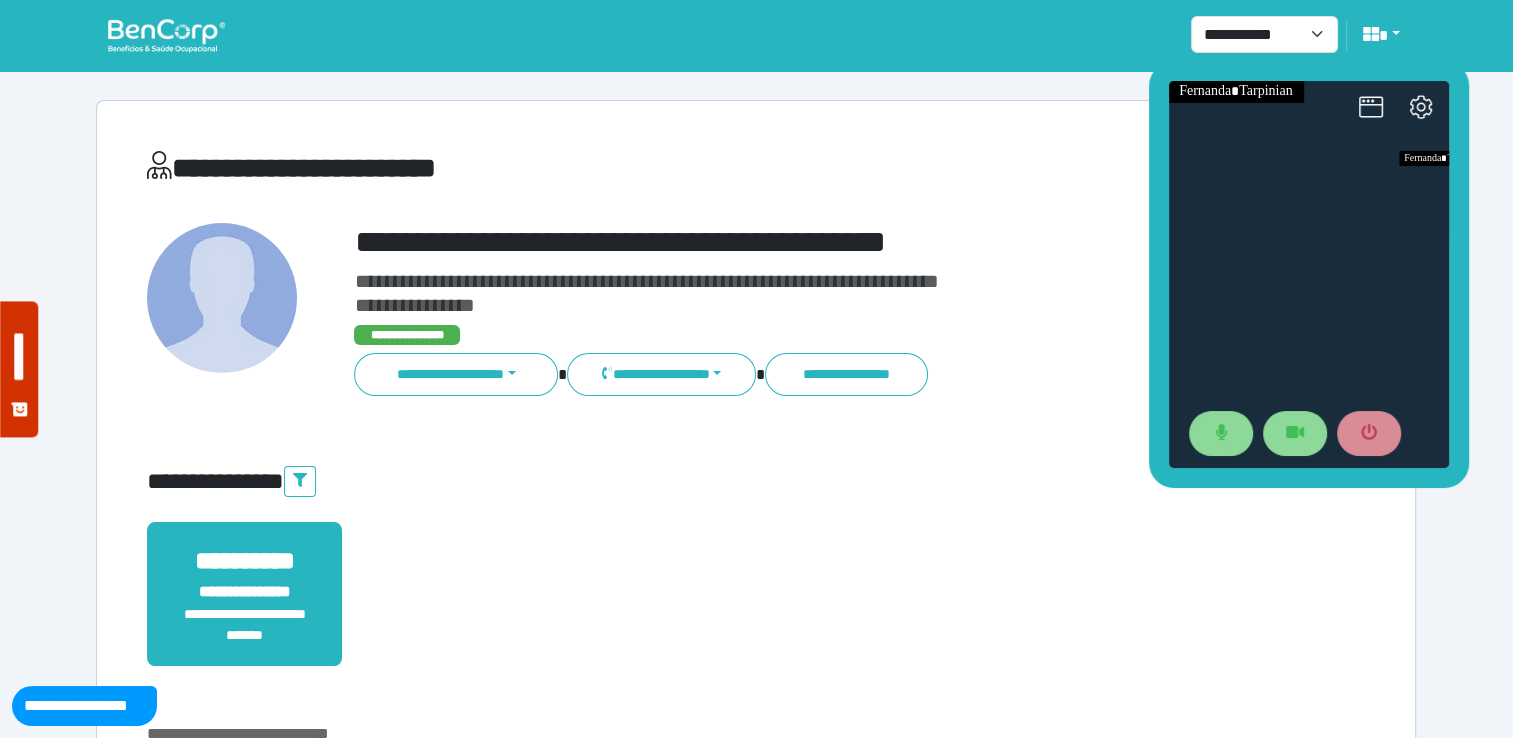 drag, startPoint x: 1393, startPoint y: 319, endPoint x: 140, endPoint y: 34, distance: 1285.0035 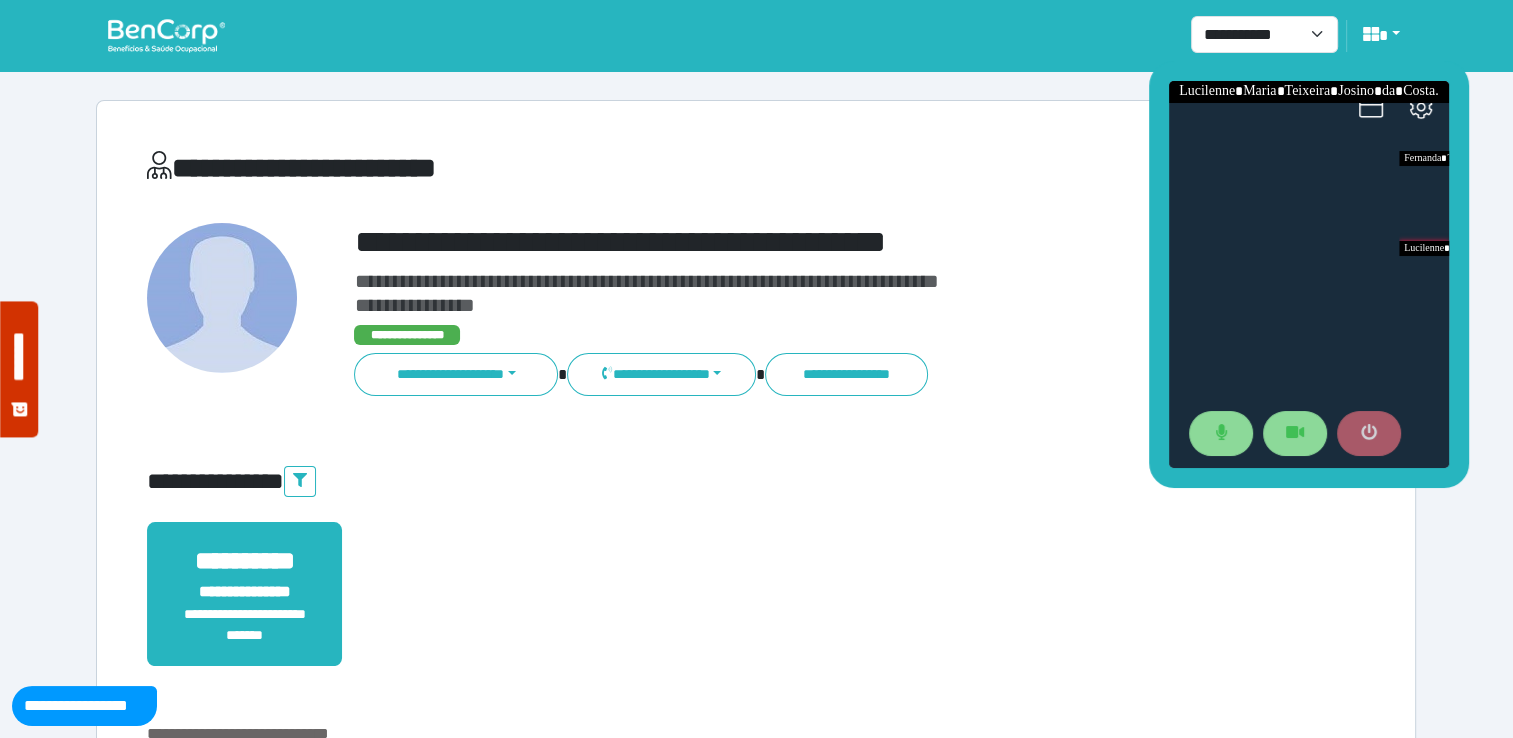 click at bounding box center [1368, 434] 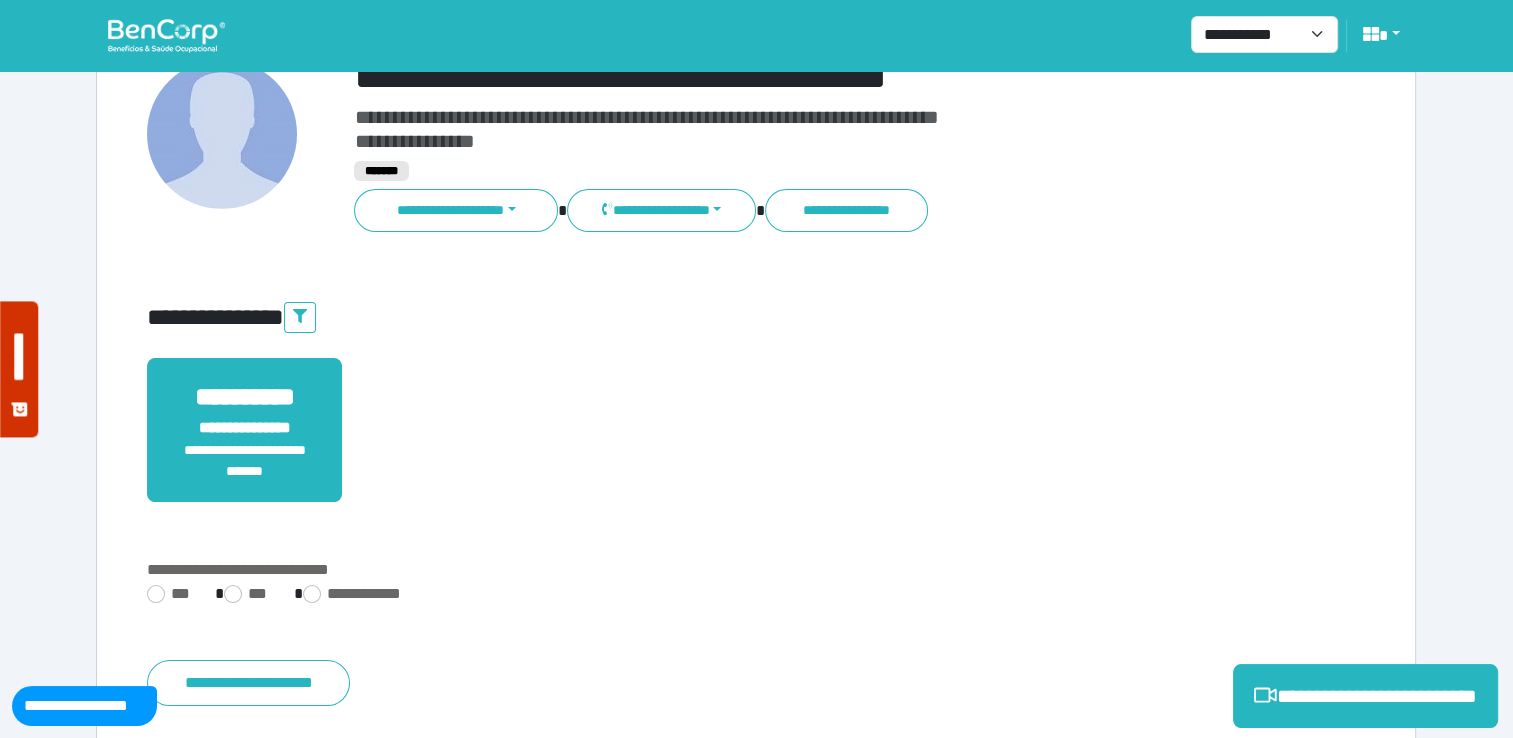 scroll, scrollTop: 352, scrollLeft: 0, axis: vertical 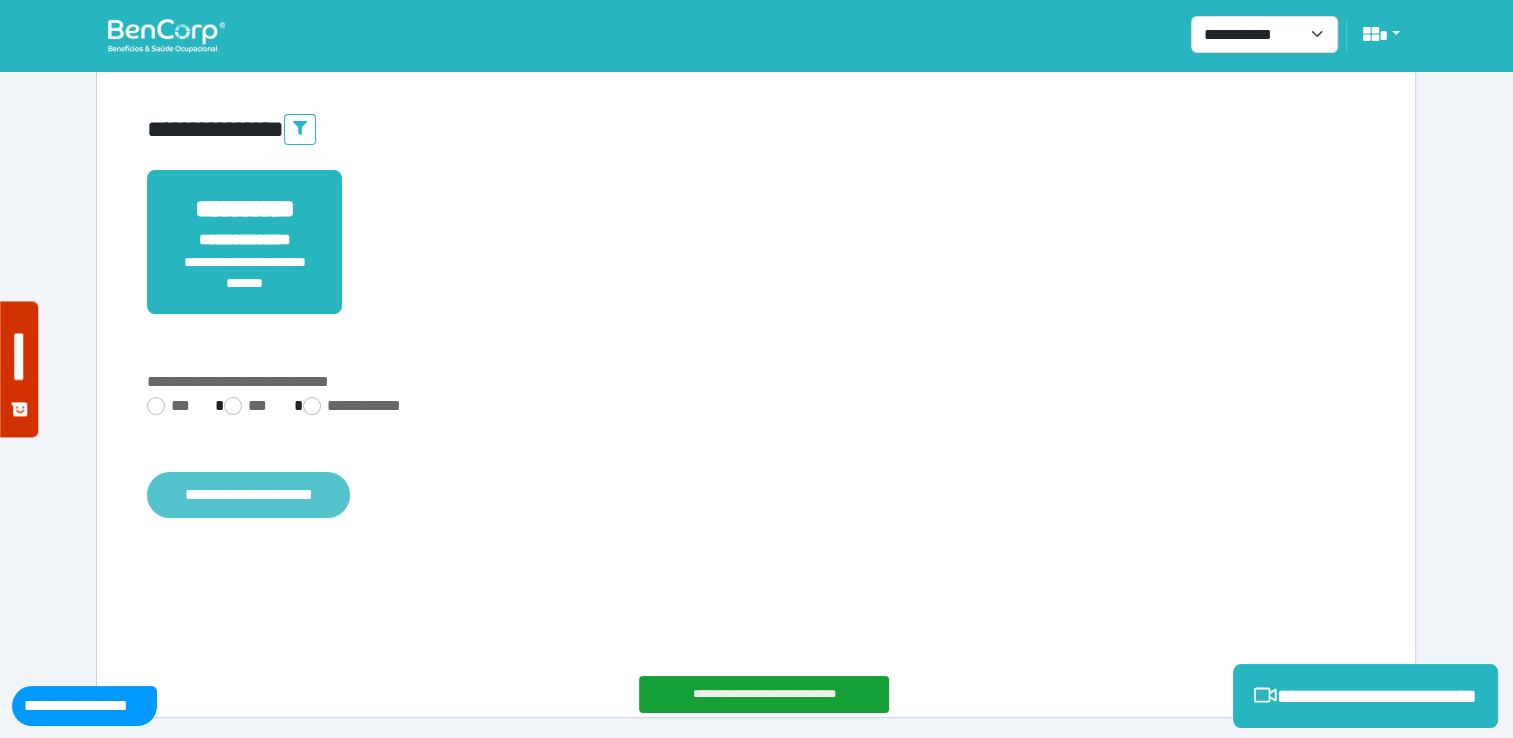 click on "**********" at bounding box center (248, 495) 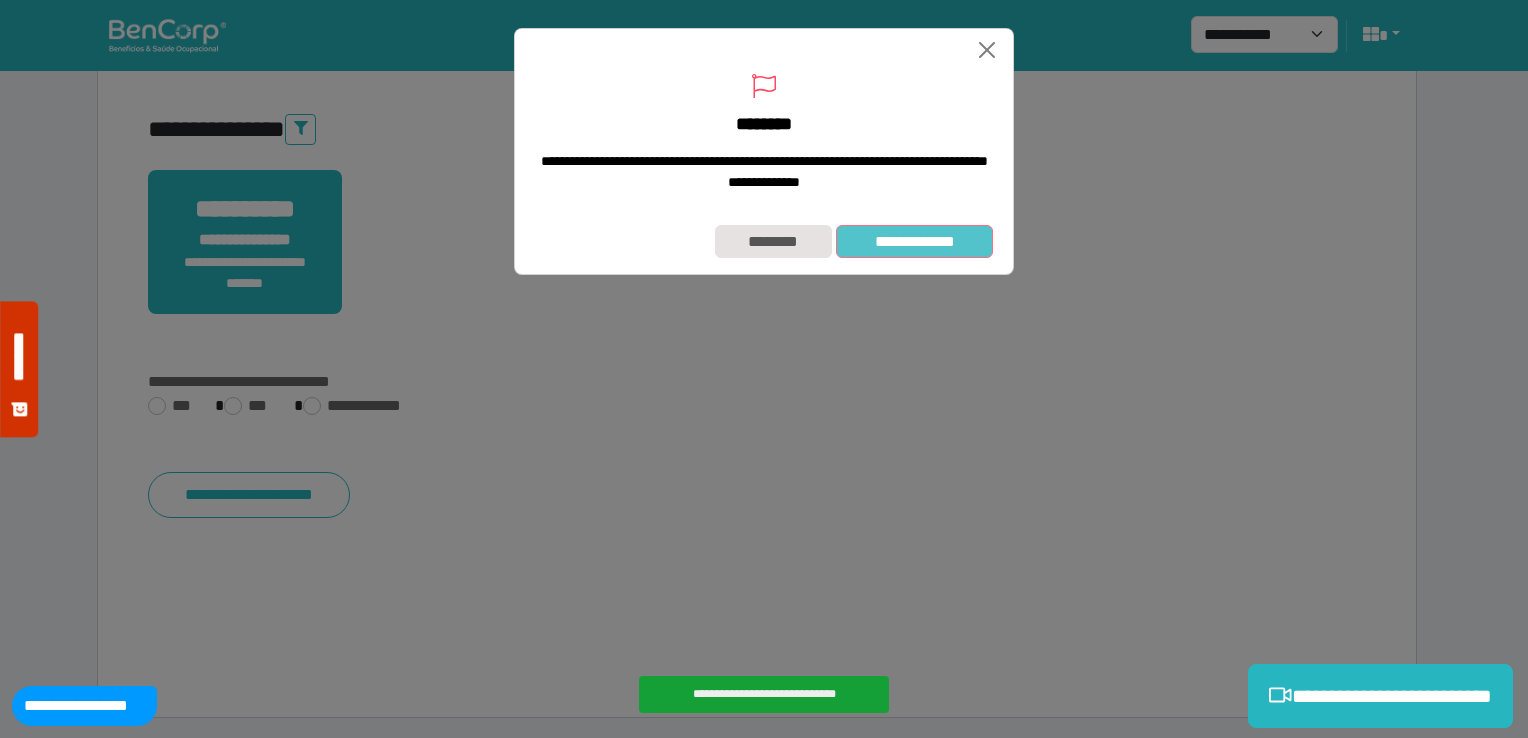 click on "**********" at bounding box center (914, 242) 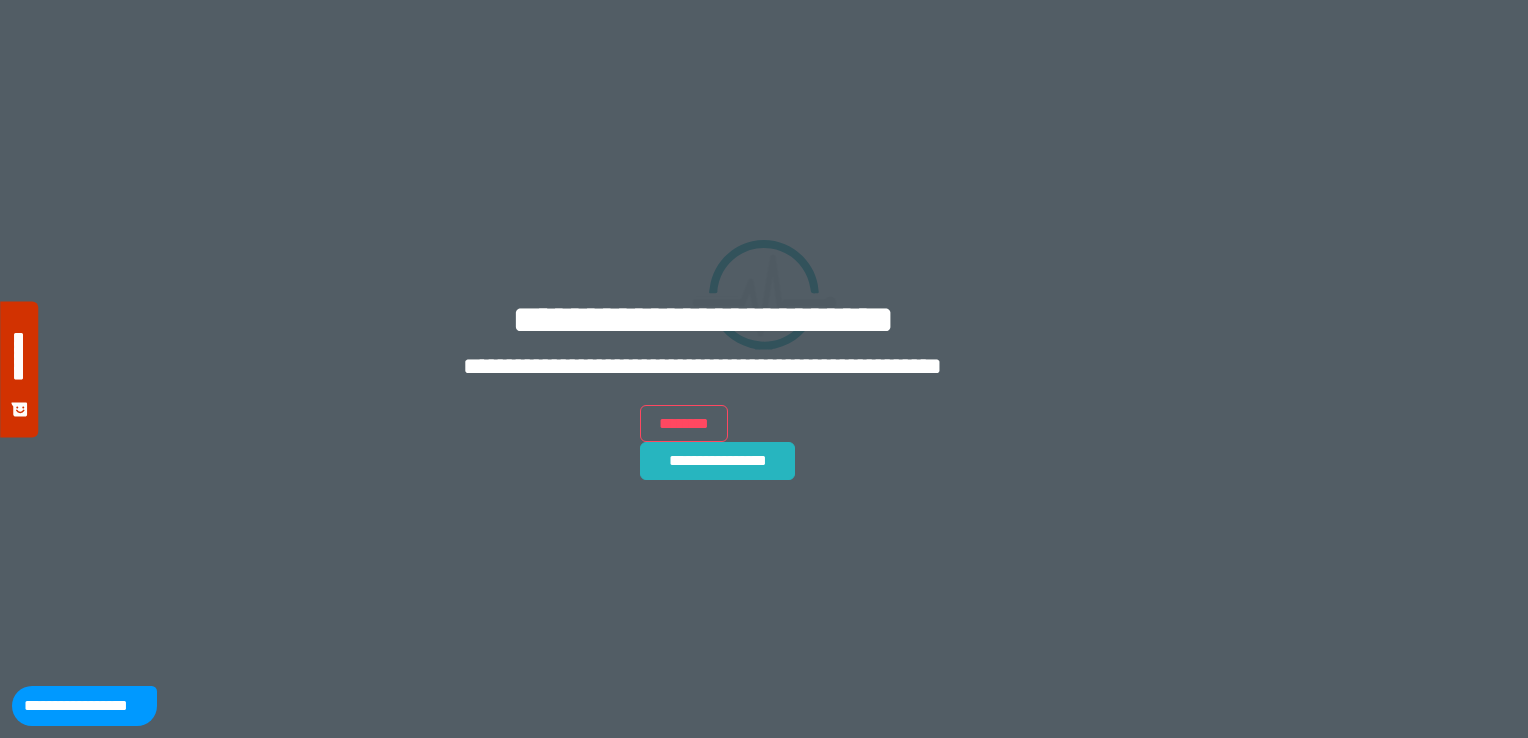 scroll, scrollTop: 0, scrollLeft: 0, axis: both 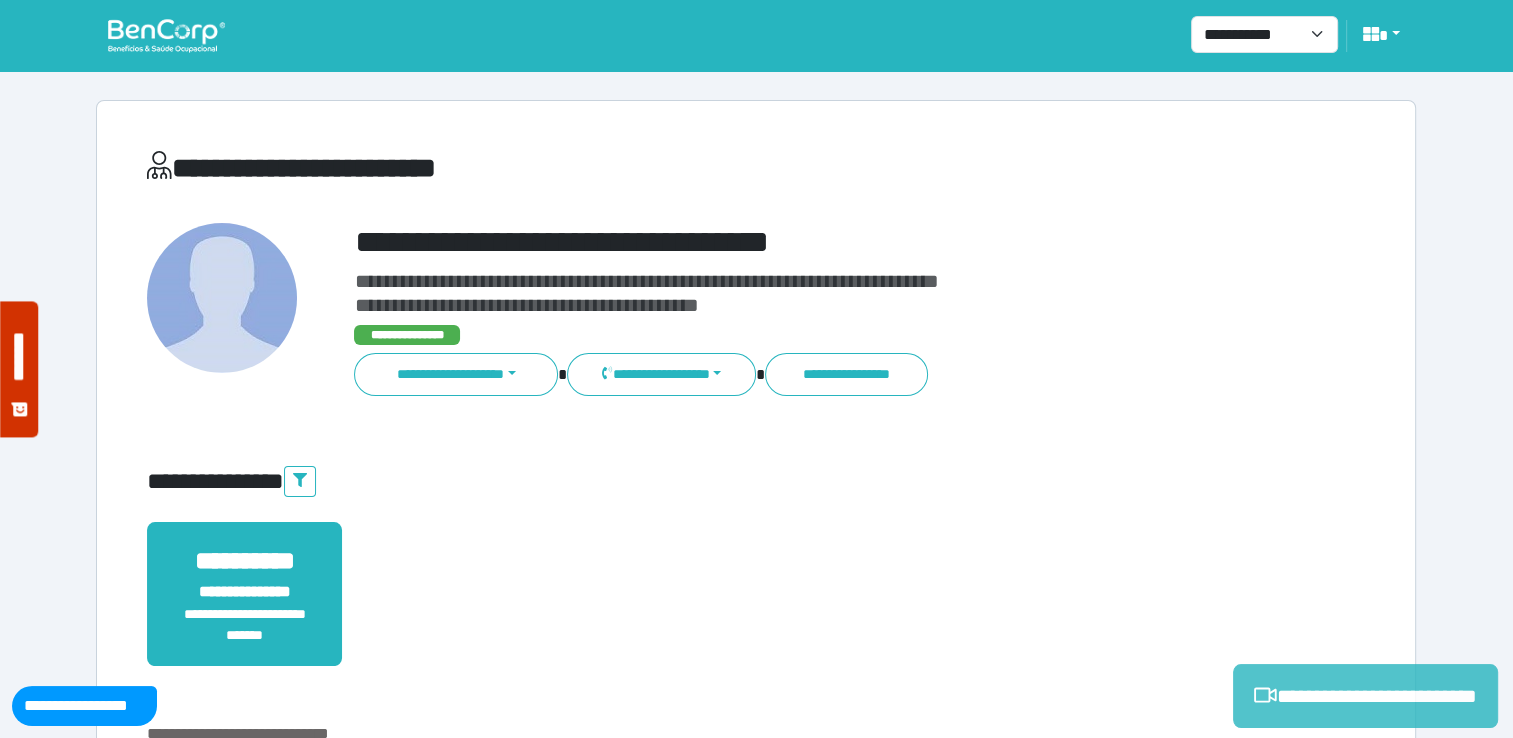 click on "**********" at bounding box center [1365, 696] 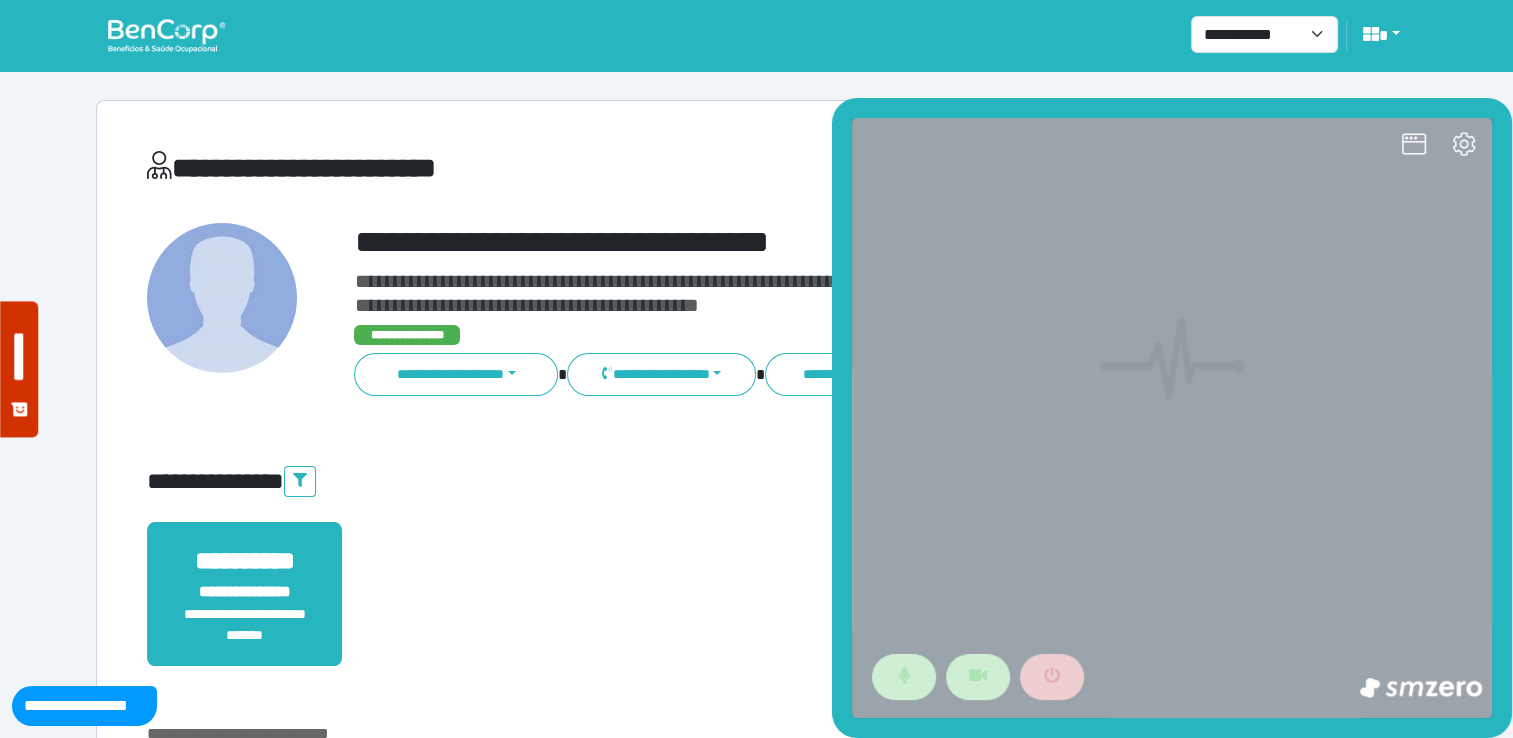 scroll, scrollTop: 0, scrollLeft: 0, axis: both 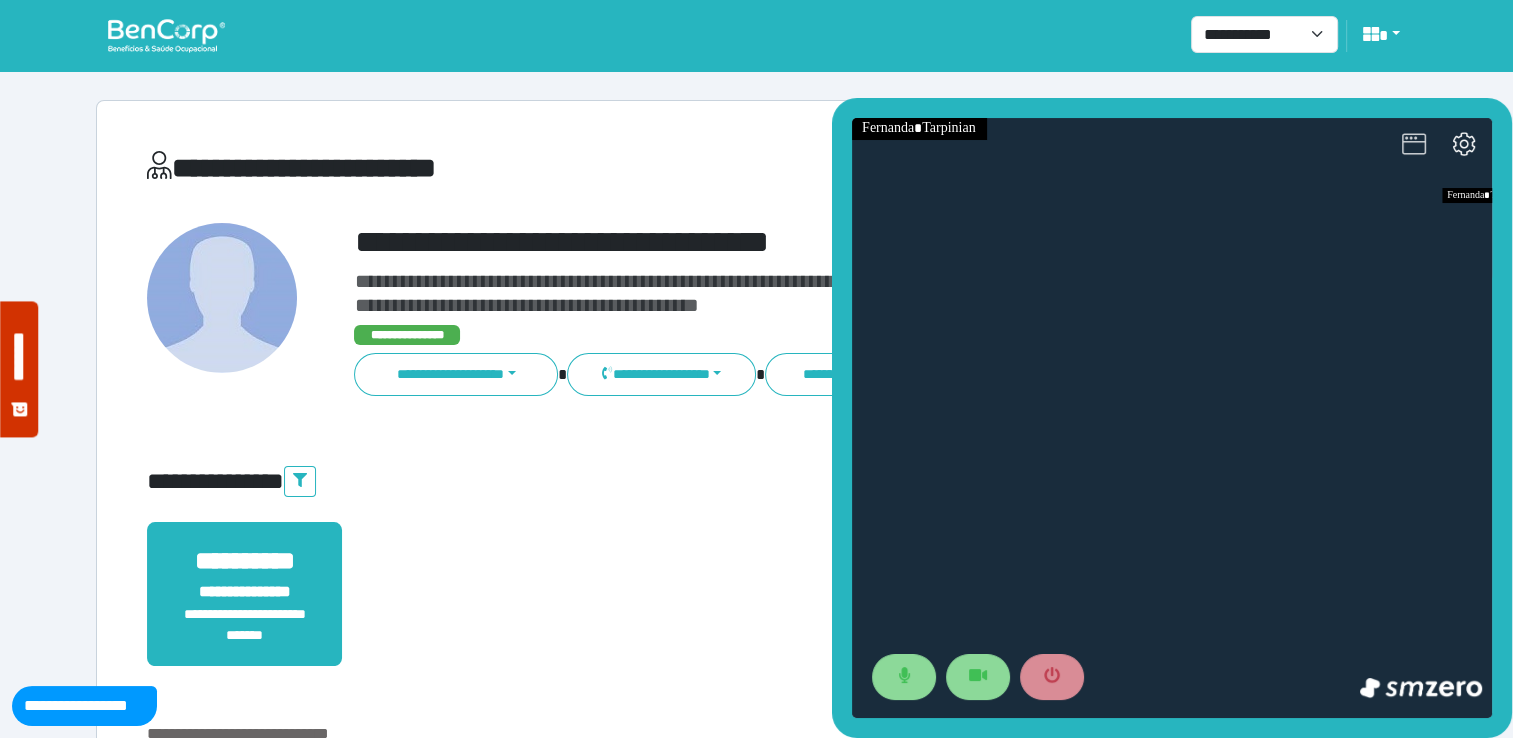 click 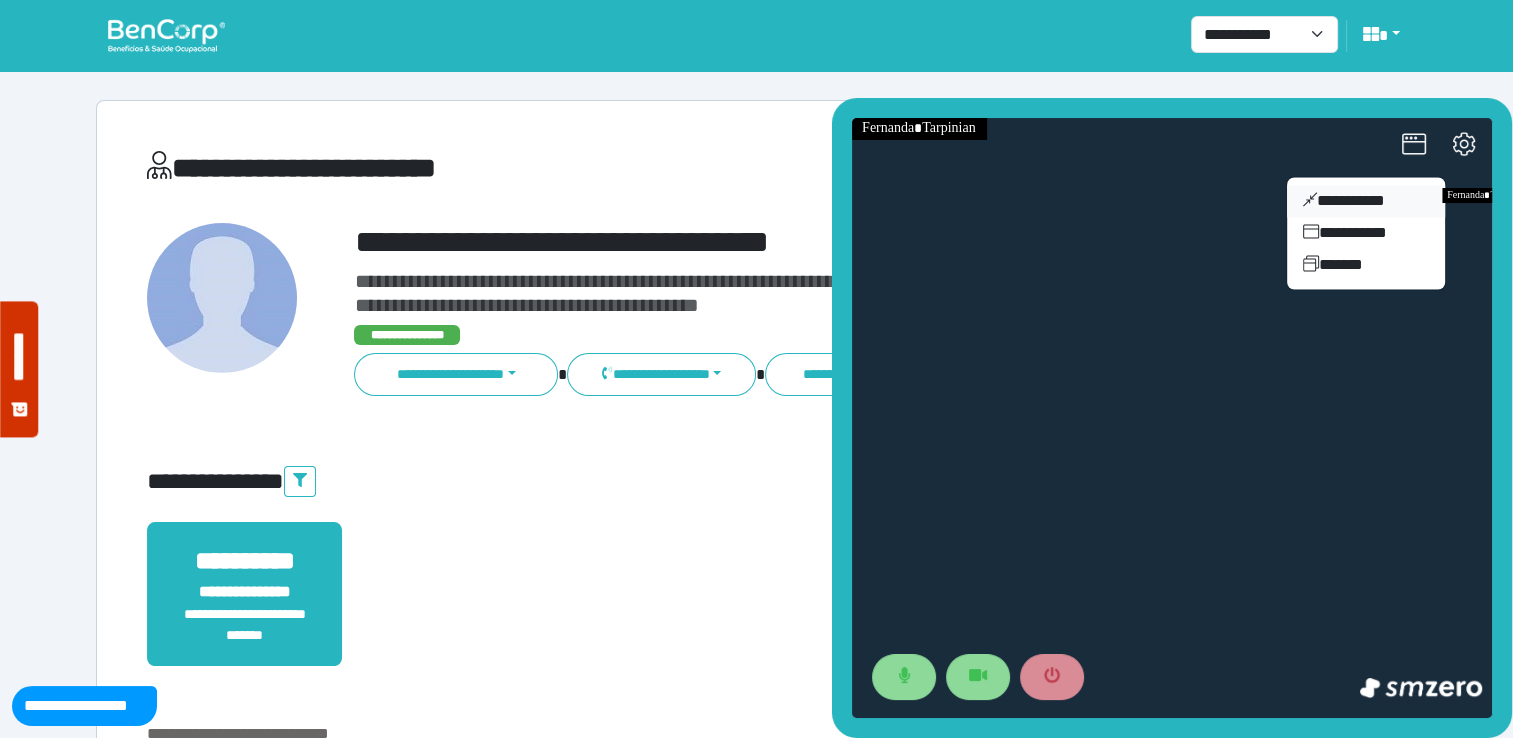 click on "**********" at bounding box center [1366, 201] 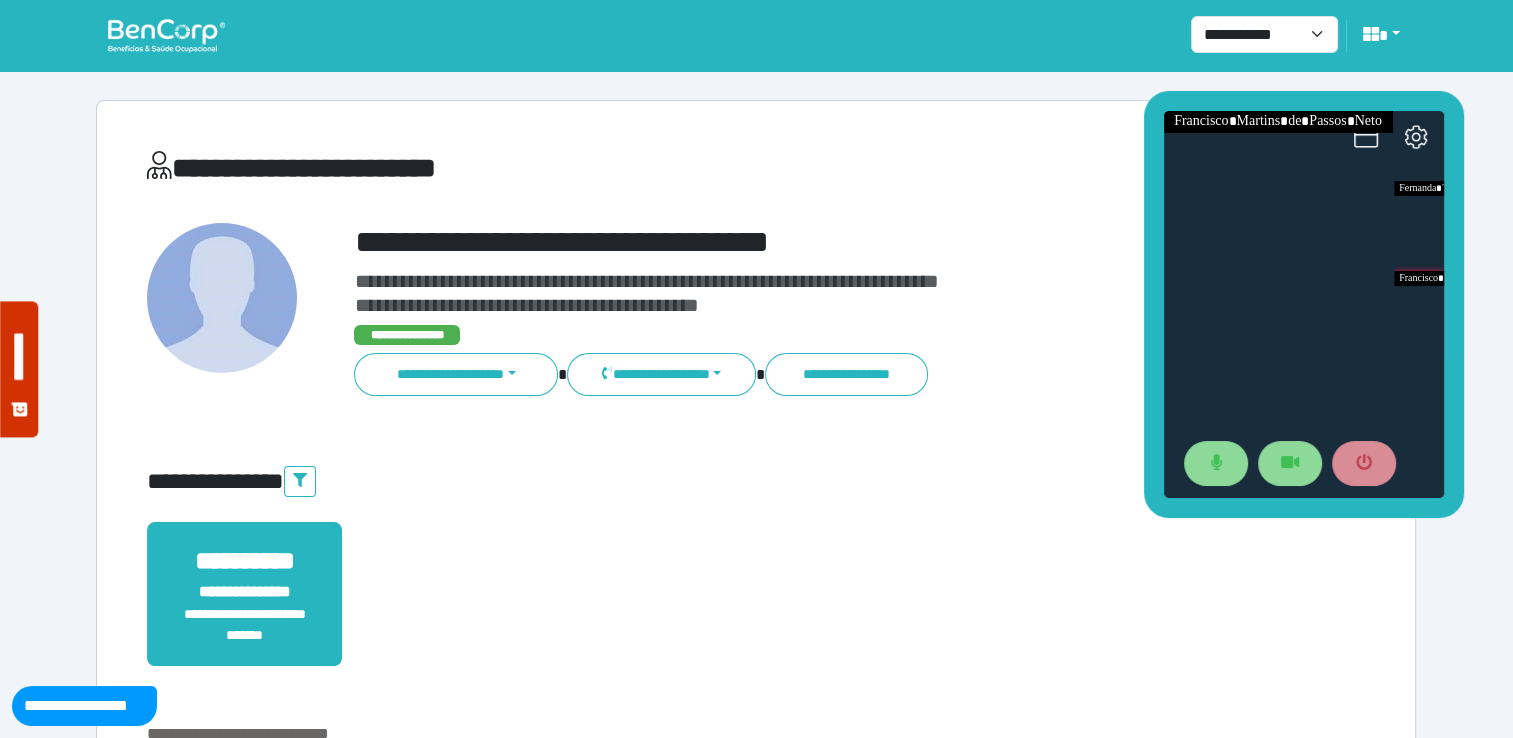 drag, startPoint x: 1355, startPoint y: 322, endPoint x: 1304, endPoint y: 96, distance: 231.68297 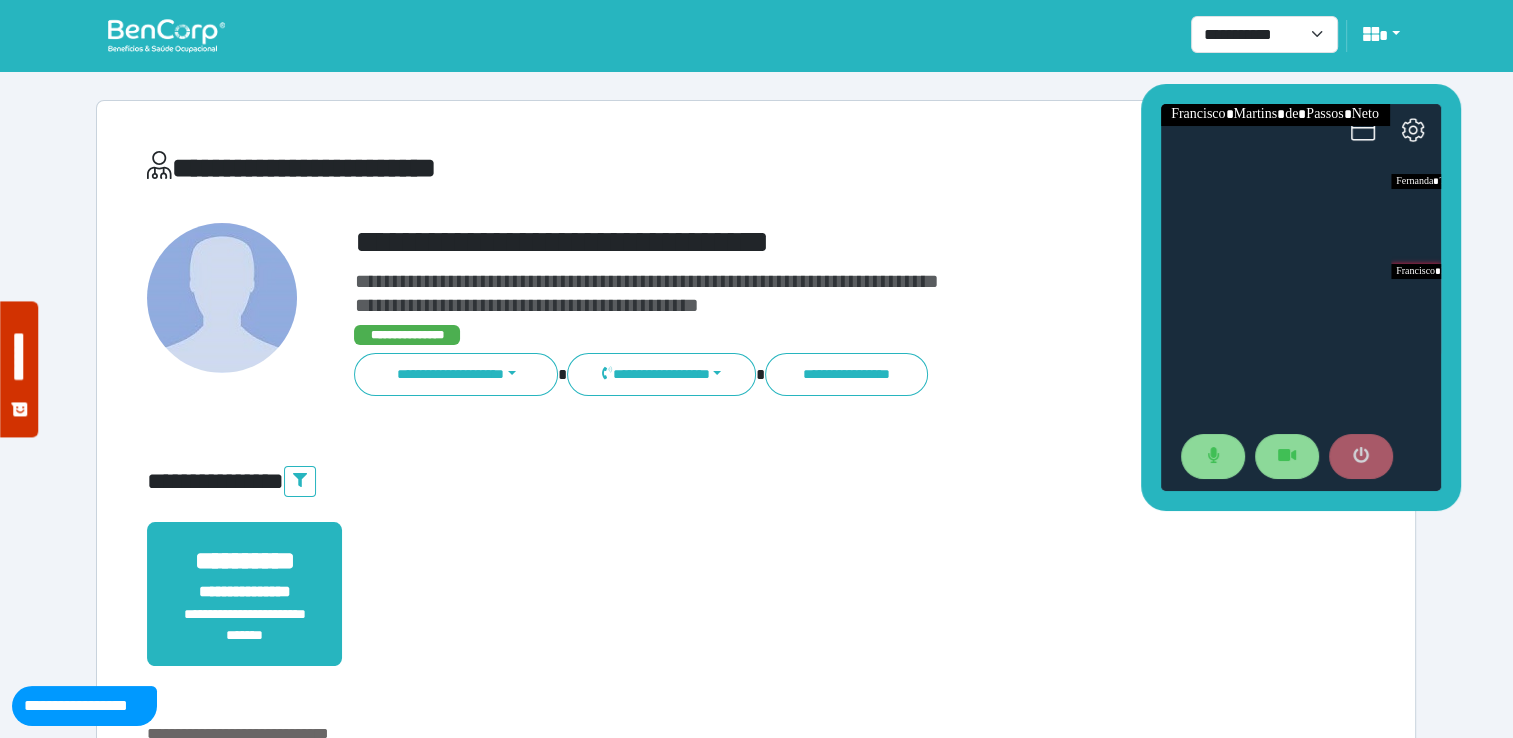 click at bounding box center [1360, 457] 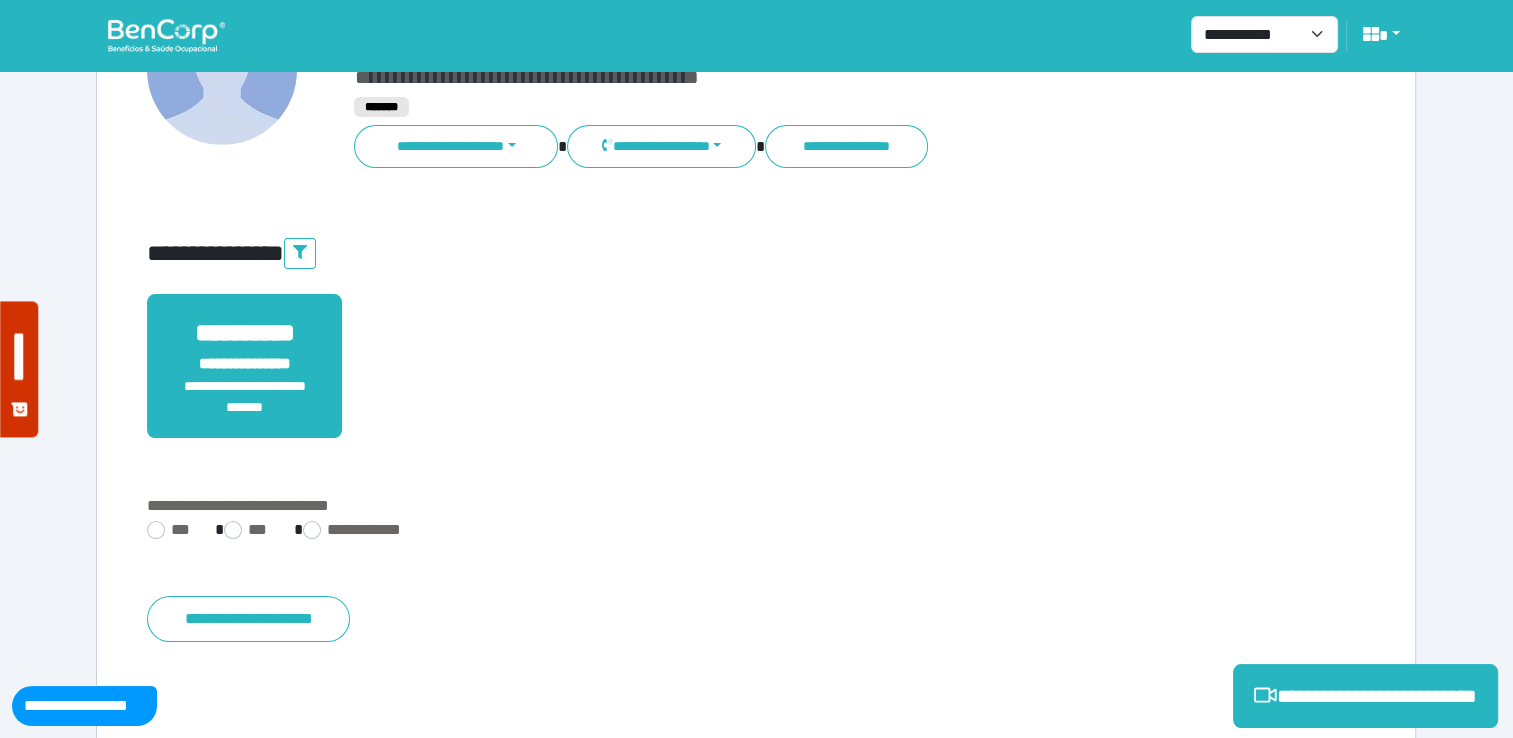scroll, scrollTop: 352, scrollLeft: 0, axis: vertical 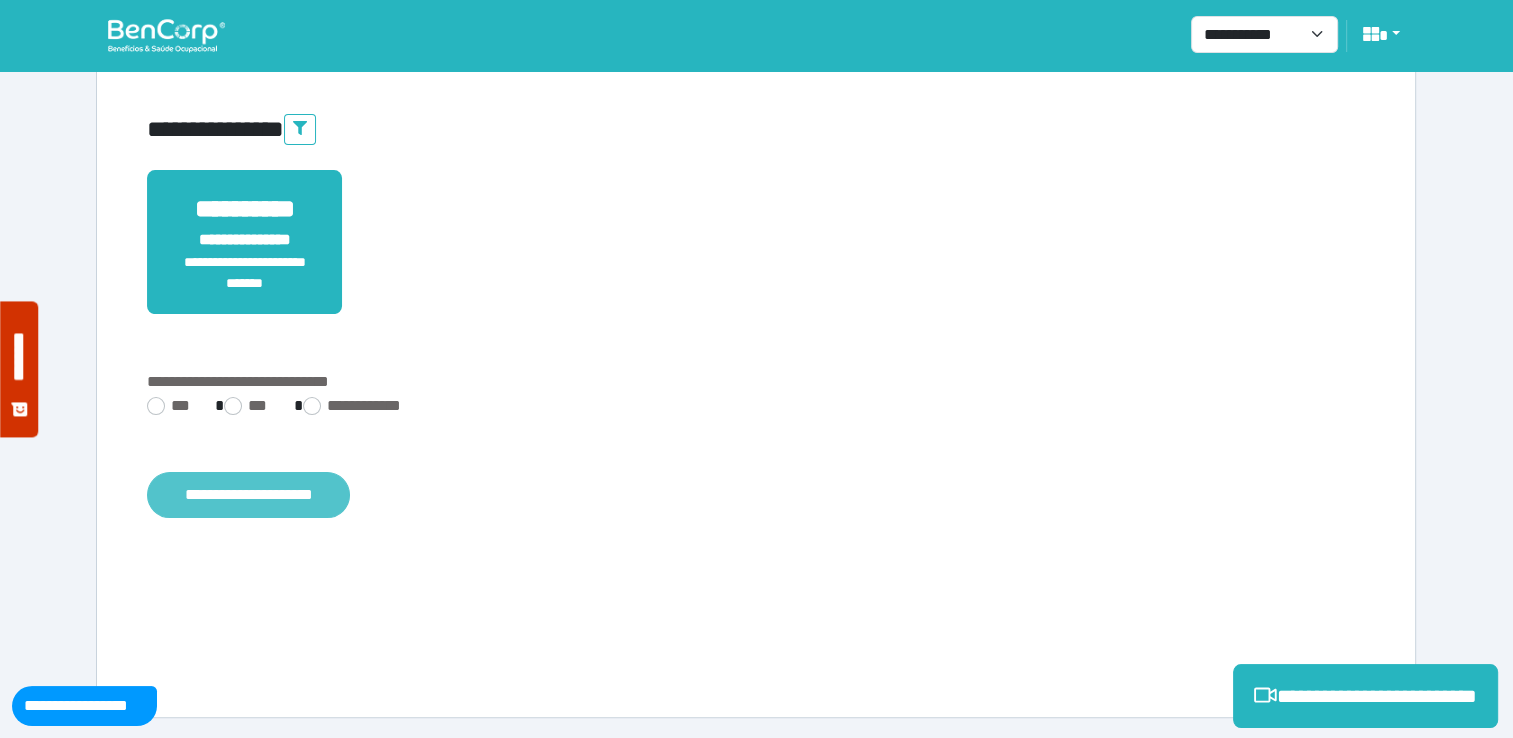 click on "**********" 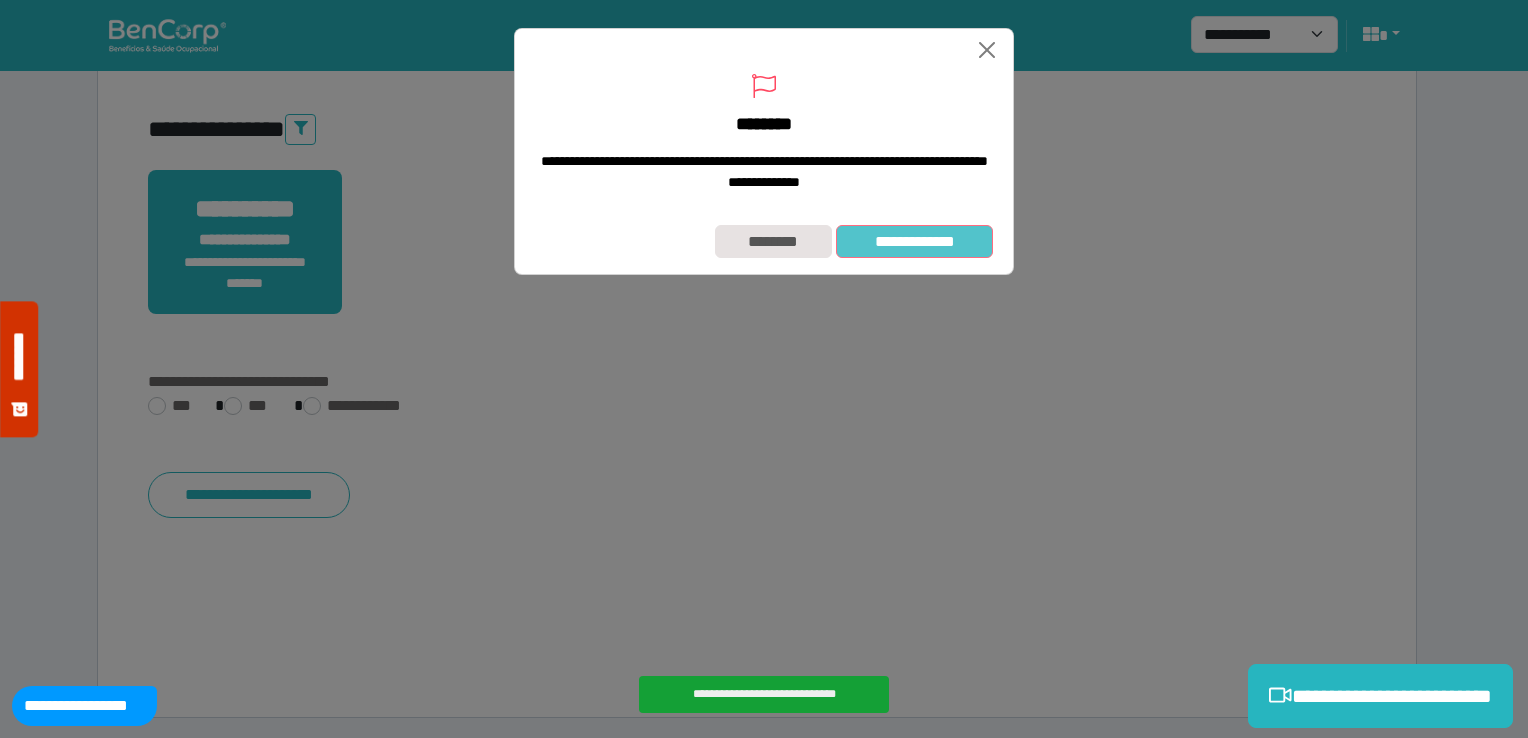 click on "**********" 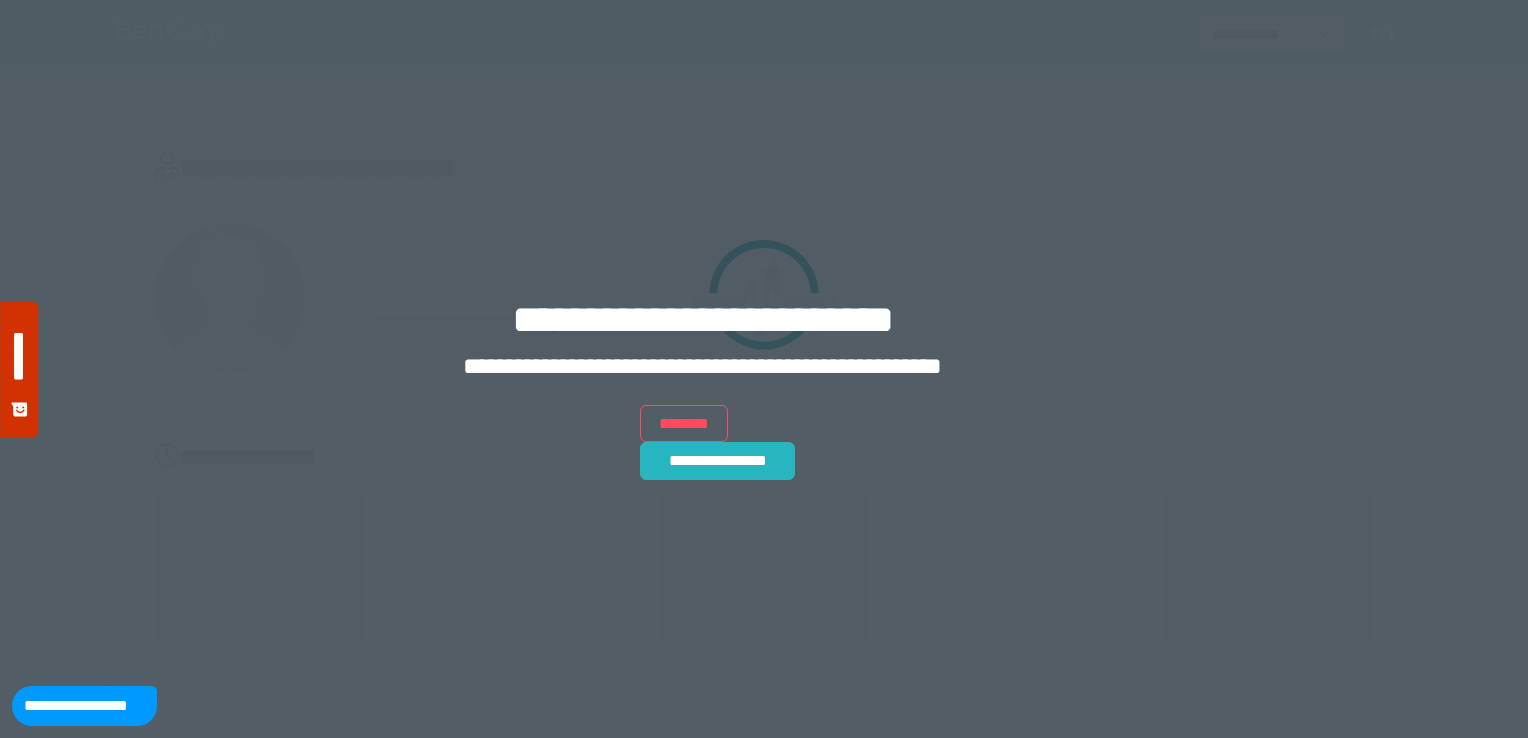 scroll, scrollTop: 0, scrollLeft: 0, axis: both 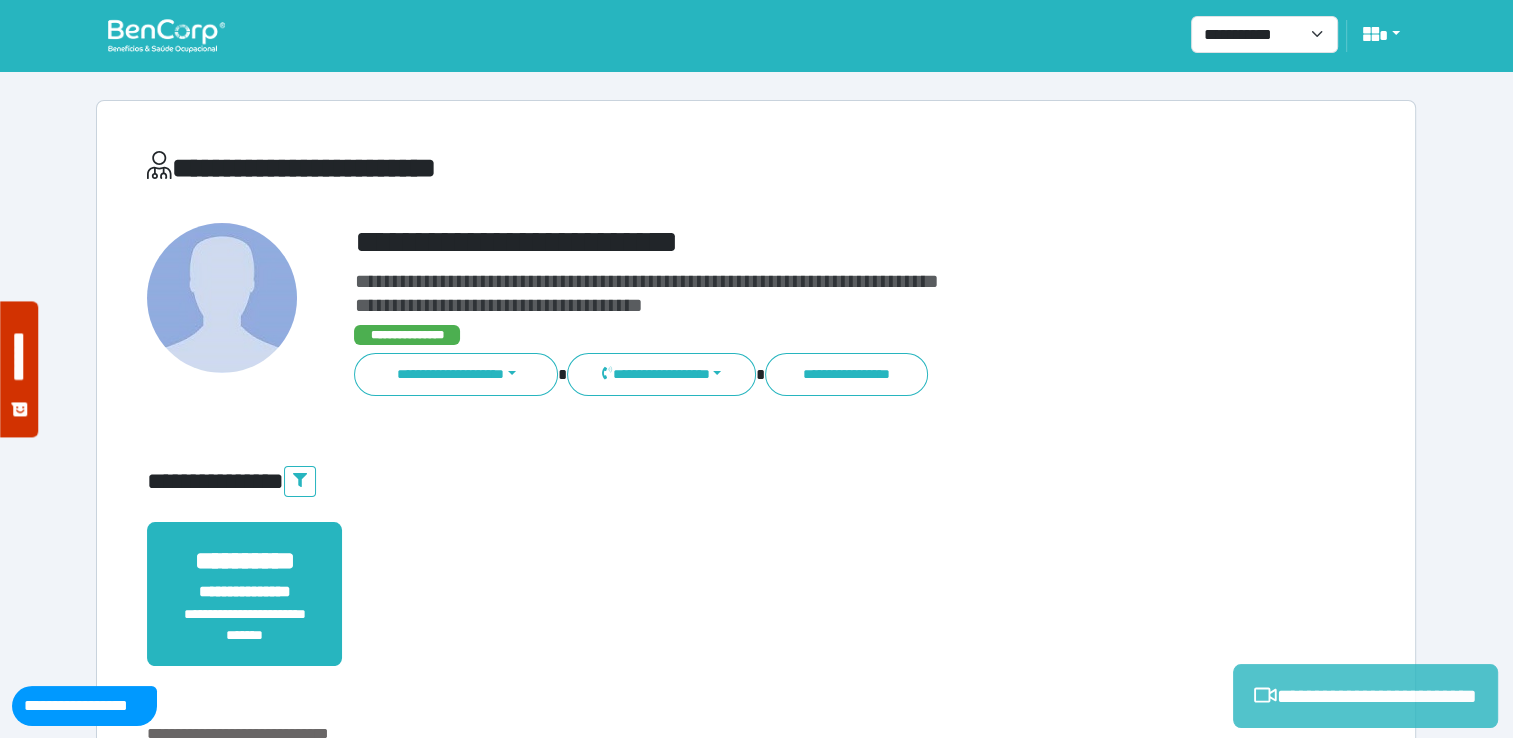 click on "**********" at bounding box center [1365, 696] 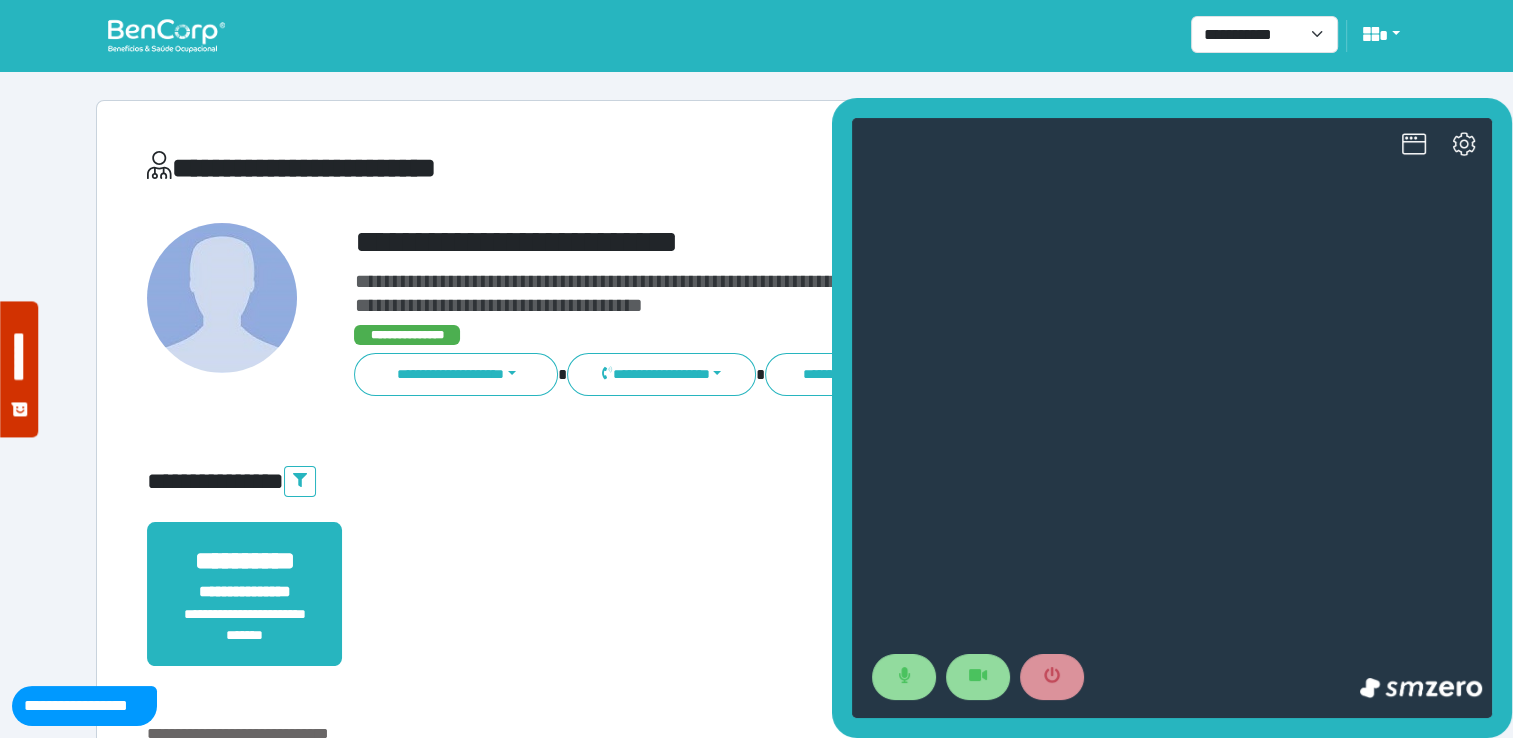 scroll, scrollTop: 0, scrollLeft: 0, axis: both 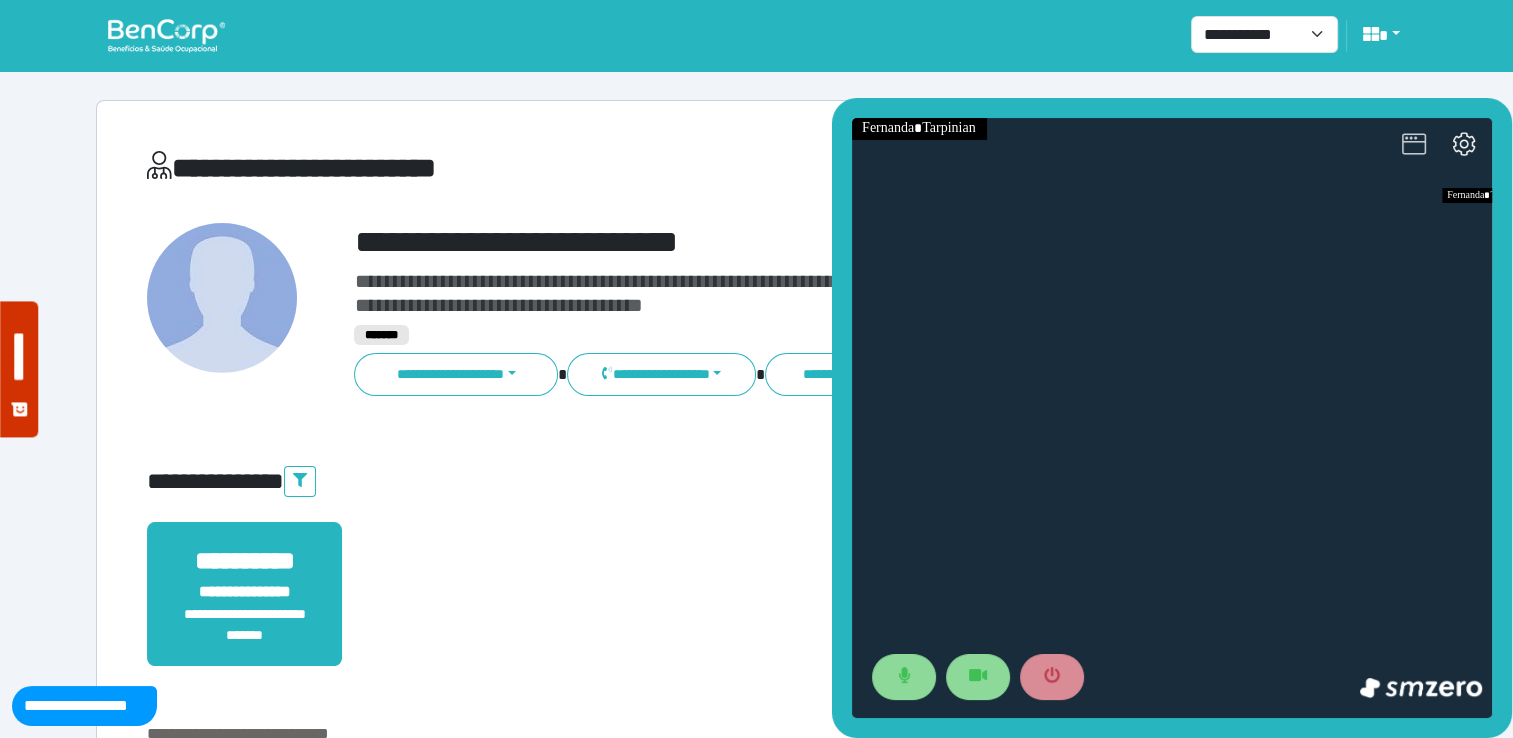 click 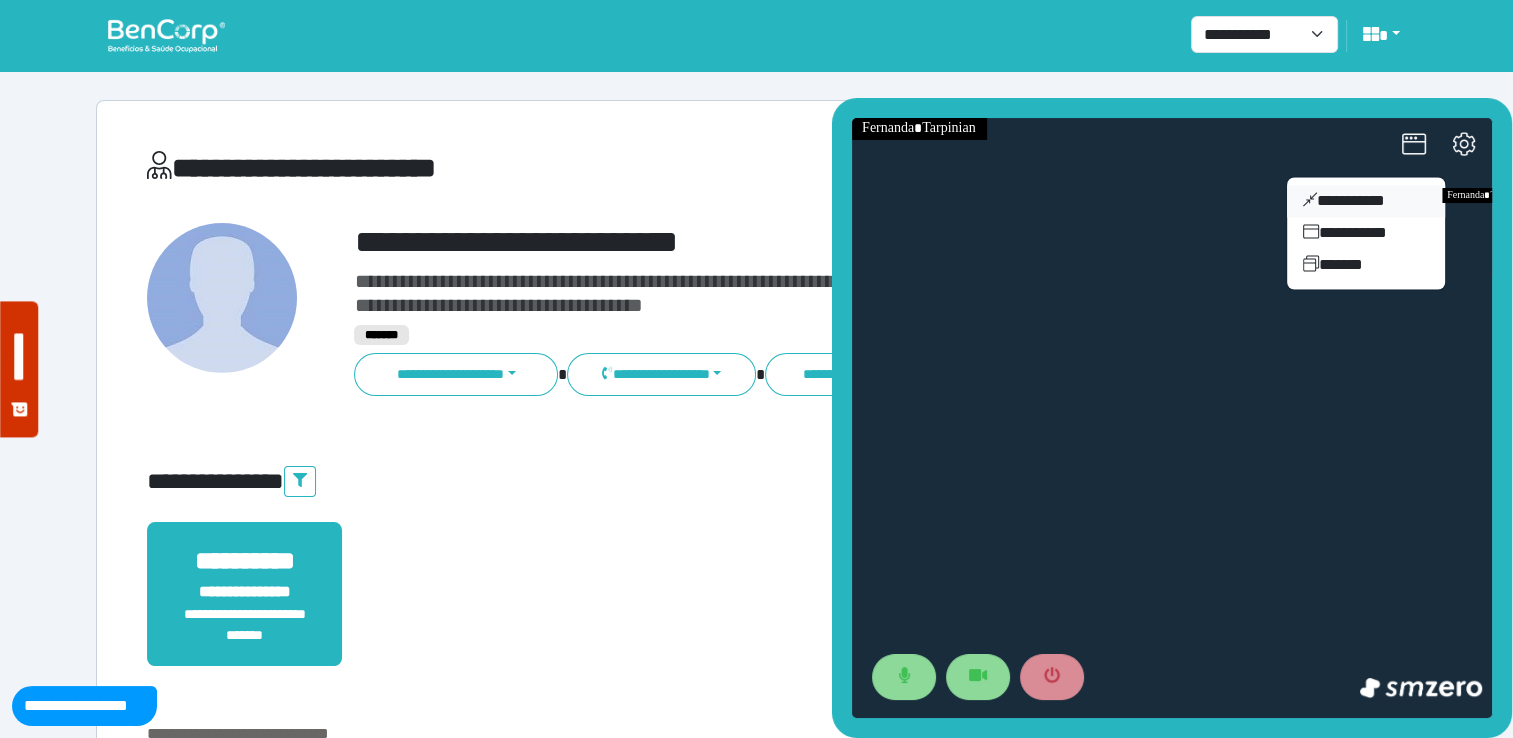 click on "**********" at bounding box center [1366, 201] 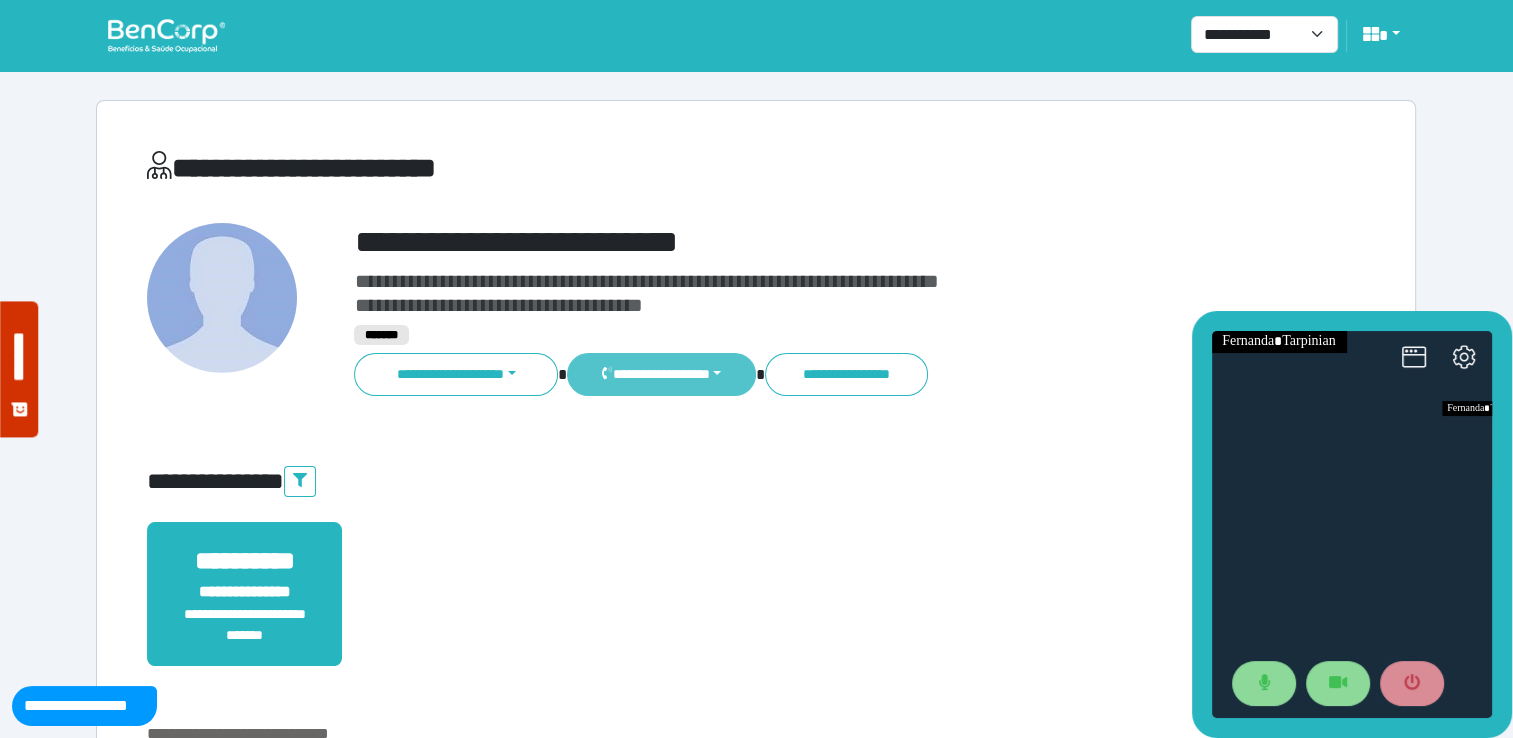 click on "**********" at bounding box center (661, 374) 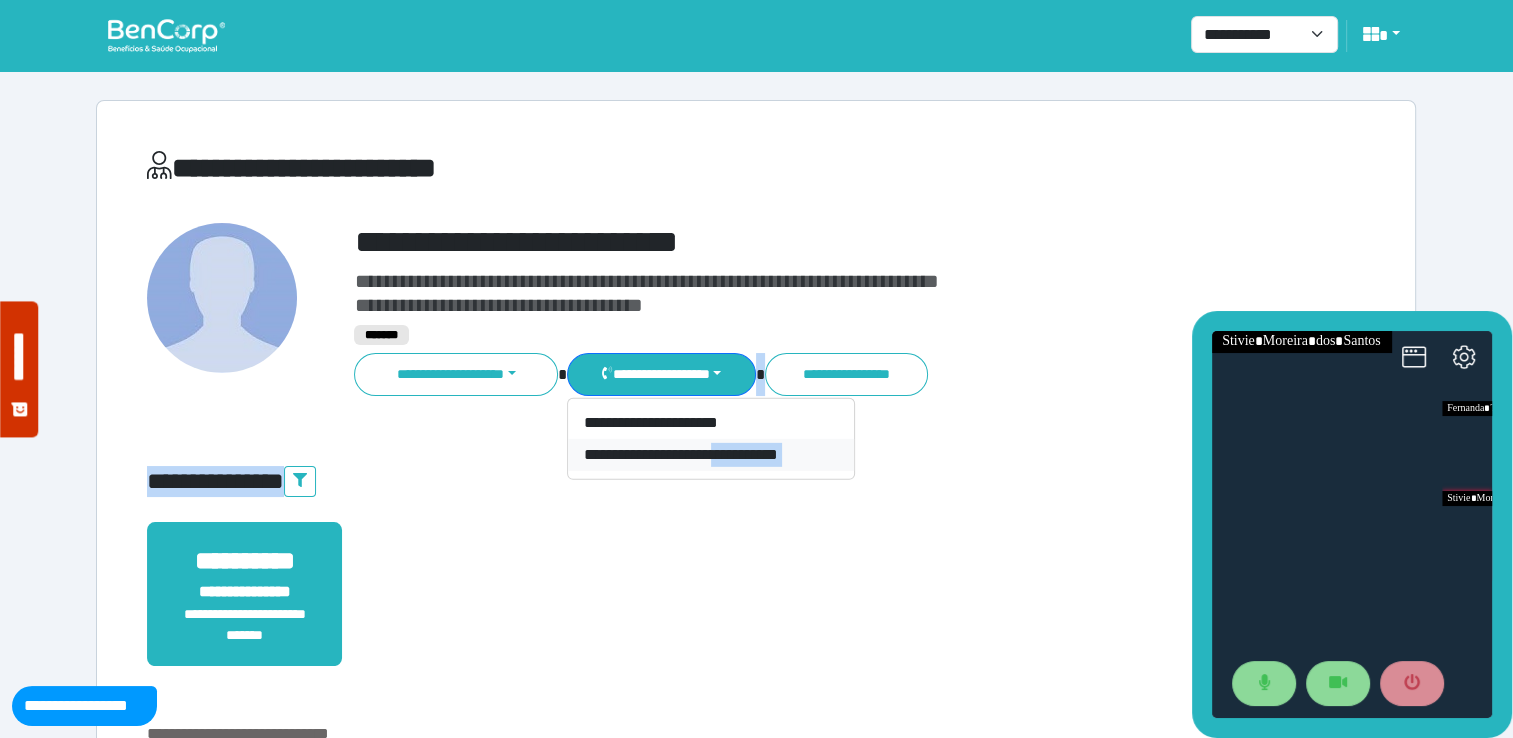 drag, startPoint x: 870, startPoint y: 453, endPoint x: 731, endPoint y: 457, distance: 139.05754 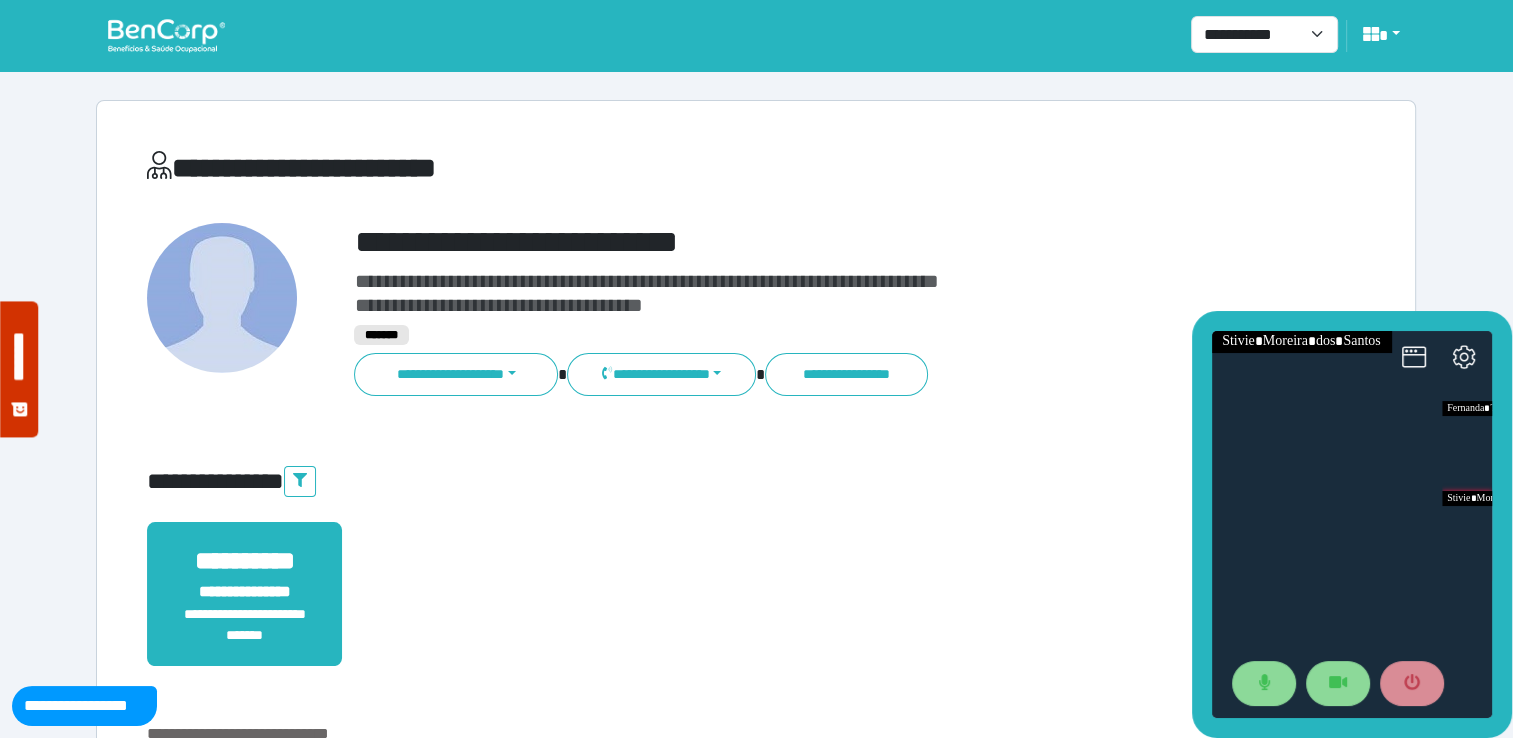 drag, startPoint x: 731, startPoint y: 457, endPoint x: 1004, endPoint y: 467, distance: 273.18307 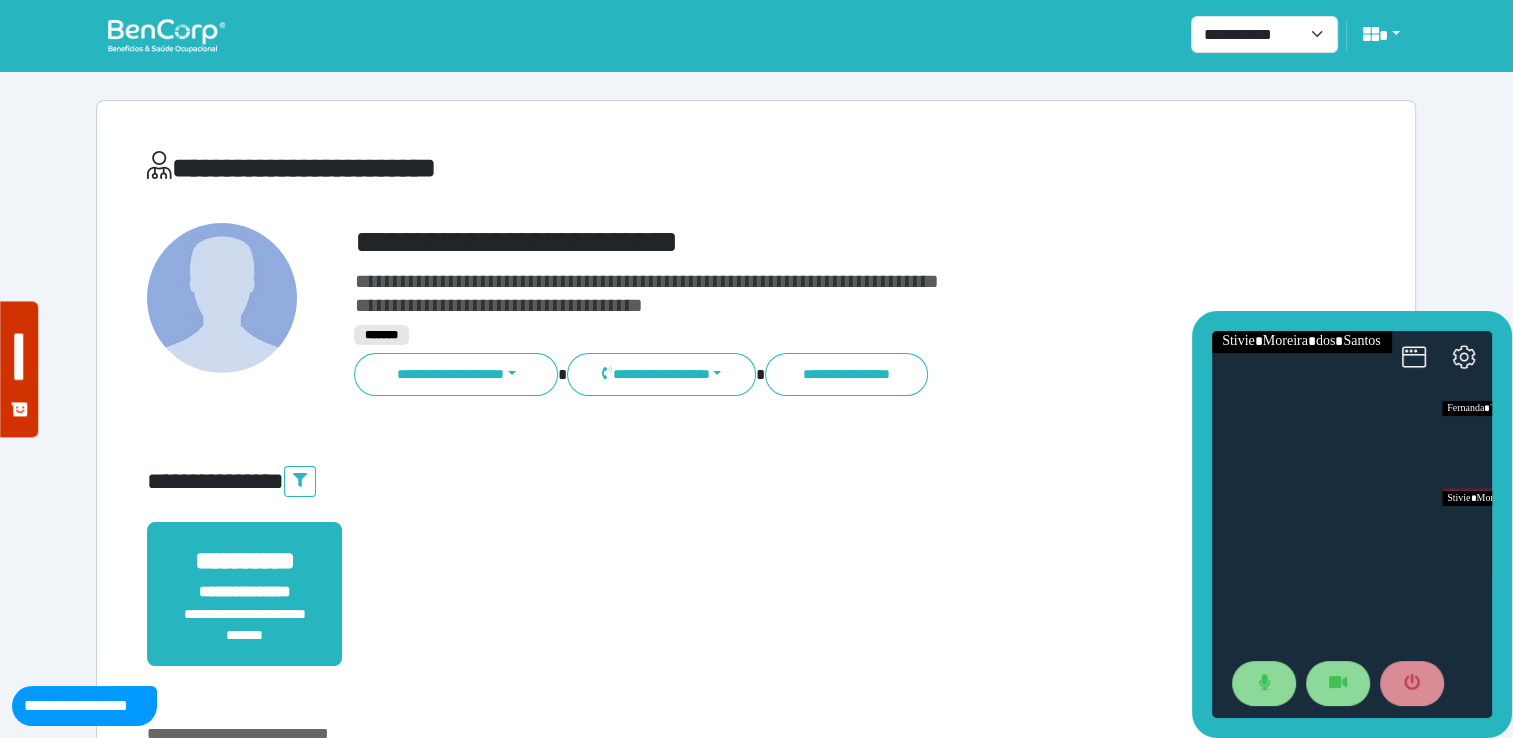 click on "**********" at bounding box center (756, 482) 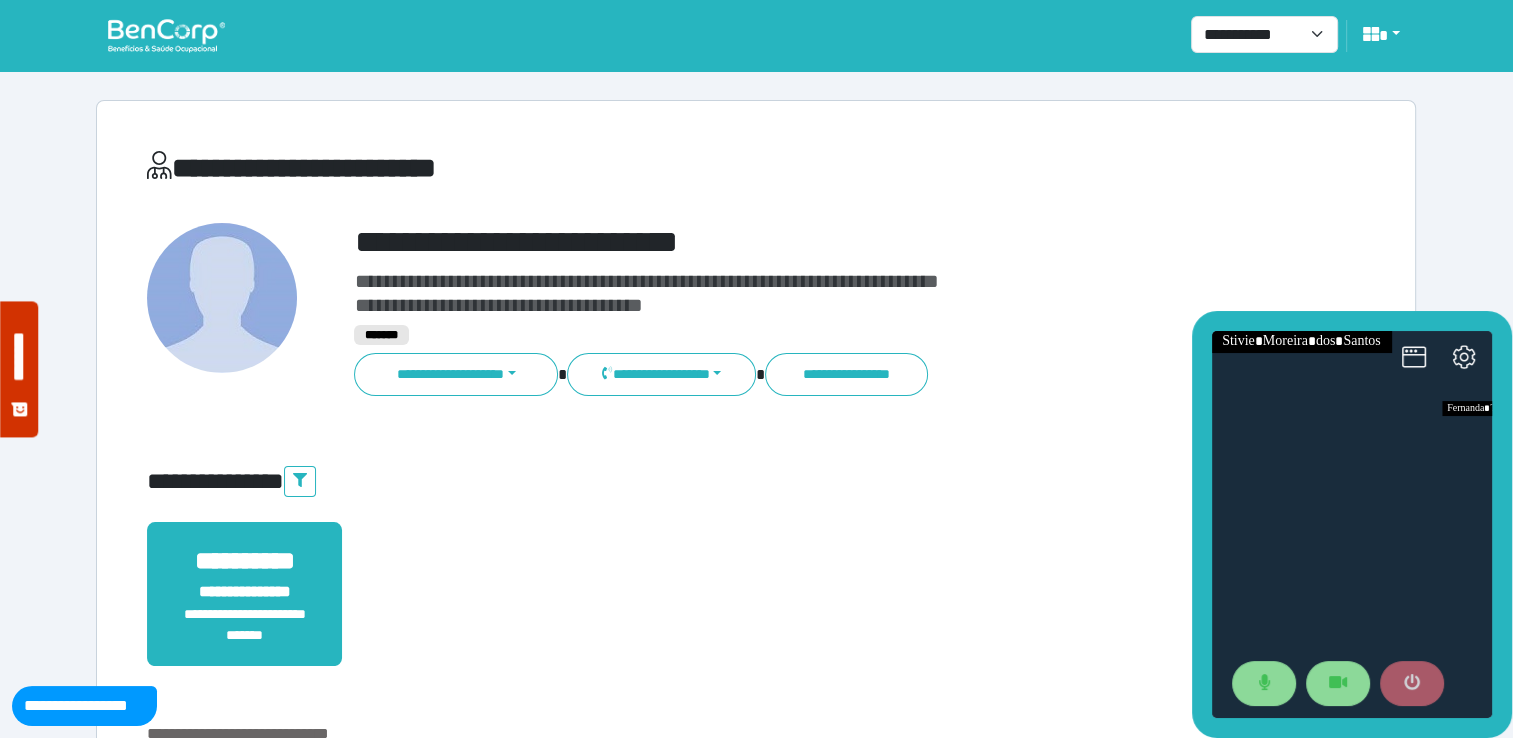 click at bounding box center (1412, 684) 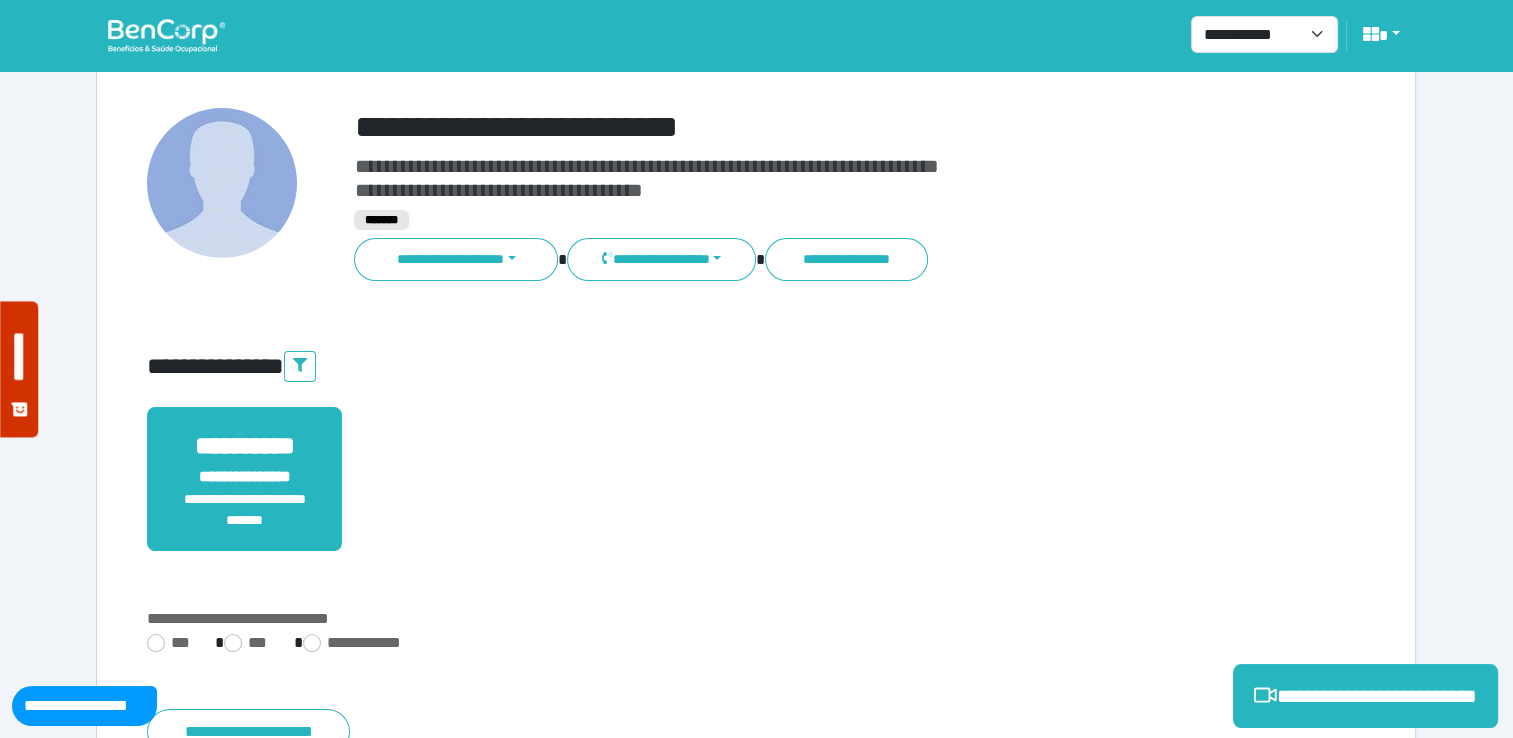 scroll, scrollTop: 200, scrollLeft: 0, axis: vertical 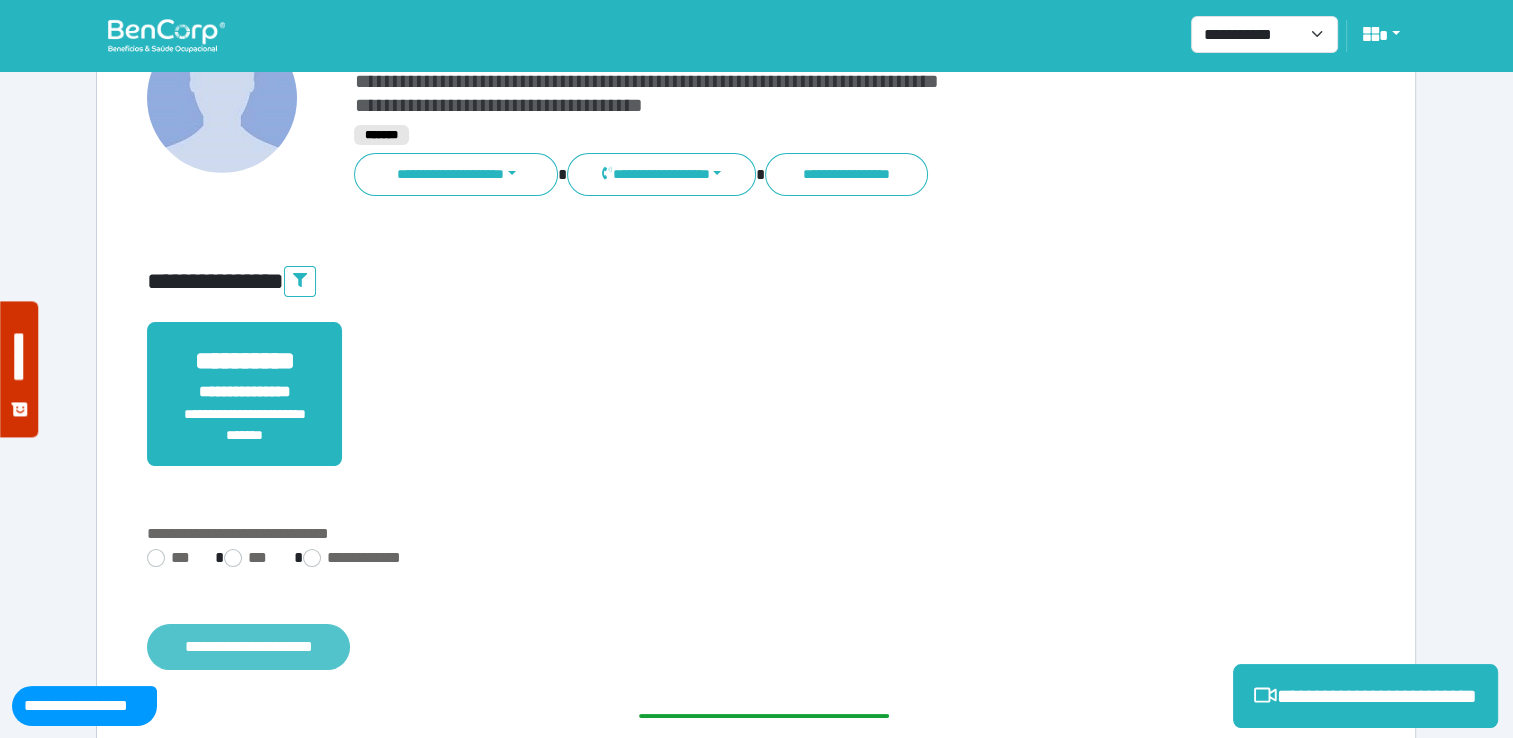 click on "**********" at bounding box center (248, 647) 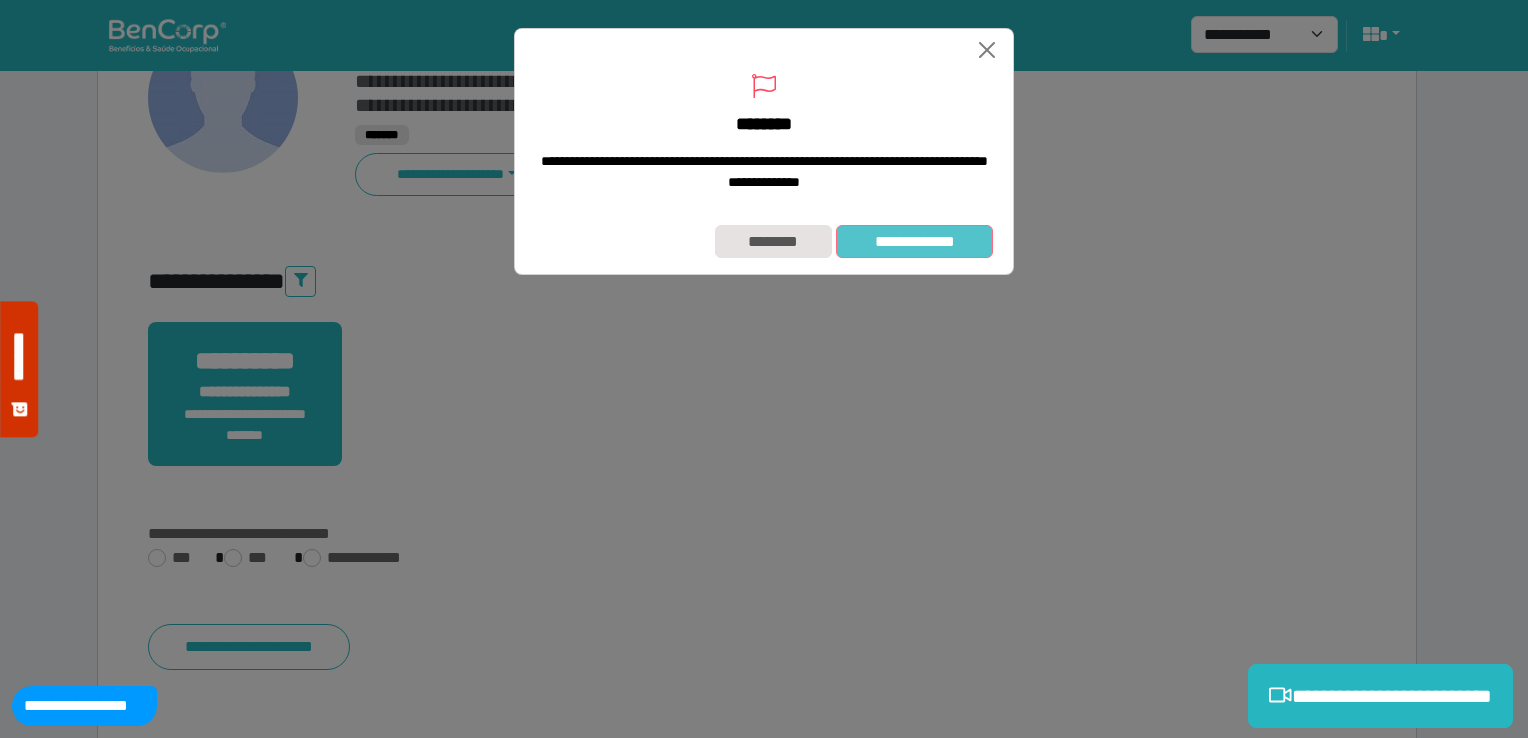 click on "**********" at bounding box center [914, 242] 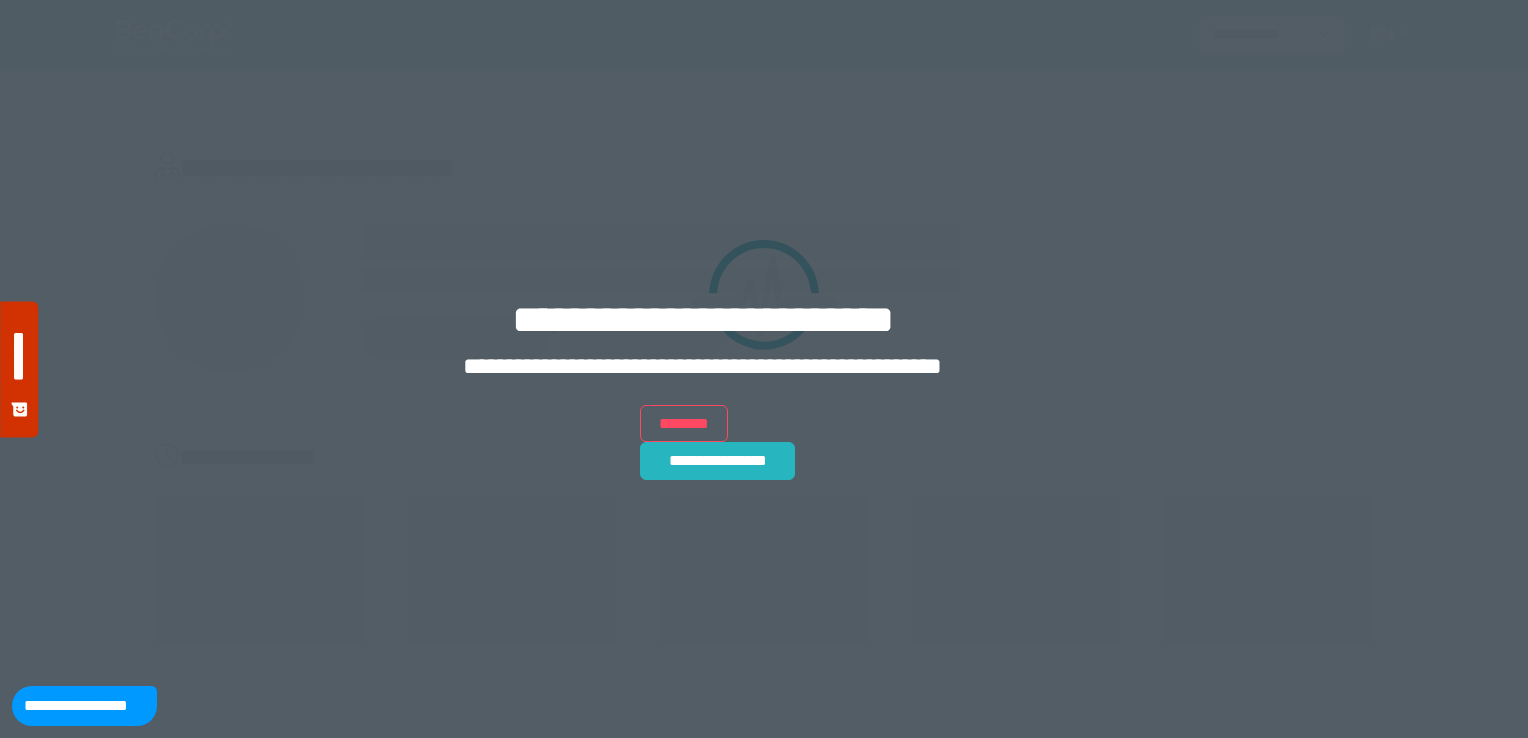 scroll, scrollTop: 0, scrollLeft: 0, axis: both 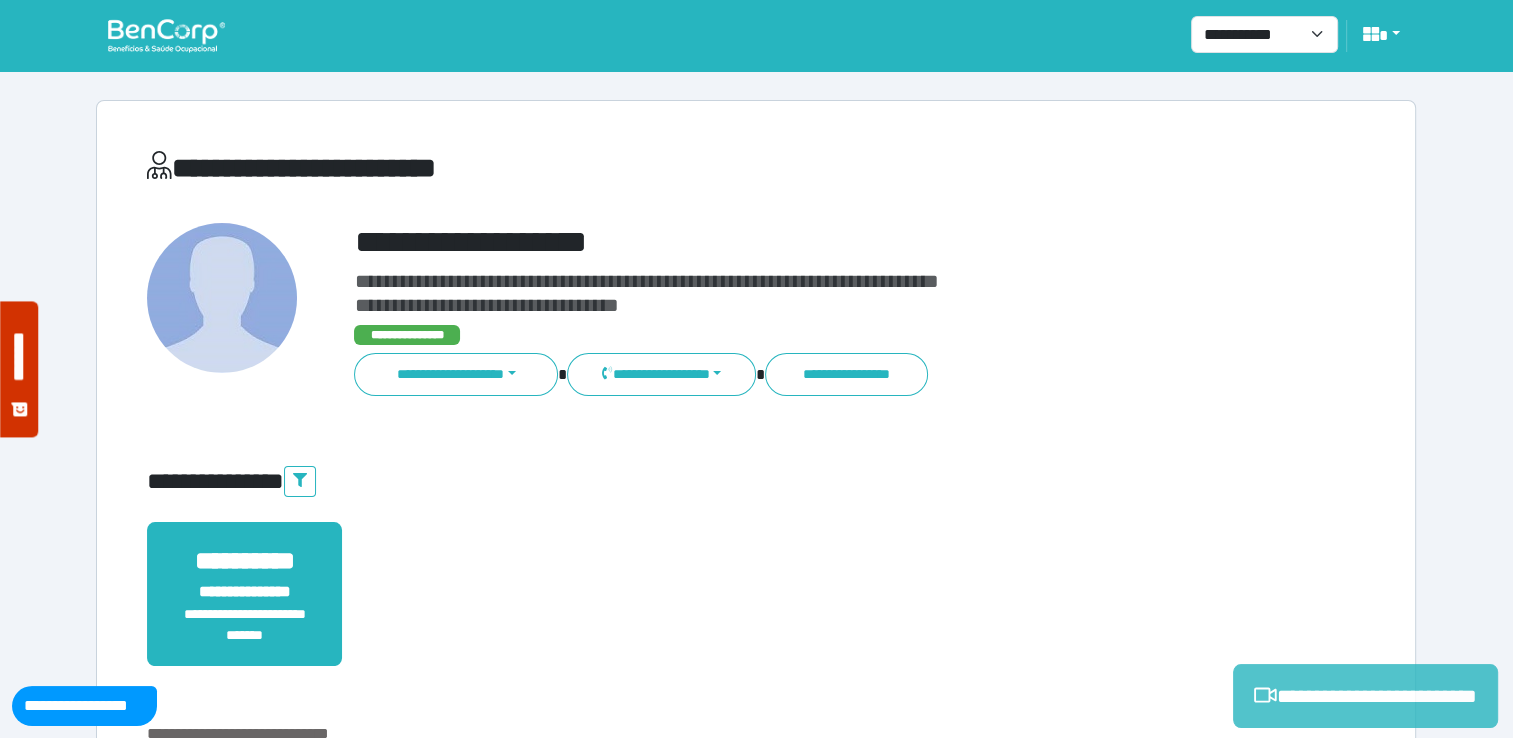 click on "**********" at bounding box center (1365, 696) 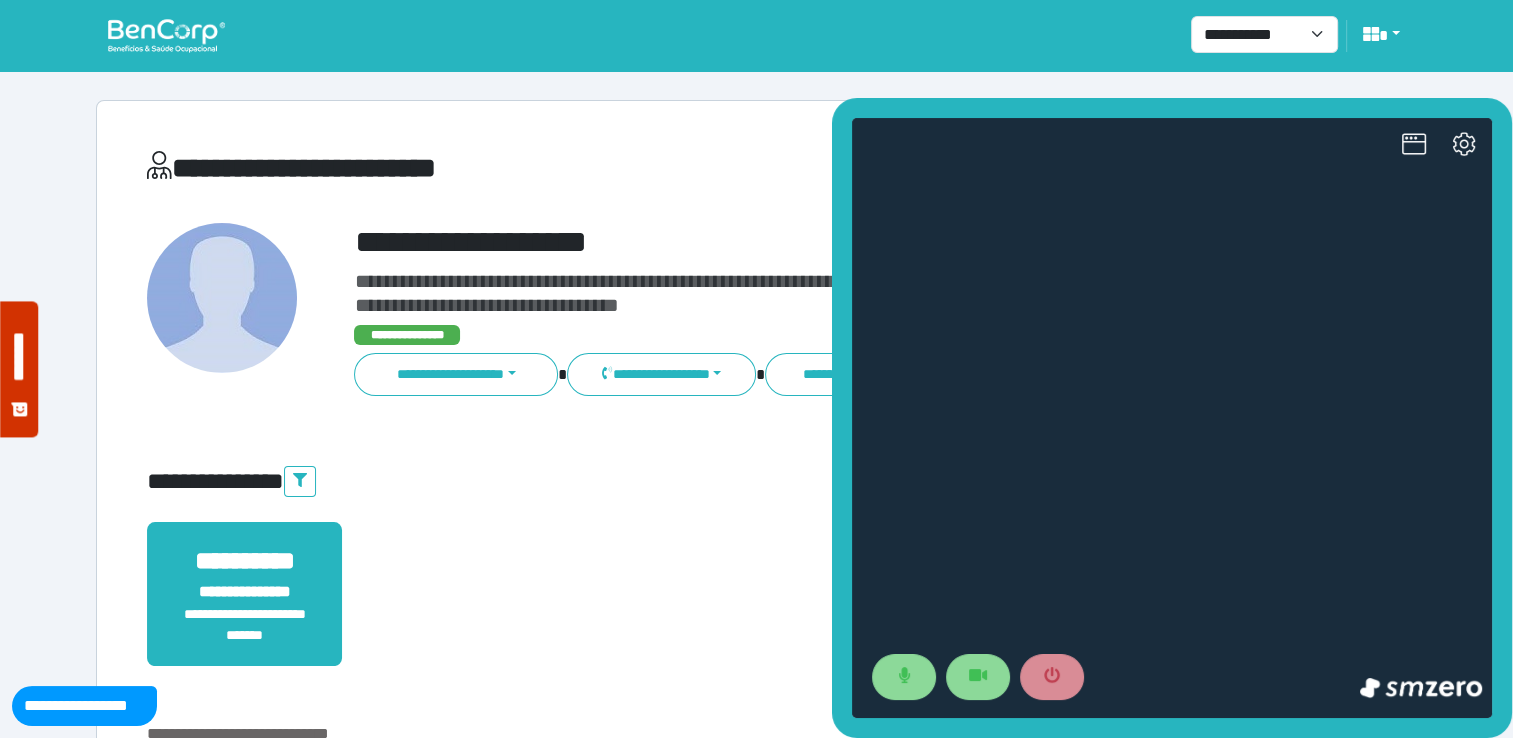 scroll, scrollTop: 0, scrollLeft: 0, axis: both 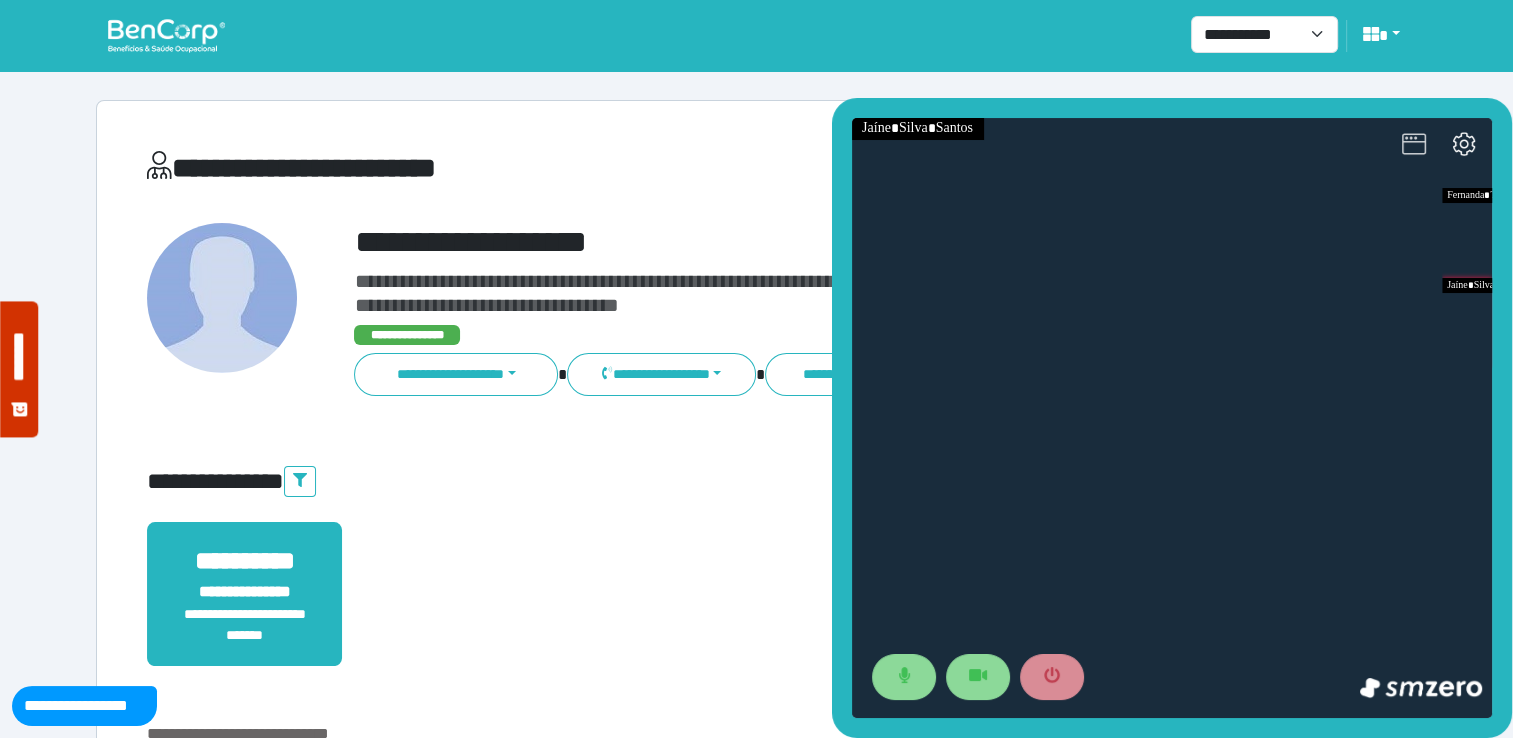 click 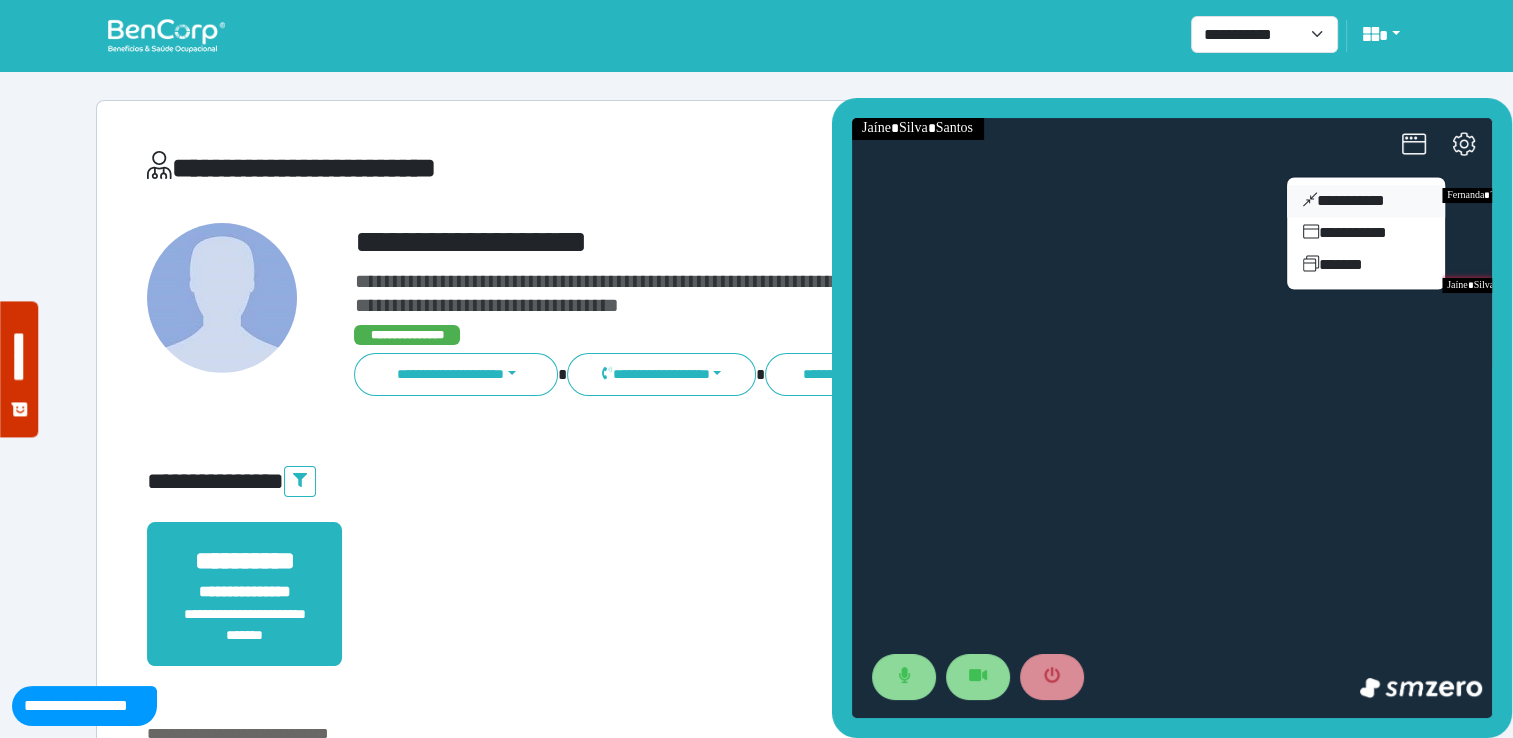 click on "**********" at bounding box center (1366, 201) 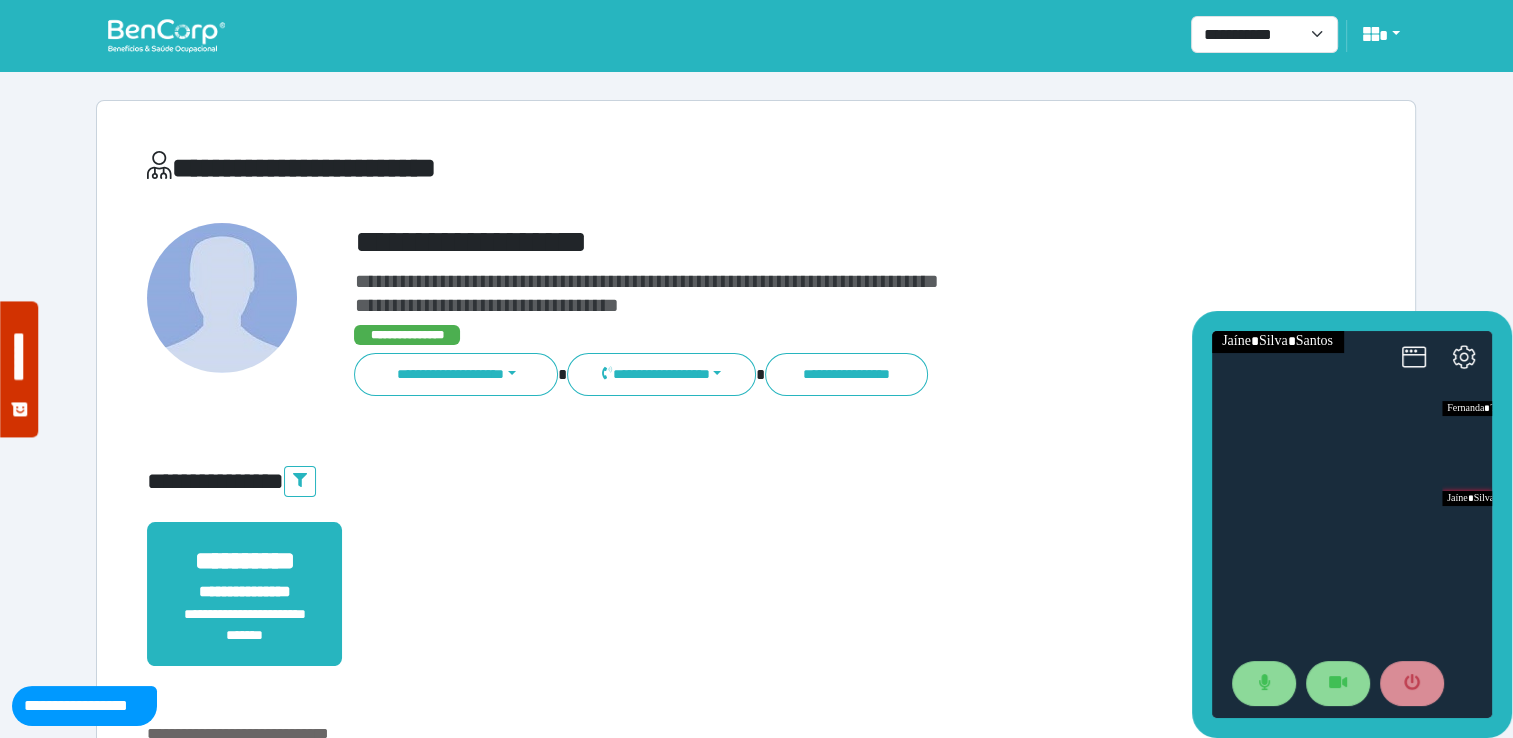 click on "**********" at bounding box center [756, 578] 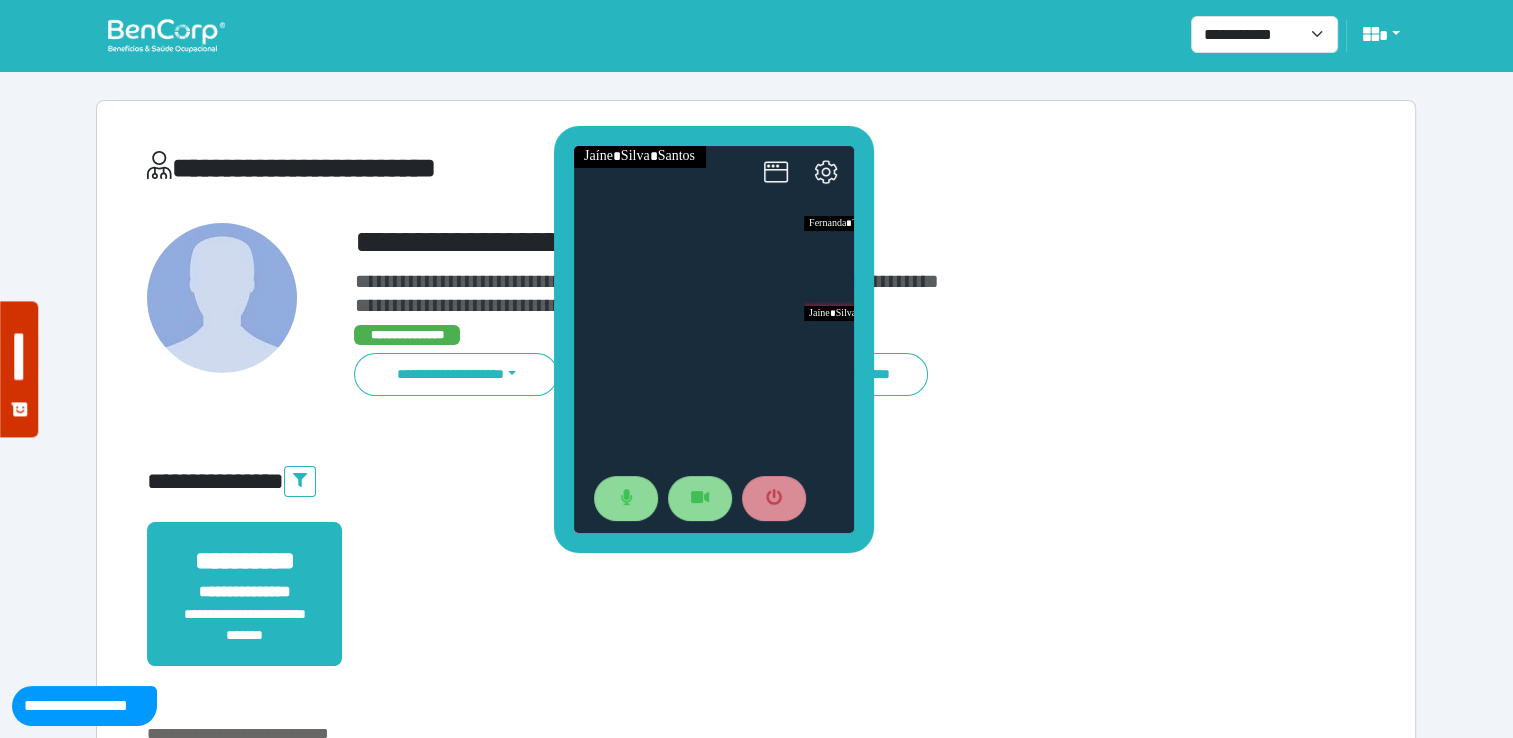 drag, startPoint x: 1306, startPoint y: 319, endPoint x: 98, endPoint y: 1, distance: 1249.1549 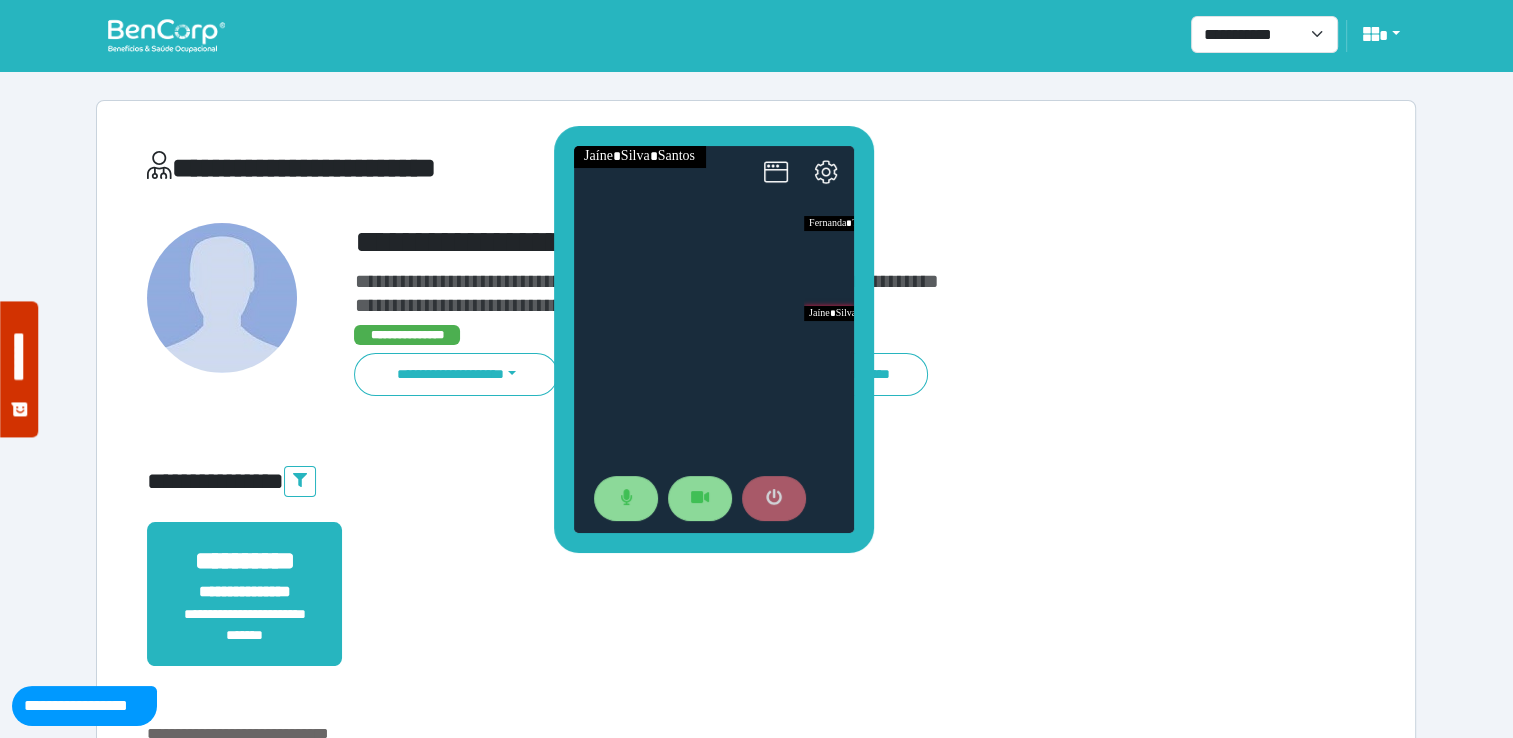 click 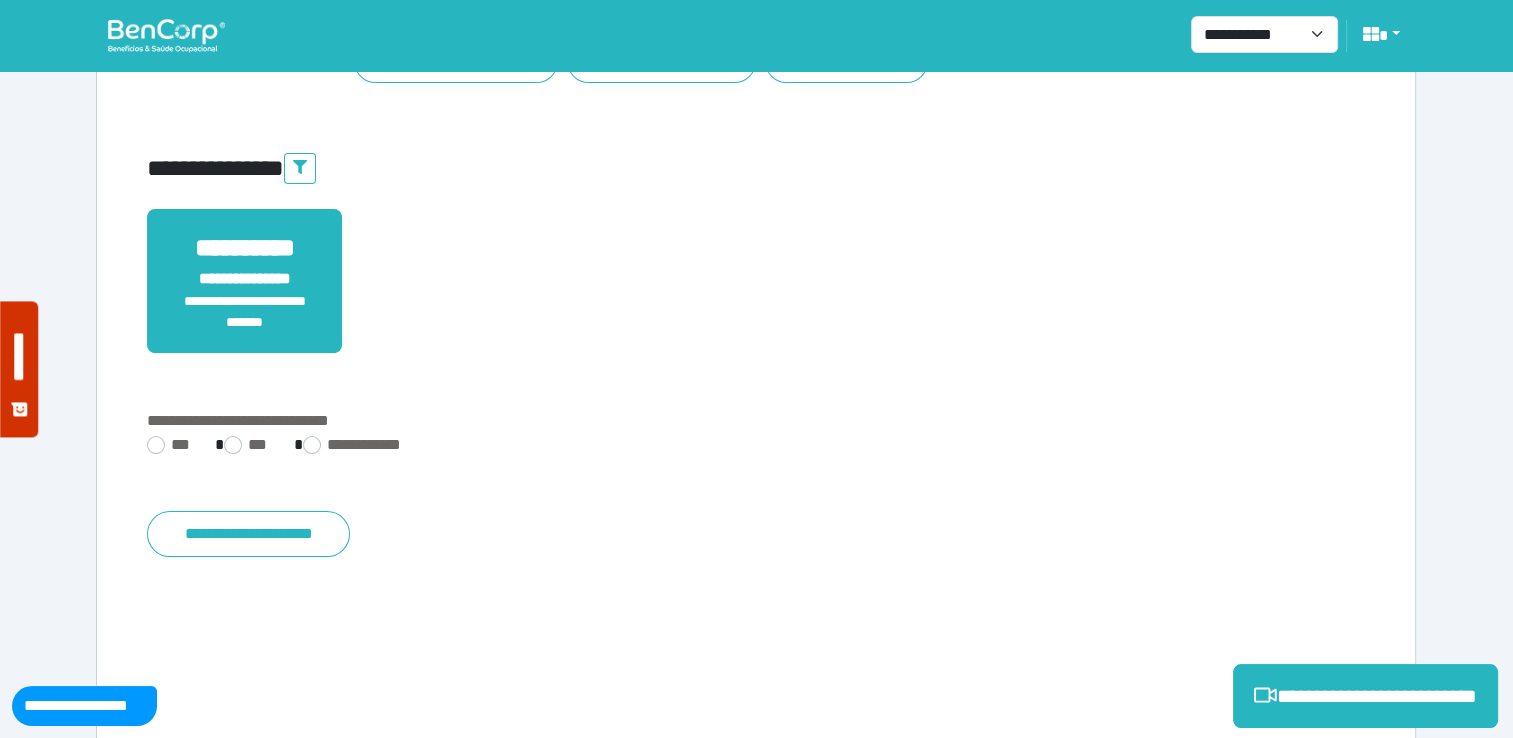 scroll, scrollTop: 352, scrollLeft: 0, axis: vertical 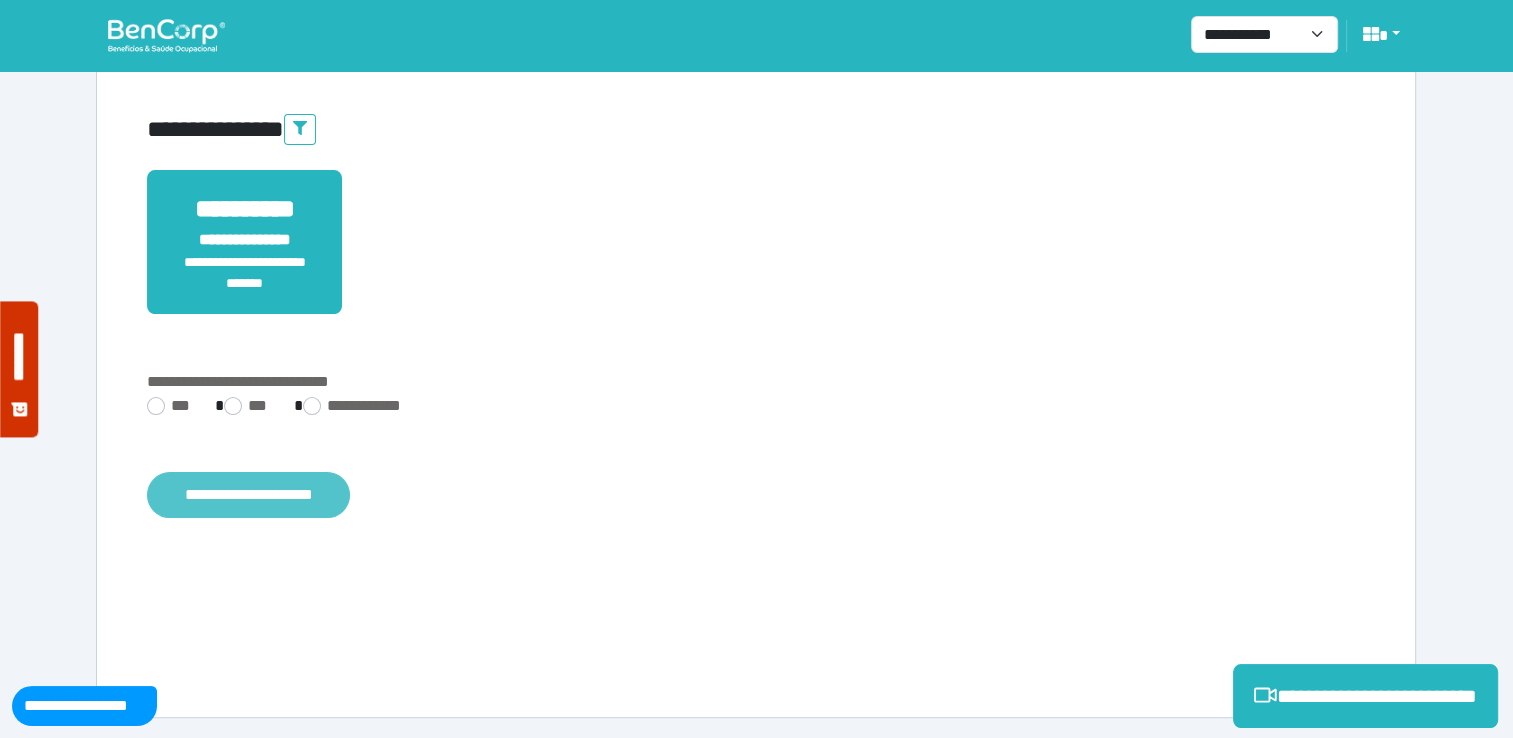 click on "**********" at bounding box center (248, 495) 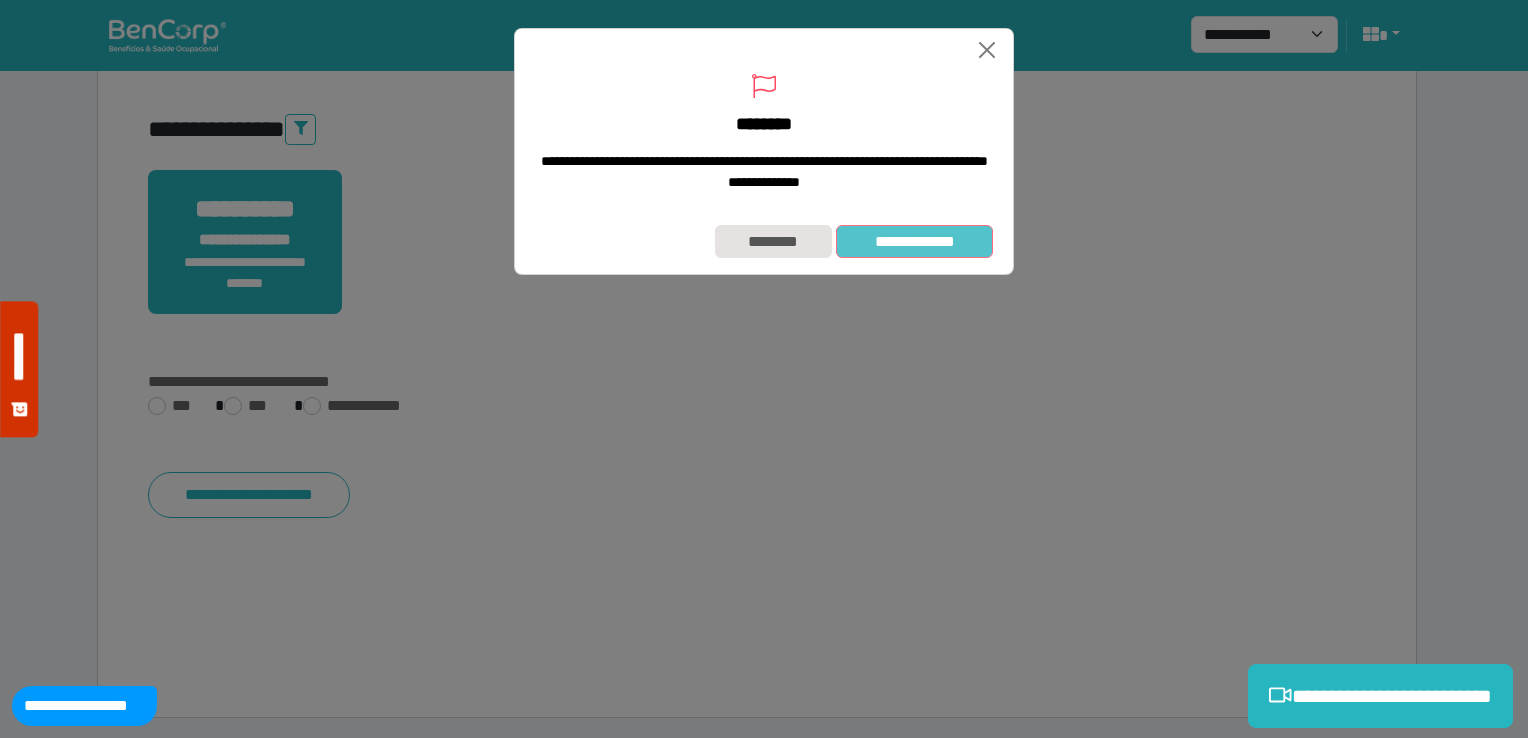 click on "**********" at bounding box center (914, 242) 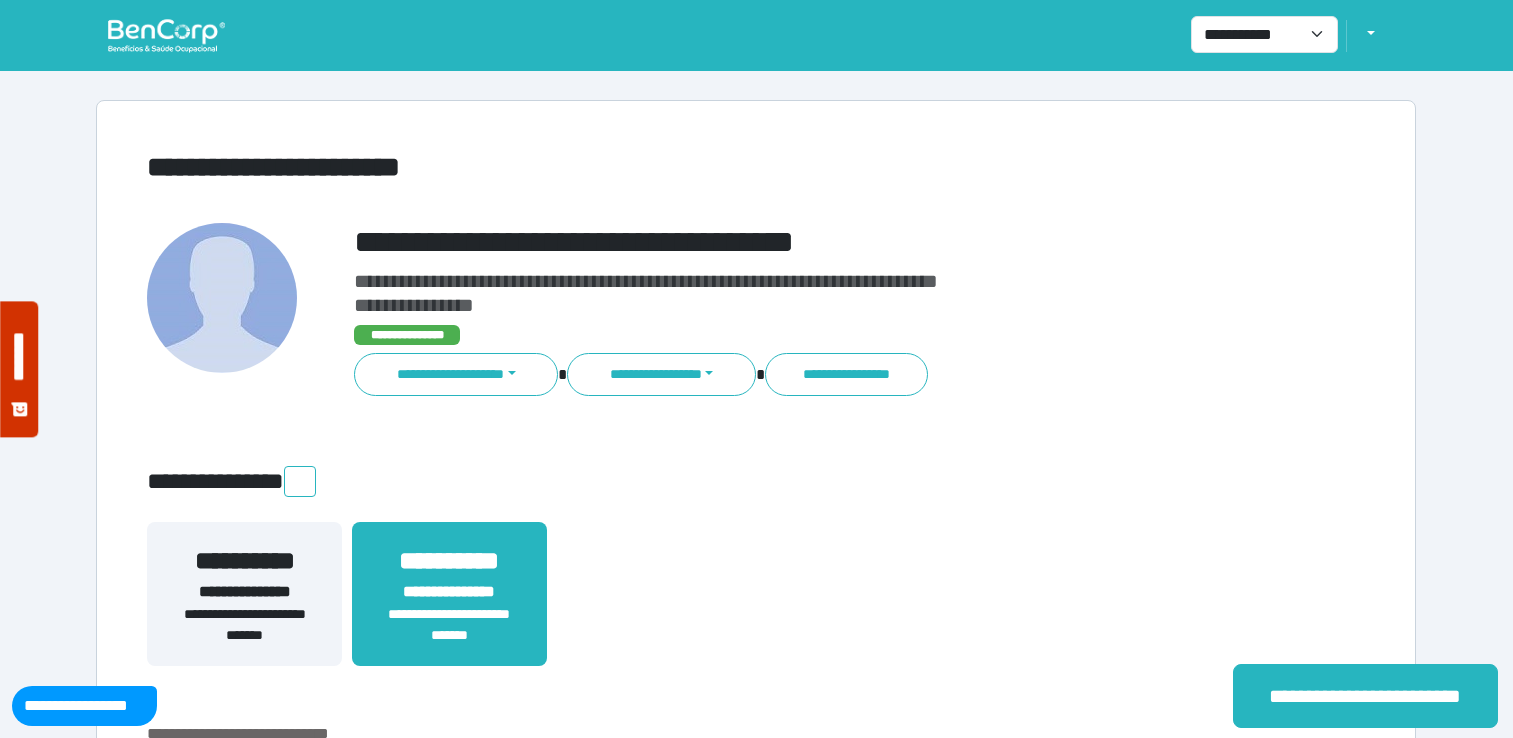scroll, scrollTop: 0, scrollLeft: 0, axis: both 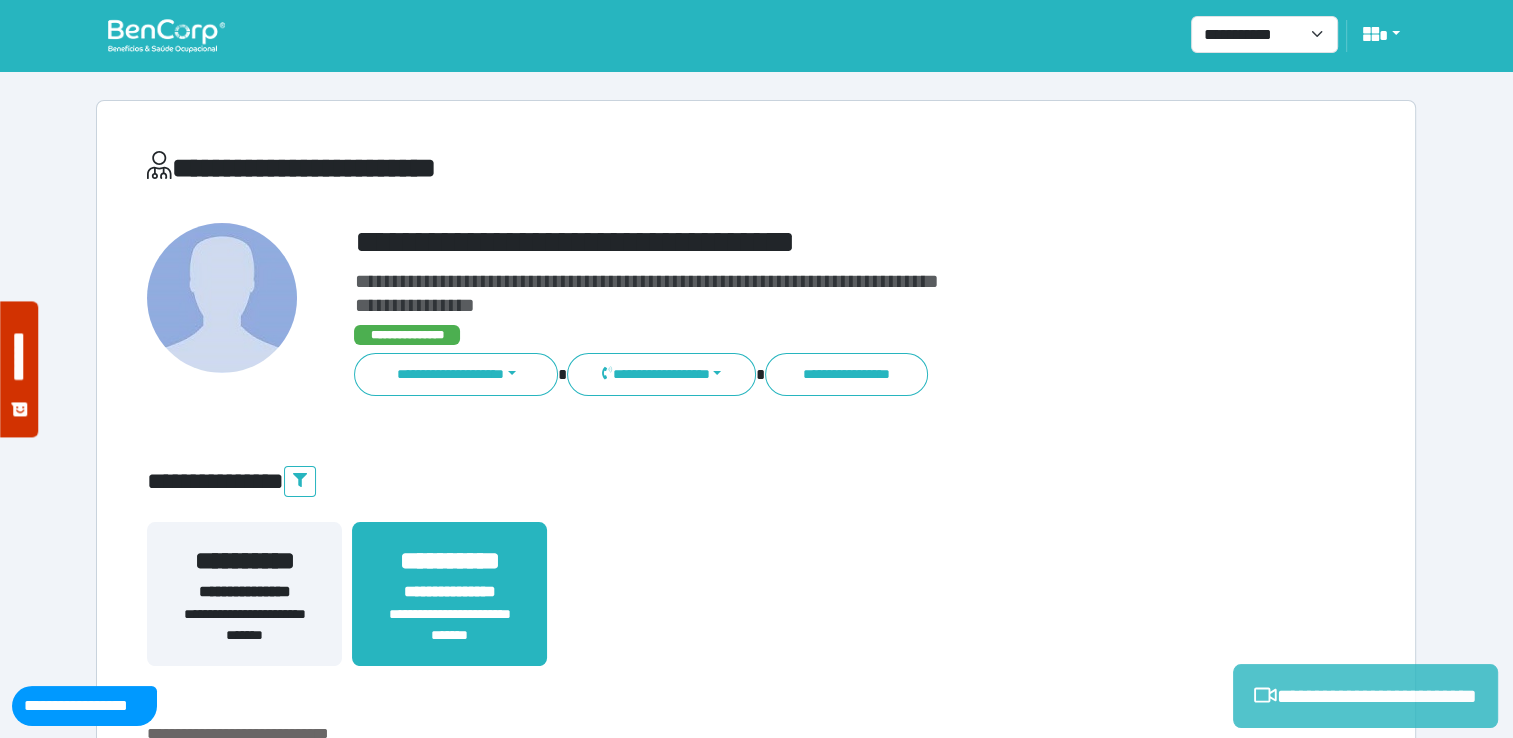click on "**********" at bounding box center (1365, 696) 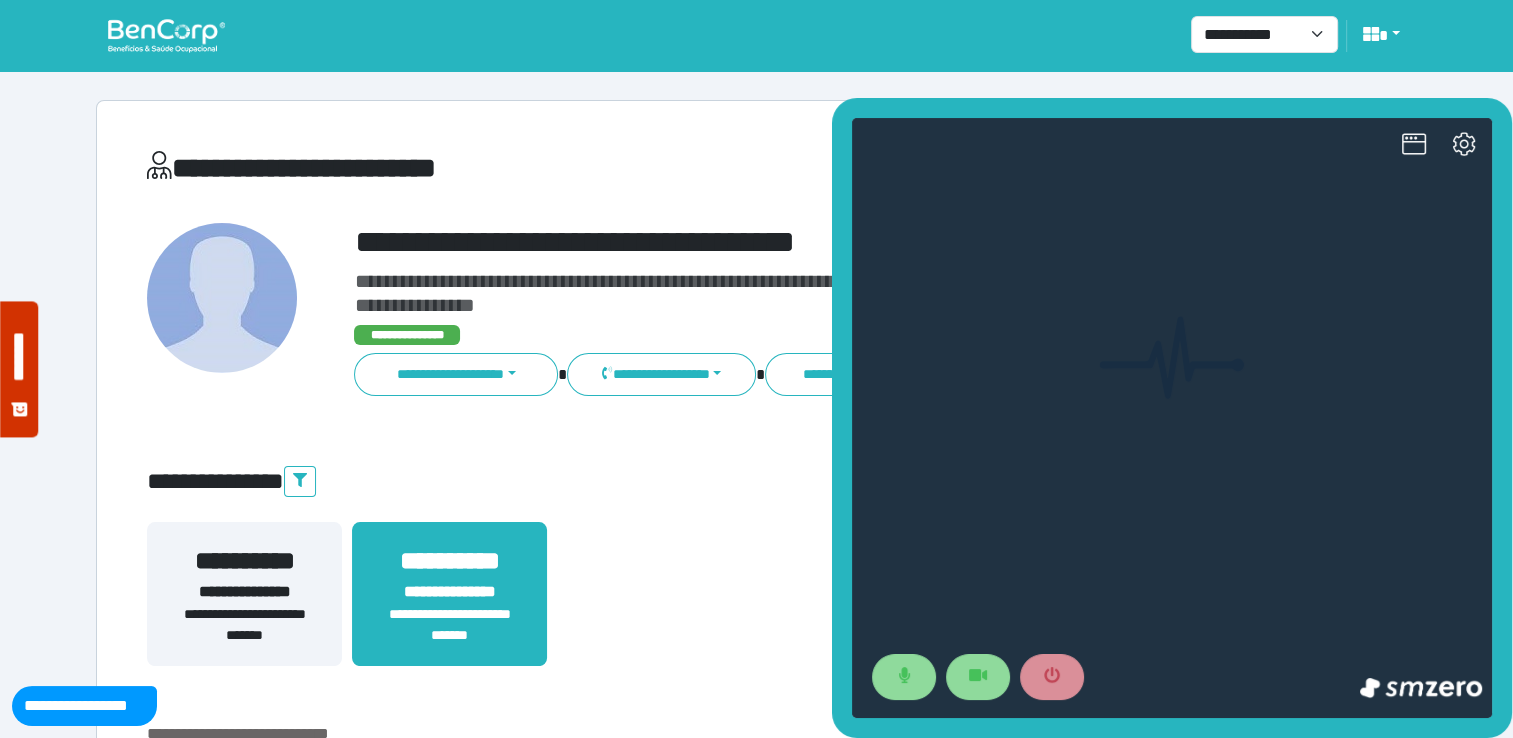 scroll, scrollTop: 0, scrollLeft: 0, axis: both 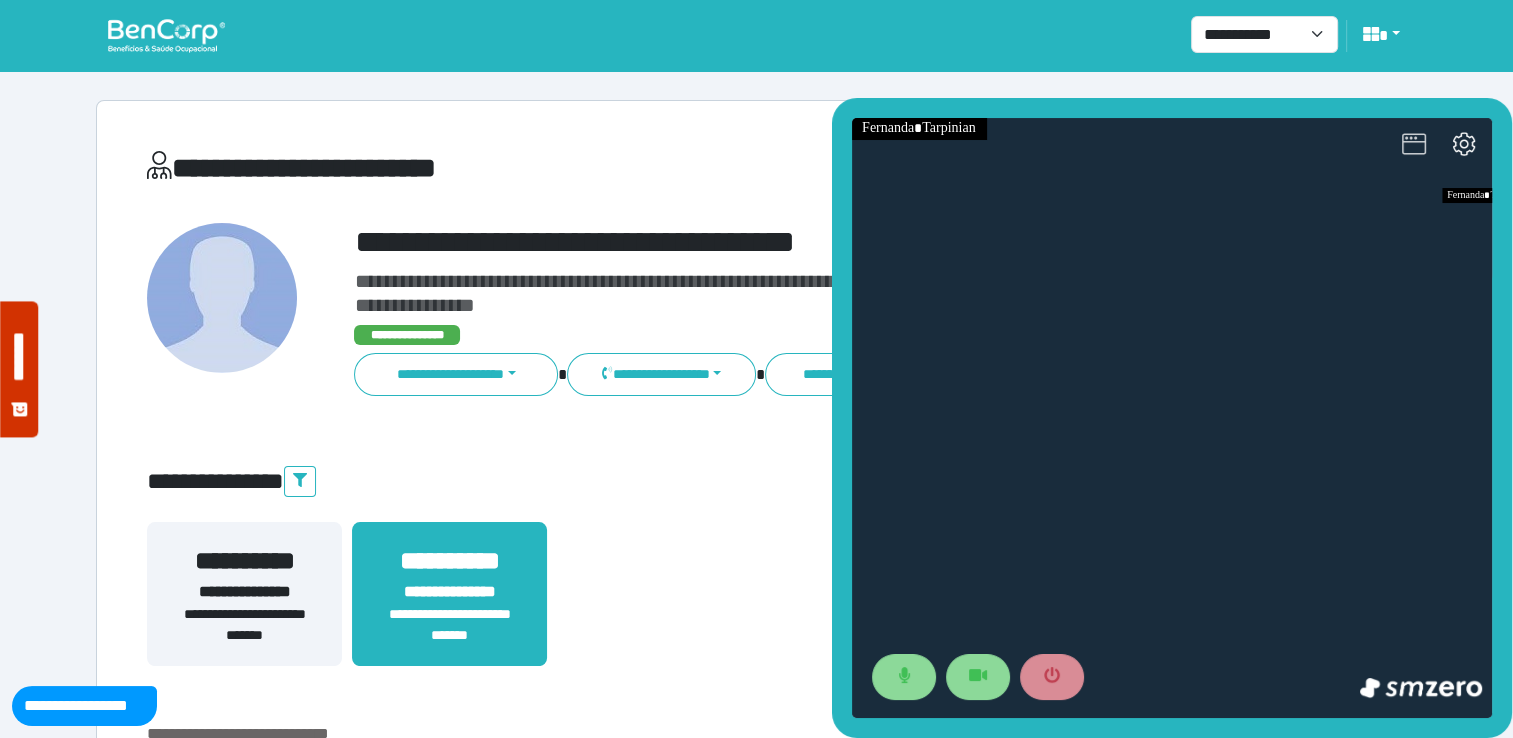 click 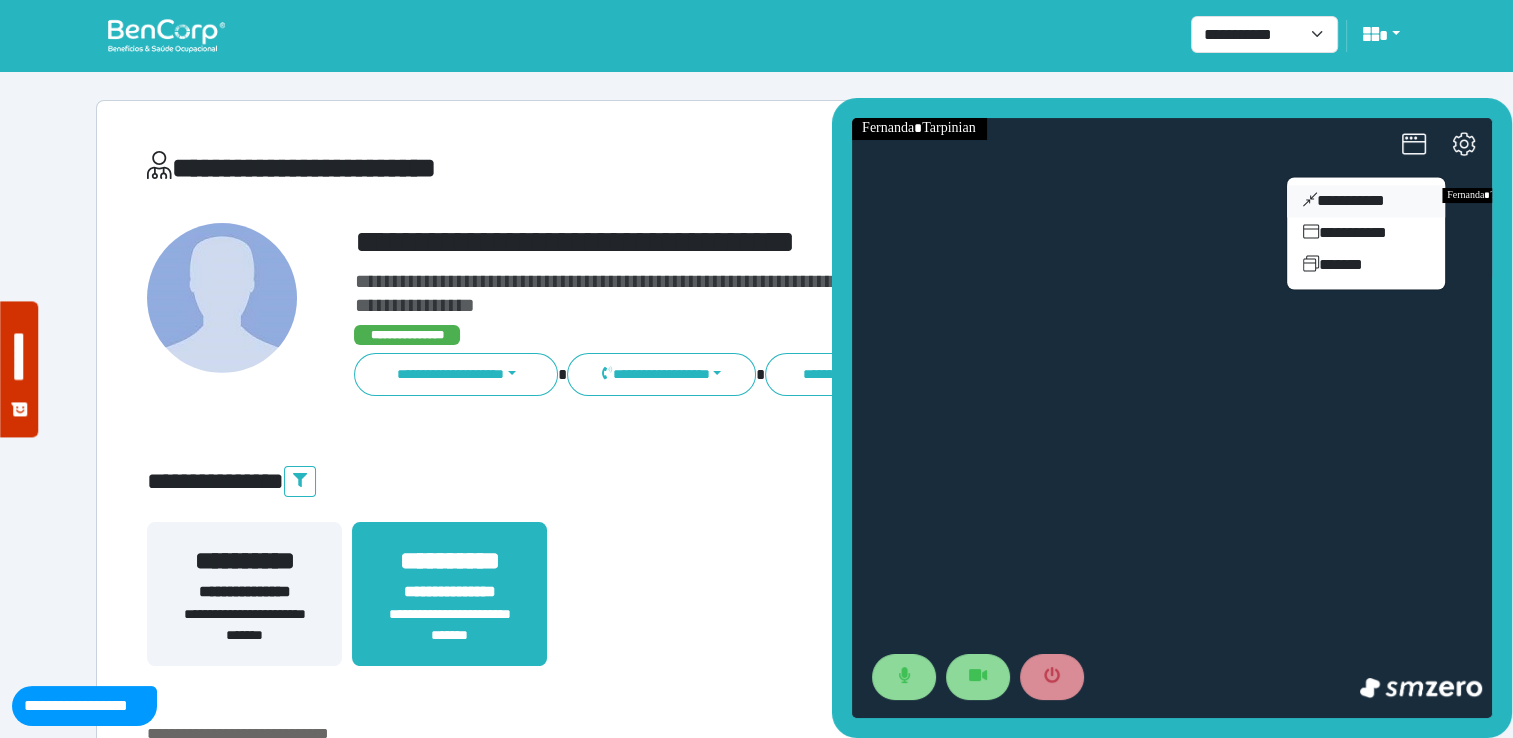 click on "**********" at bounding box center (1366, 201) 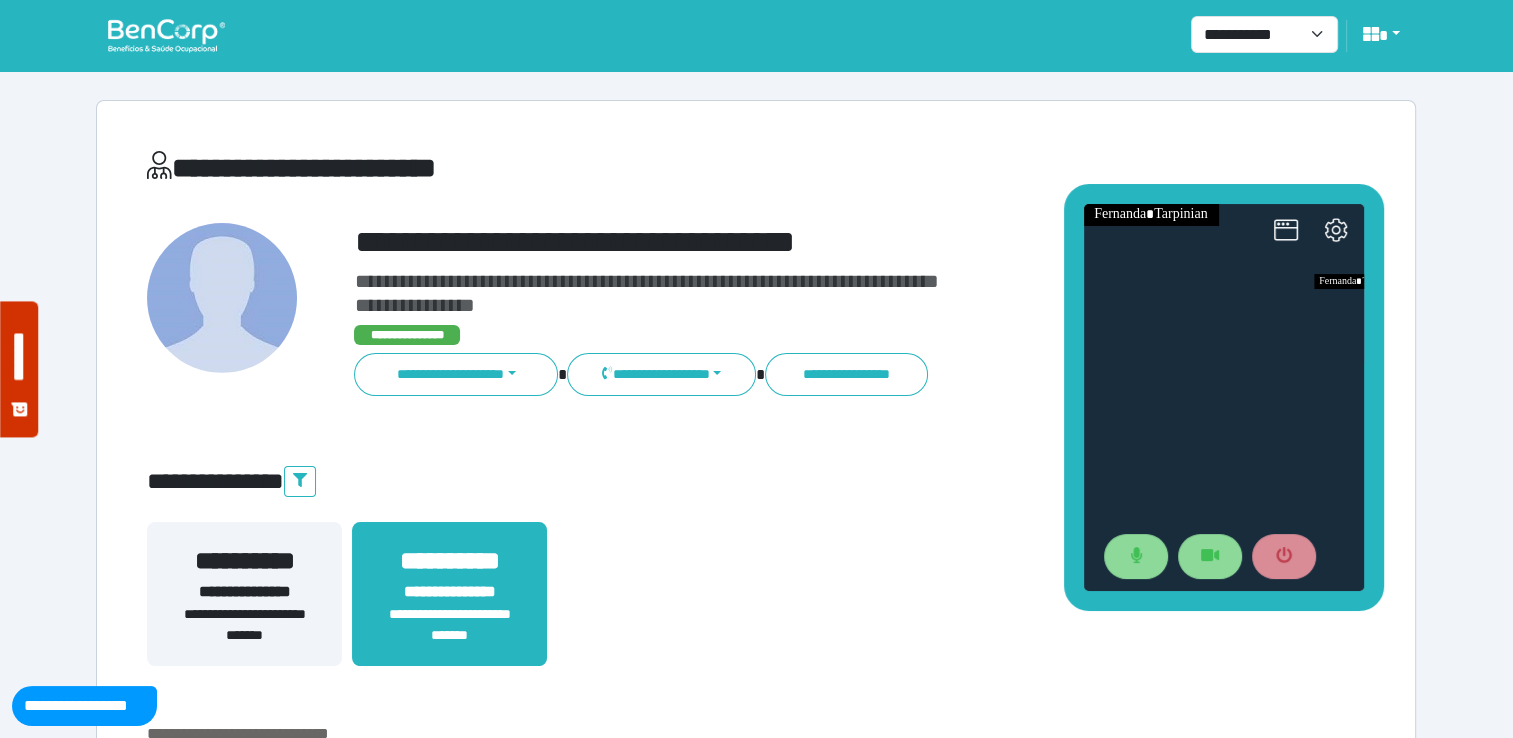 drag, startPoint x: 1367, startPoint y: 323, endPoint x: 1235, endPoint y: 168, distance: 203.59027 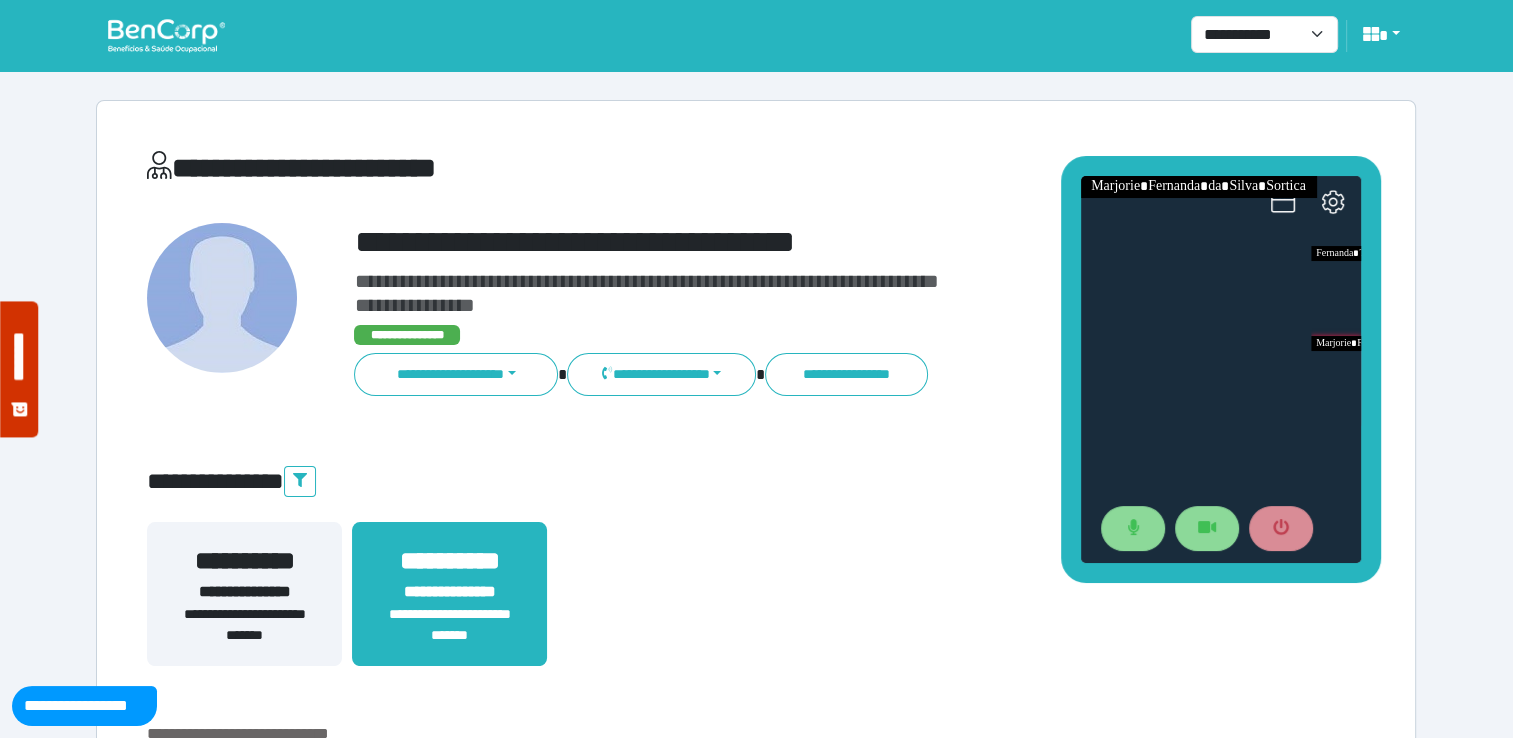 click on "**********" at bounding box center [756, 585] 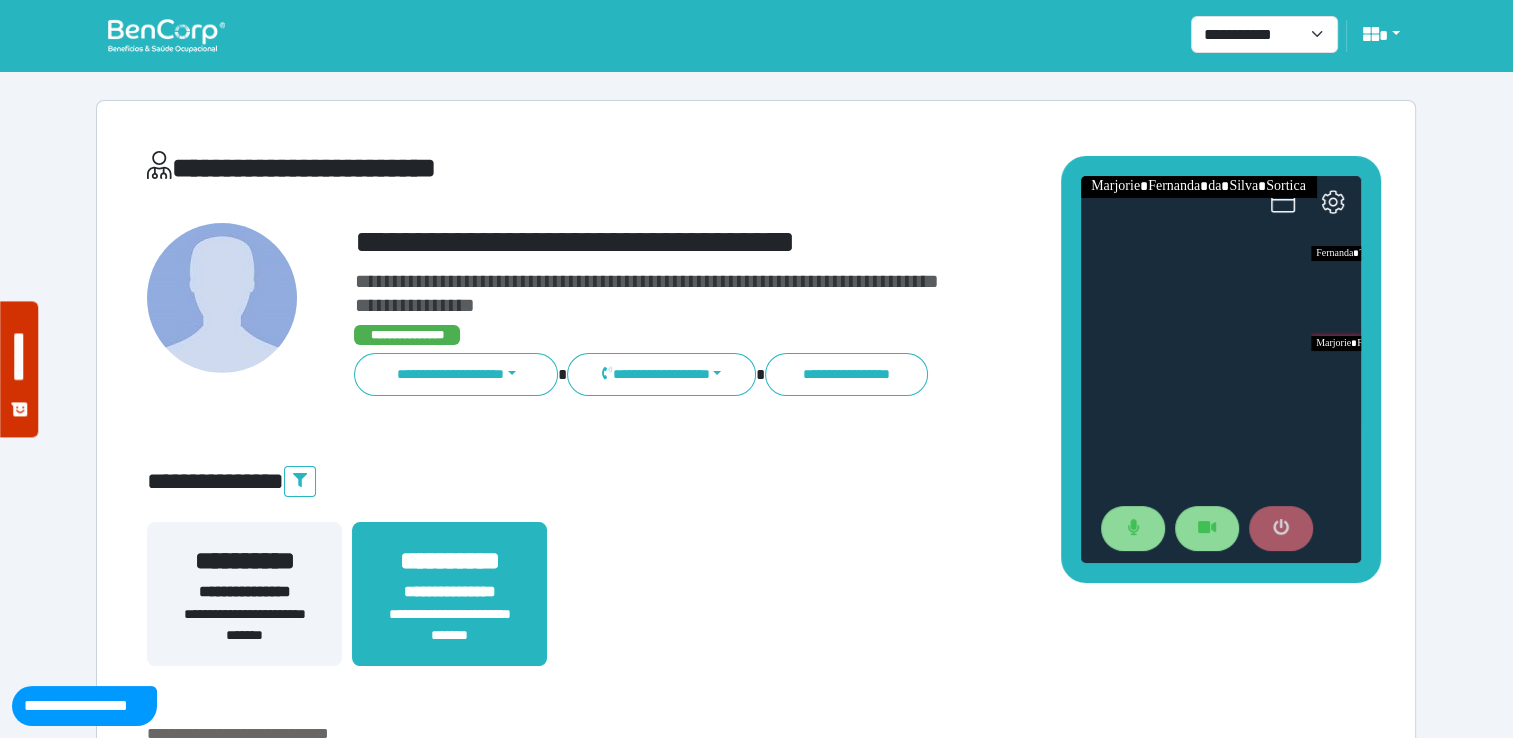 click 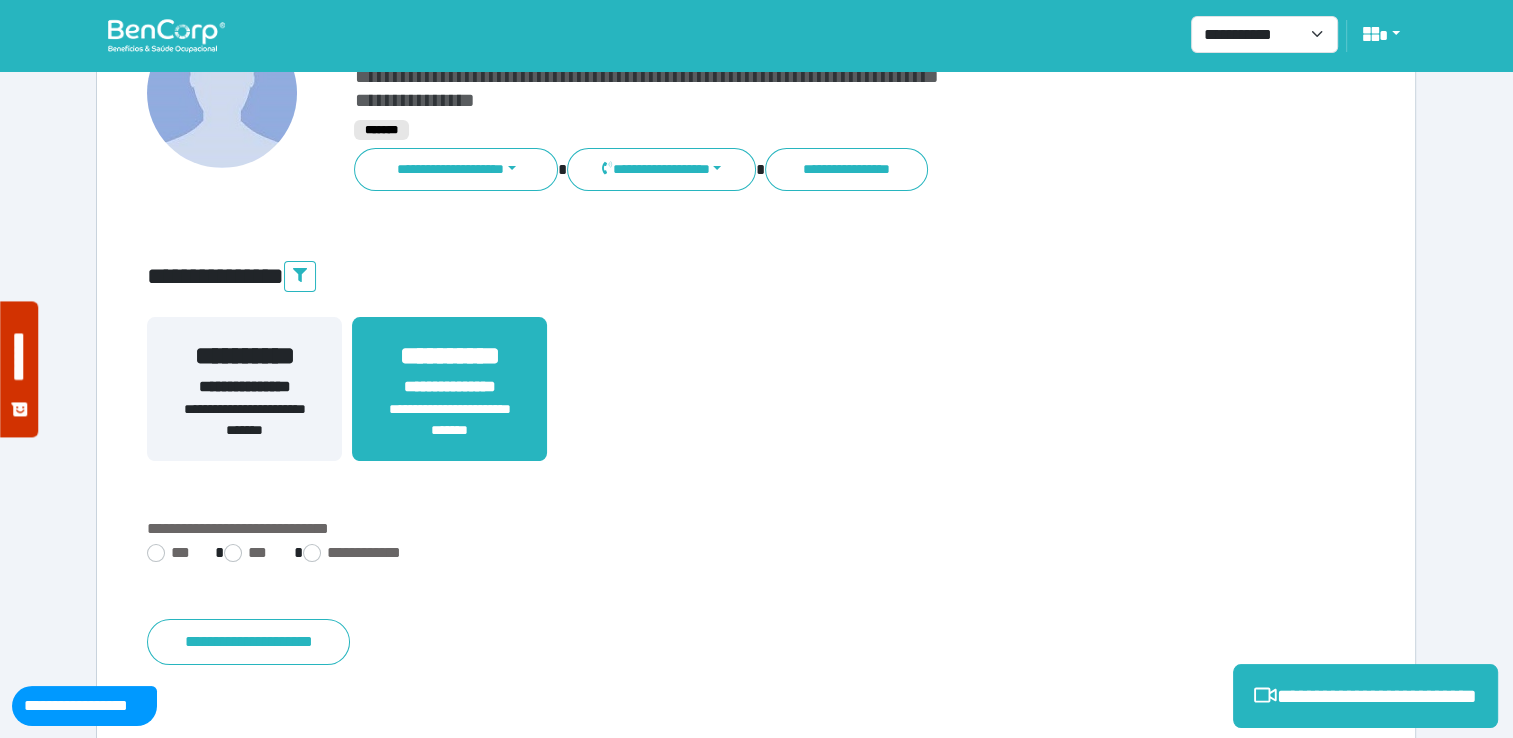 scroll, scrollTop: 352, scrollLeft: 0, axis: vertical 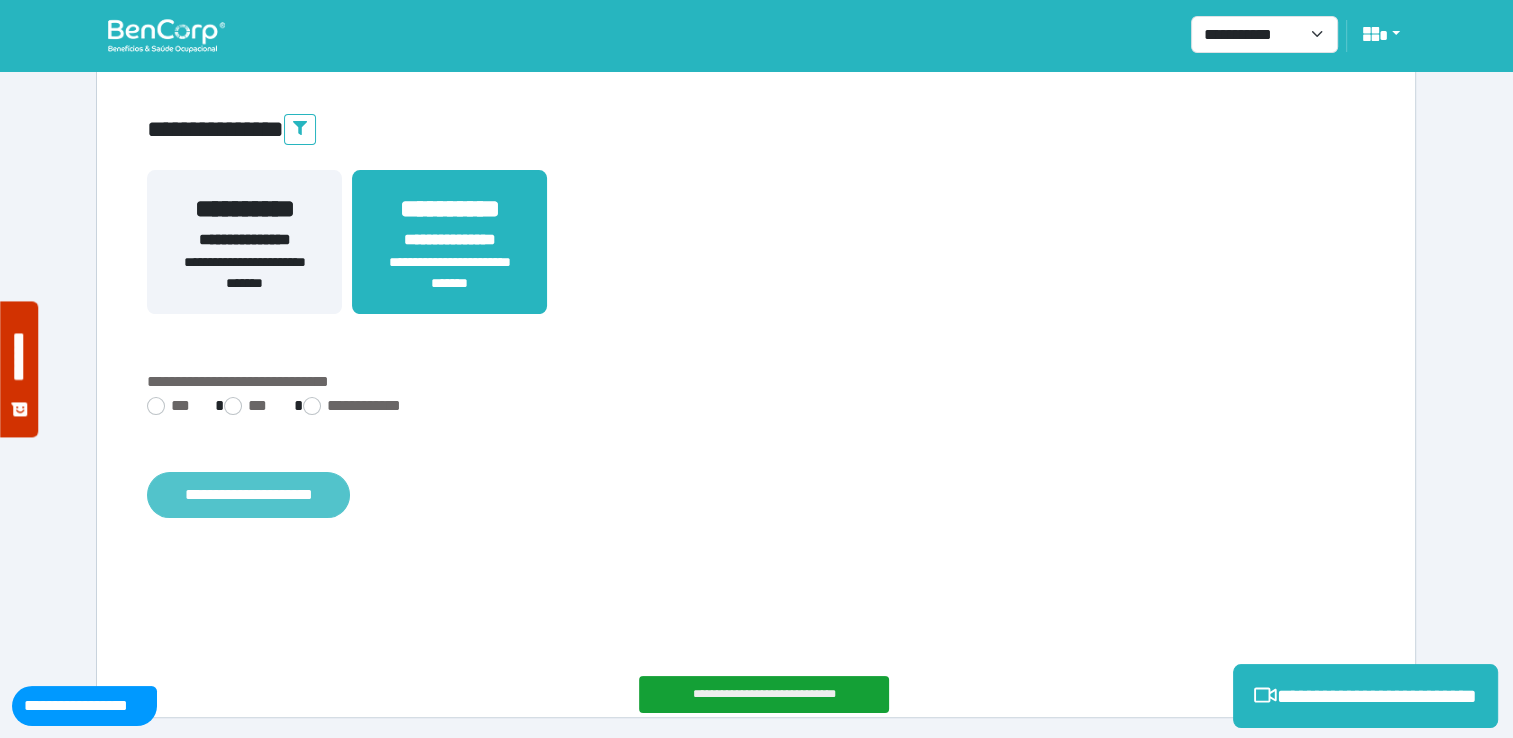 click on "**********" at bounding box center [248, 495] 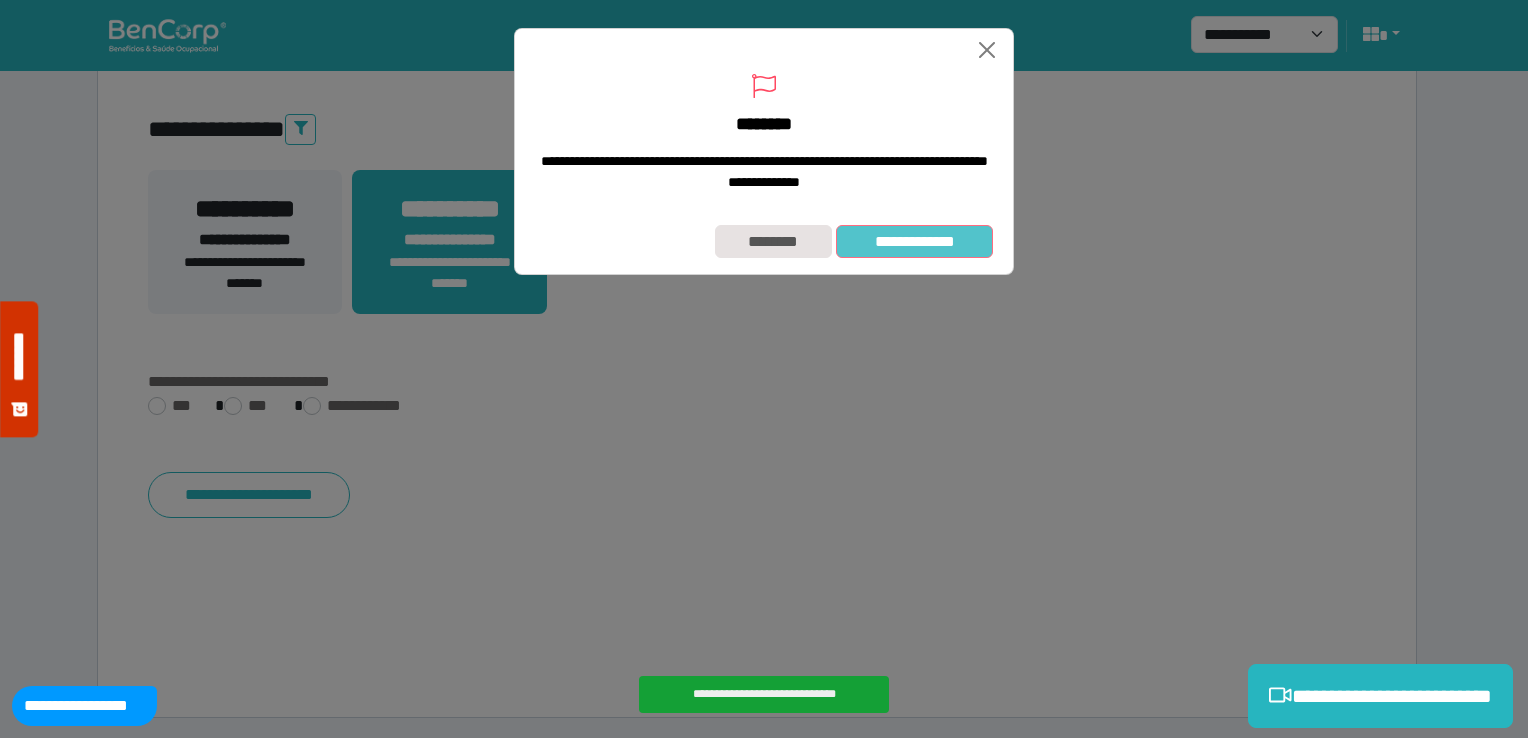 click on "**********" at bounding box center (914, 242) 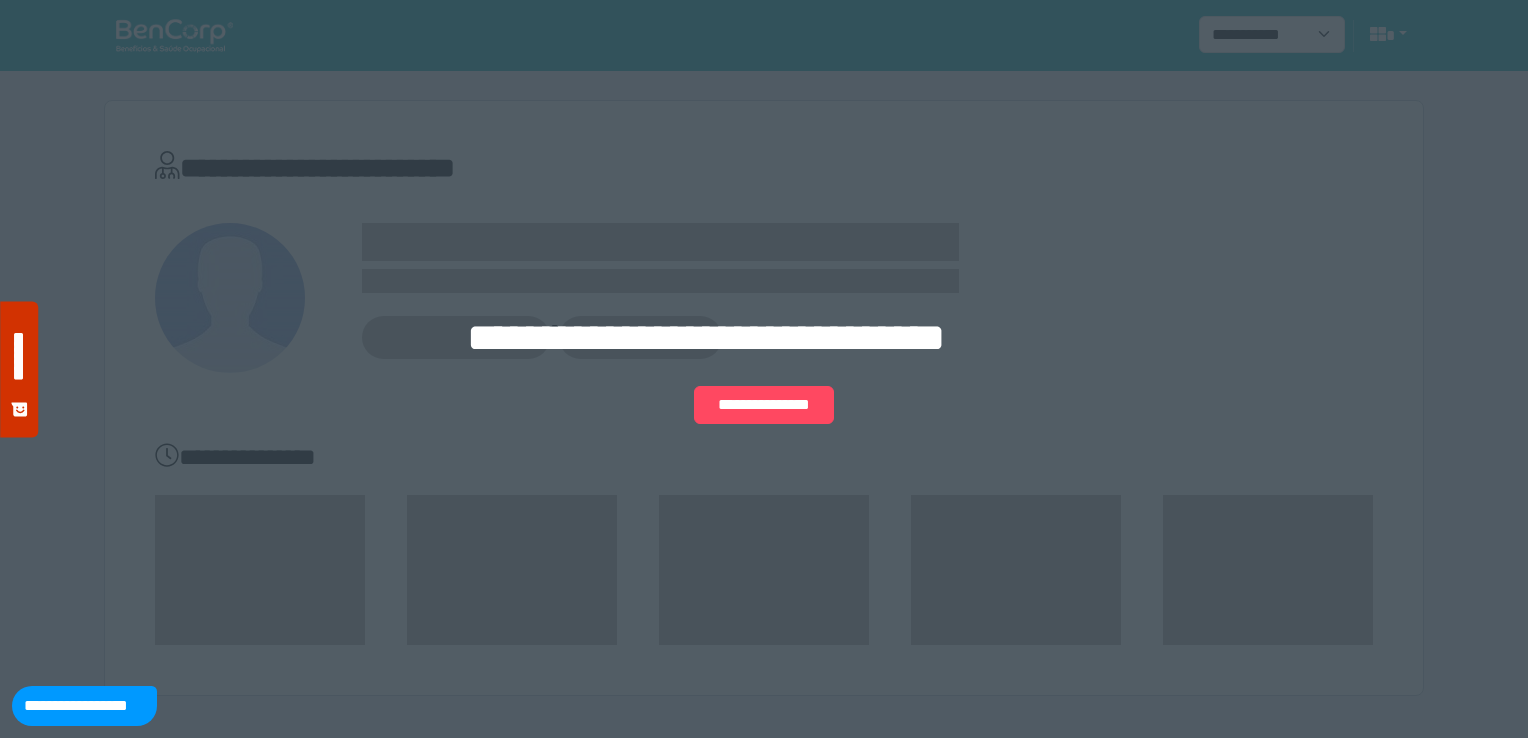 scroll, scrollTop: 0, scrollLeft: 0, axis: both 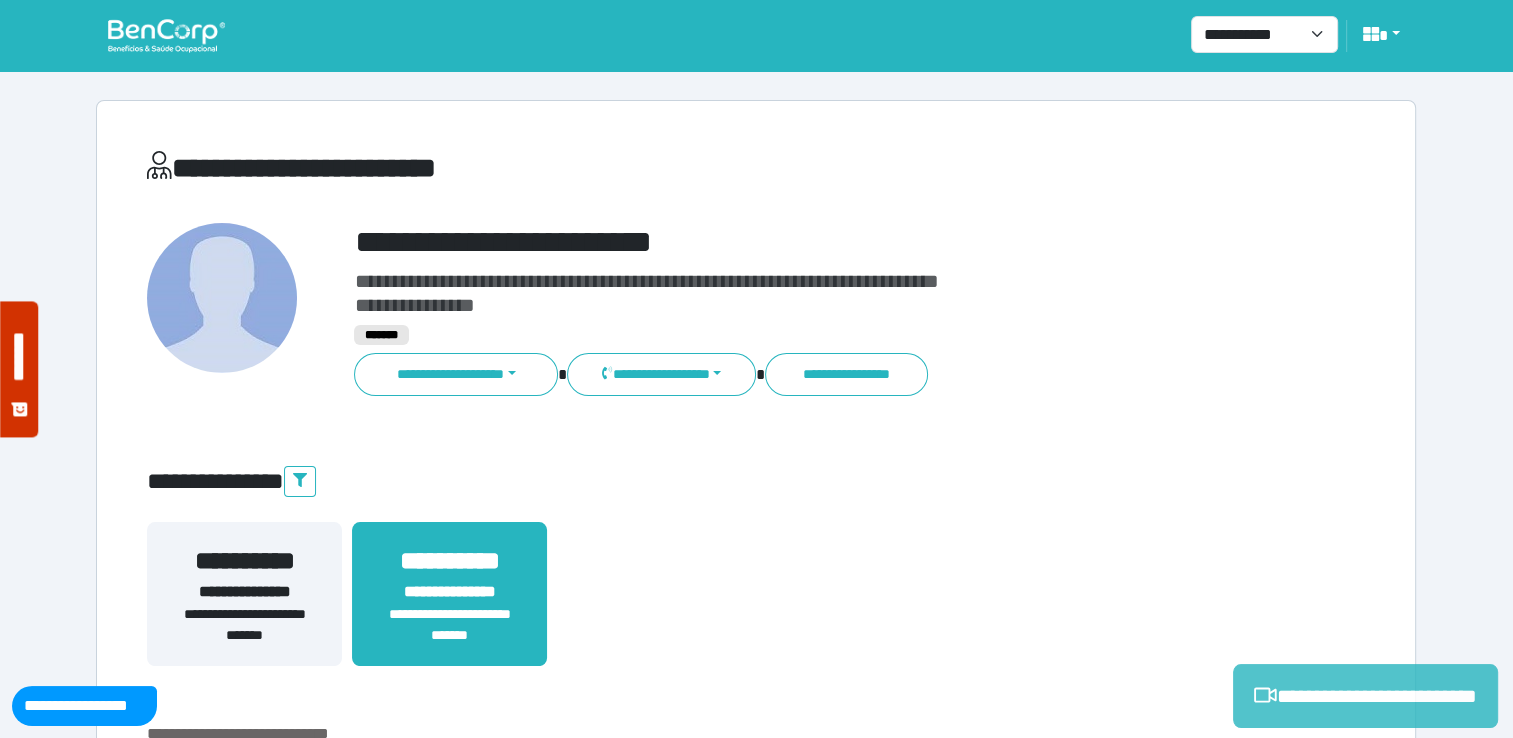 click on "**********" at bounding box center [1365, 696] 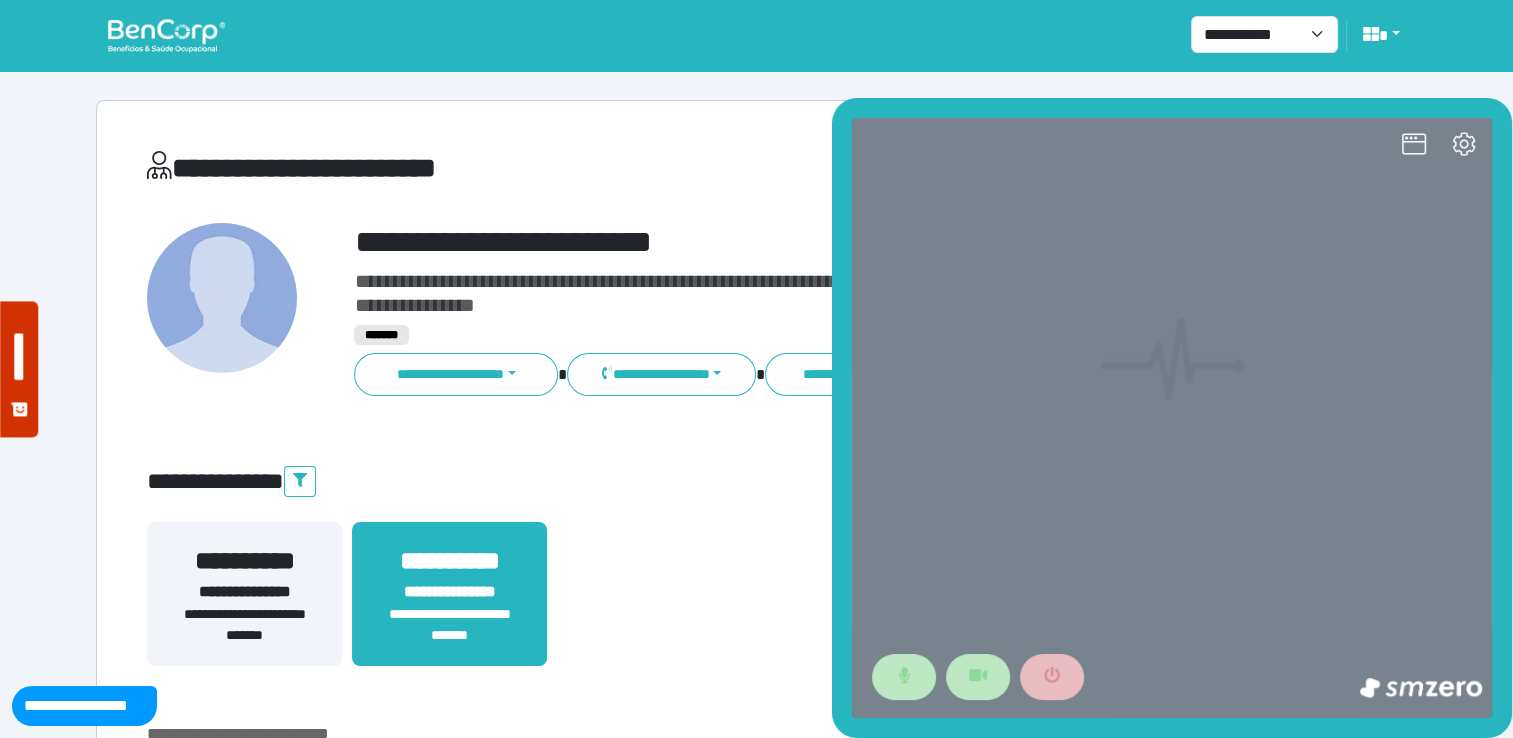 scroll, scrollTop: 0, scrollLeft: 0, axis: both 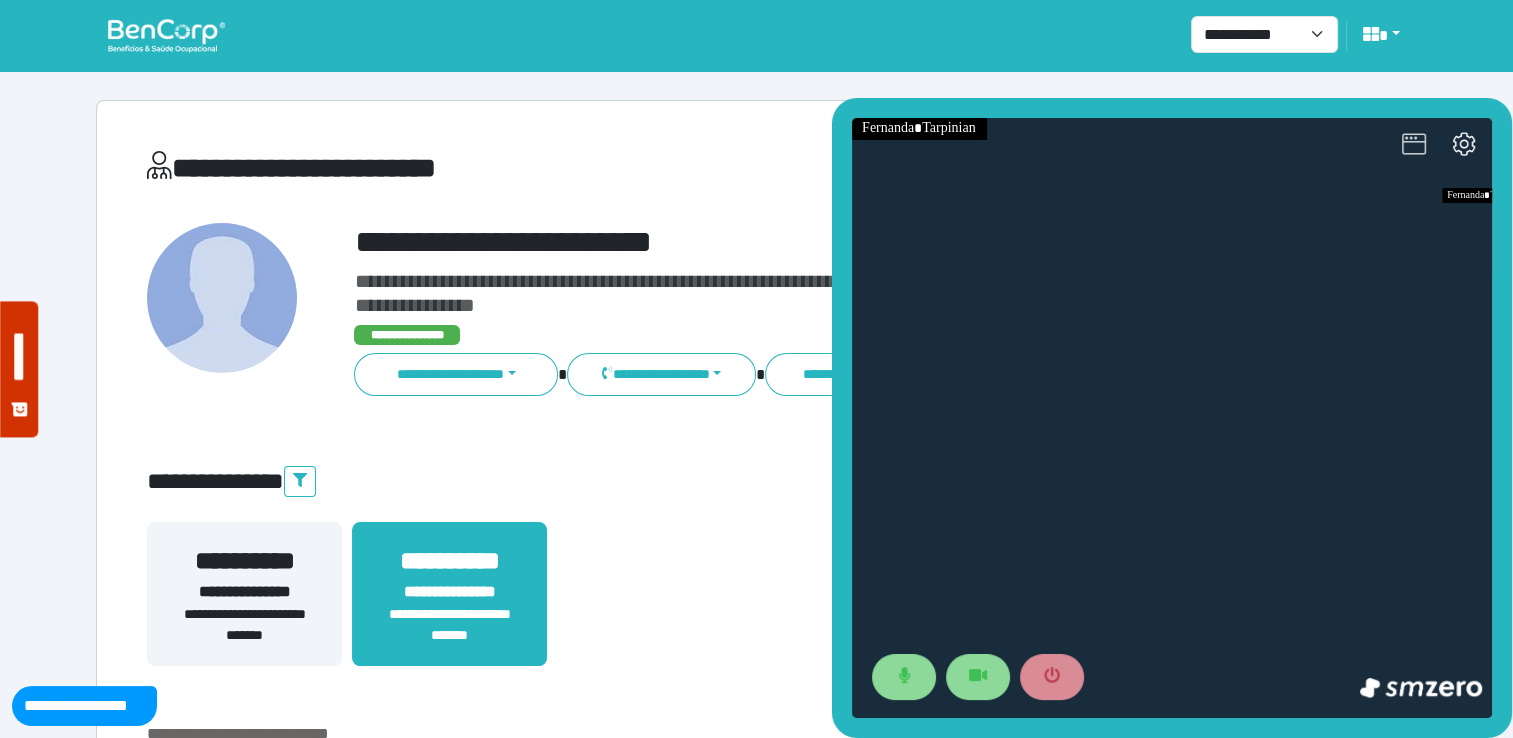 click 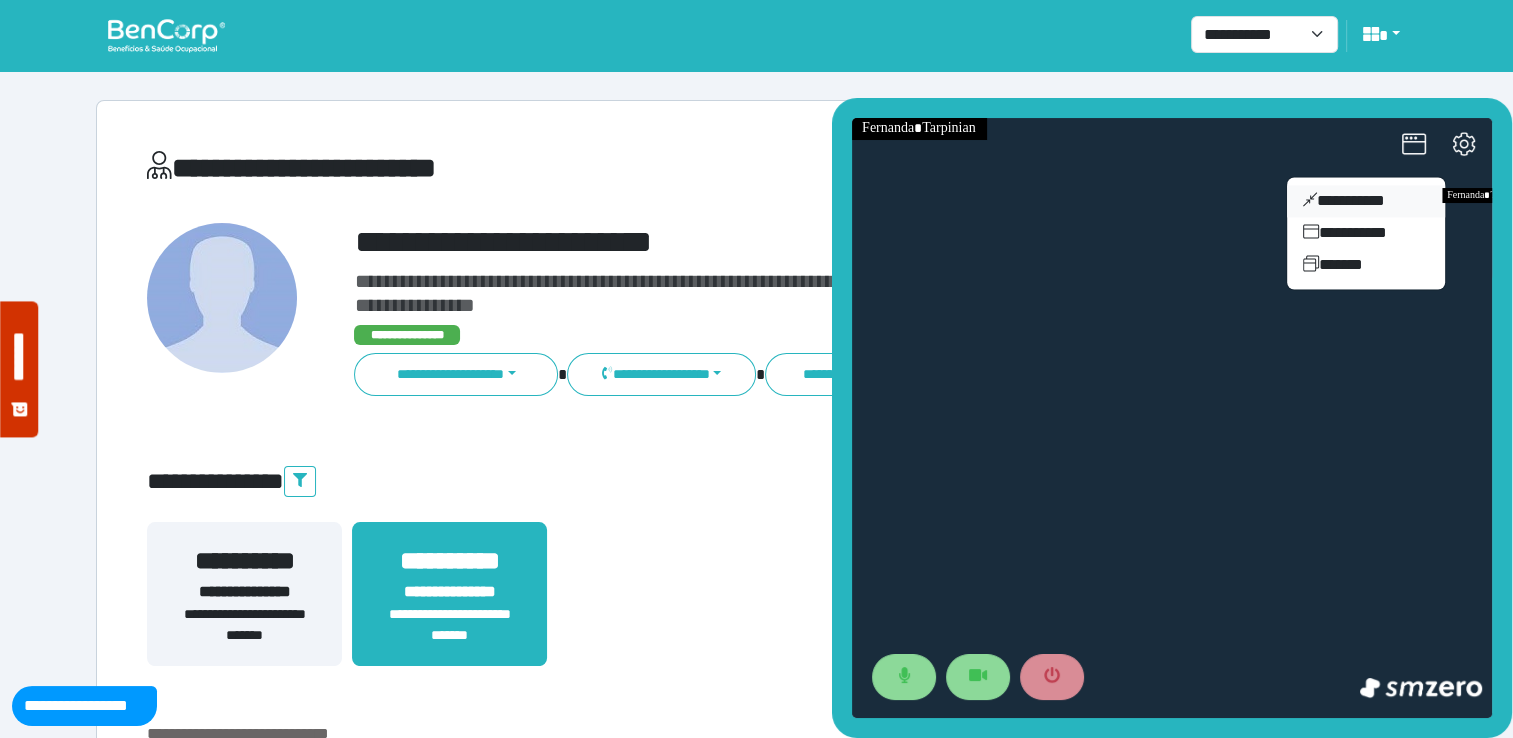 click on "**********" at bounding box center [1366, 201] 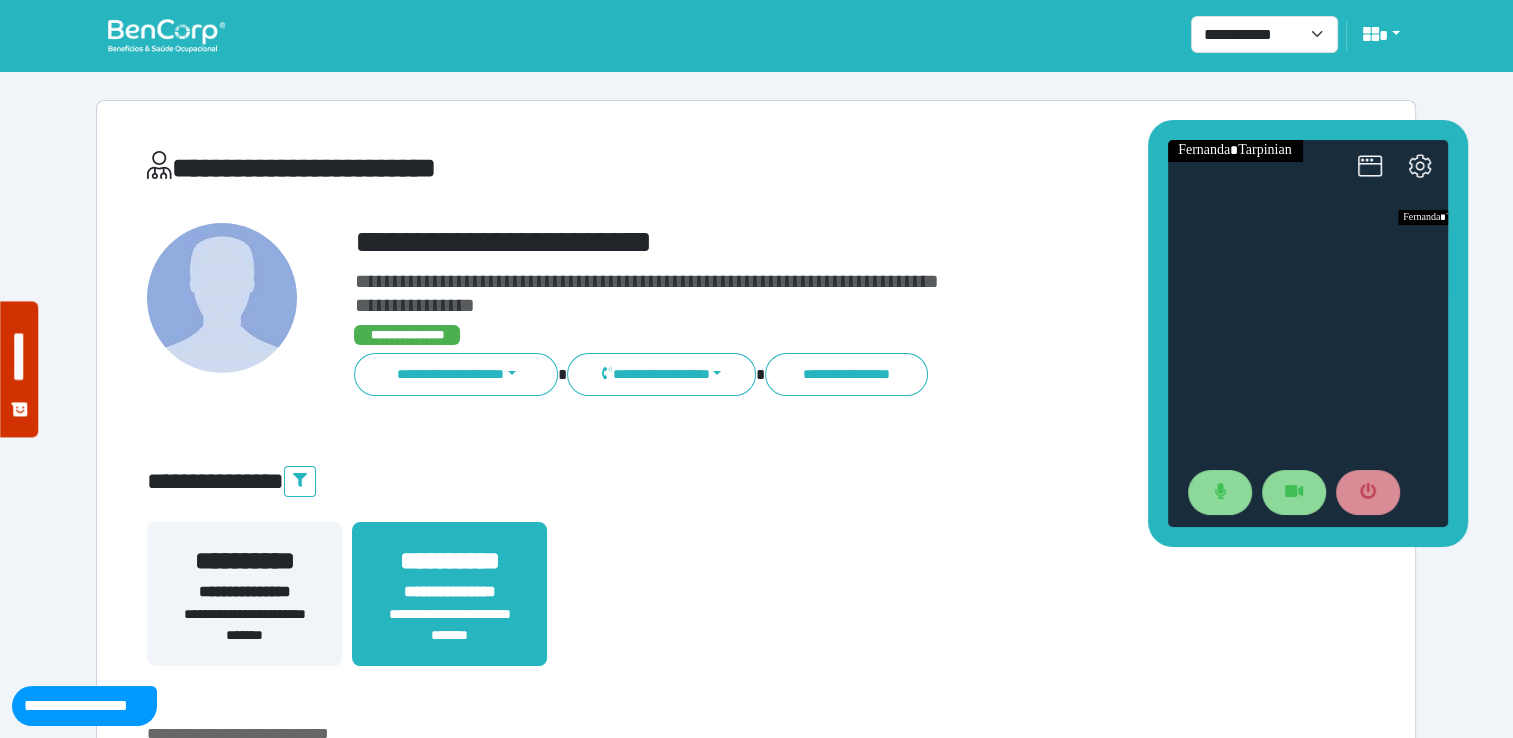 drag, startPoint x: 1348, startPoint y: 326, endPoint x: 1298, endPoint y: 112, distance: 219.7635 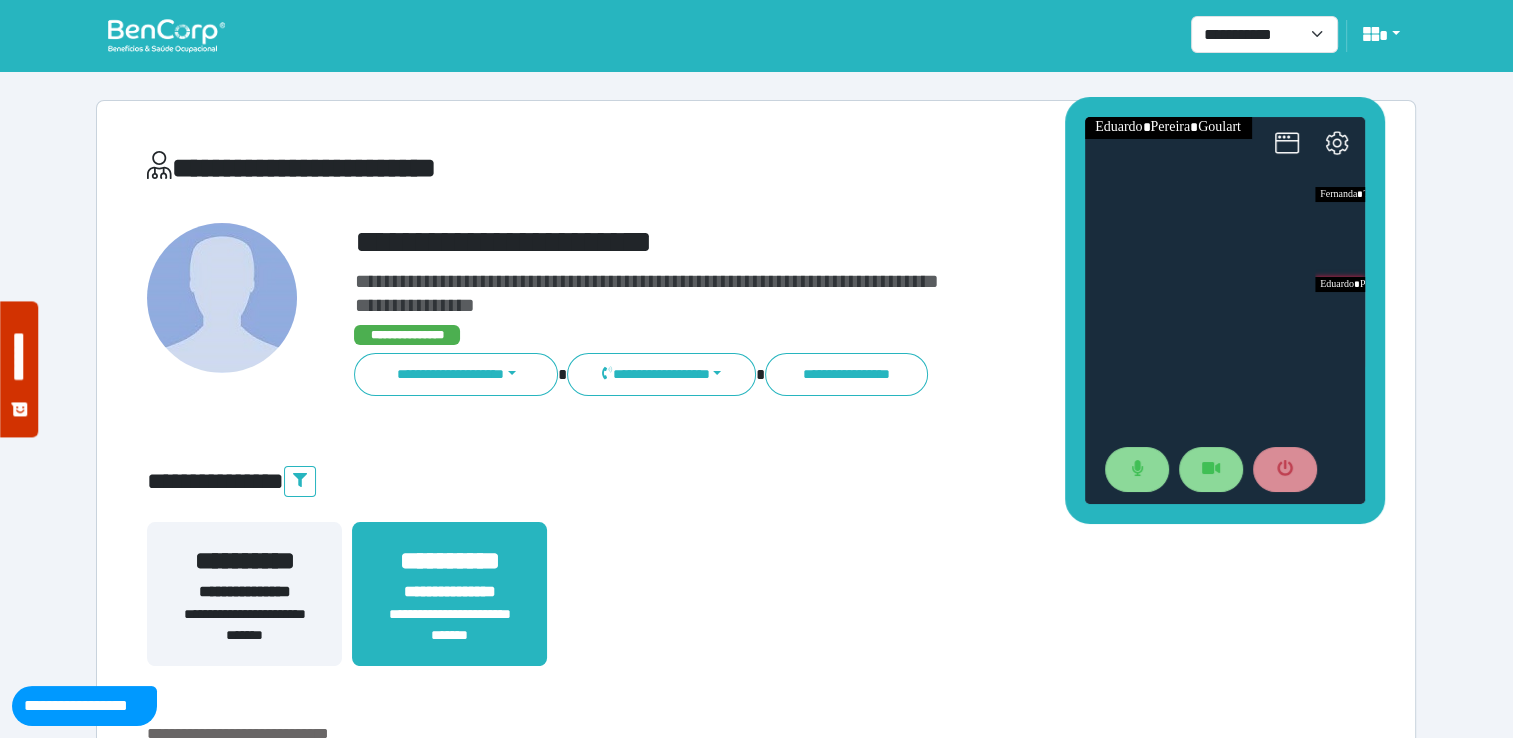drag, startPoint x: 1152, startPoint y: 191, endPoint x: 1074, endPoint y: 193, distance: 78.025635 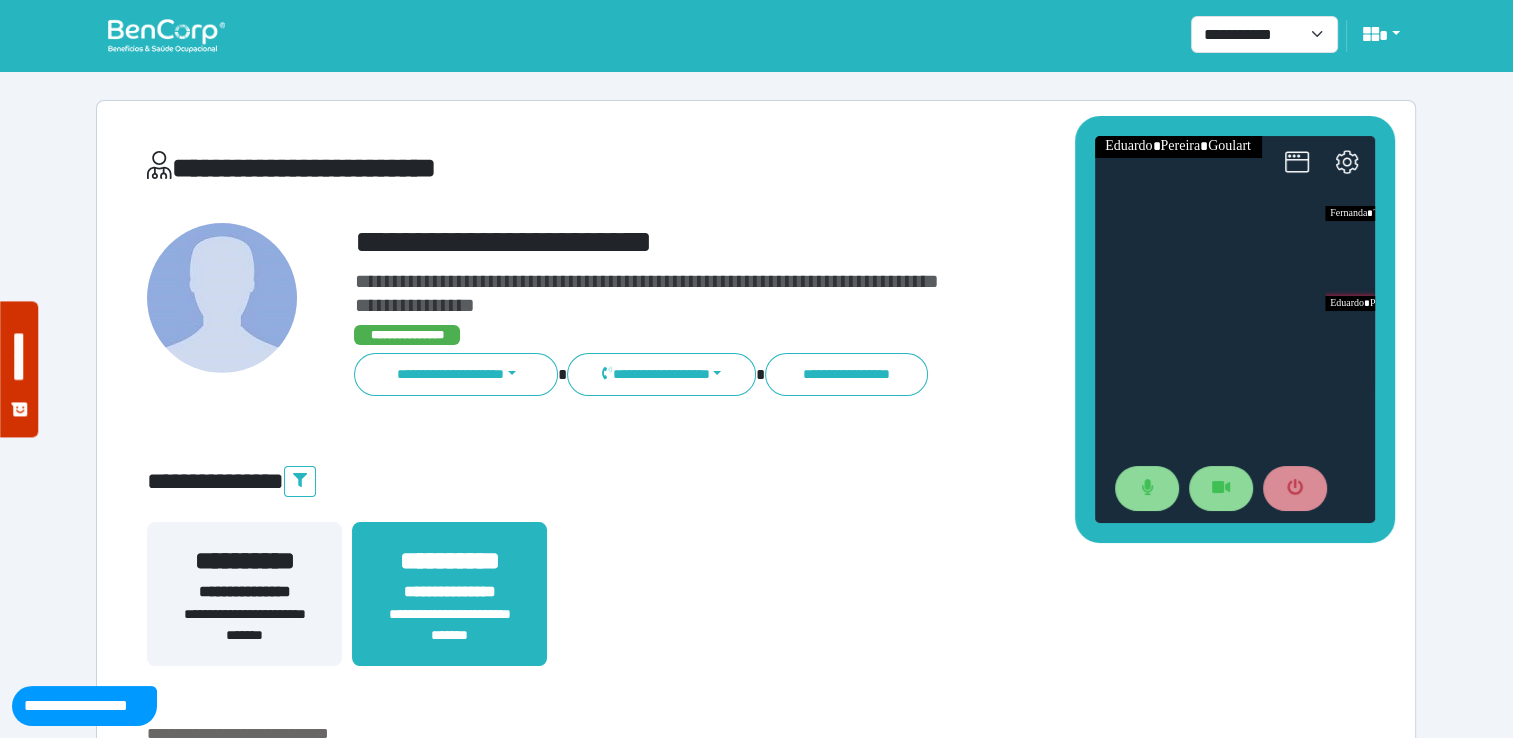 drag, startPoint x: 1074, startPoint y: 203, endPoint x: 1085, endPoint y: 220, distance: 20.248457 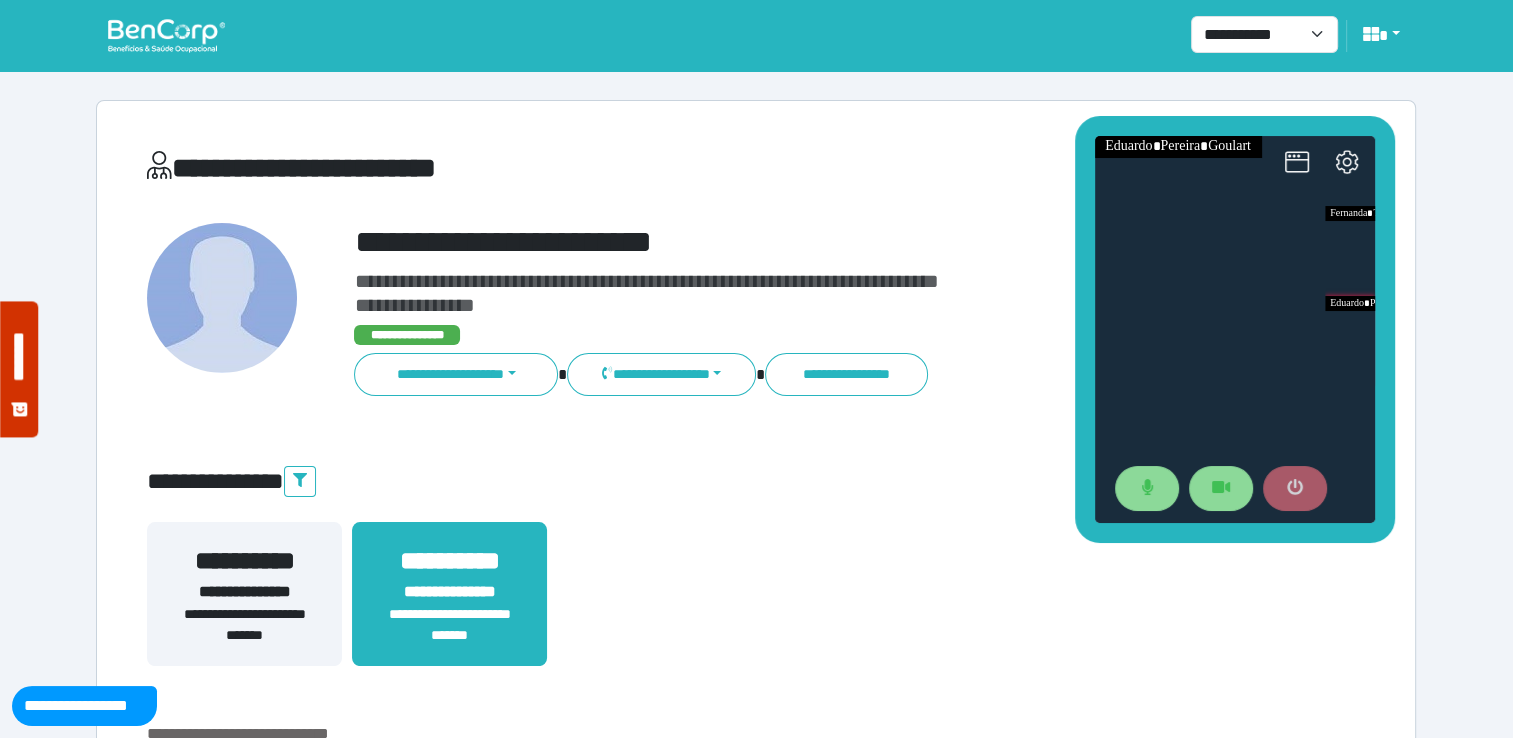 click at bounding box center (1294, 489) 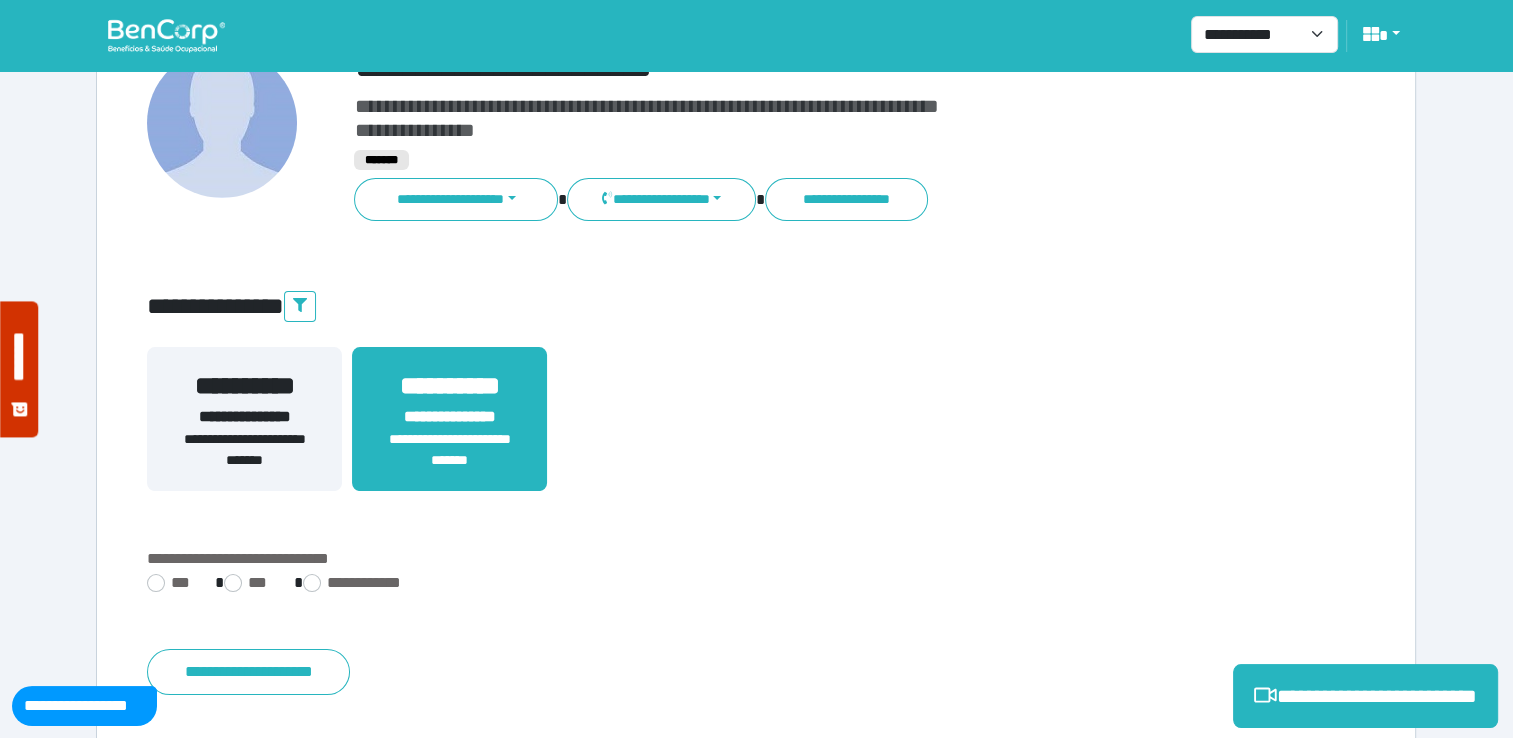 scroll, scrollTop: 352, scrollLeft: 0, axis: vertical 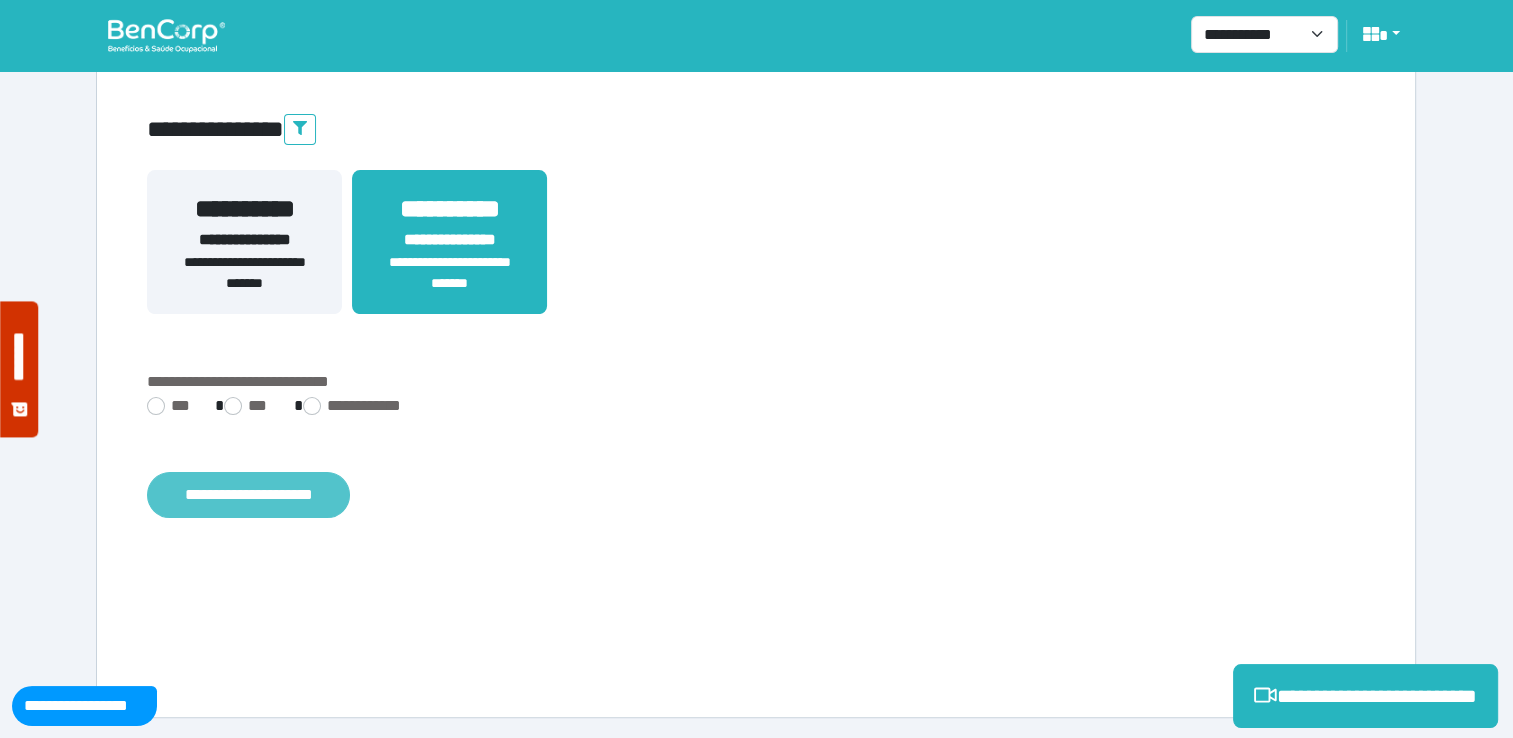 click on "**********" at bounding box center [248, 495] 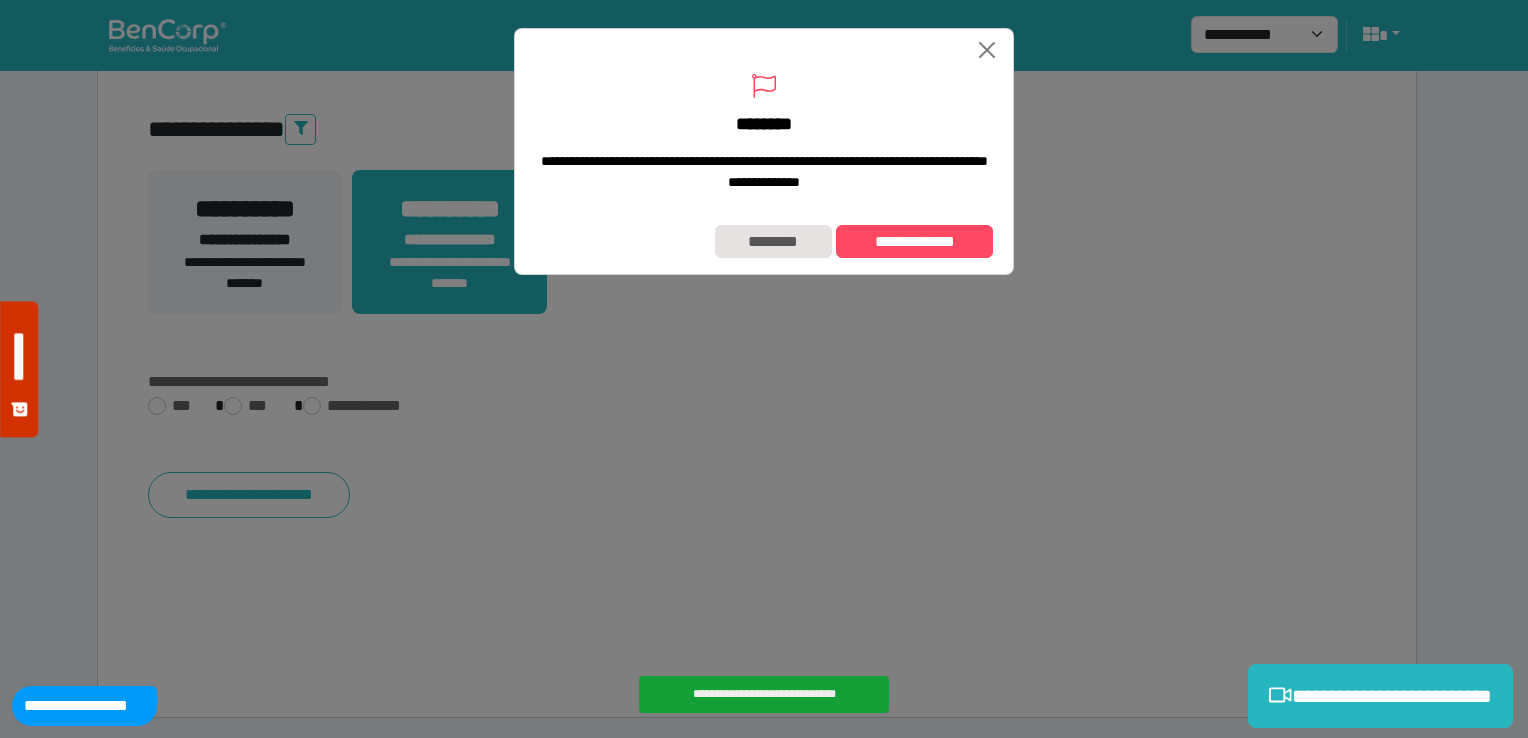 click on "**********" at bounding box center [764, 242] 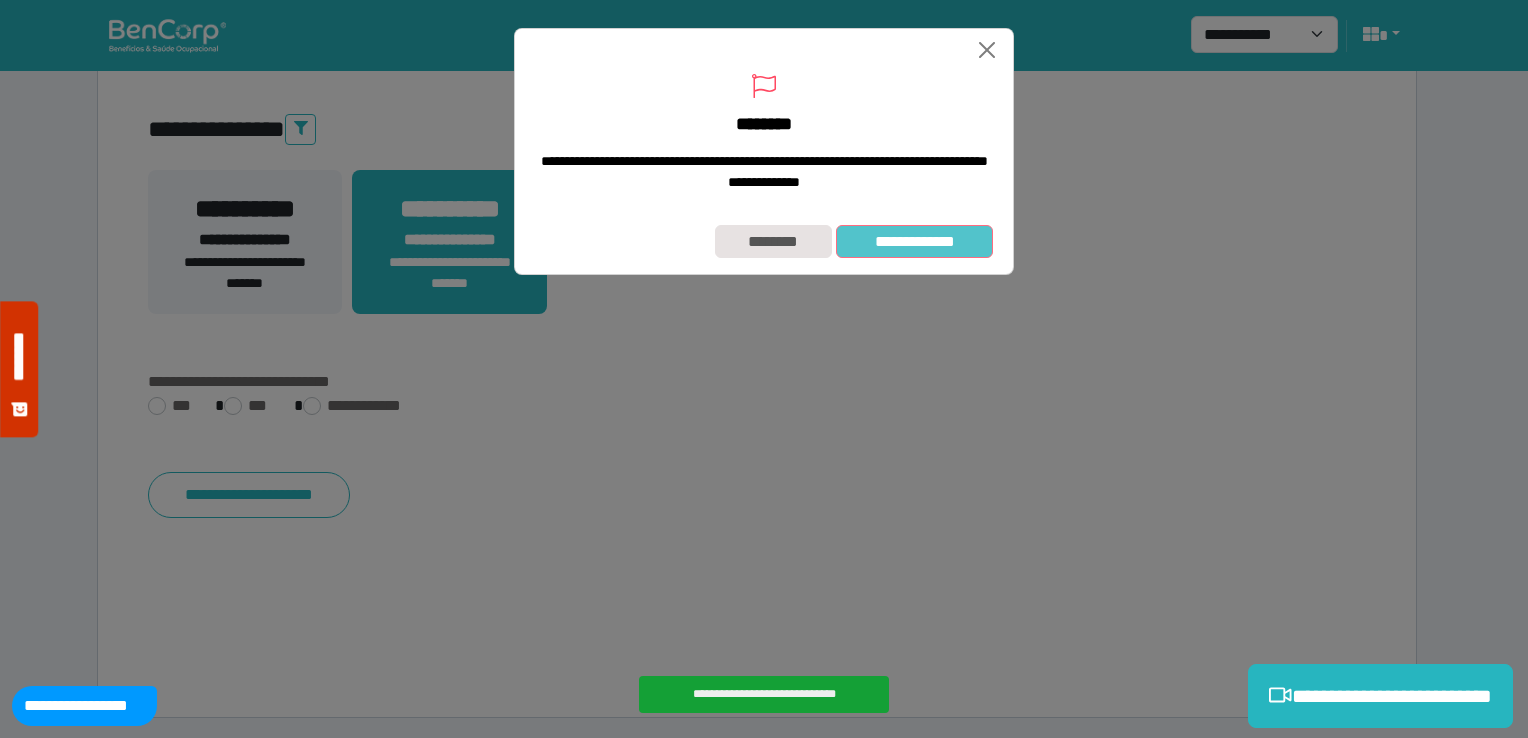 click on "**********" at bounding box center (914, 242) 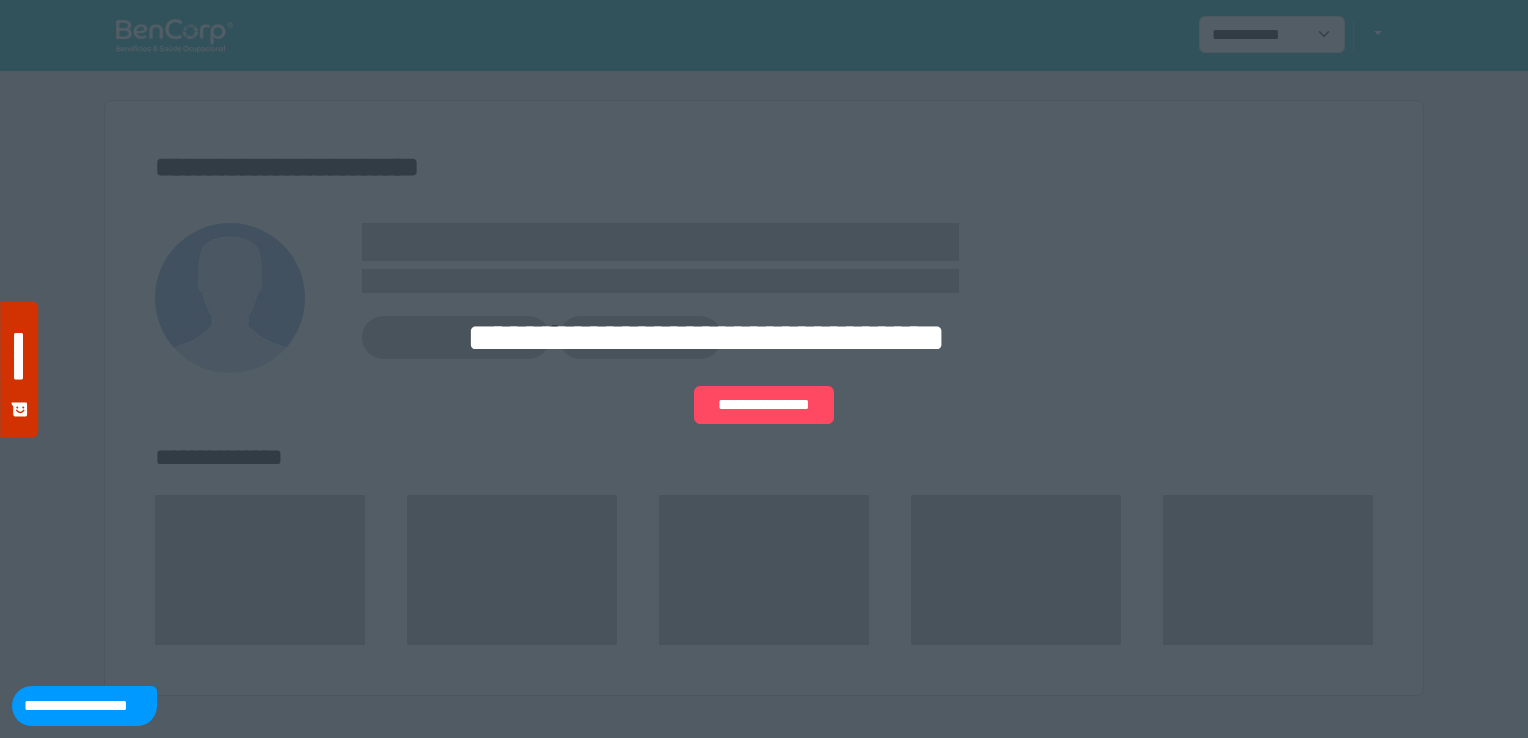 scroll, scrollTop: 0, scrollLeft: 0, axis: both 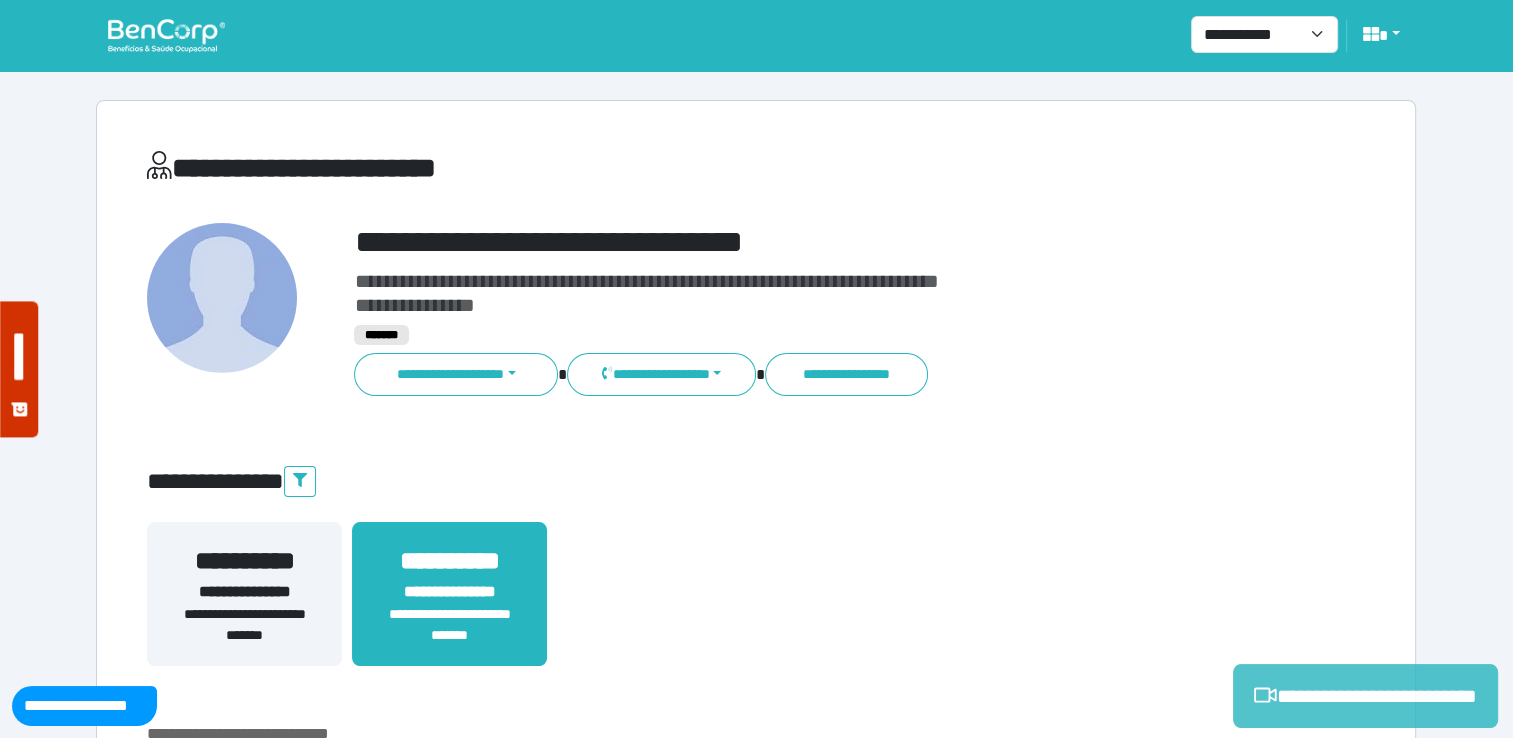 click on "**********" at bounding box center (1365, 696) 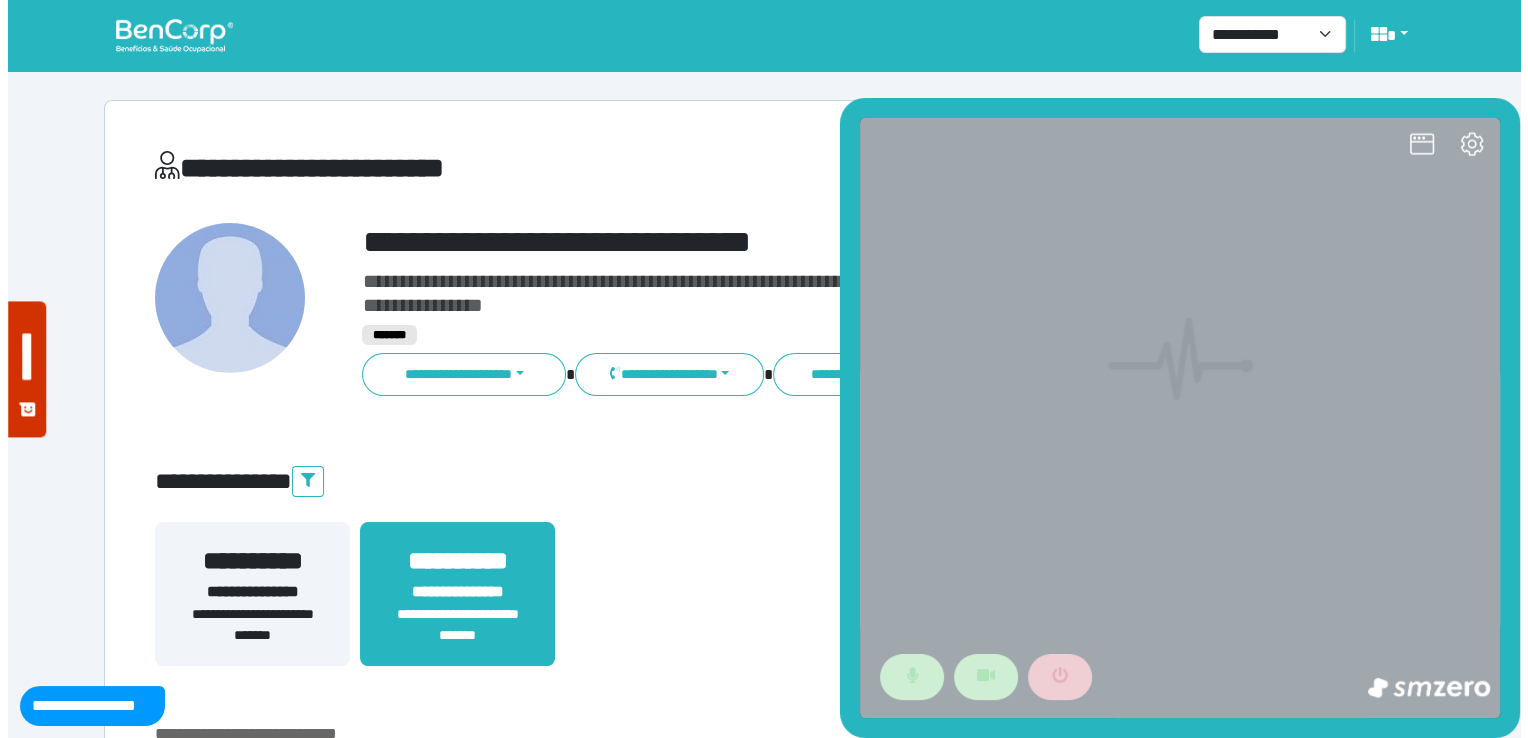 scroll, scrollTop: 0, scrollLeft: 0, axis: both 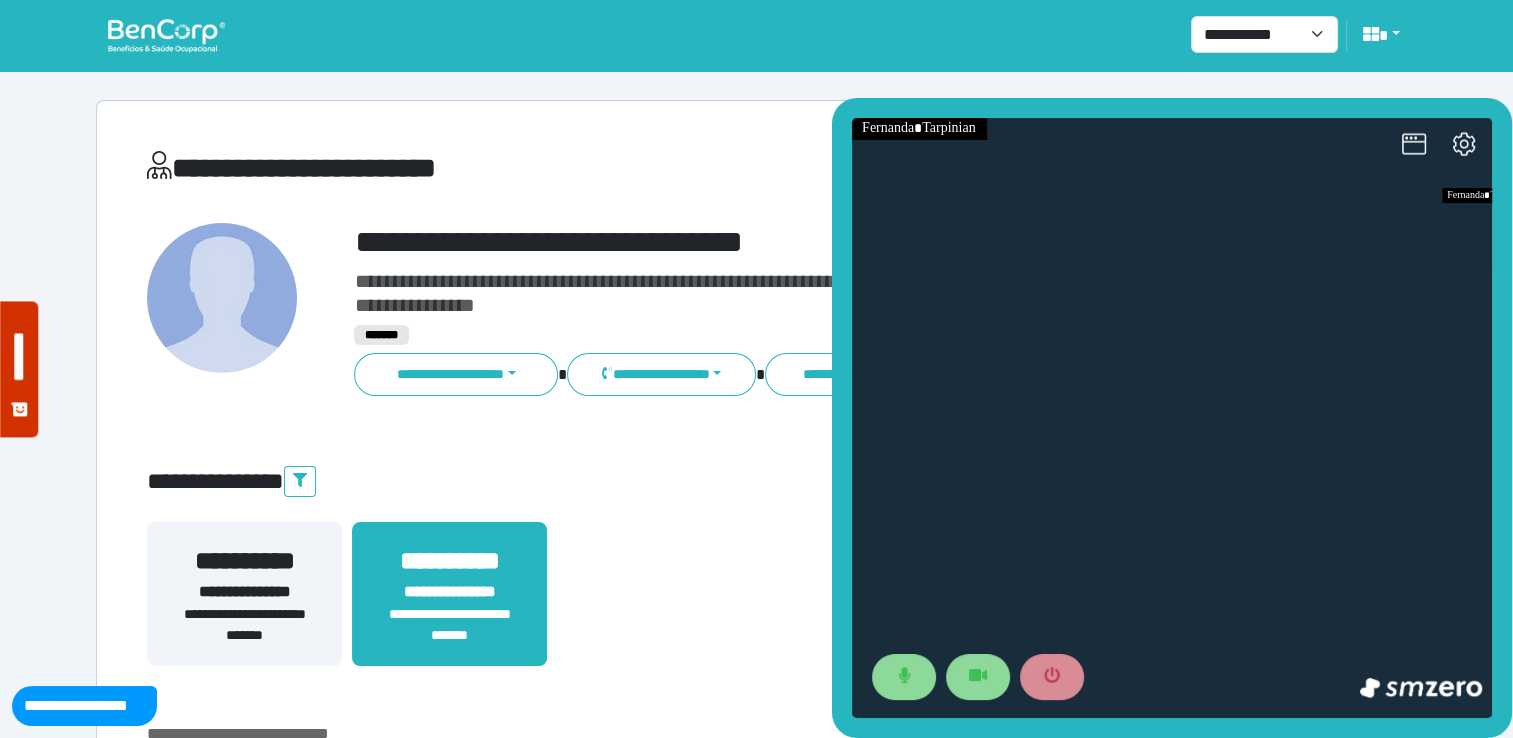 drag, startPoint x: 773, startPoint y: 460, endPoint x: 792, endPoint y: 458, distance: 19.104973 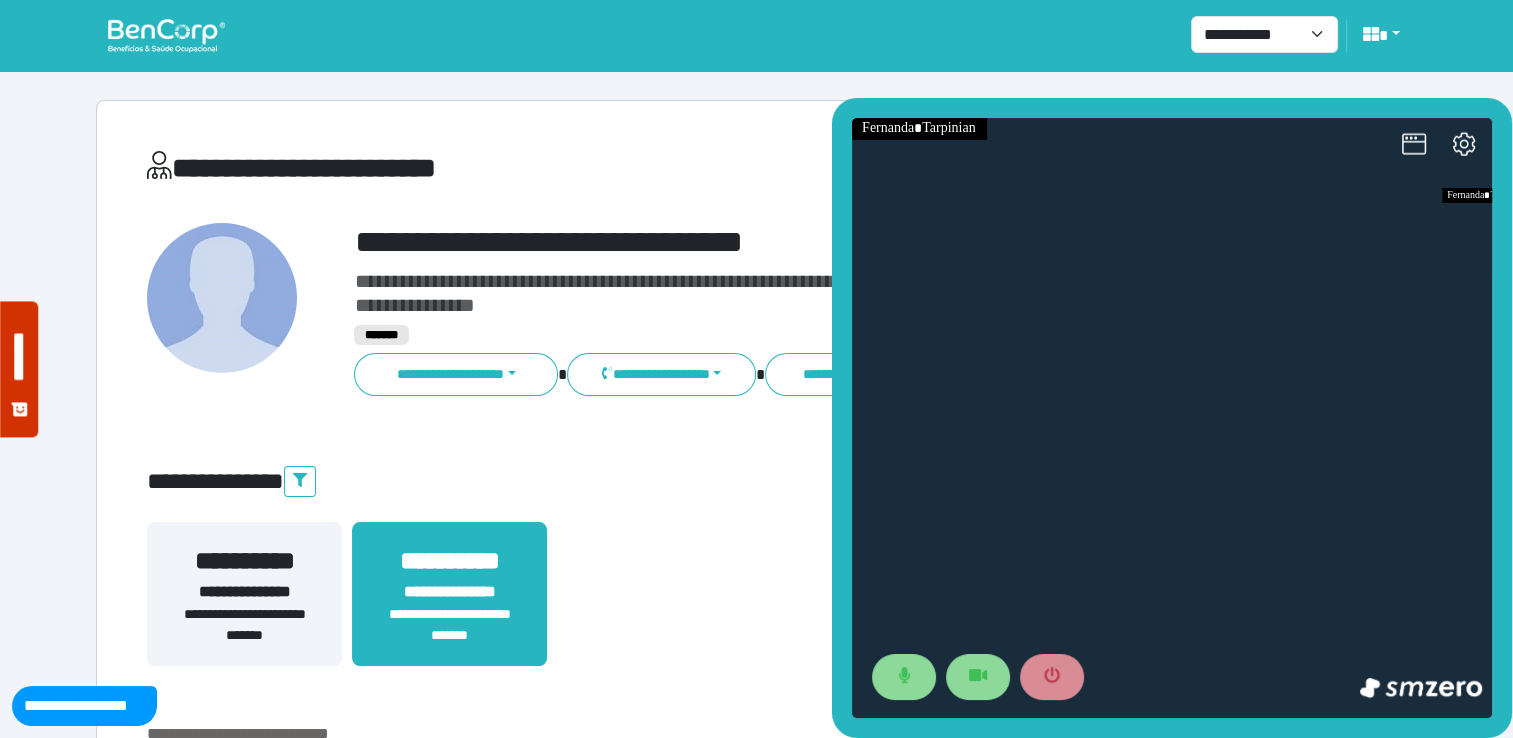 click on "**********" at bounding box center (756, 585) 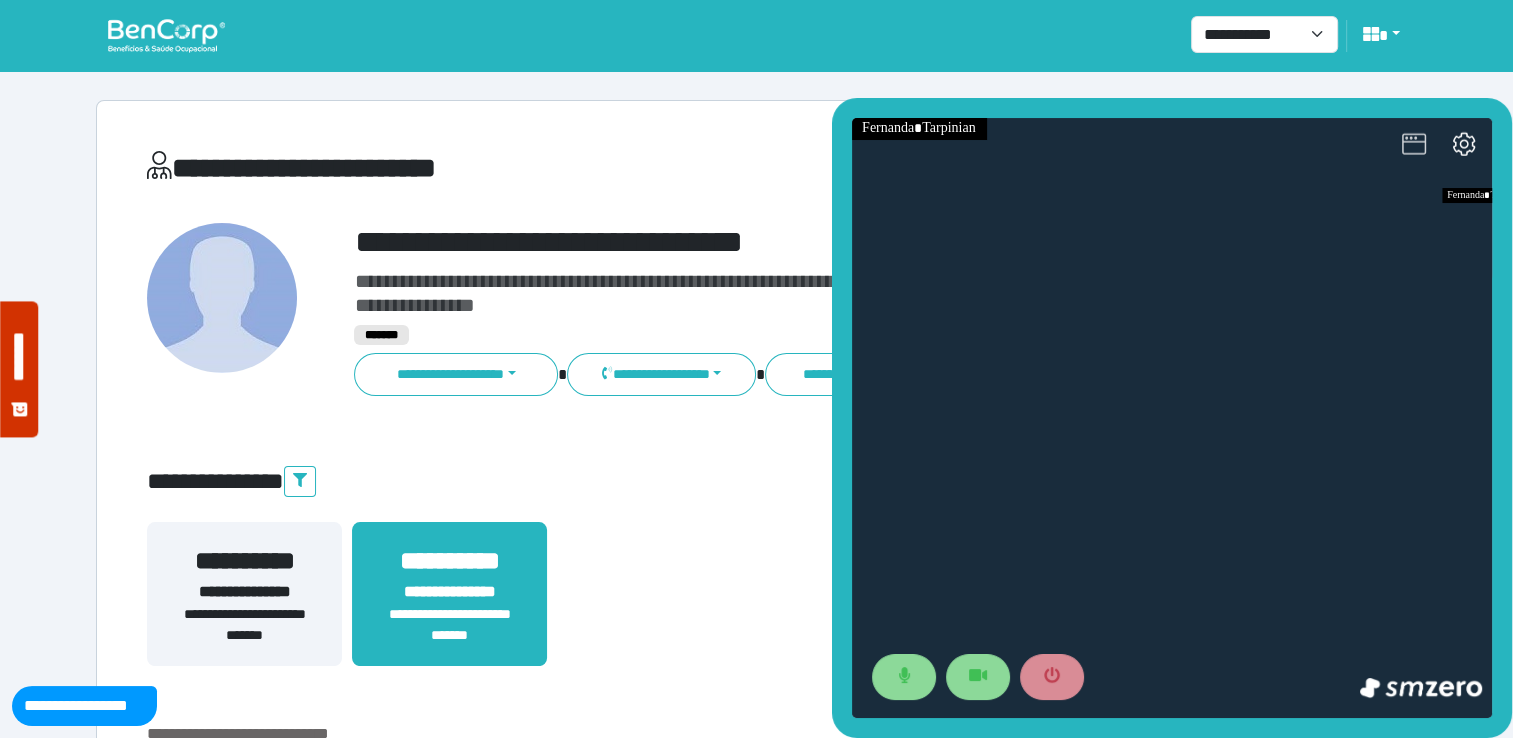 click 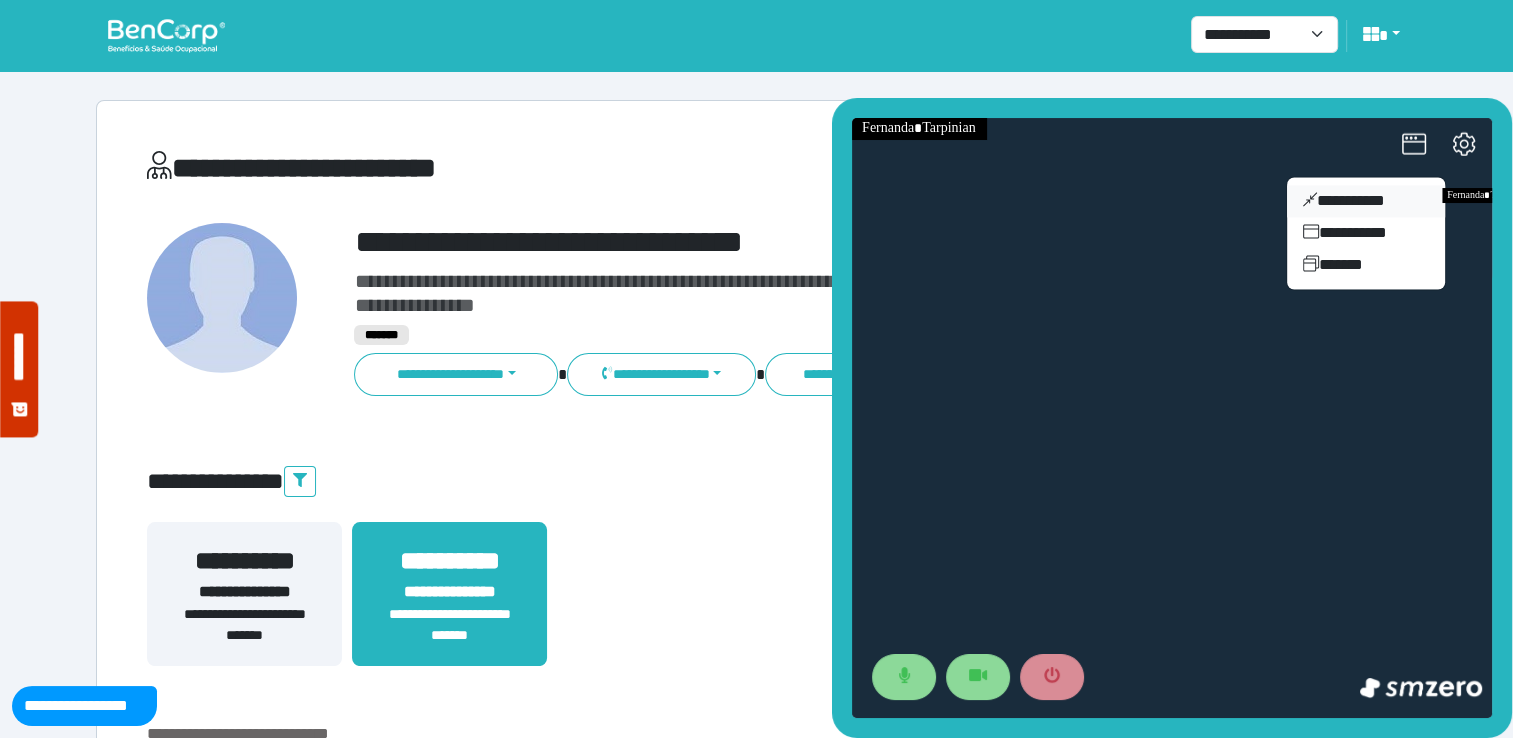 click on "**********" at bounding box center [1366, 201] 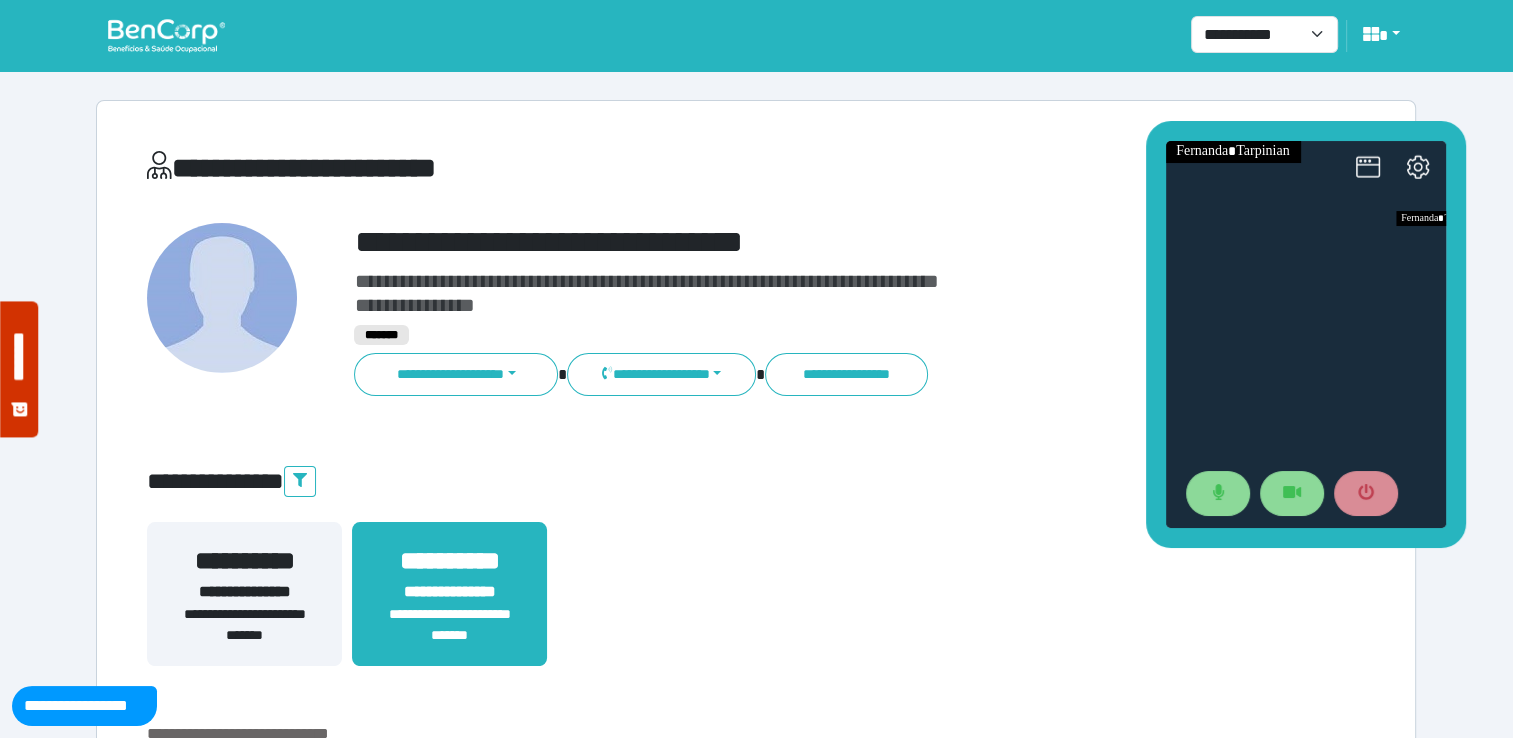 drag, startPoint x: 1430, startPoint y: 329, endPoint x: 214, endPoint y: 21, distance: 1254.4003 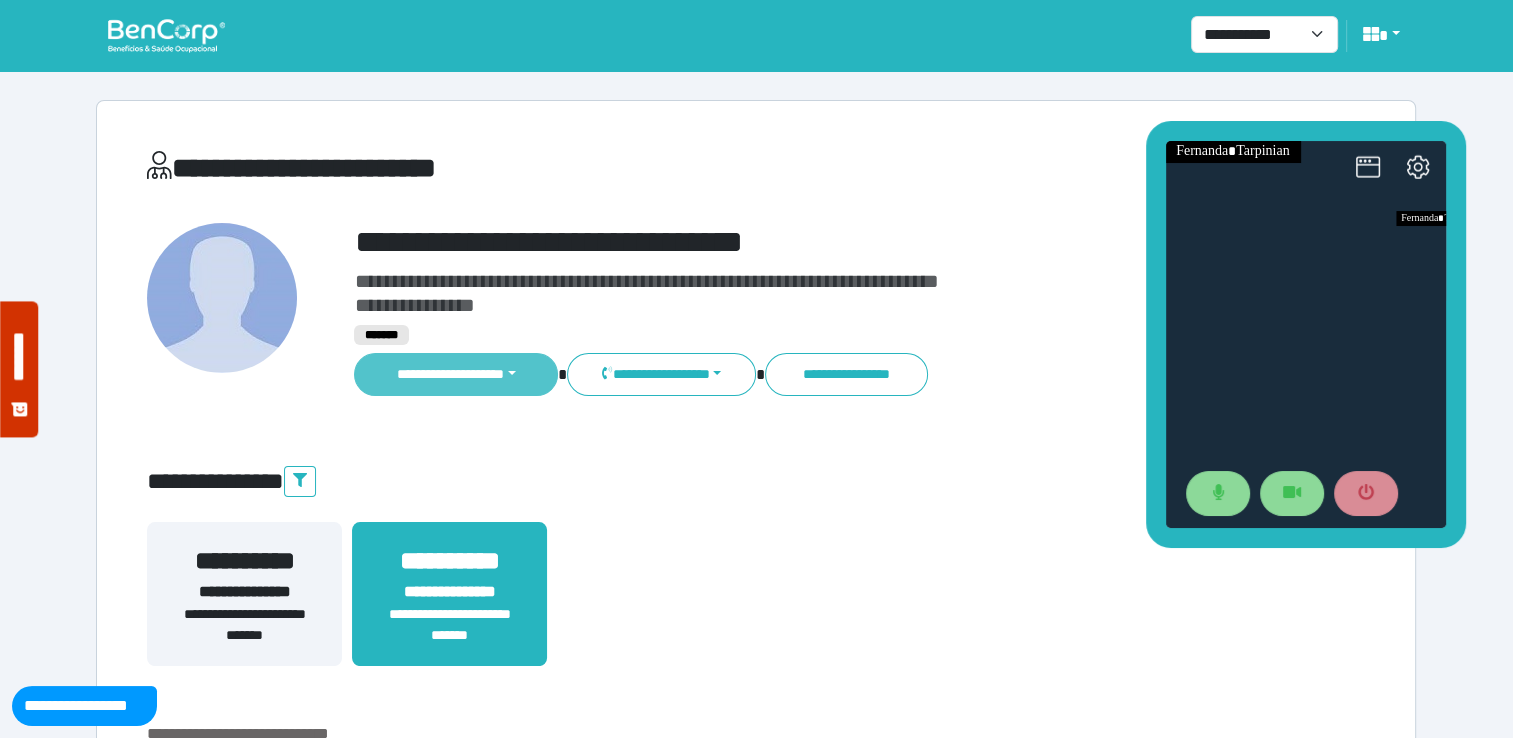 click on "**********" at bounding box center (456, 374) 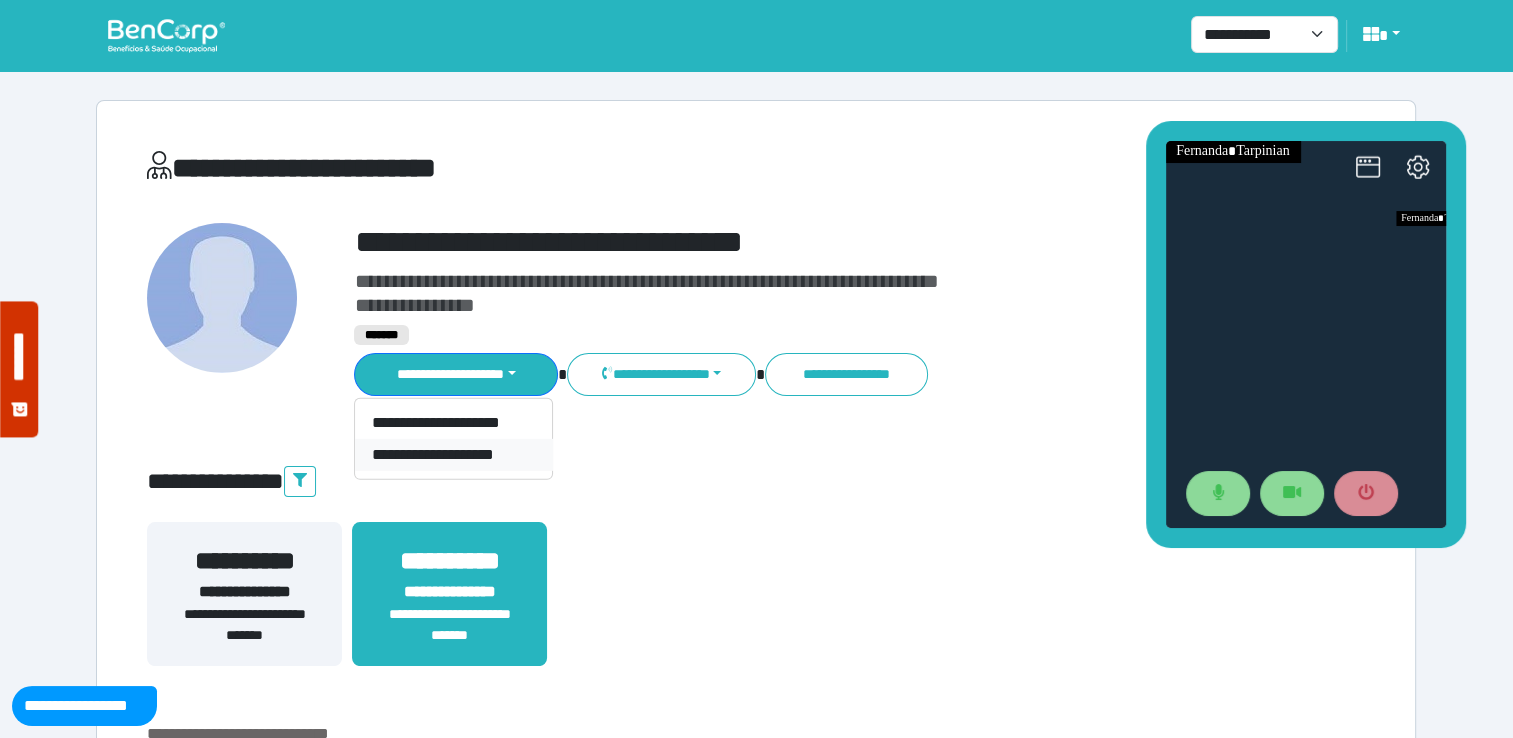 click on "**********" at bounding box center (453, 455) 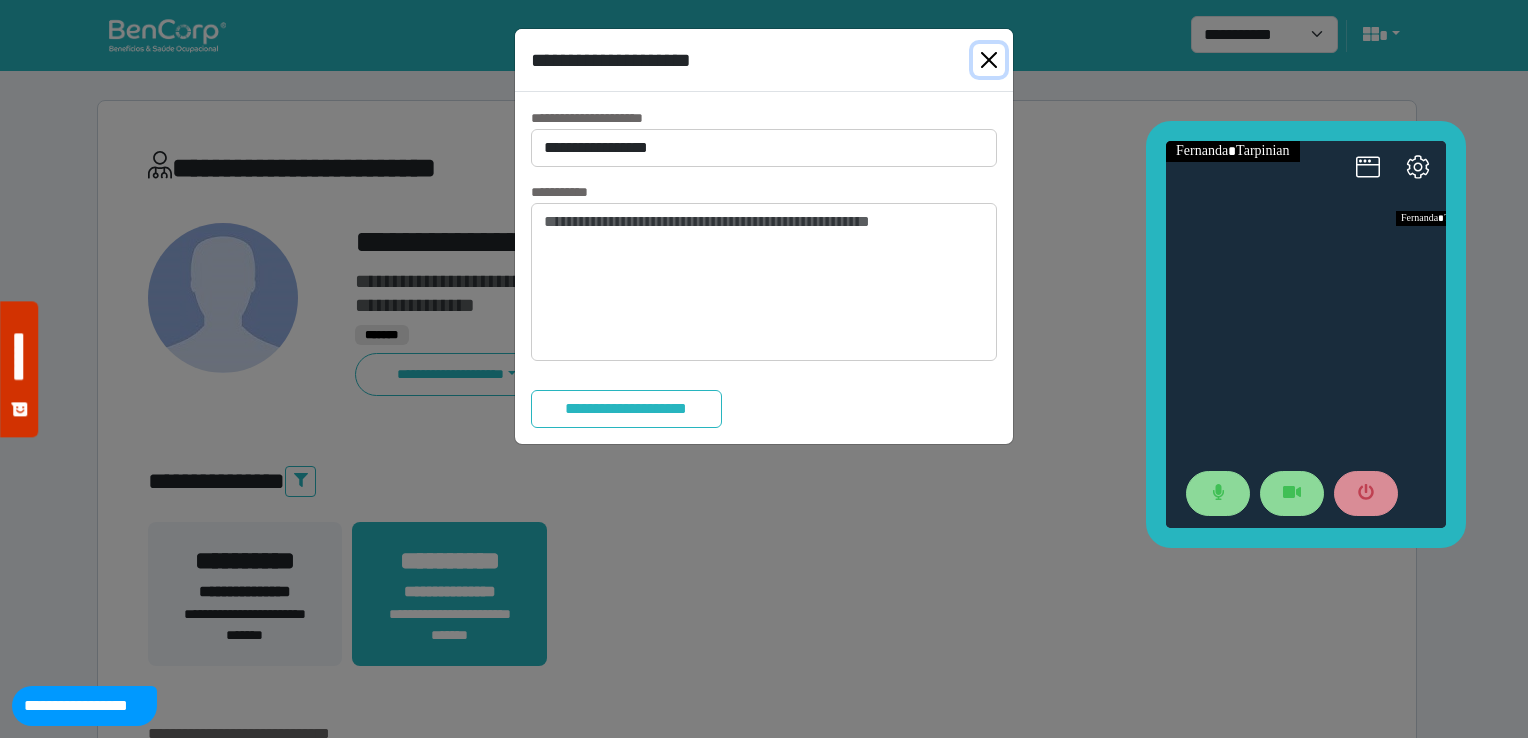 drag, startPoint x: 993, startPoint y: 58, endPoint x: 972, endPoint y: 77, distance: 28.319605 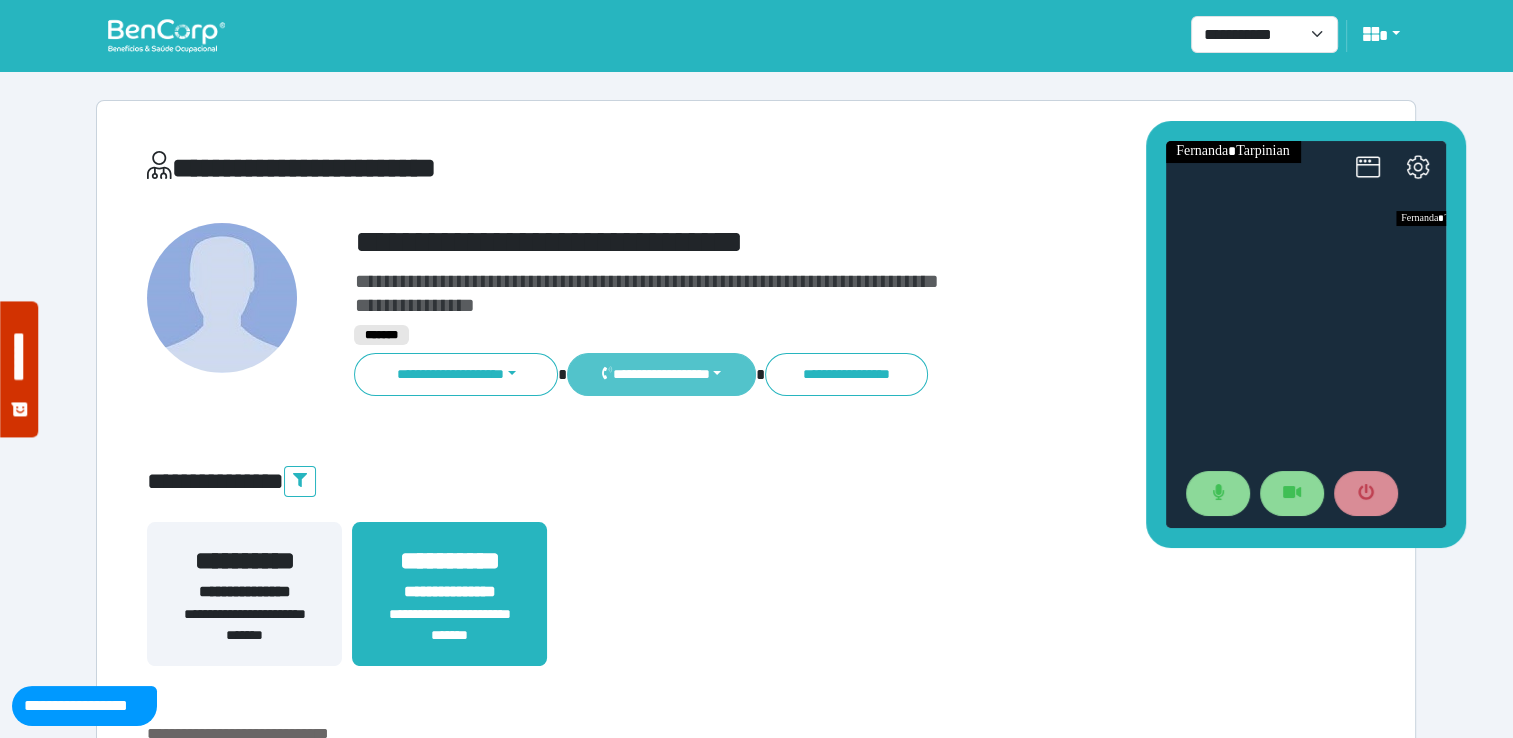 click on "**********" at bounding box center [661, 374] 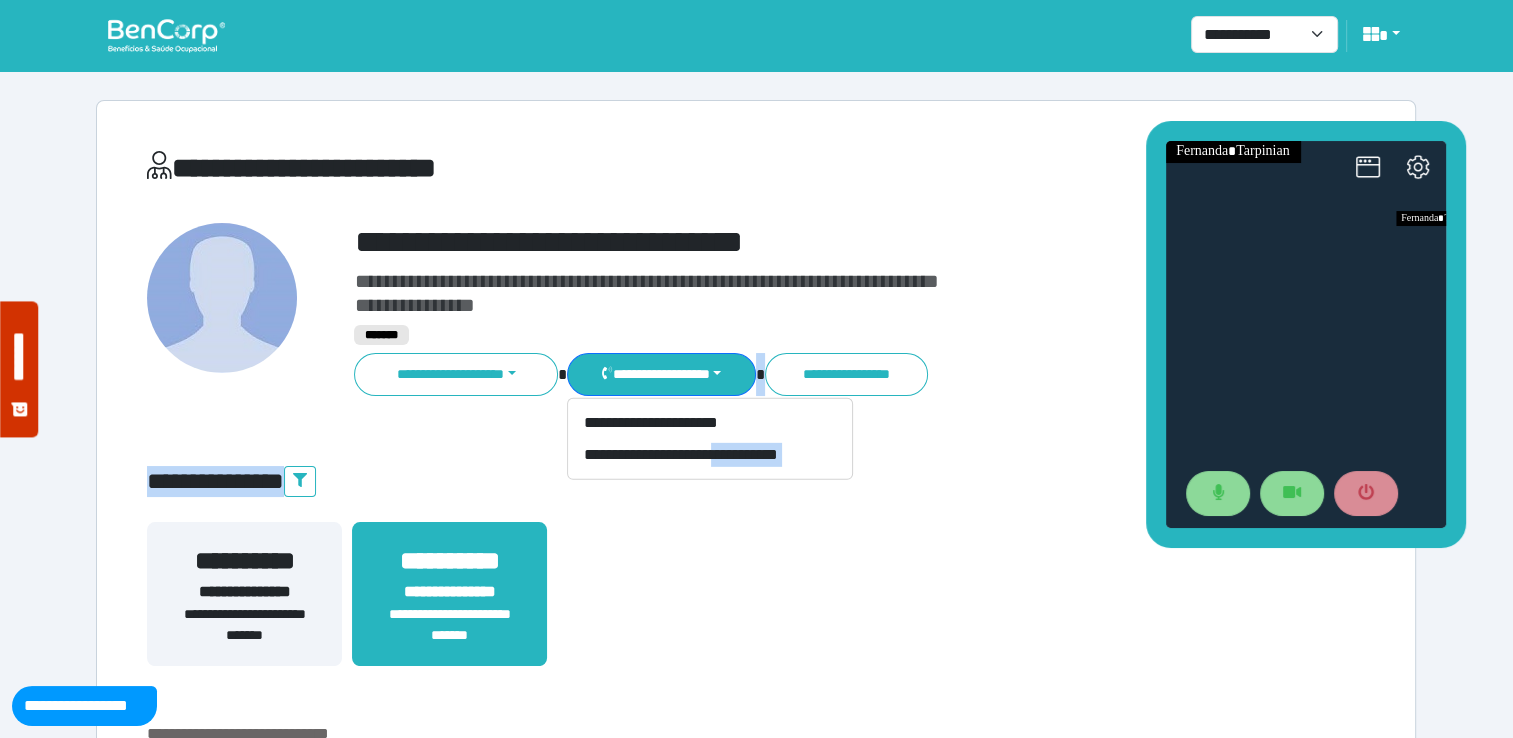drag, startPoint x: 889, startPoint y: 459, endPoint x: 733, endPoint y: 466, distance: 156.15697 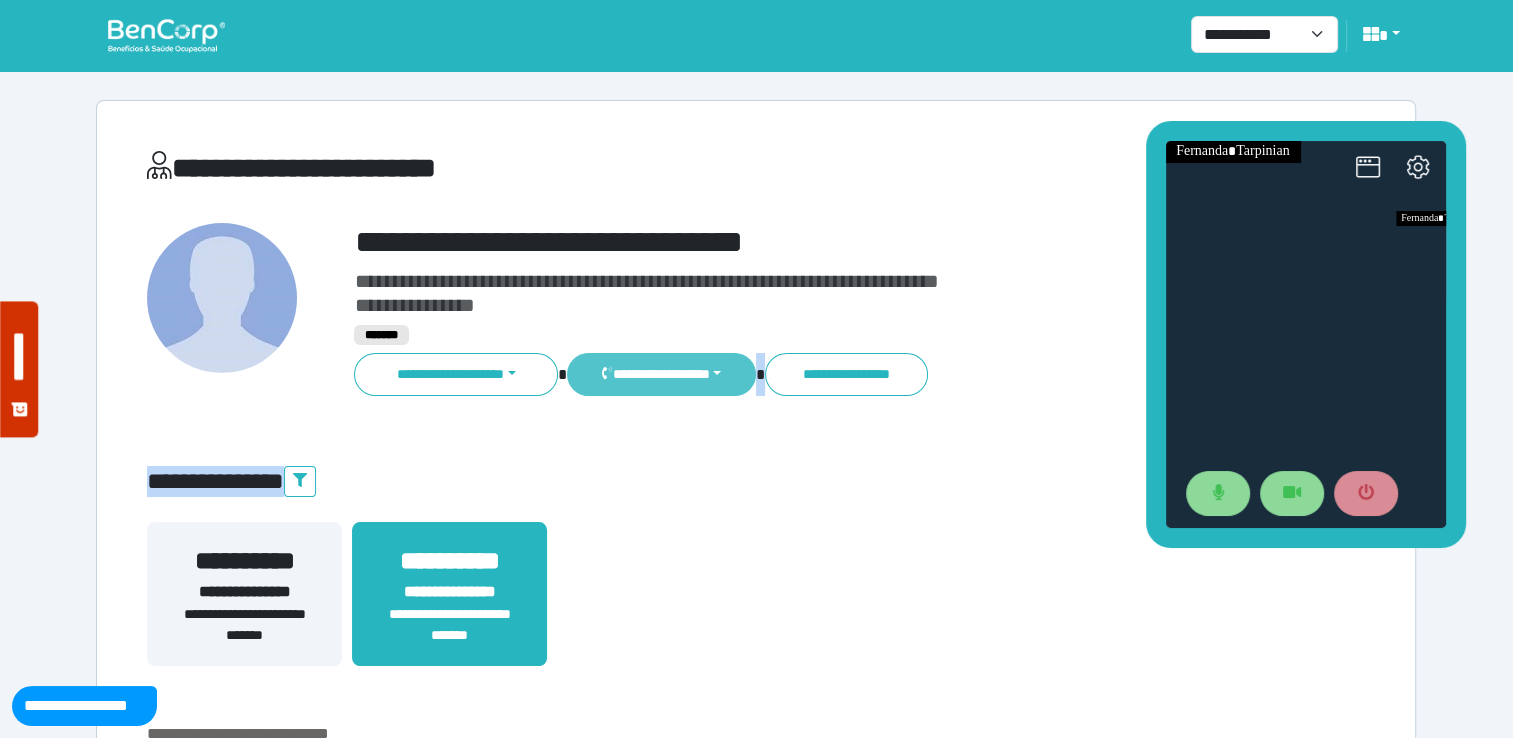 drag, startPoint x: 733, startPoint y: 466, endPoint x: 724, endPoint y: 366, distance: 100.40418 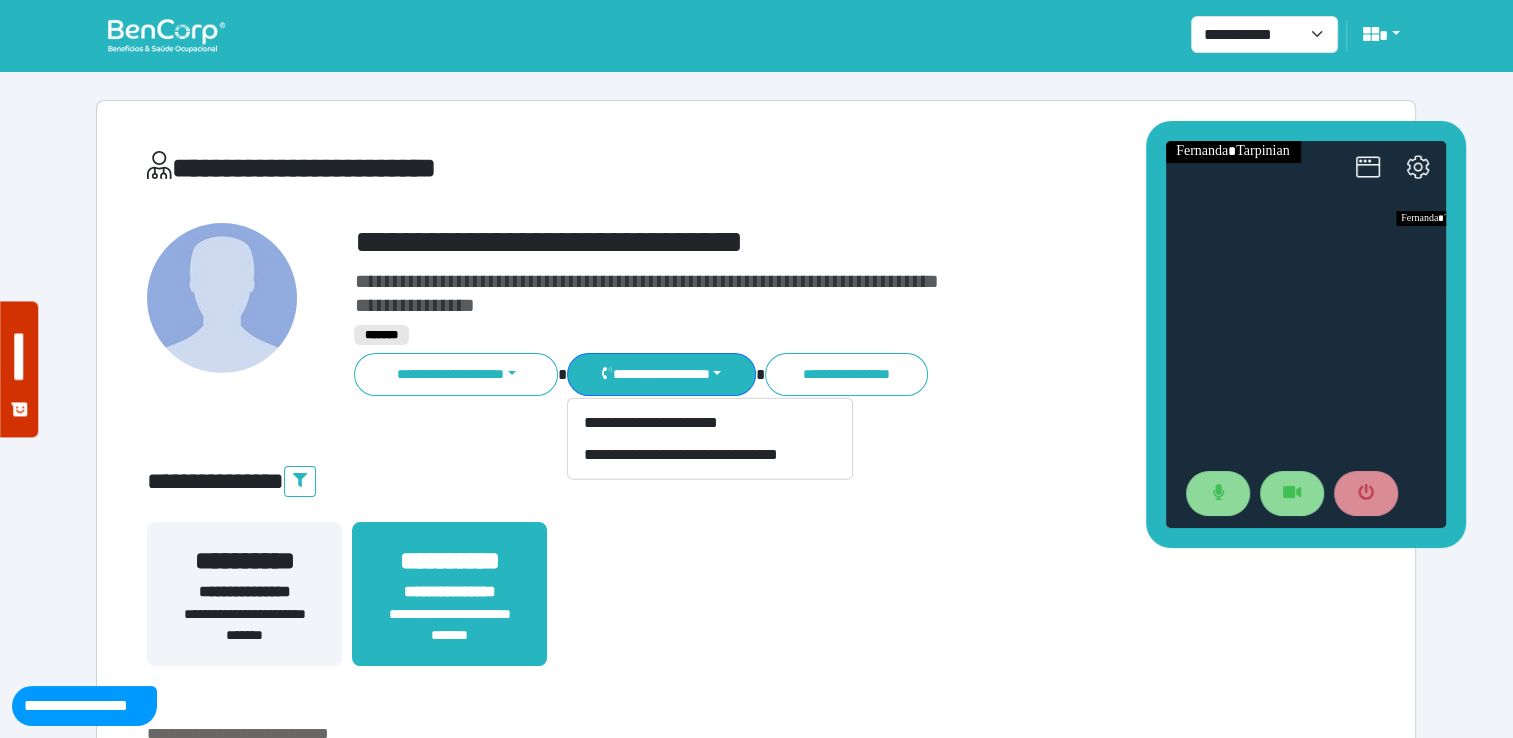 click on "**********" at bounding box center (756, 585) 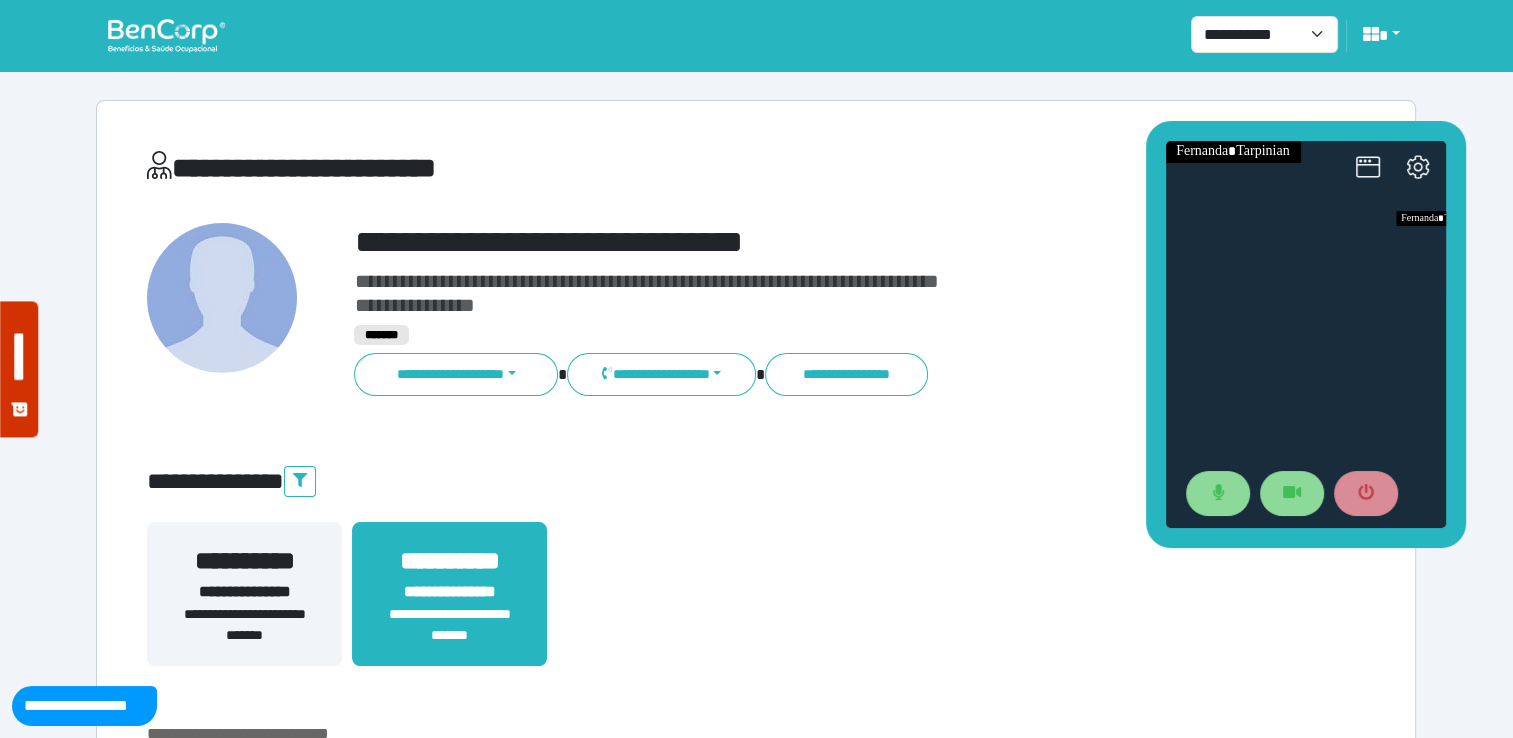 click on "**********" at bounding box center (756, 585) 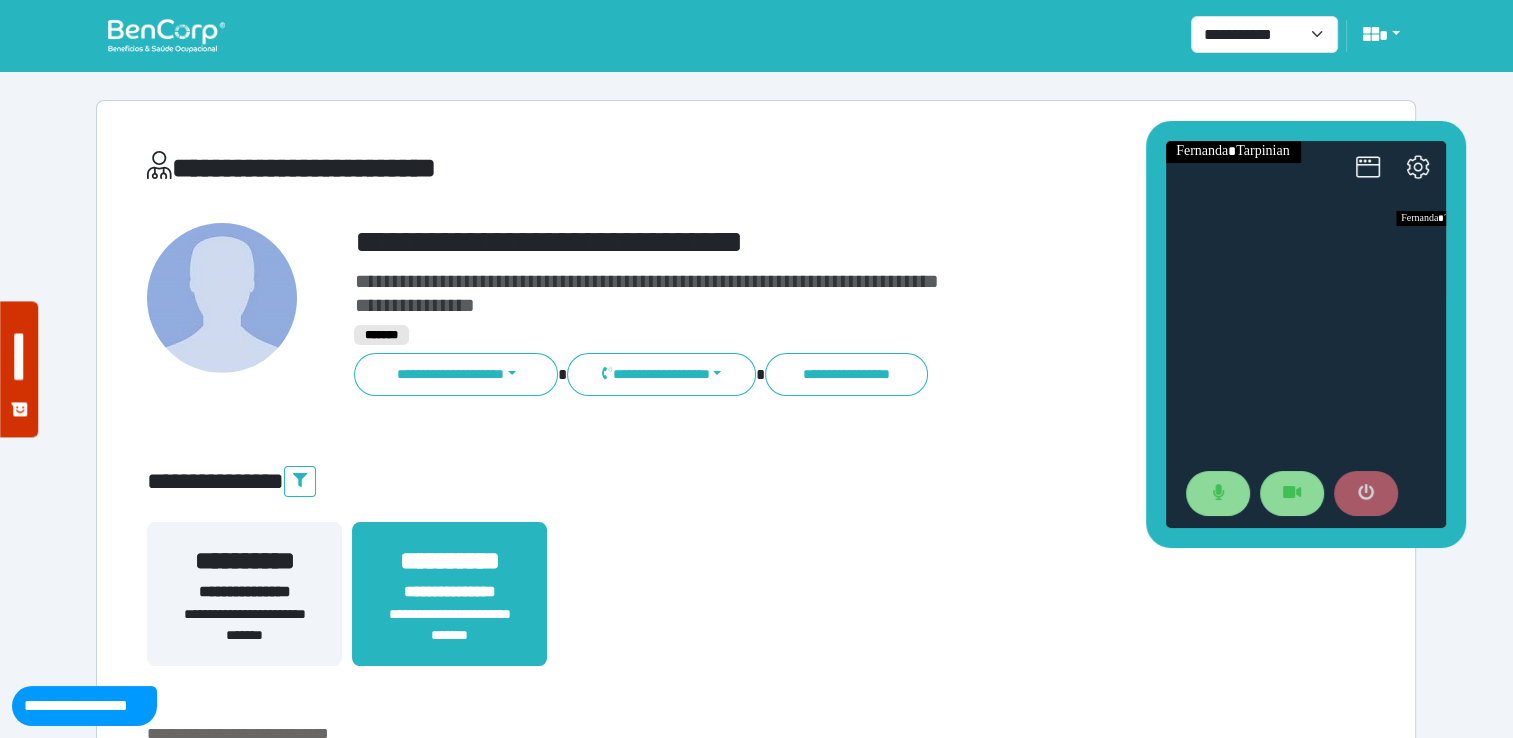 click 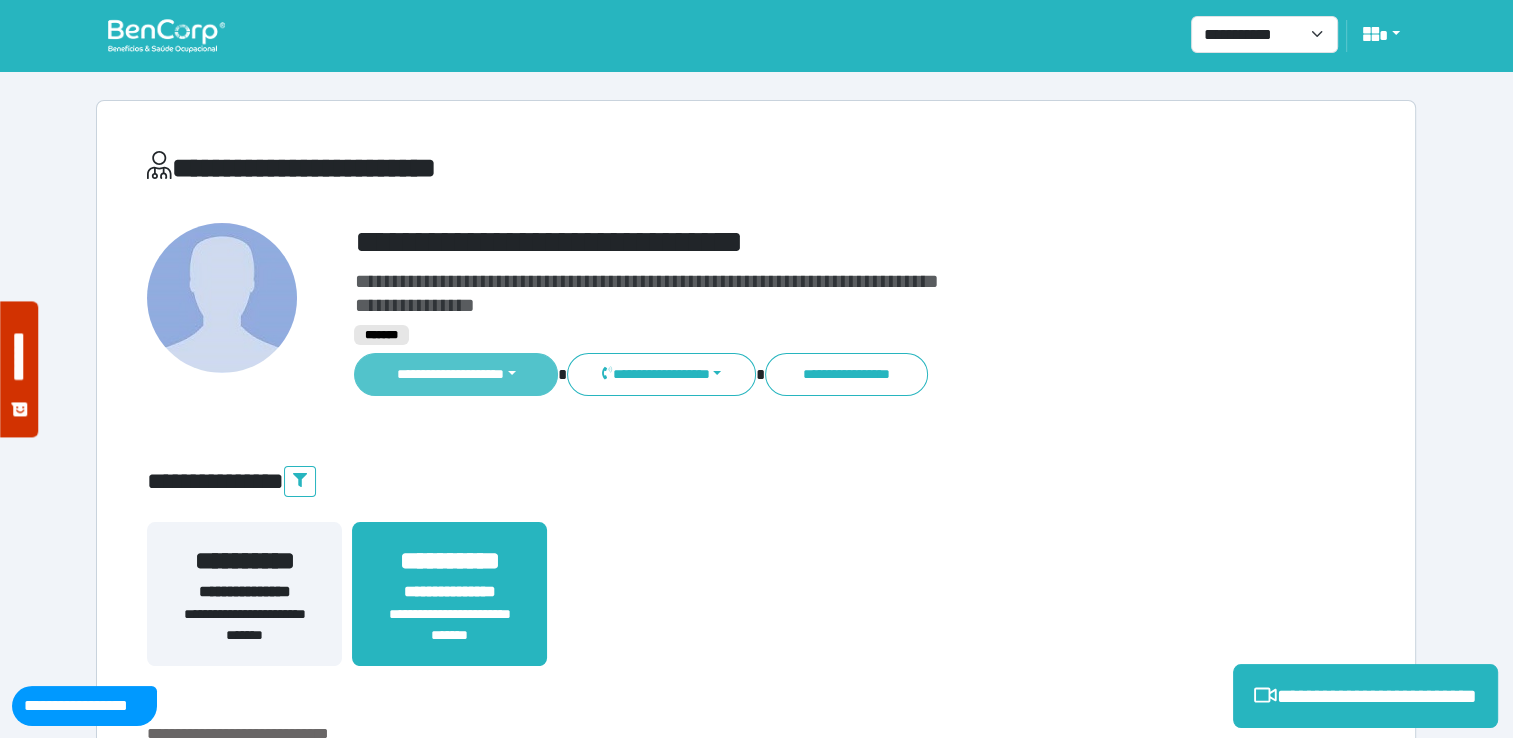 click on "**********" at bounding box center [456, 374] 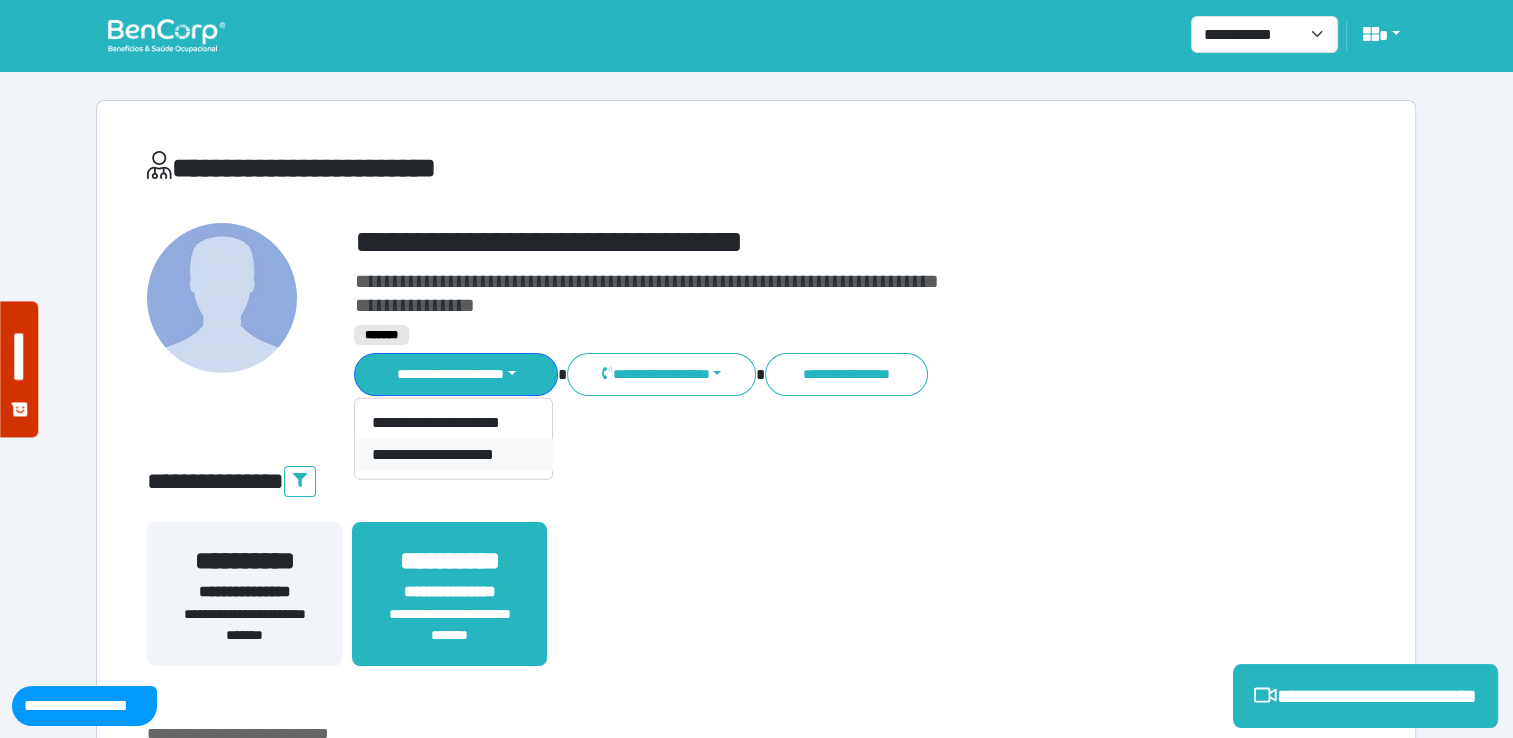 click on "**********" at bounding box center [453, 455] 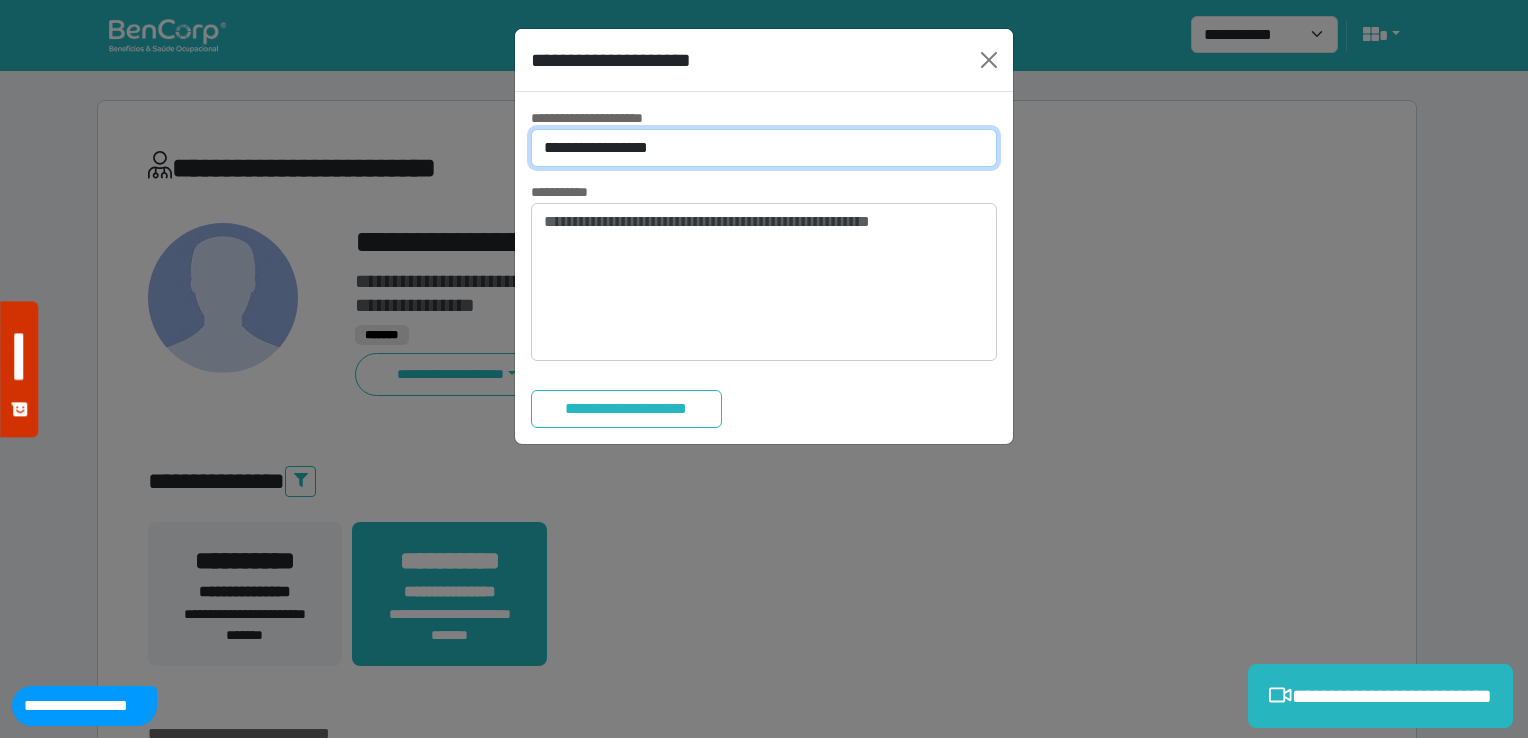 click on "**********" at bounding box center (764, 148) 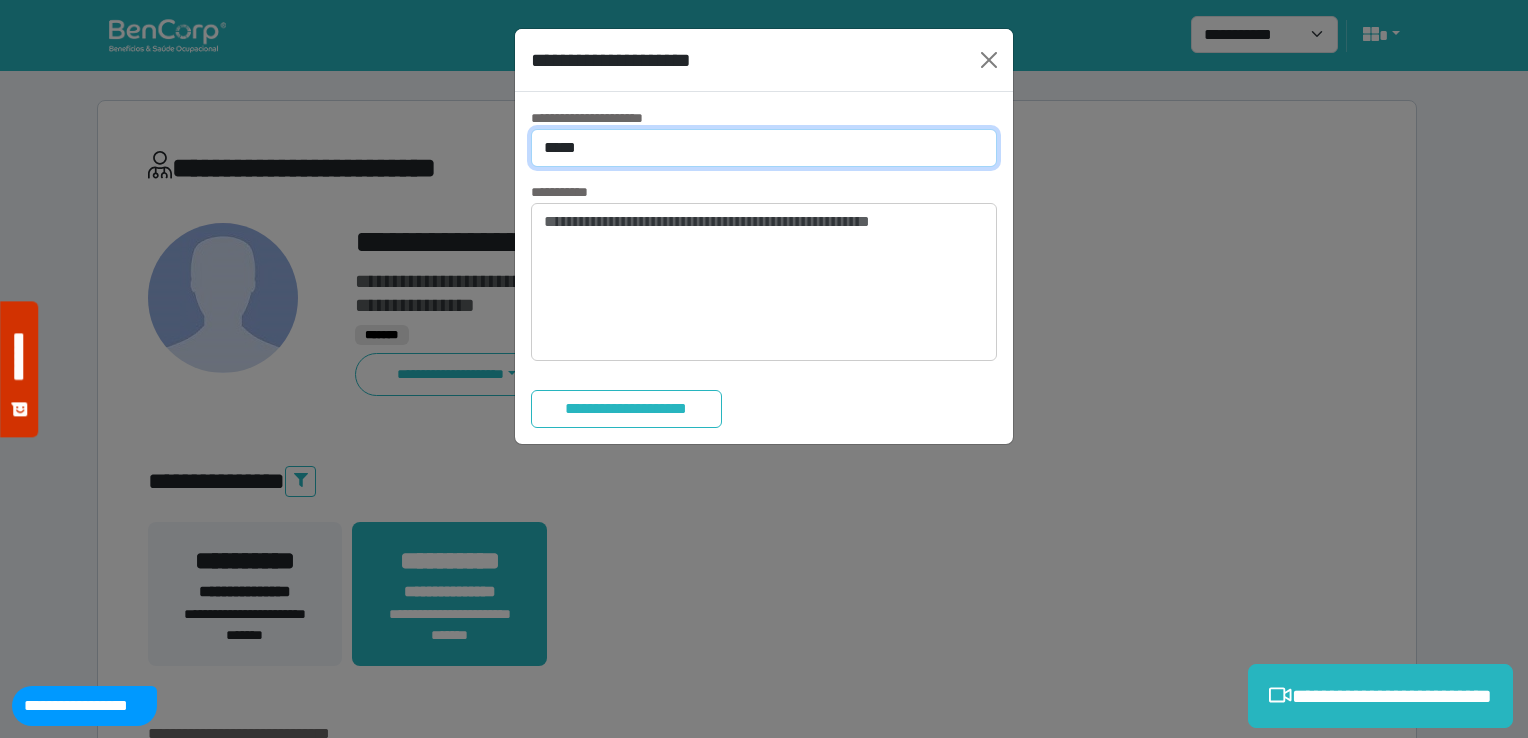 click on "**********" at bounding box center (764, 148) 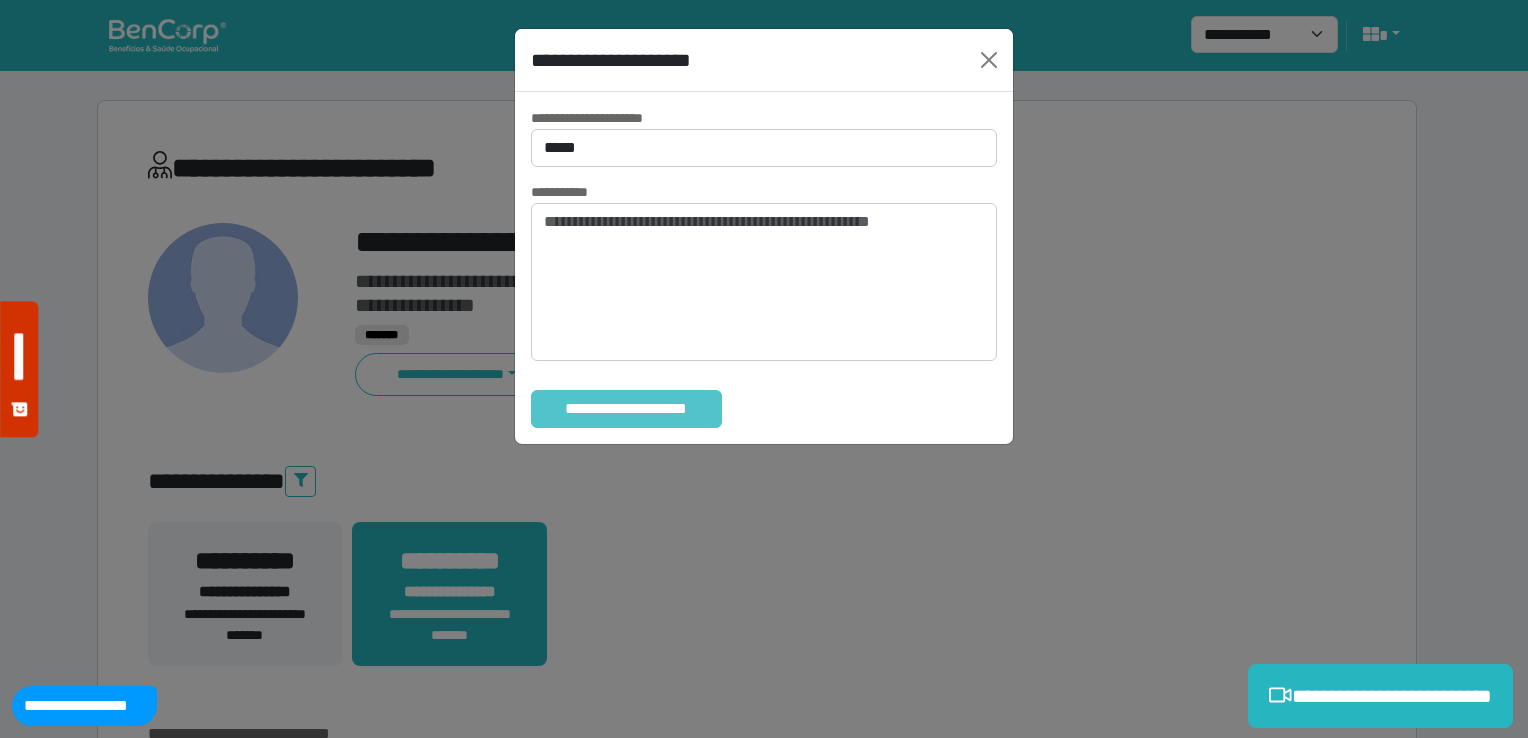 click on "**********" at bounding box center [626, 409] 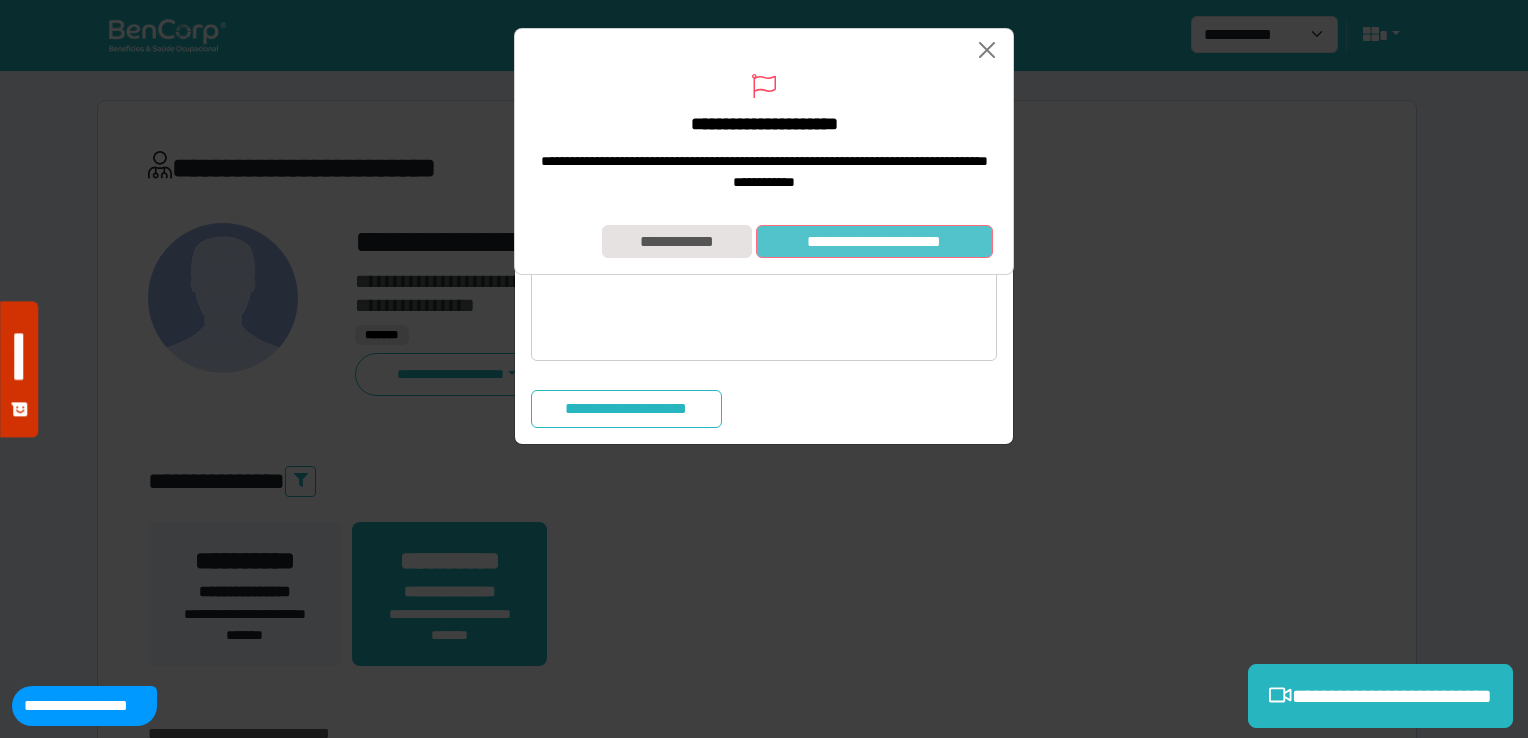 click on "**********" at bounding box center [874, 242] 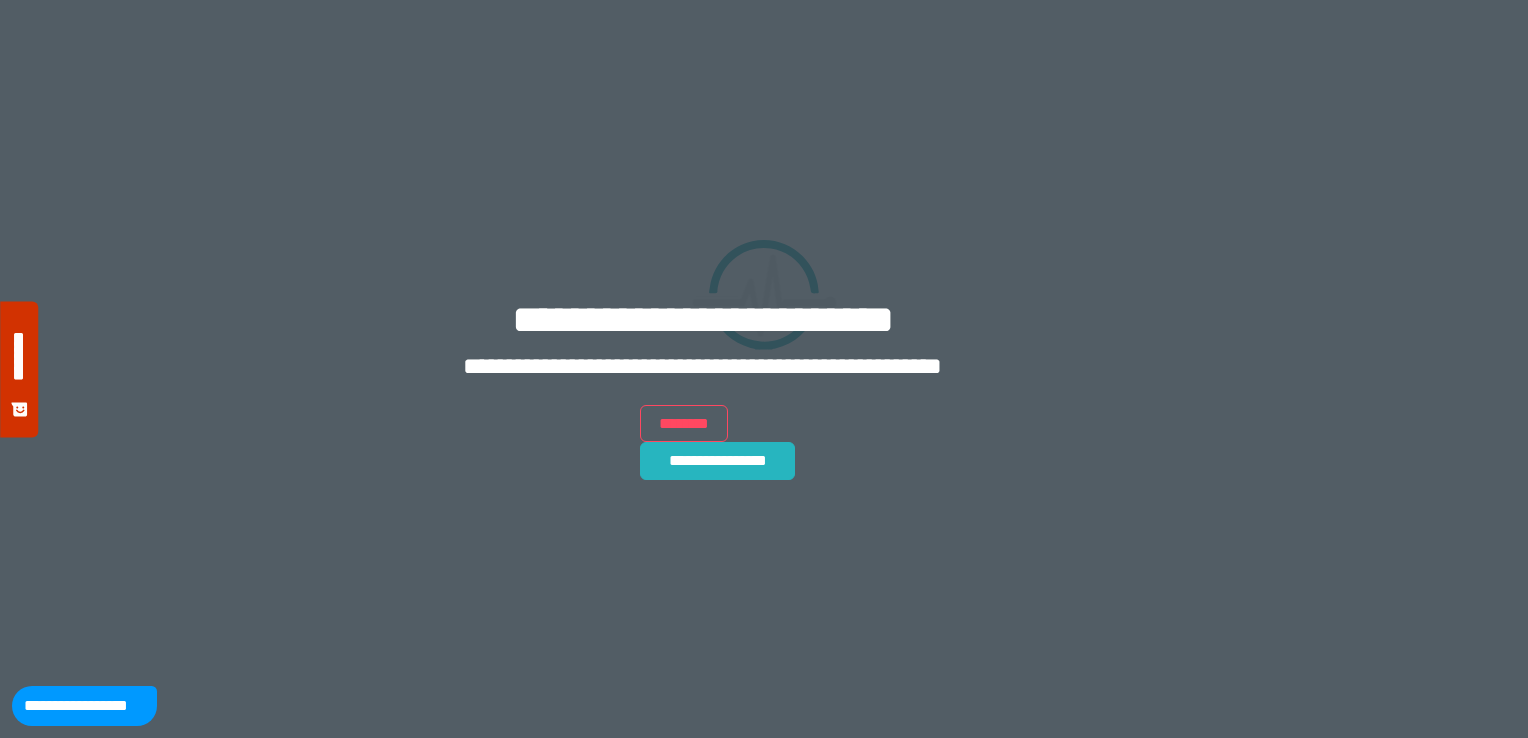 scroll, scrollTop: 0, scrollLeft: 0, axis: both 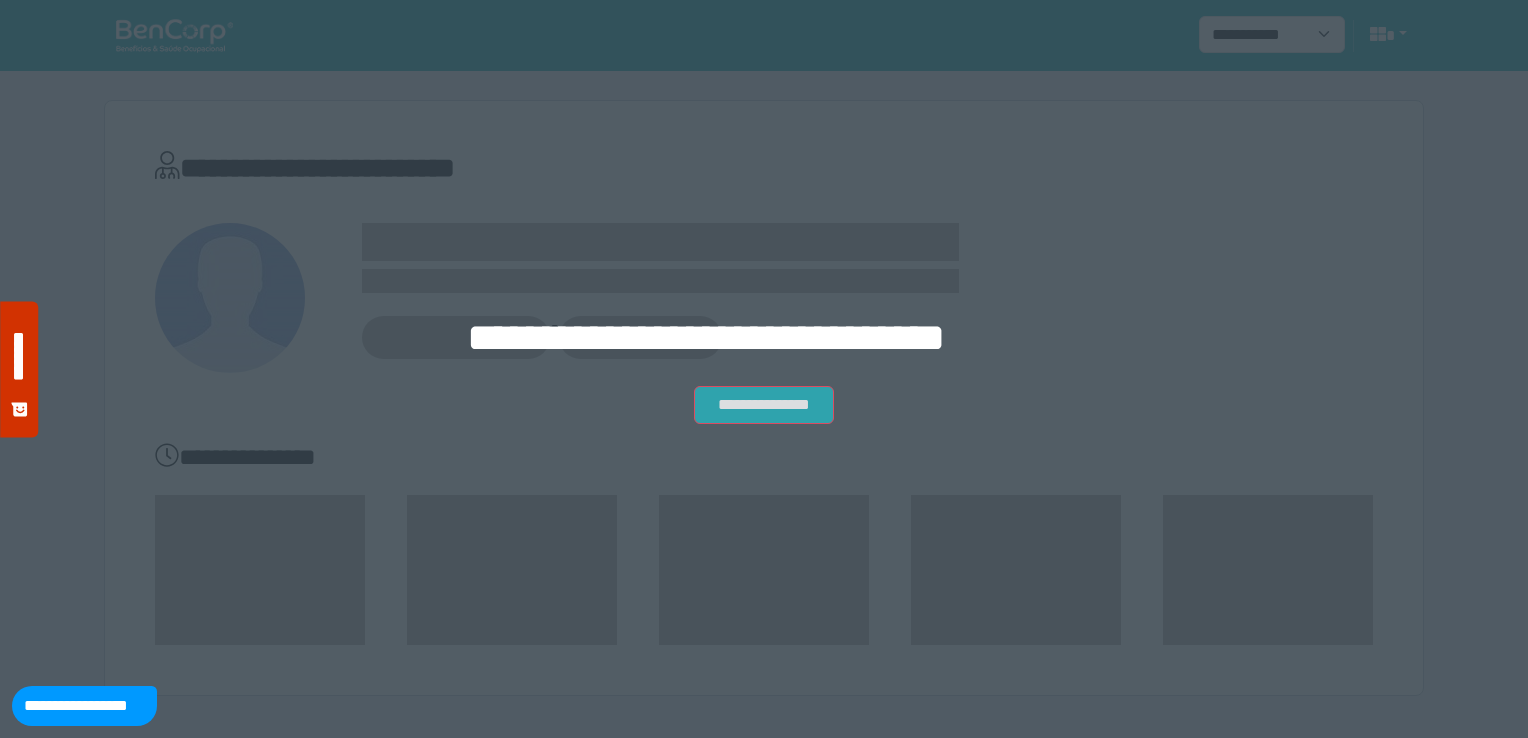 click on "**********" at bounding box center (764, 405) 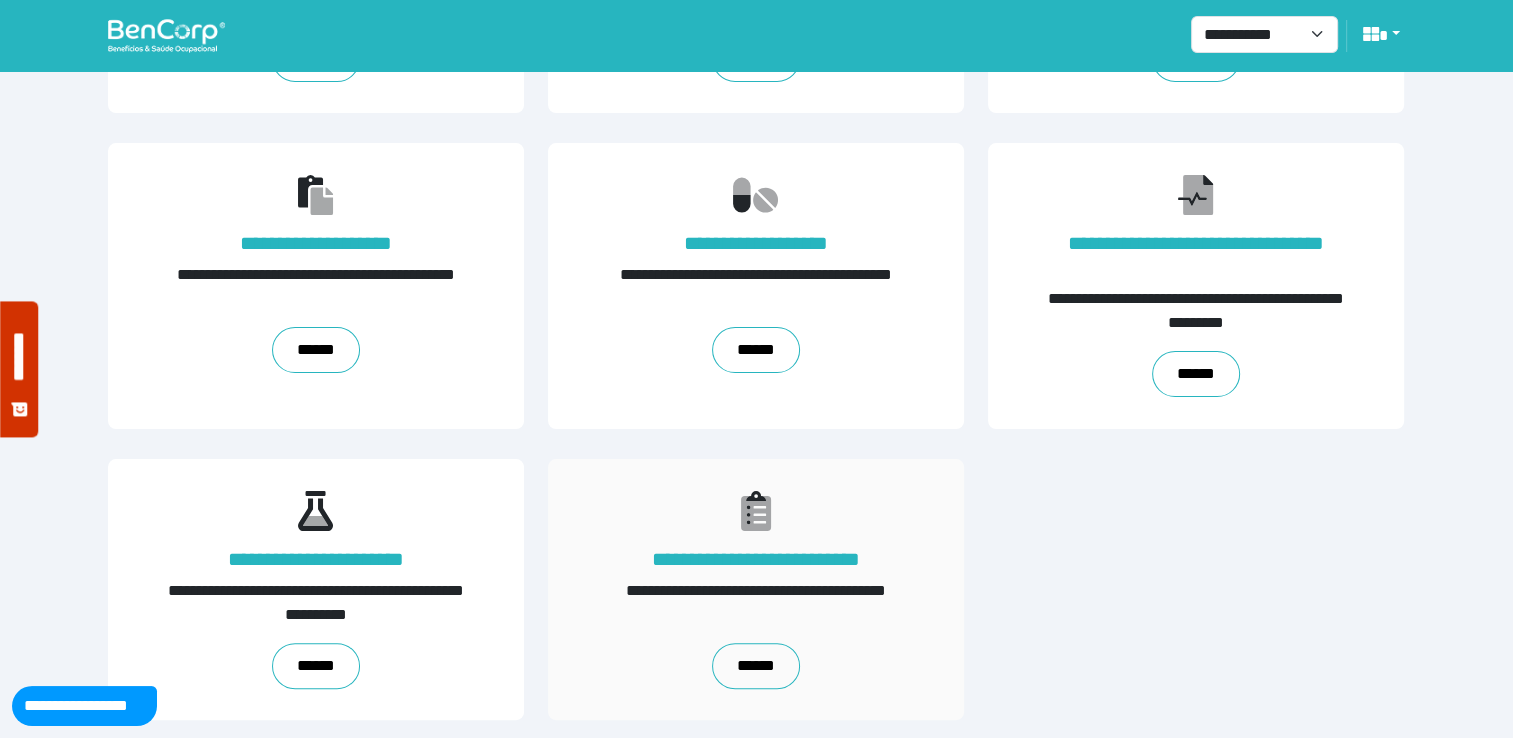 scroll, scrollTop: 308, scrollLeft: 0, axis: vertical 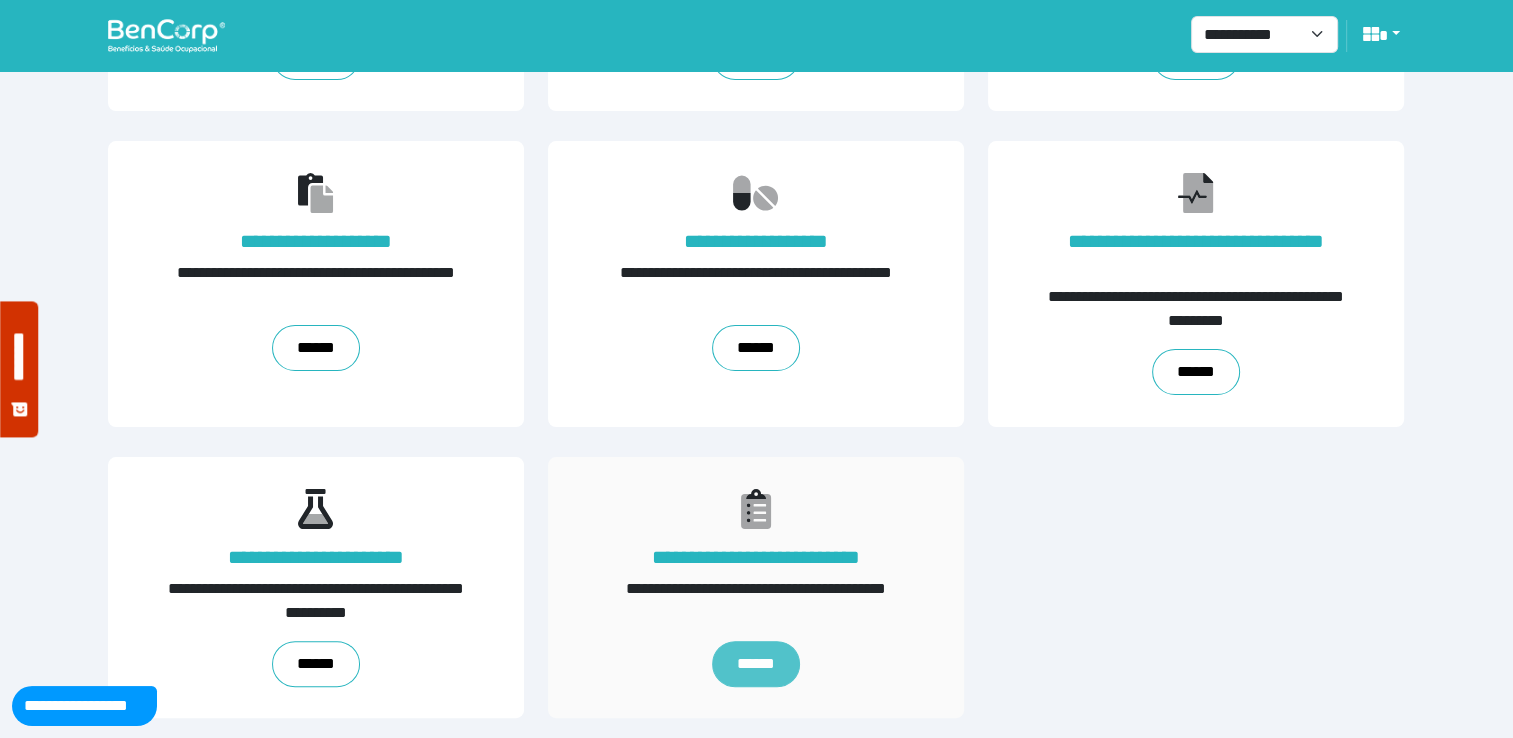 click on "******" at bounding box center (756, 664) 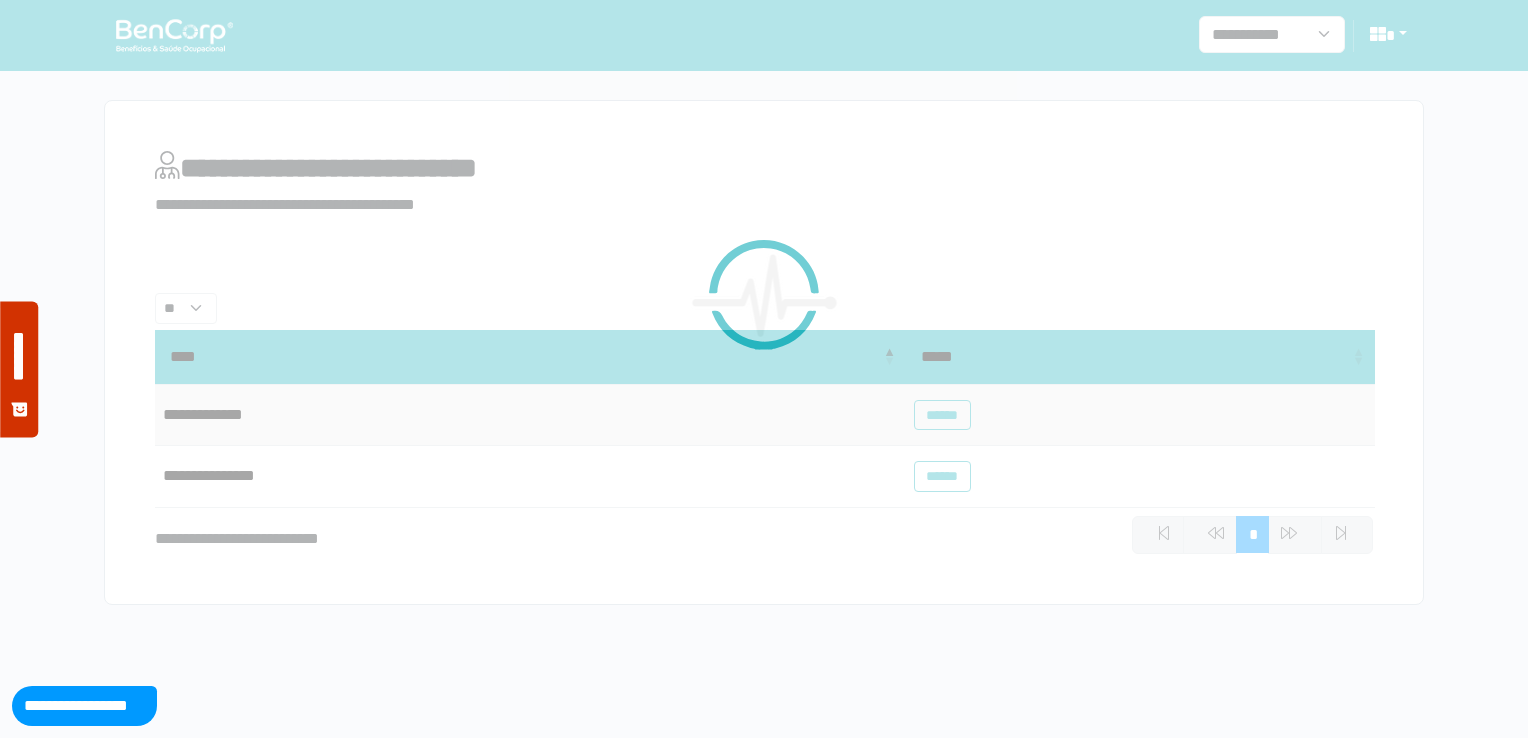 scroll, scrollTop: 0, scrollLeft: 0, axis: both 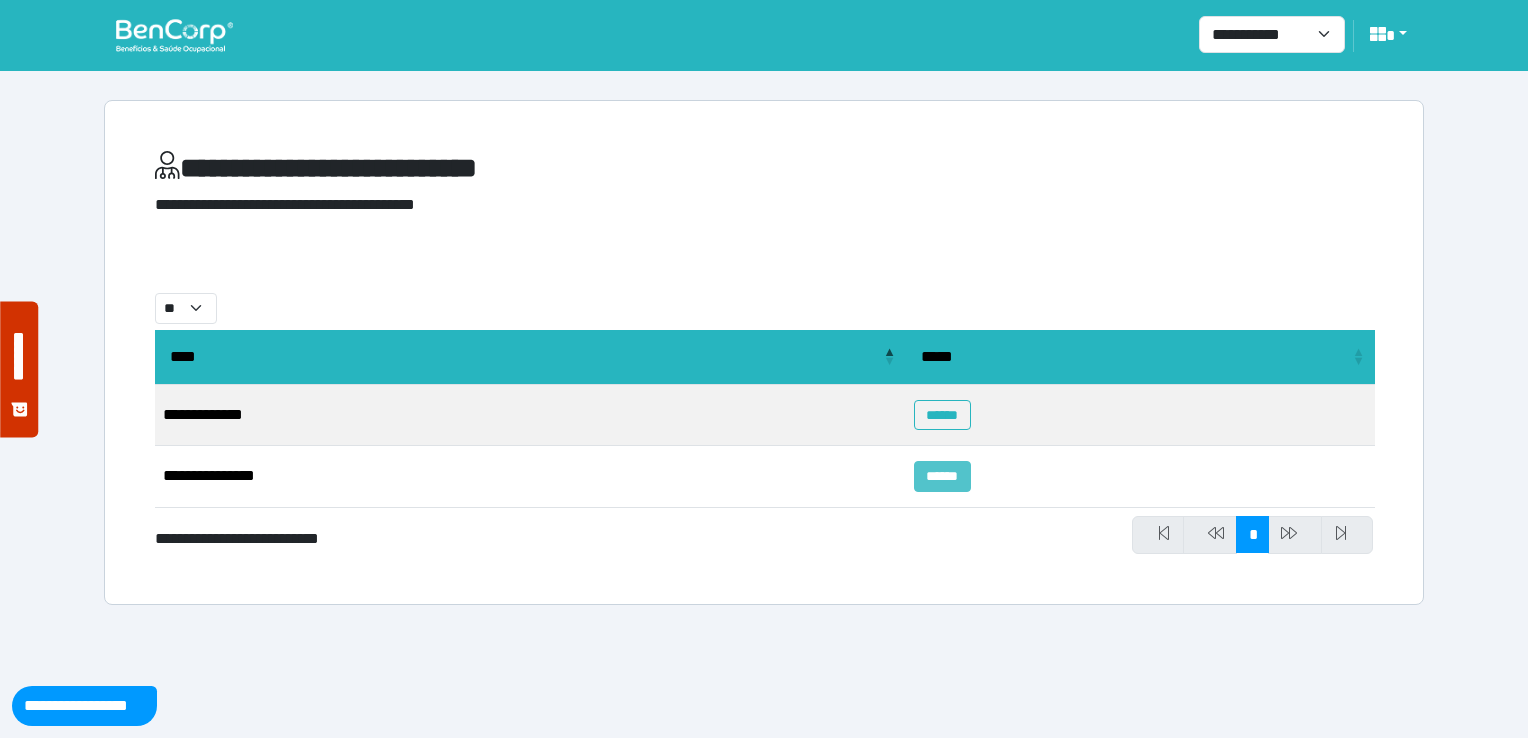 click on "******" at bounding box center [942, 476] 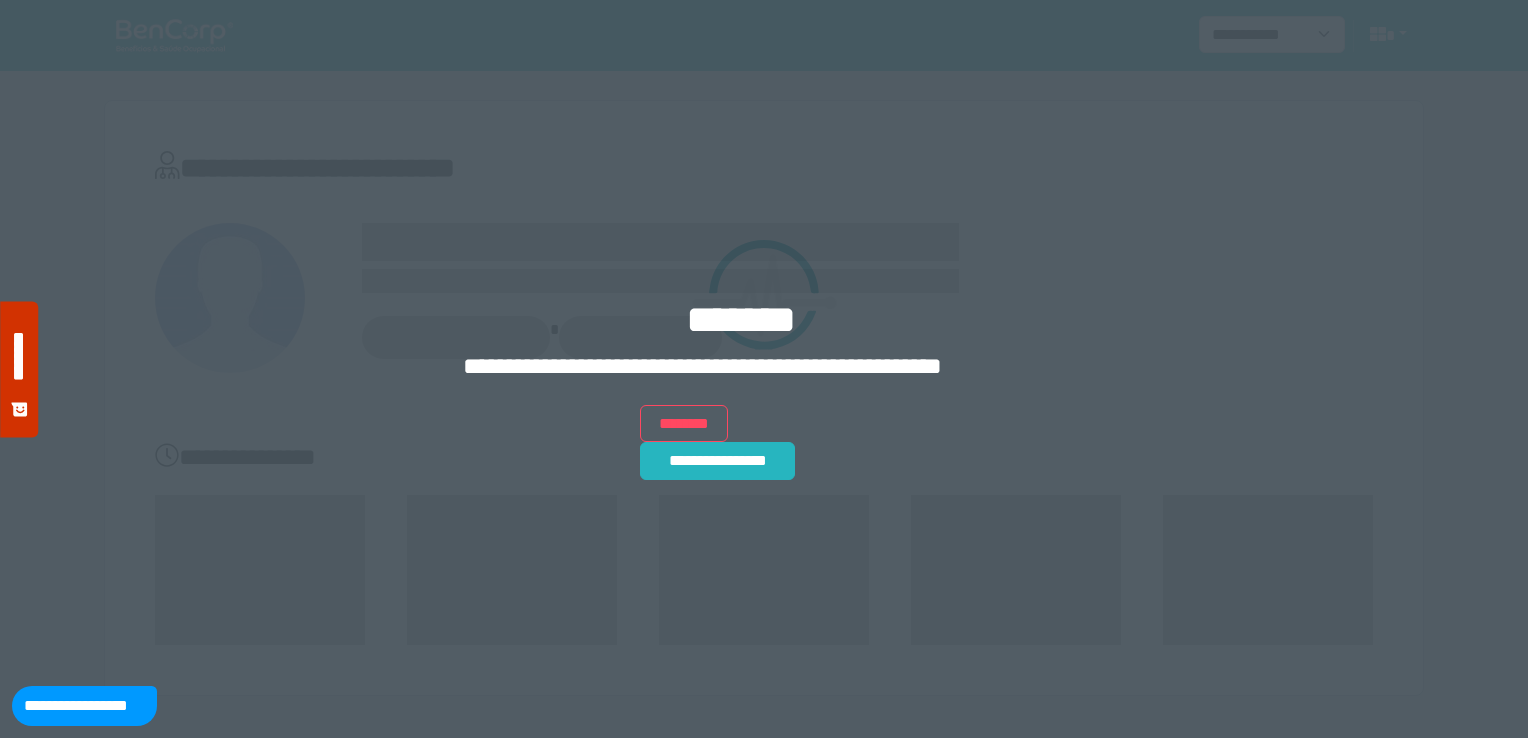 scroll, scrollTop: 0, scrollLeft: 0, axis: both 